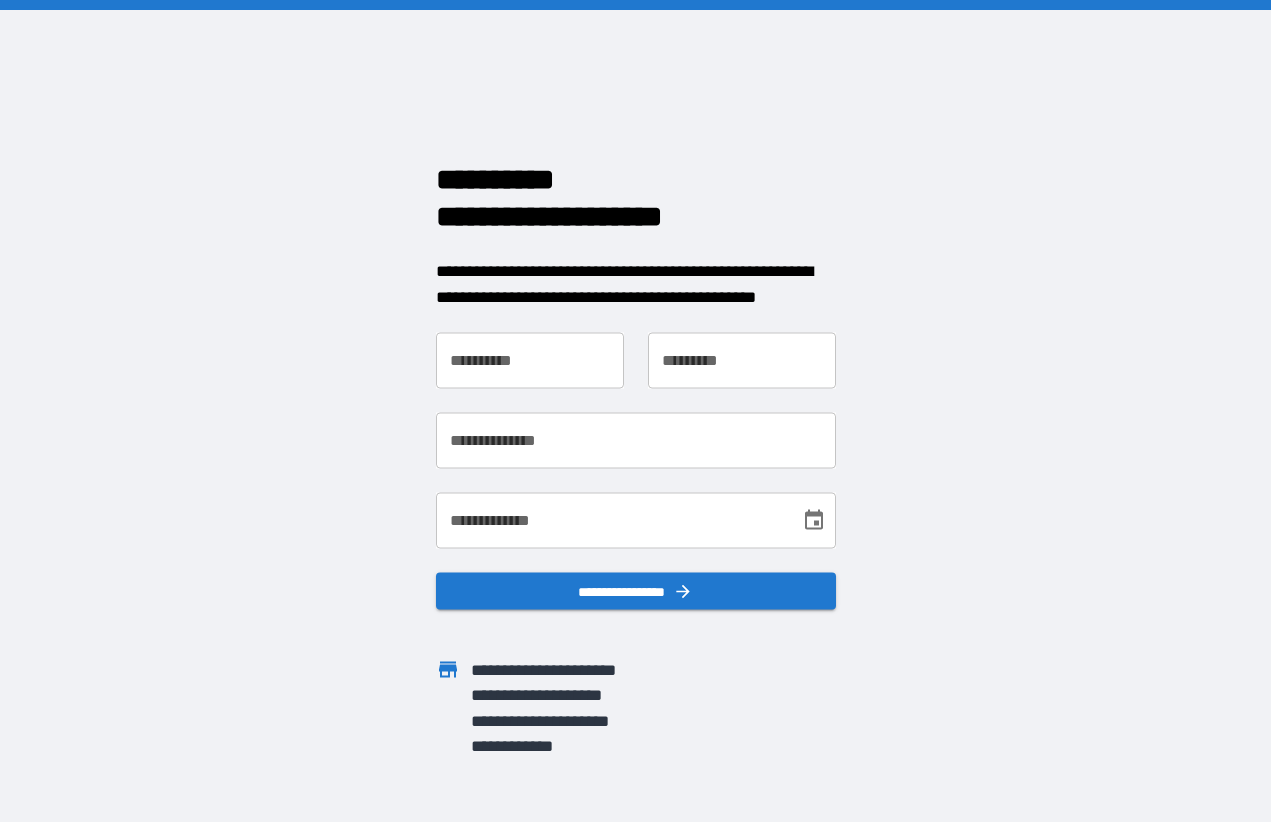 scroll, scrollTop: 0, scrollLeft: 0, axis: both 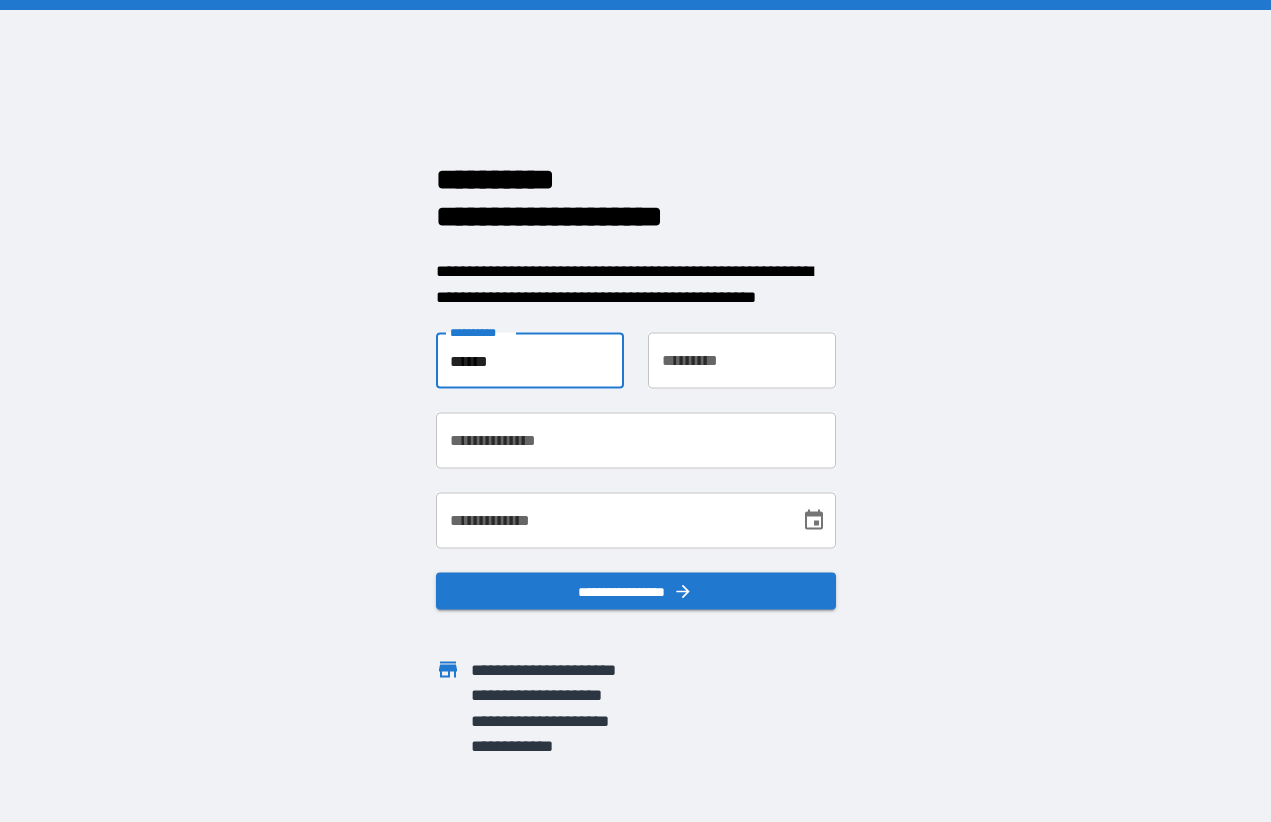 type on "******" 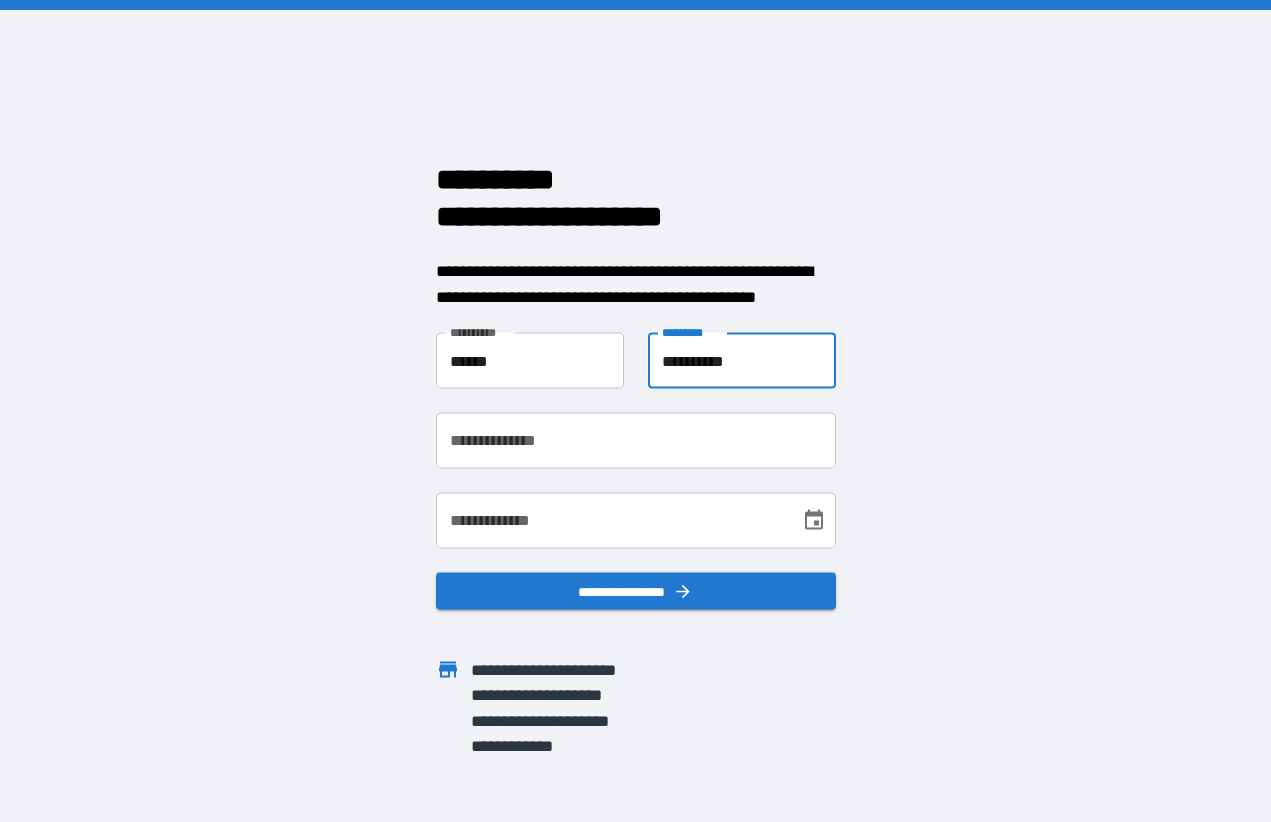 type on "**********" 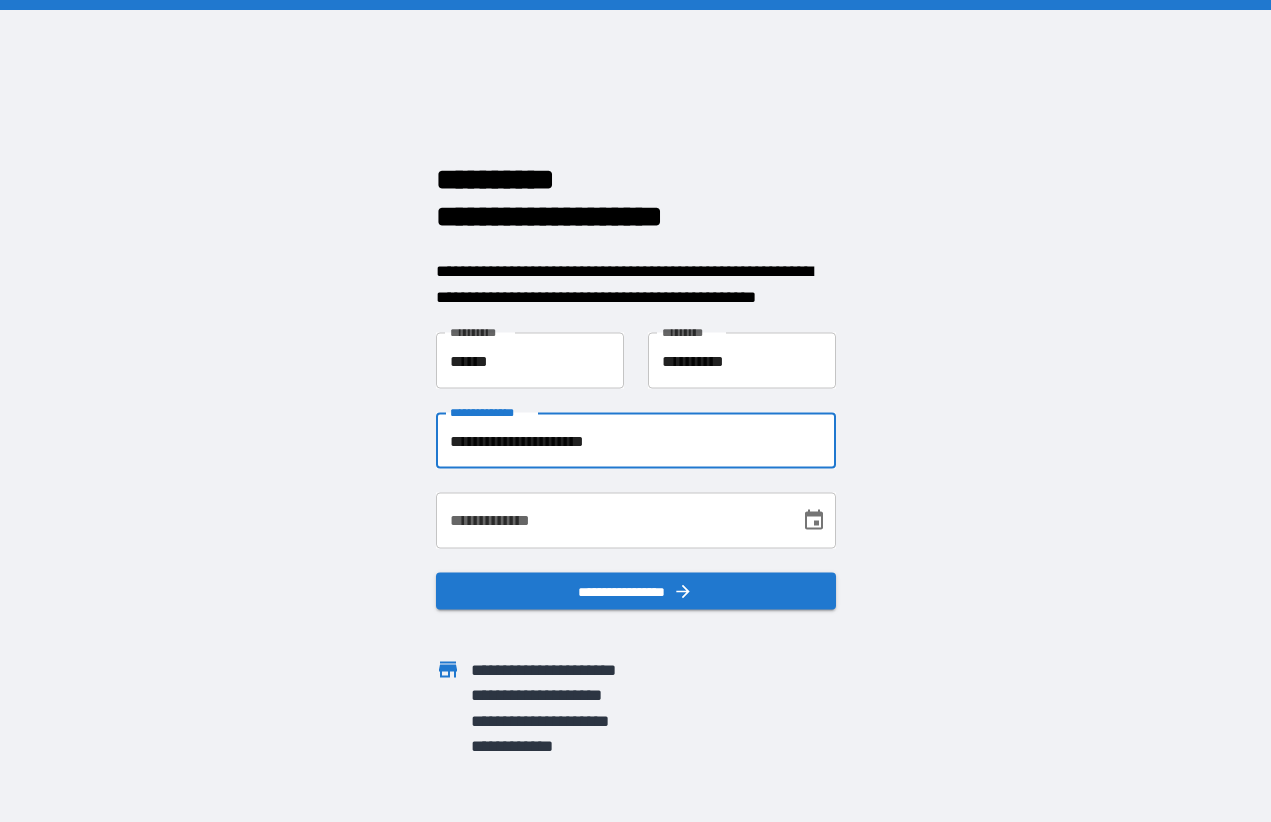 type on "**********" 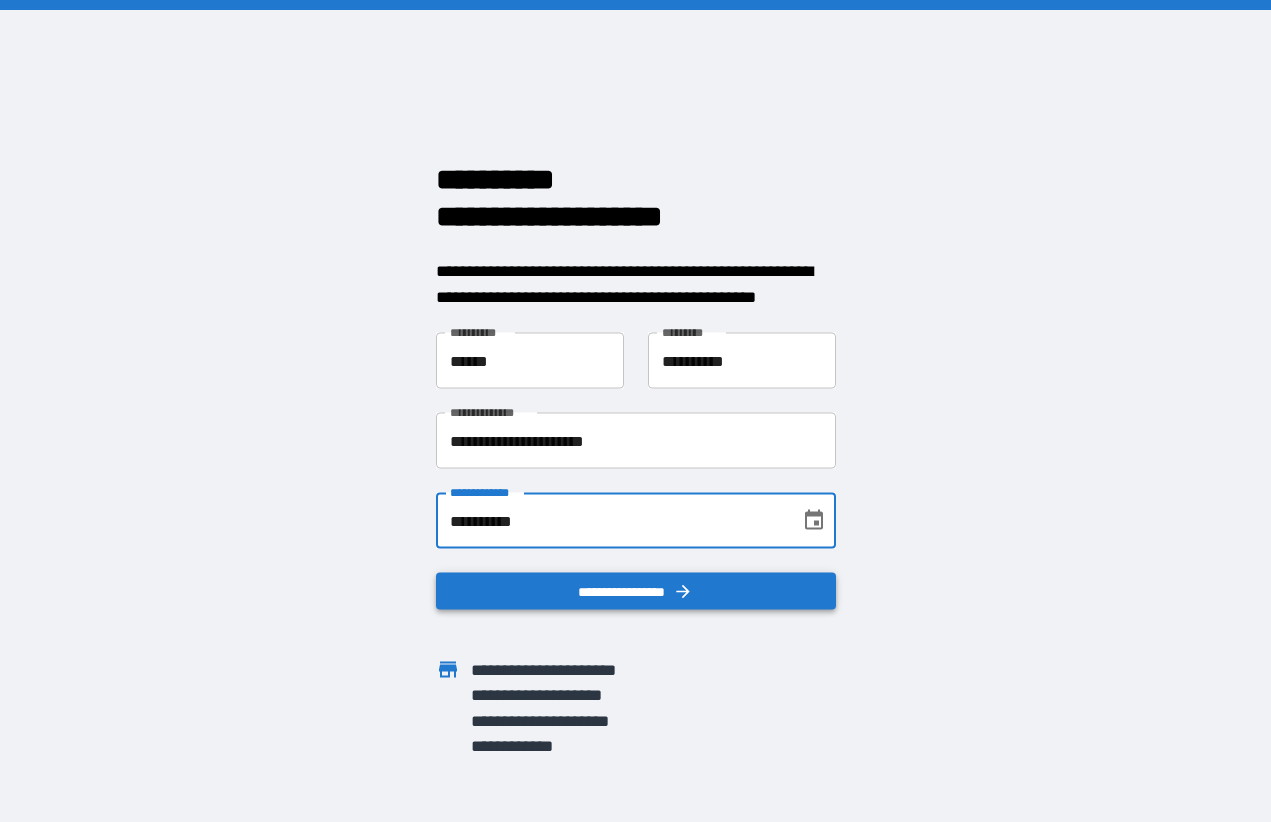 type on "**********" 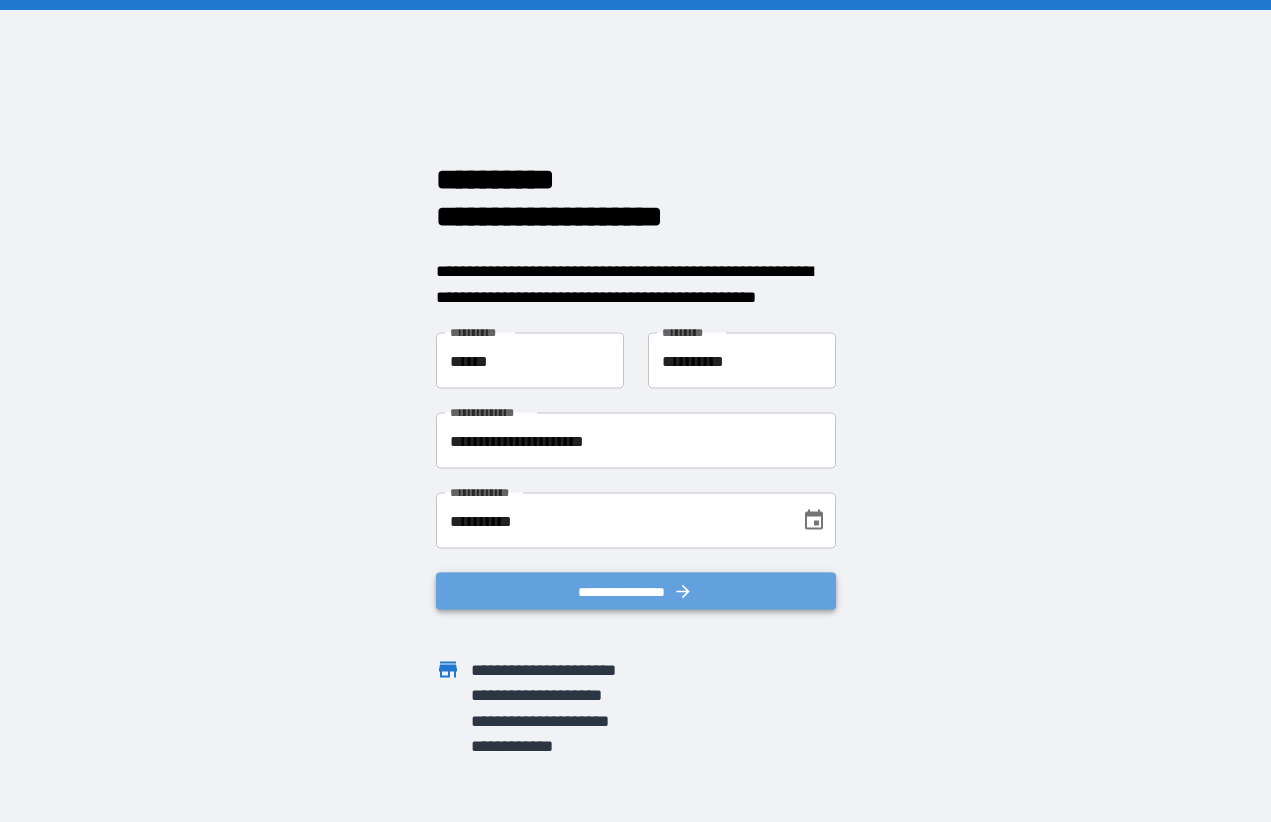 click on "**********" at bounding box center (636, 591) 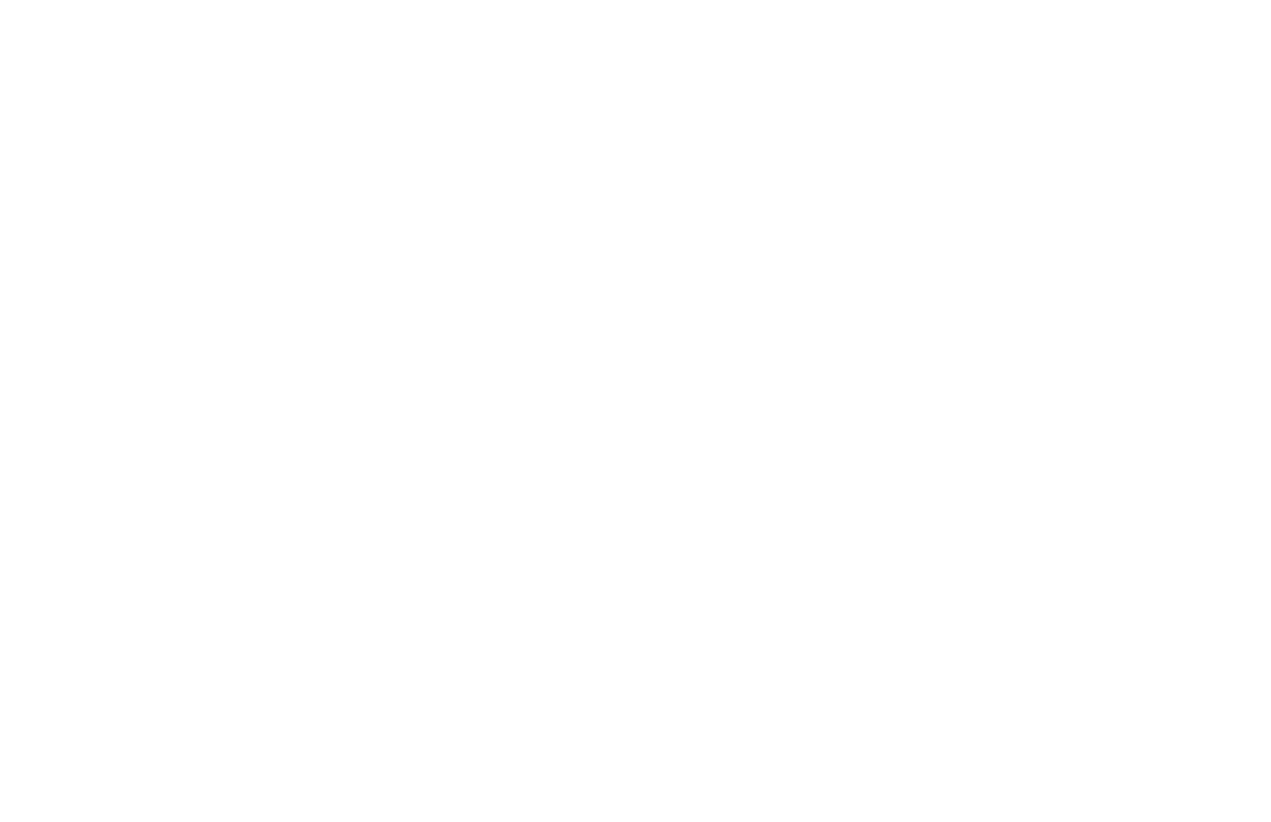 scroll, scrollTop: 0, scrollLeft: 0, axis: both 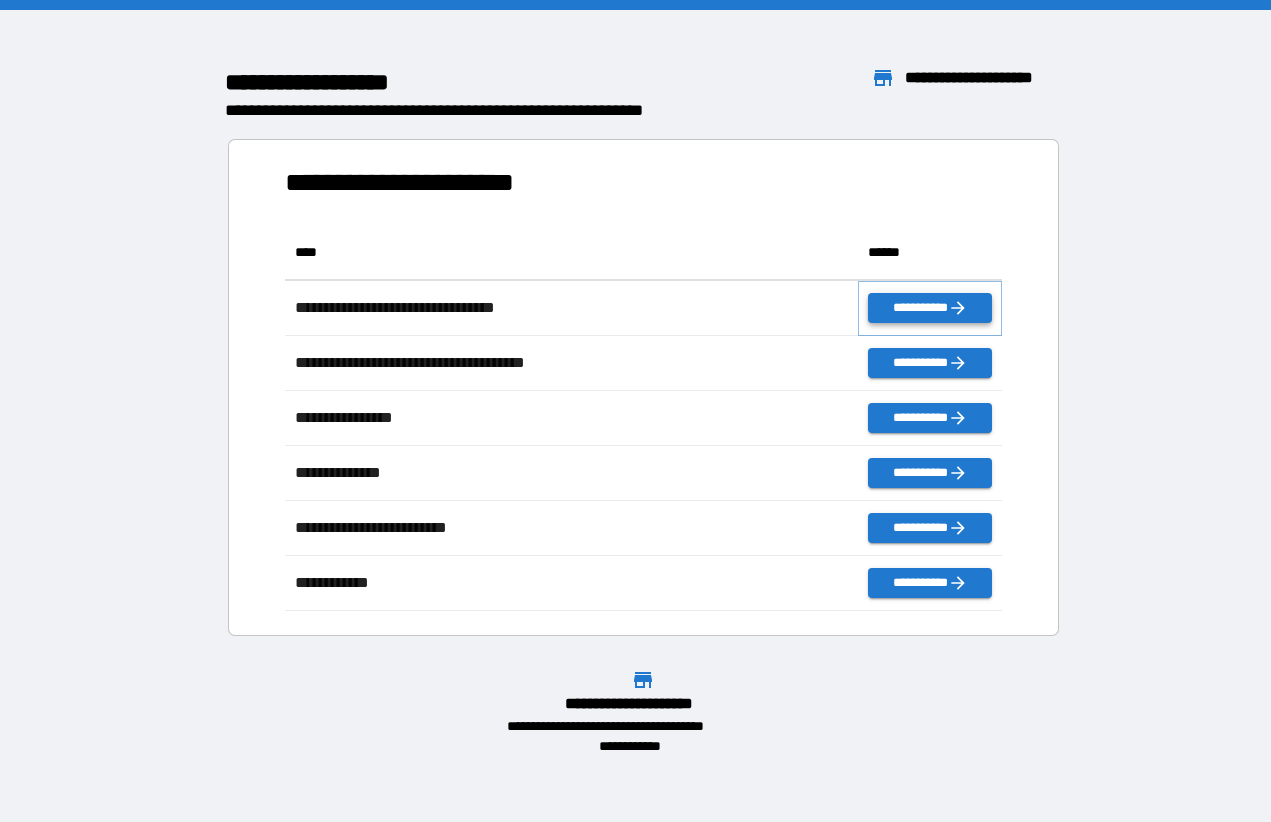 click on "**********" at bounding box center (929, 308) 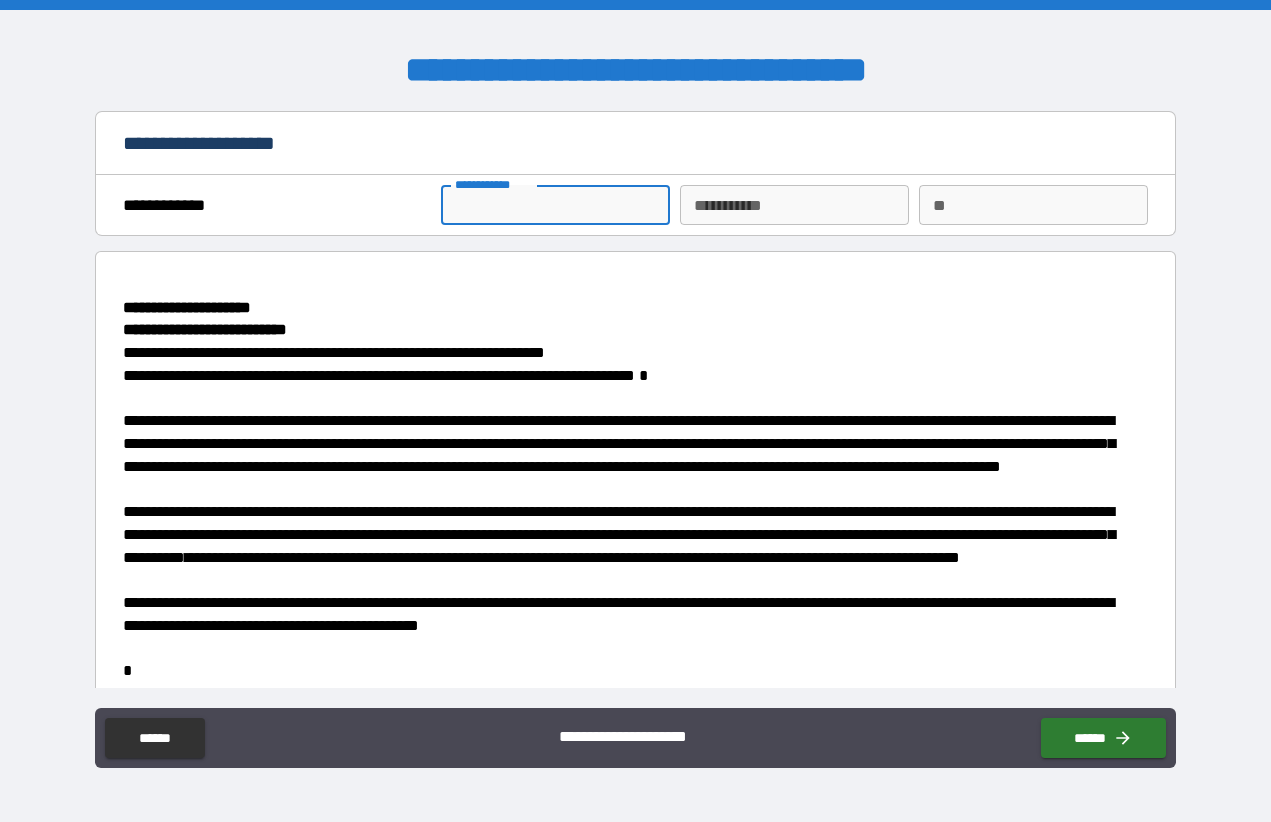 click on "**********" at bounding box center (555, 205) 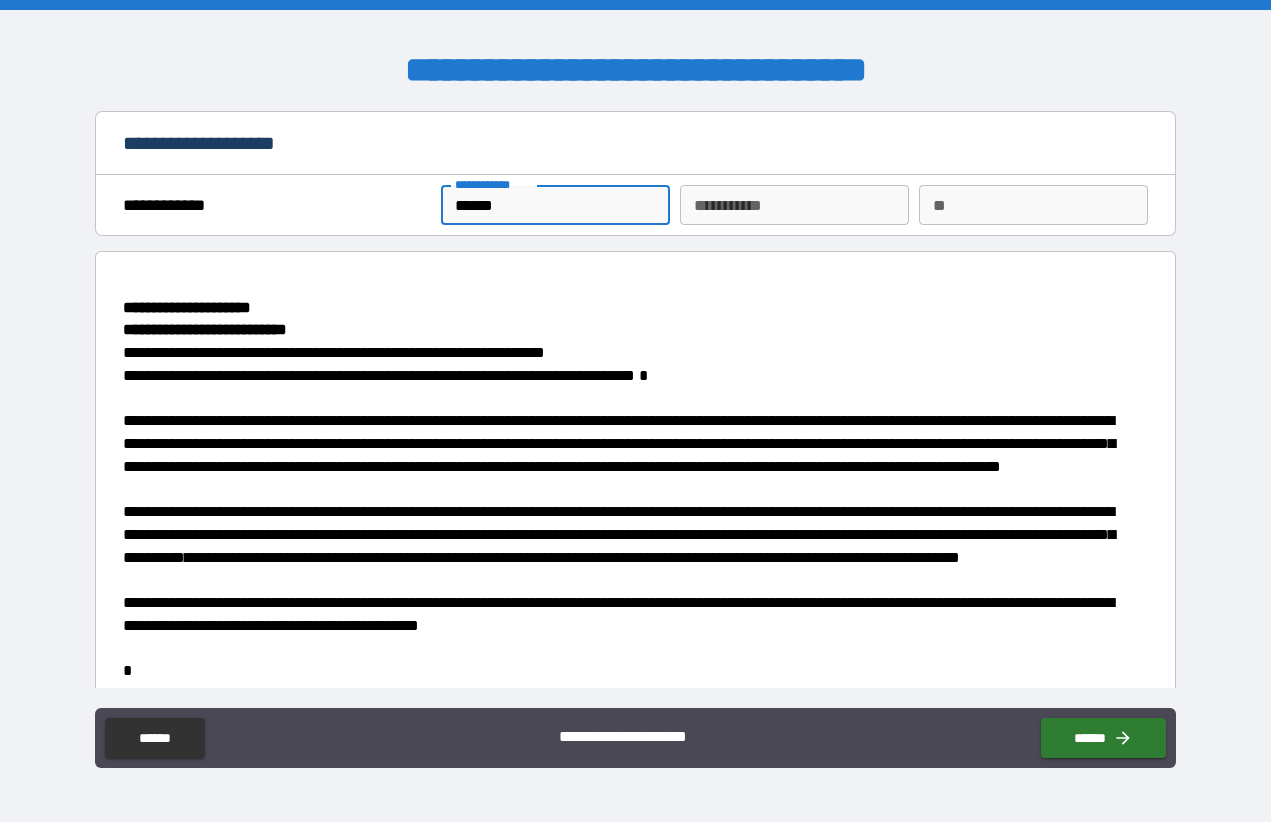 type on "******" 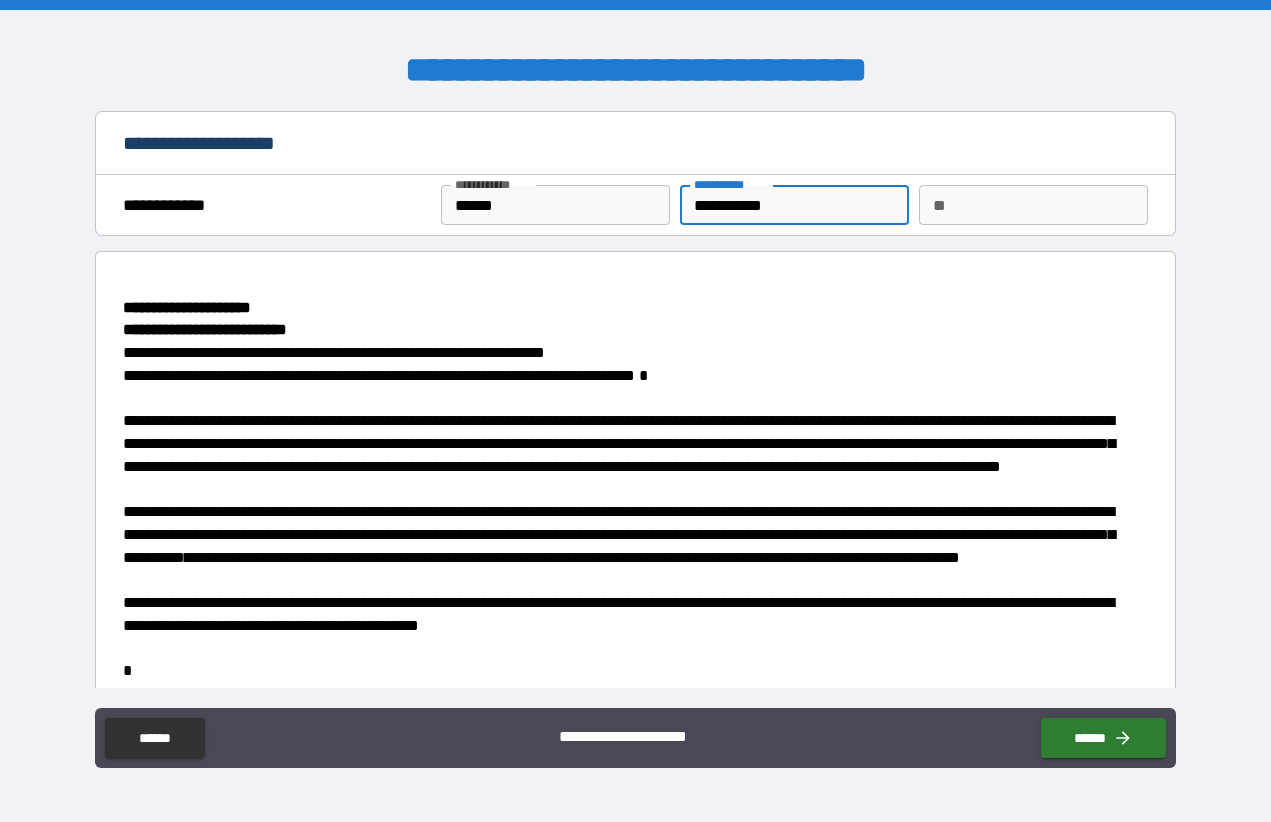 type on "**********" 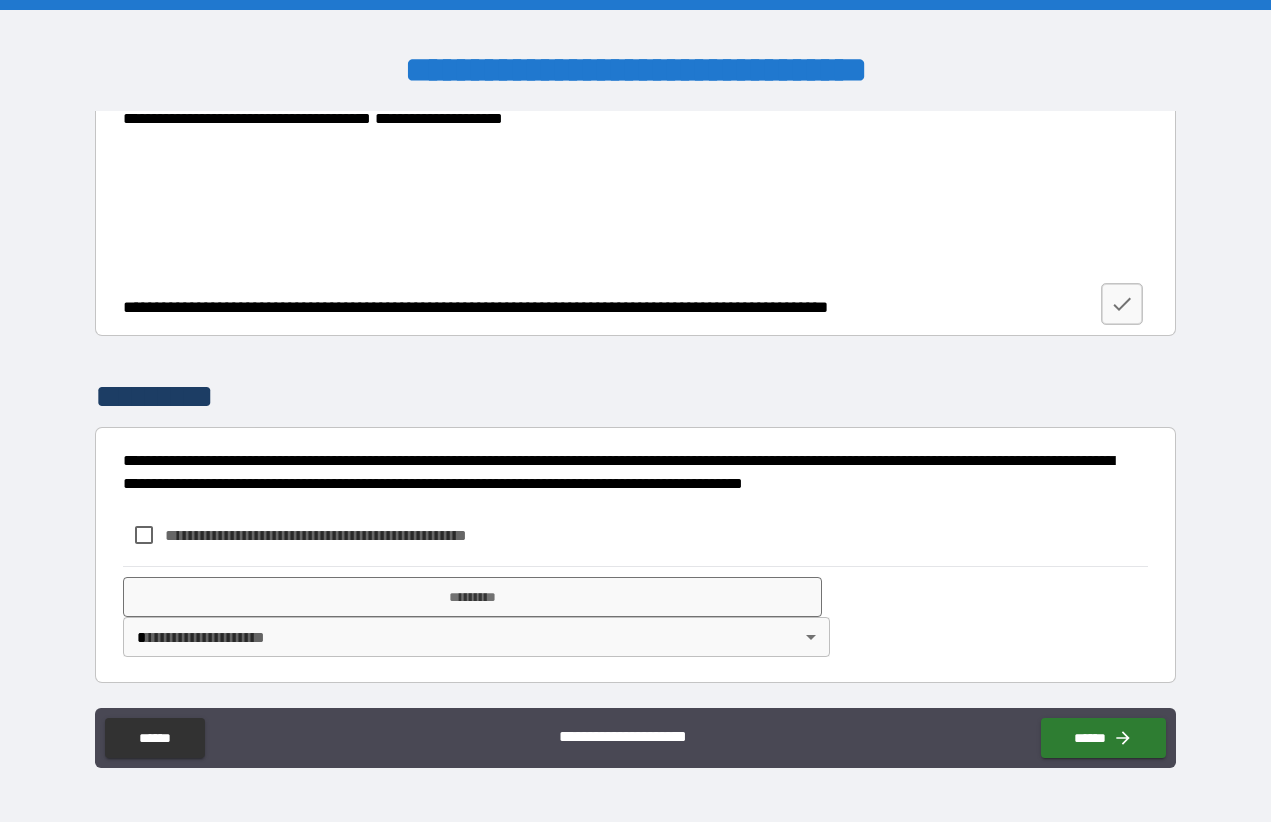 scroll, scrollTop: 3597, scrollLeft: 0, axis: vertical 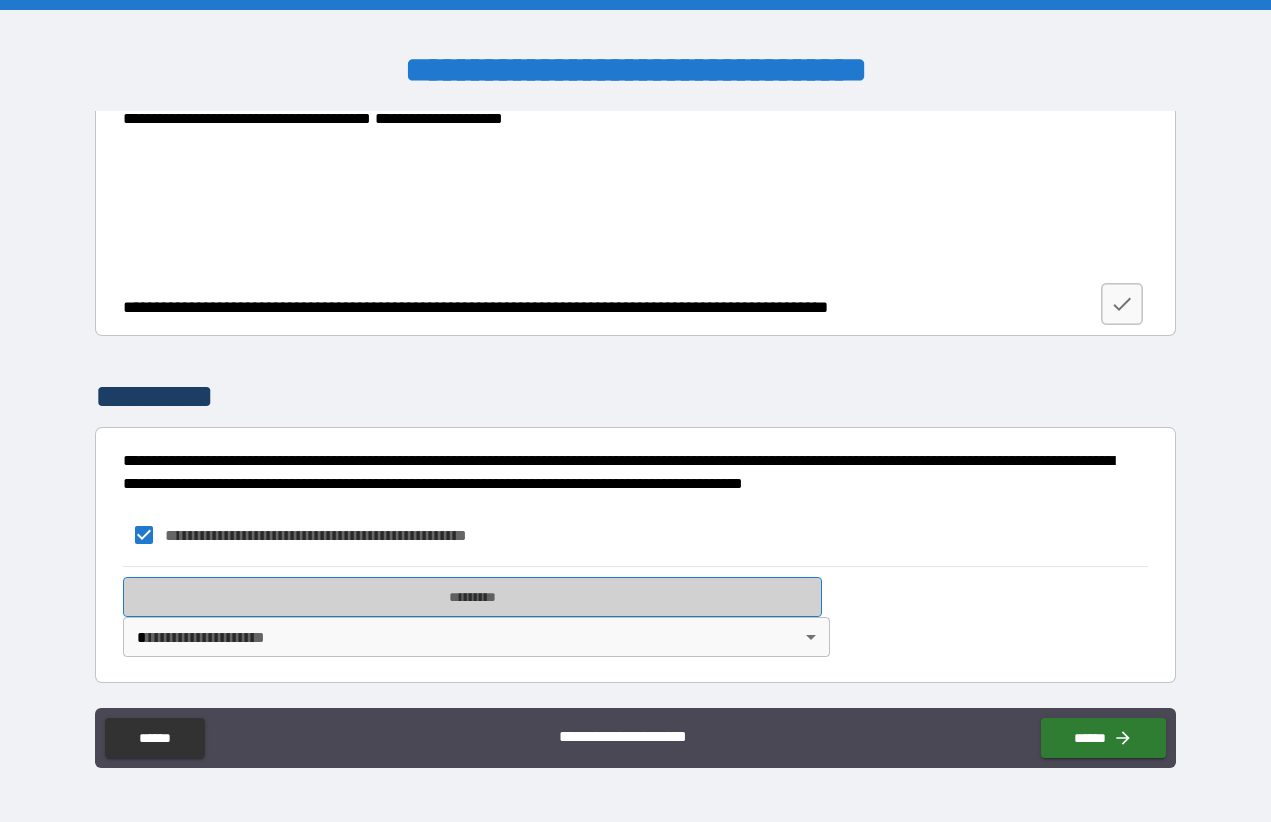 click on "*********" at bounding box center (472, 597) 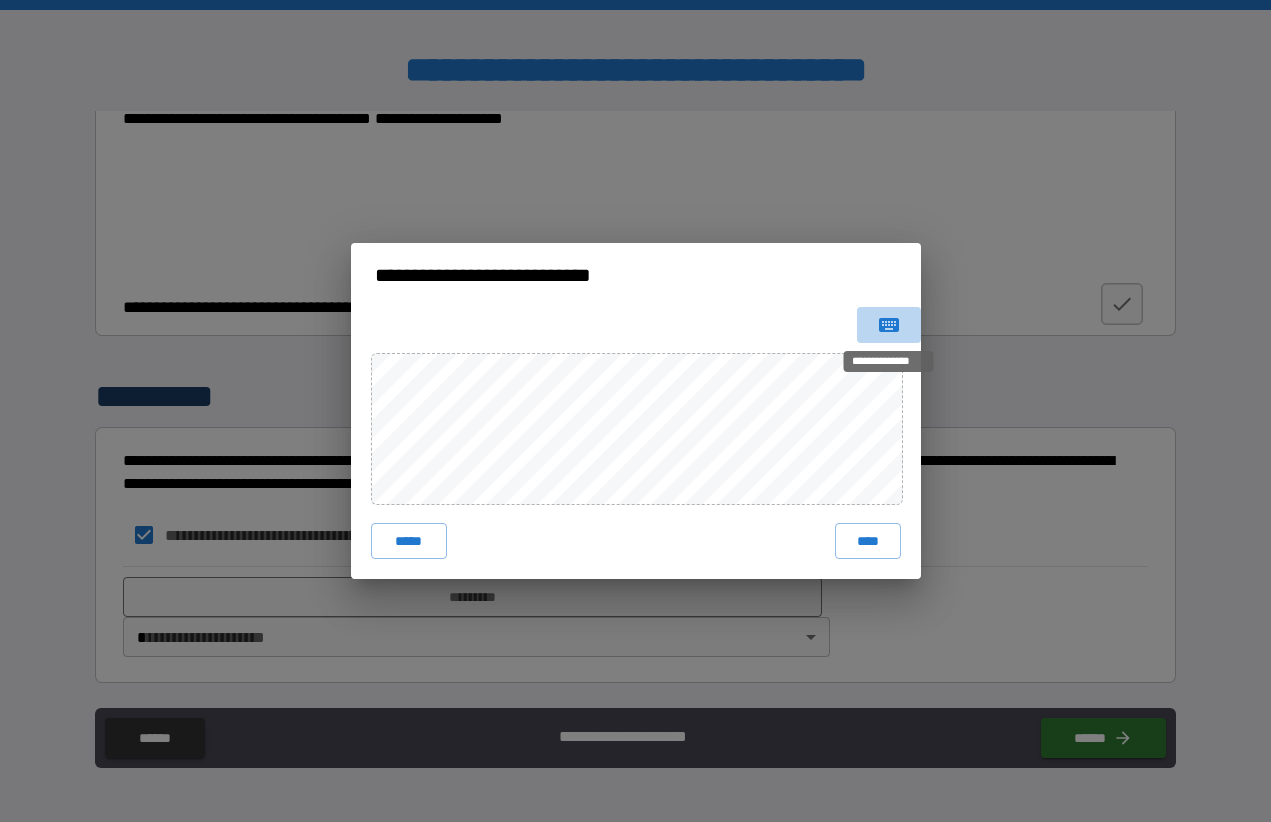 click 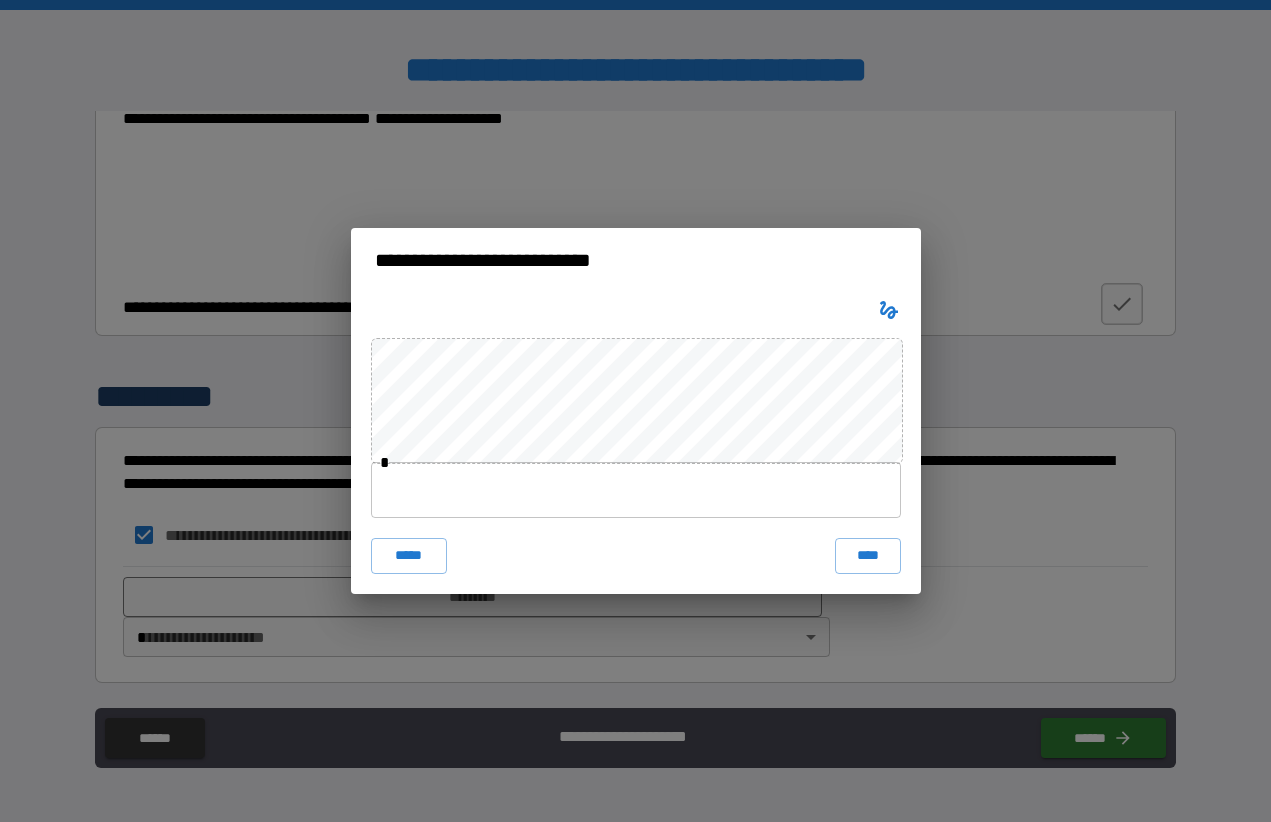 type 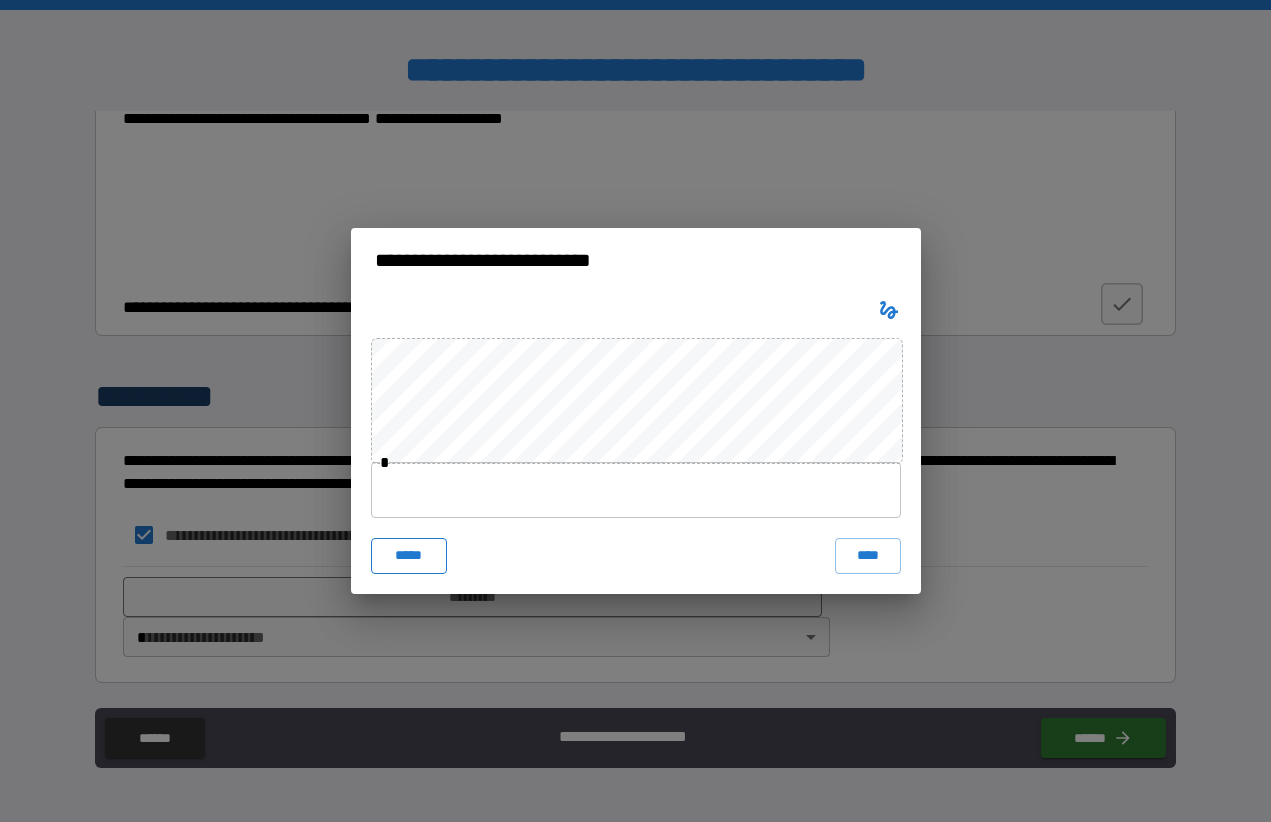click on "*****" at bounding box center [409, 556] 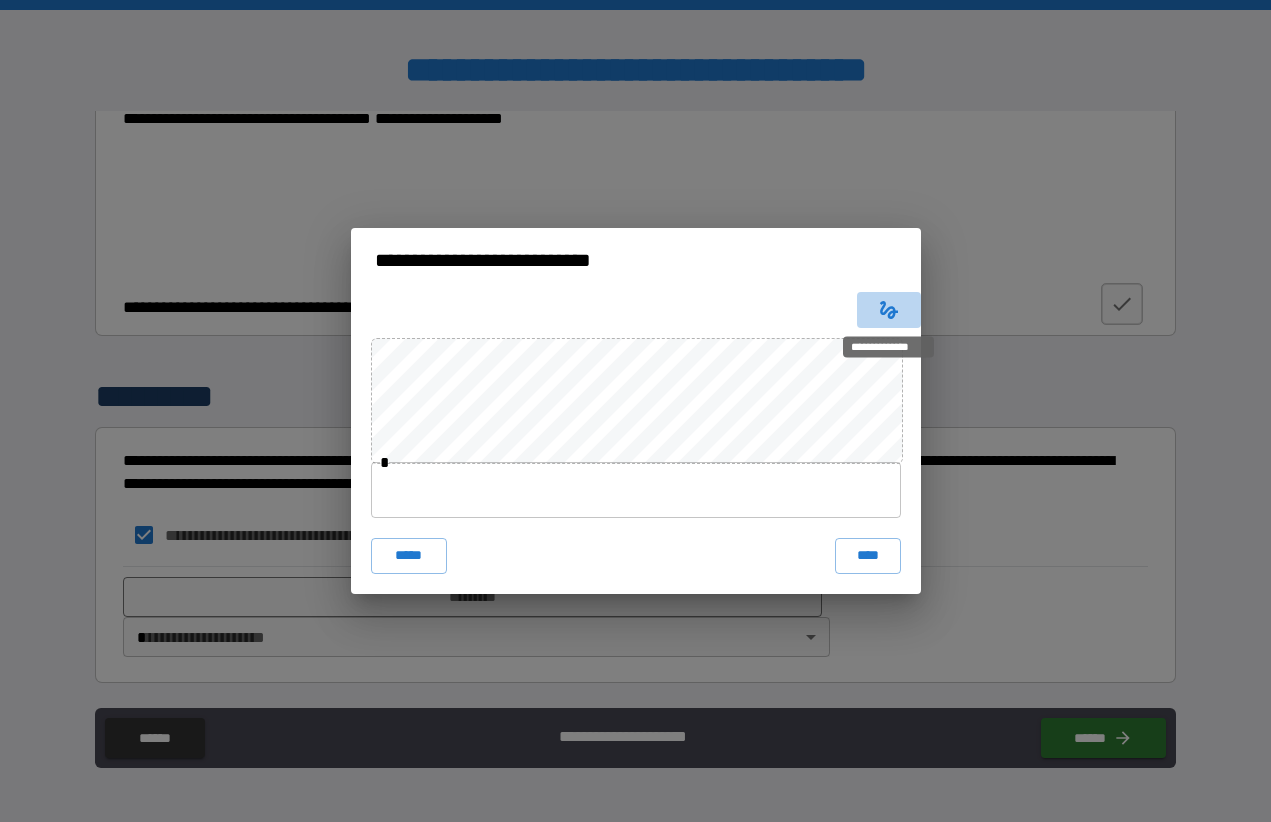 click 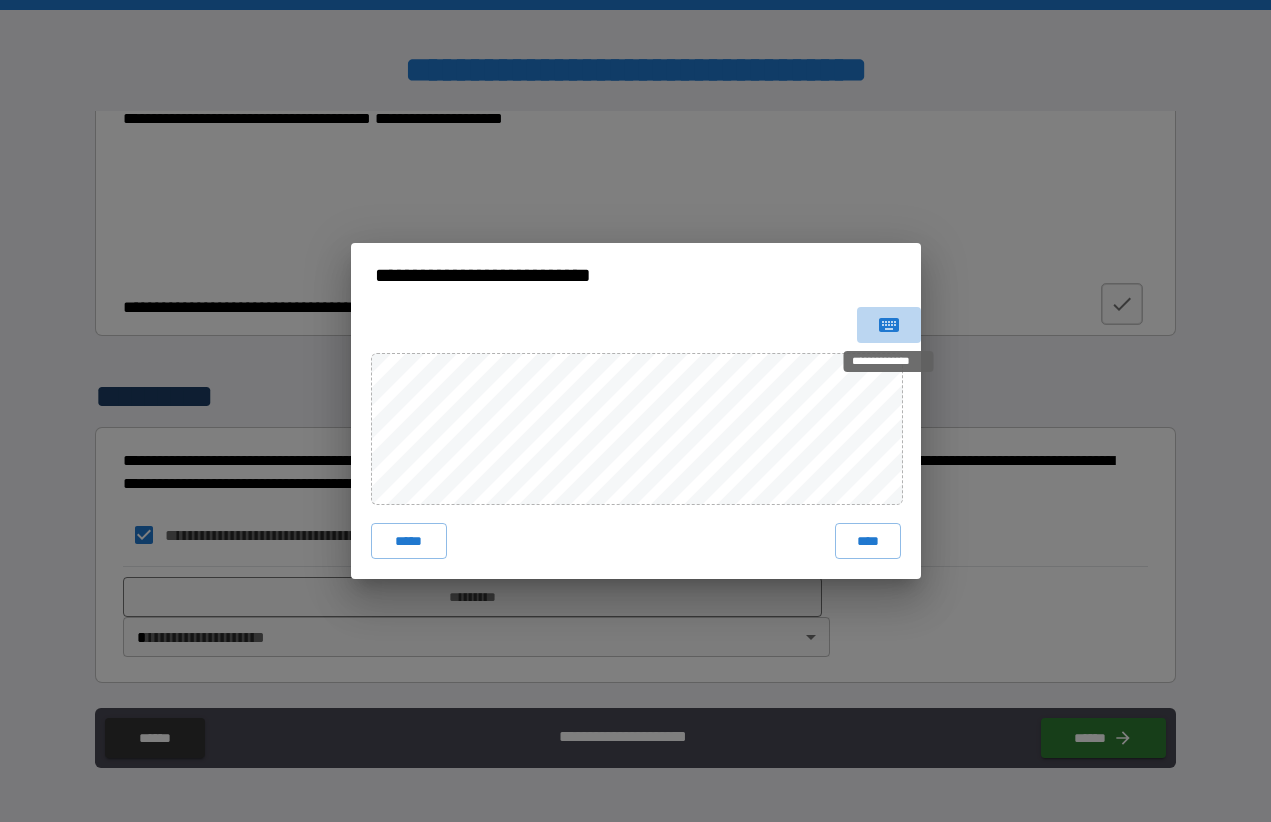 click 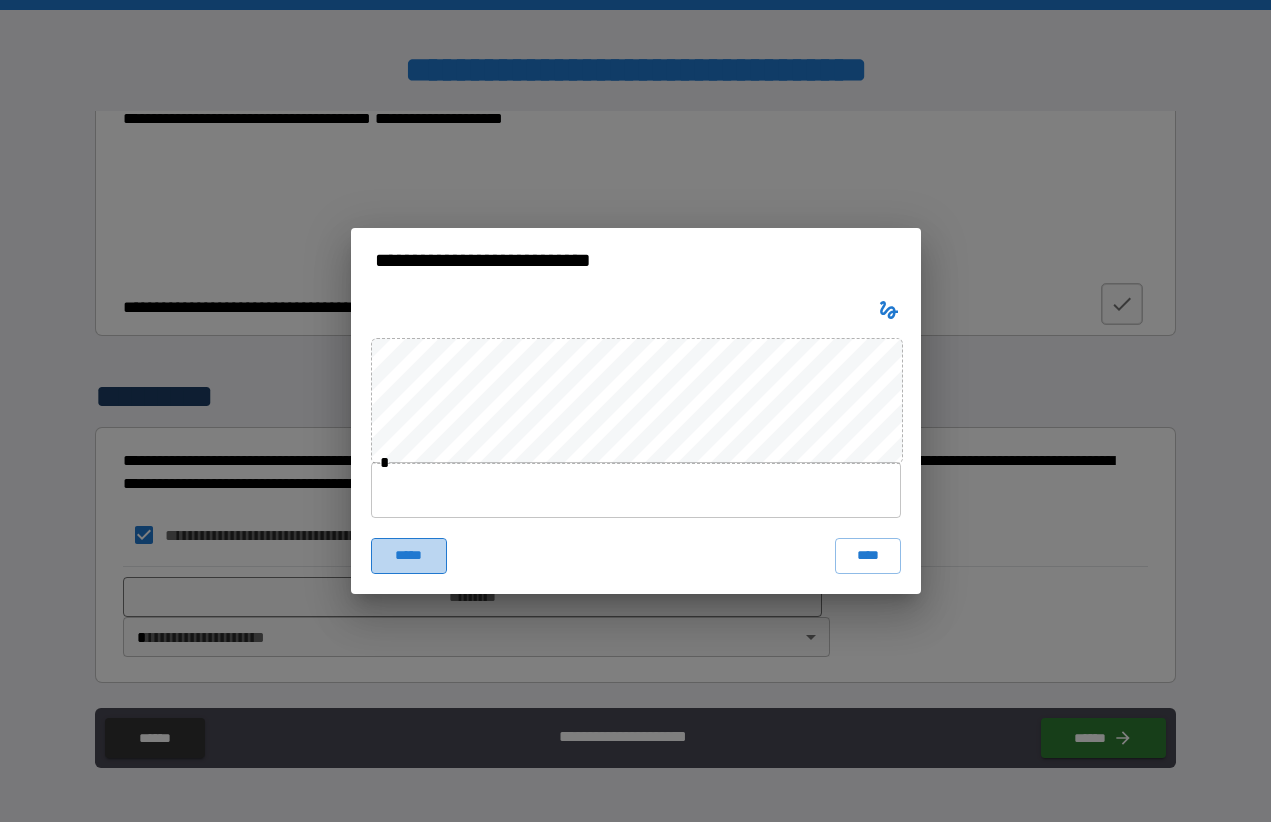 click on "*****" at bounding box center (409, 556) 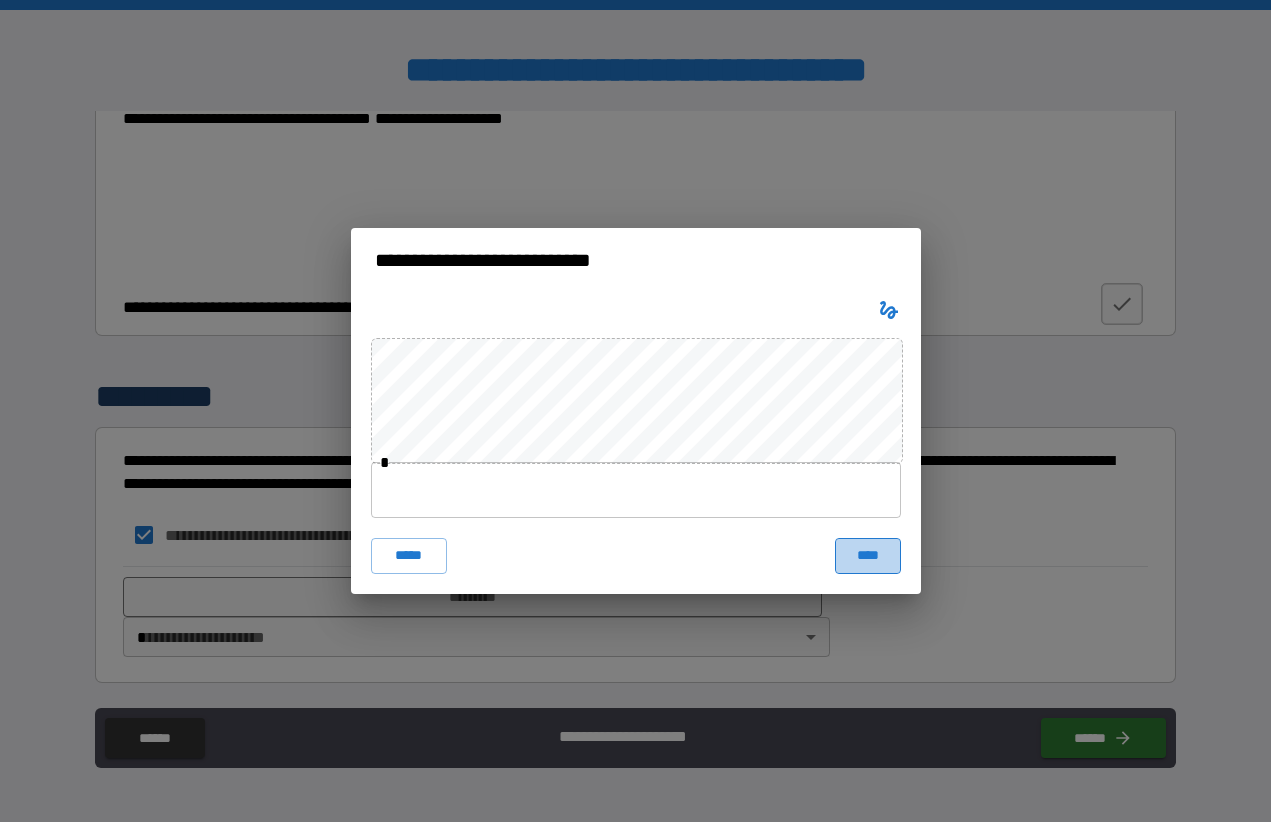 click on "****" at bounding box center (868, 556) 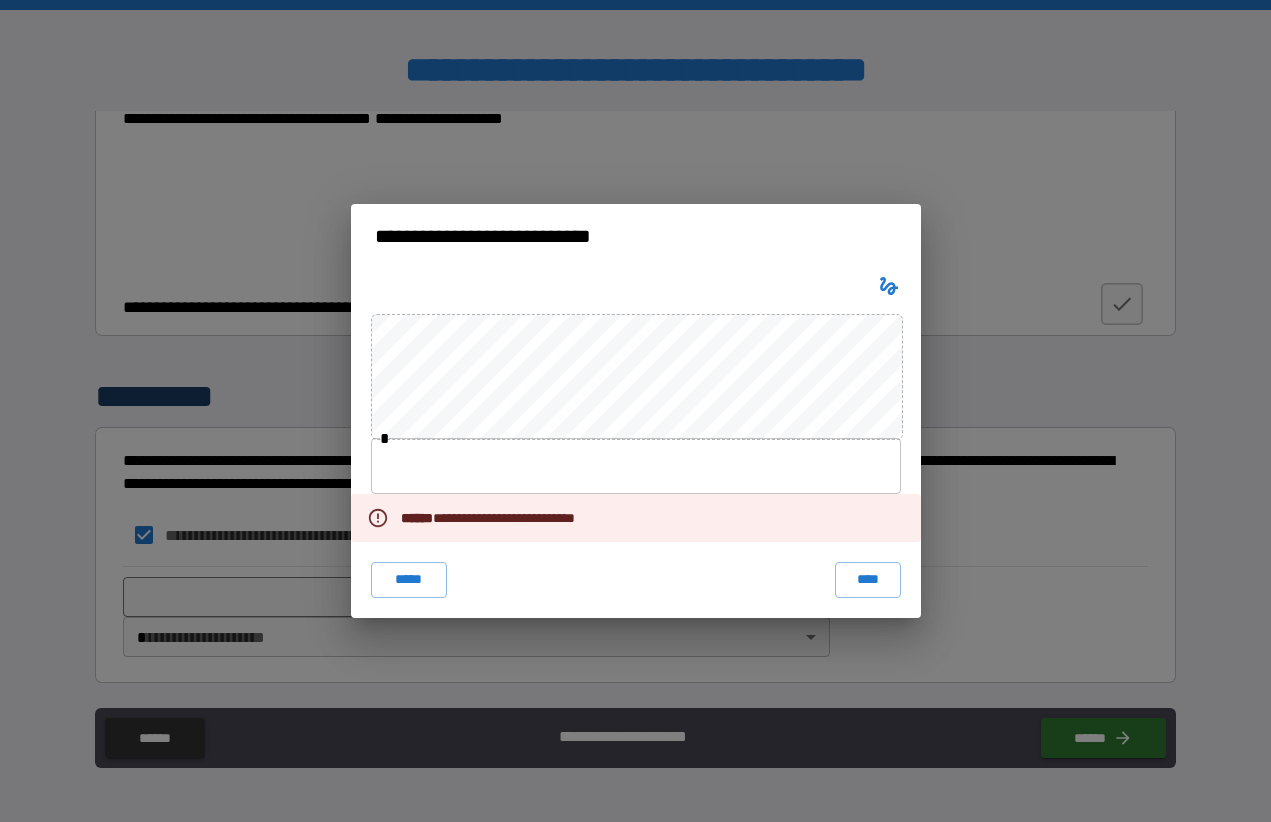 click at bounding box center (636, 466) 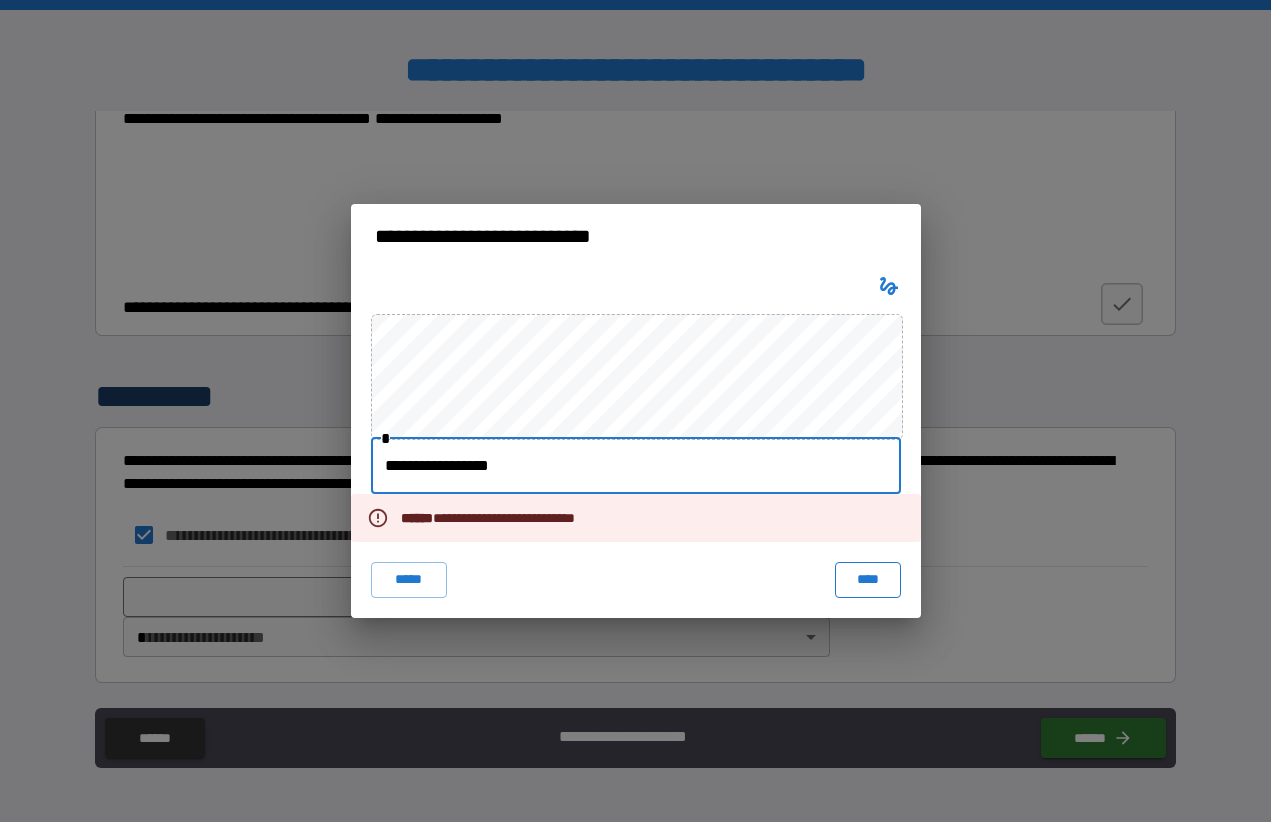 type on "**********" 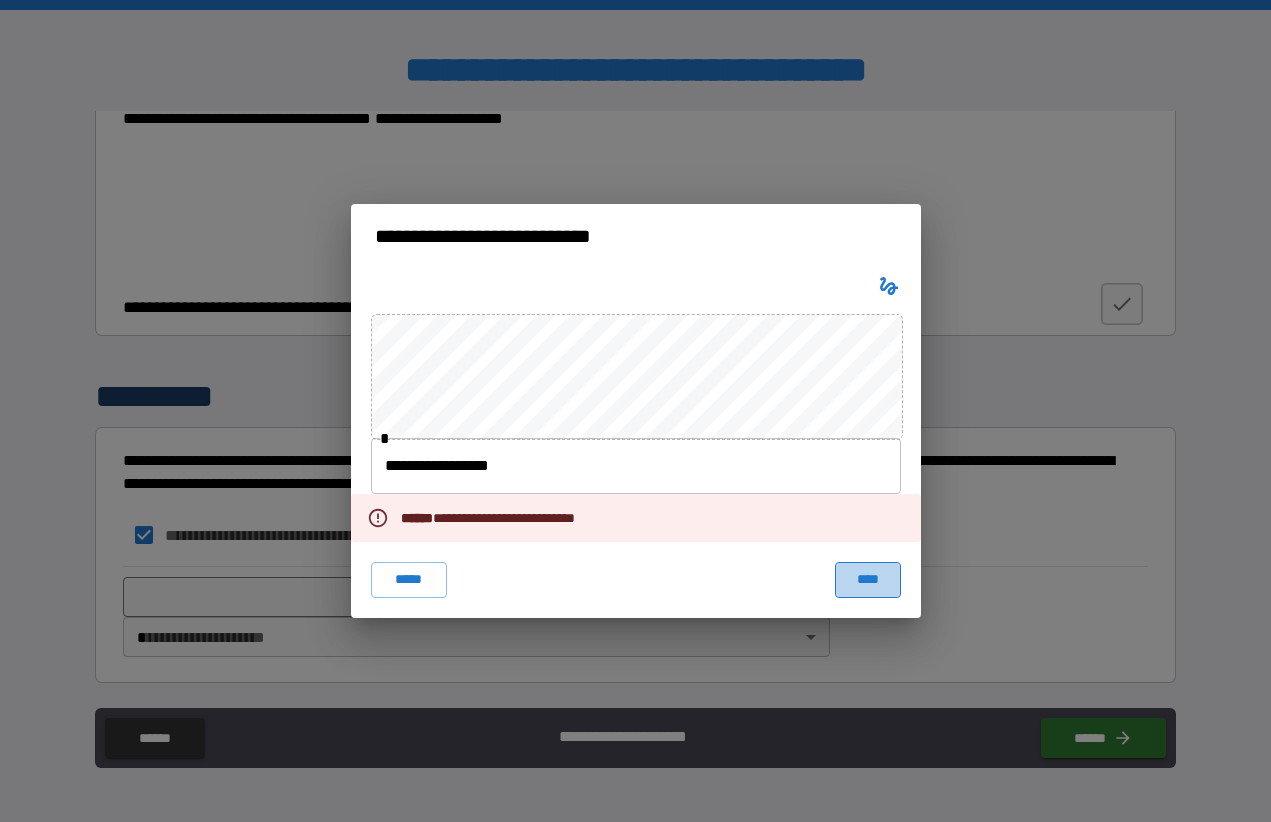 click on "****" at bounding box center [868, 580] 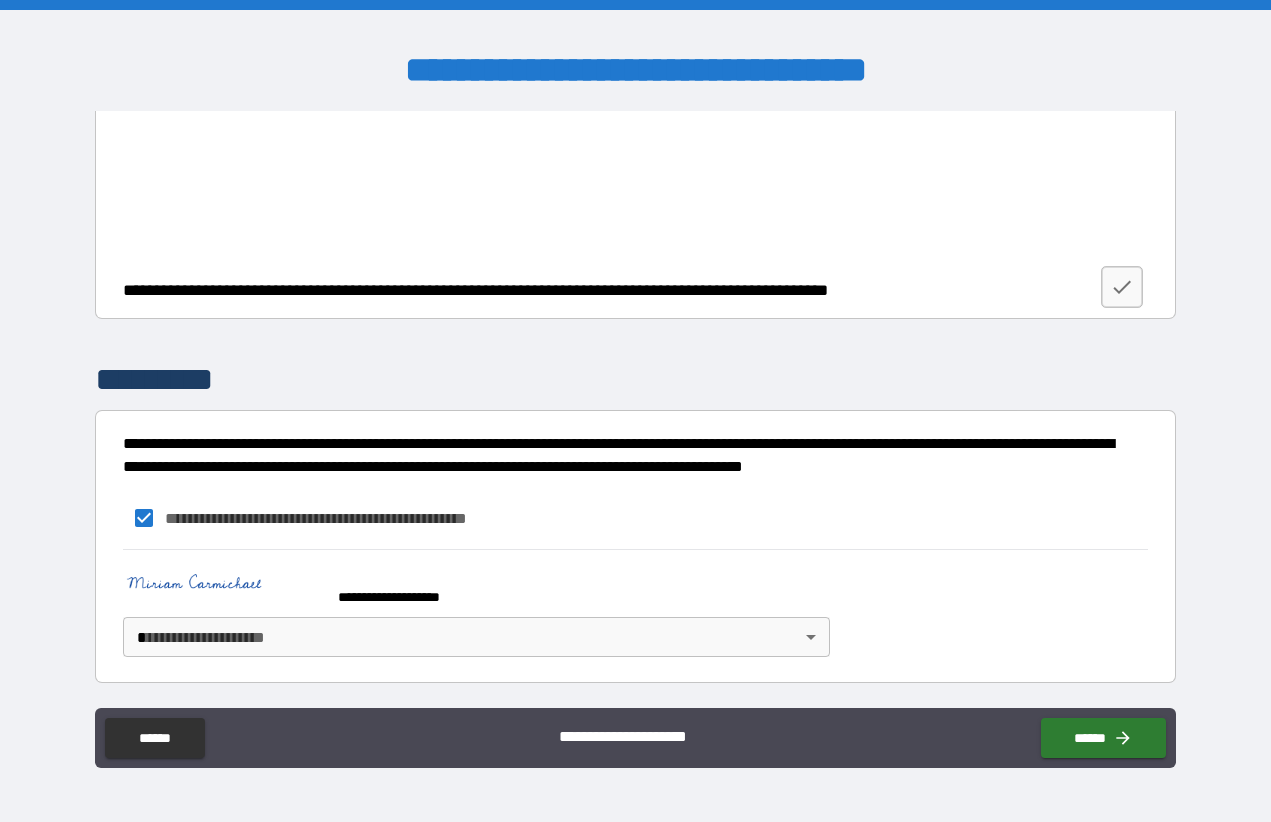 scroll, scrollTop: 3614, scrollLeft: 0, axis: vertical 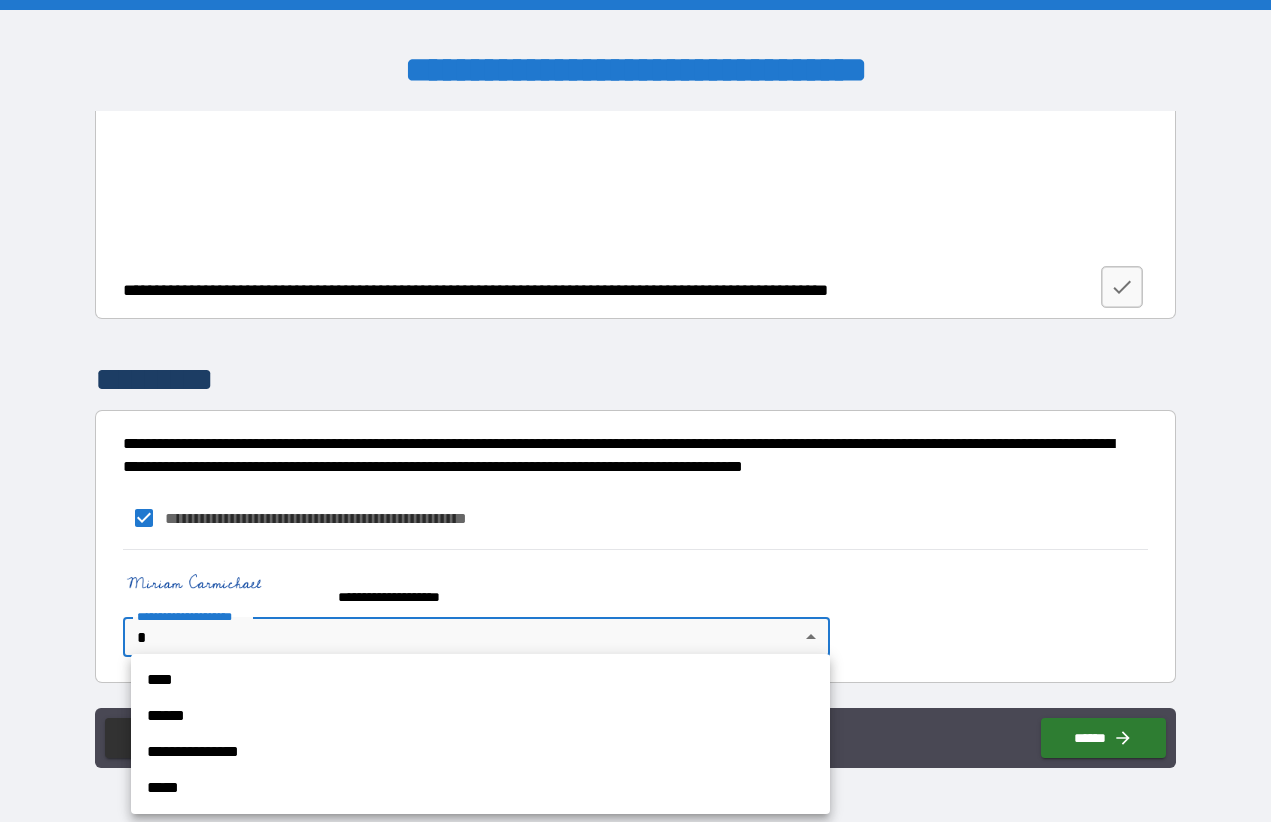 click on "**********" at bounding box center (635, 411) 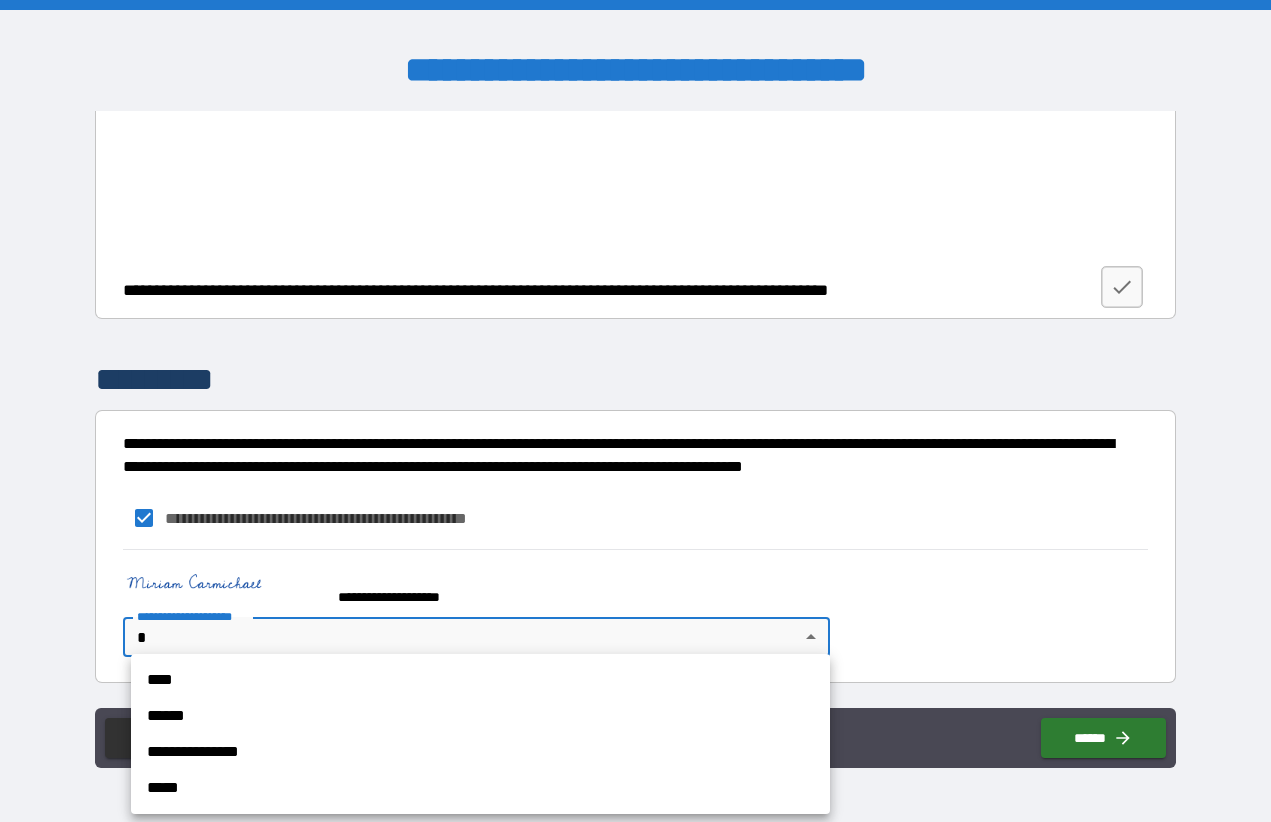 click on "****" at bounding box center (480, 680) 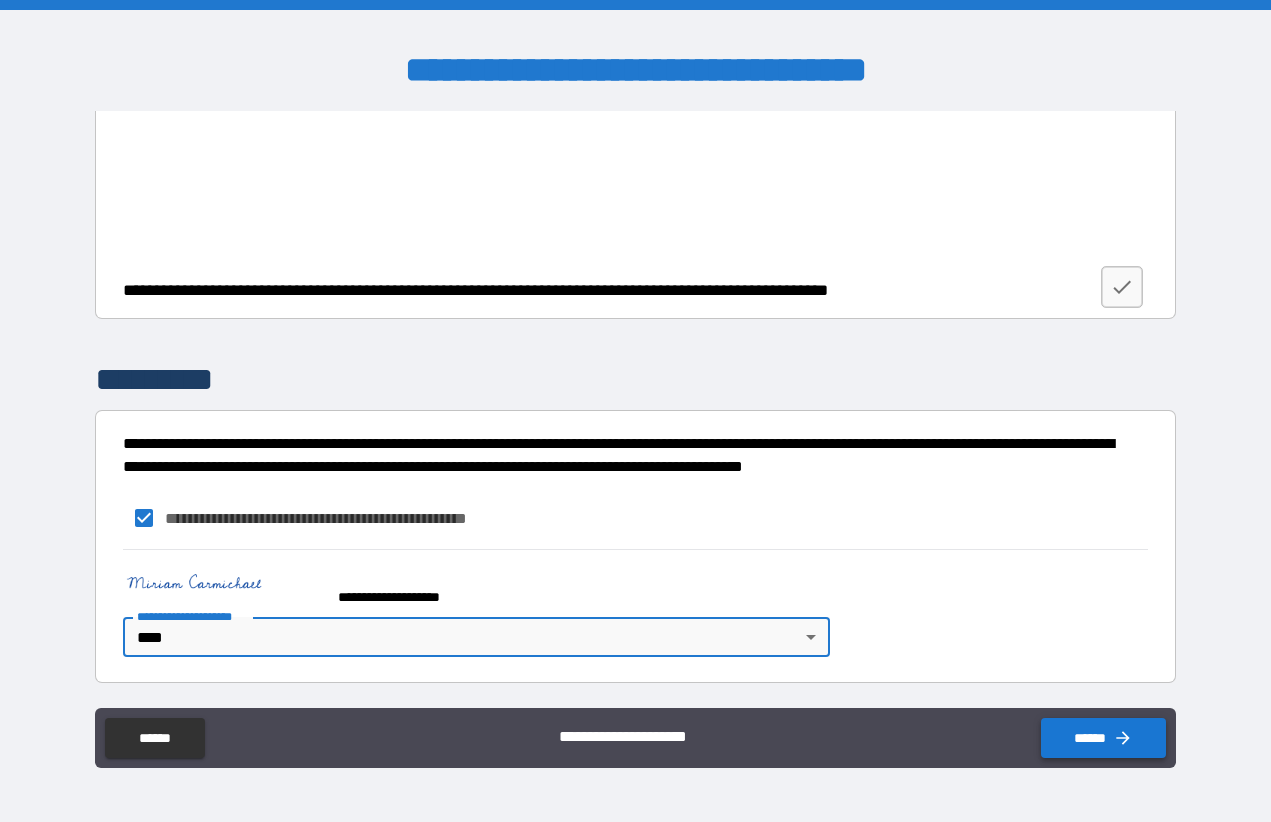 click on "******" at bounding box center [1103, 738] 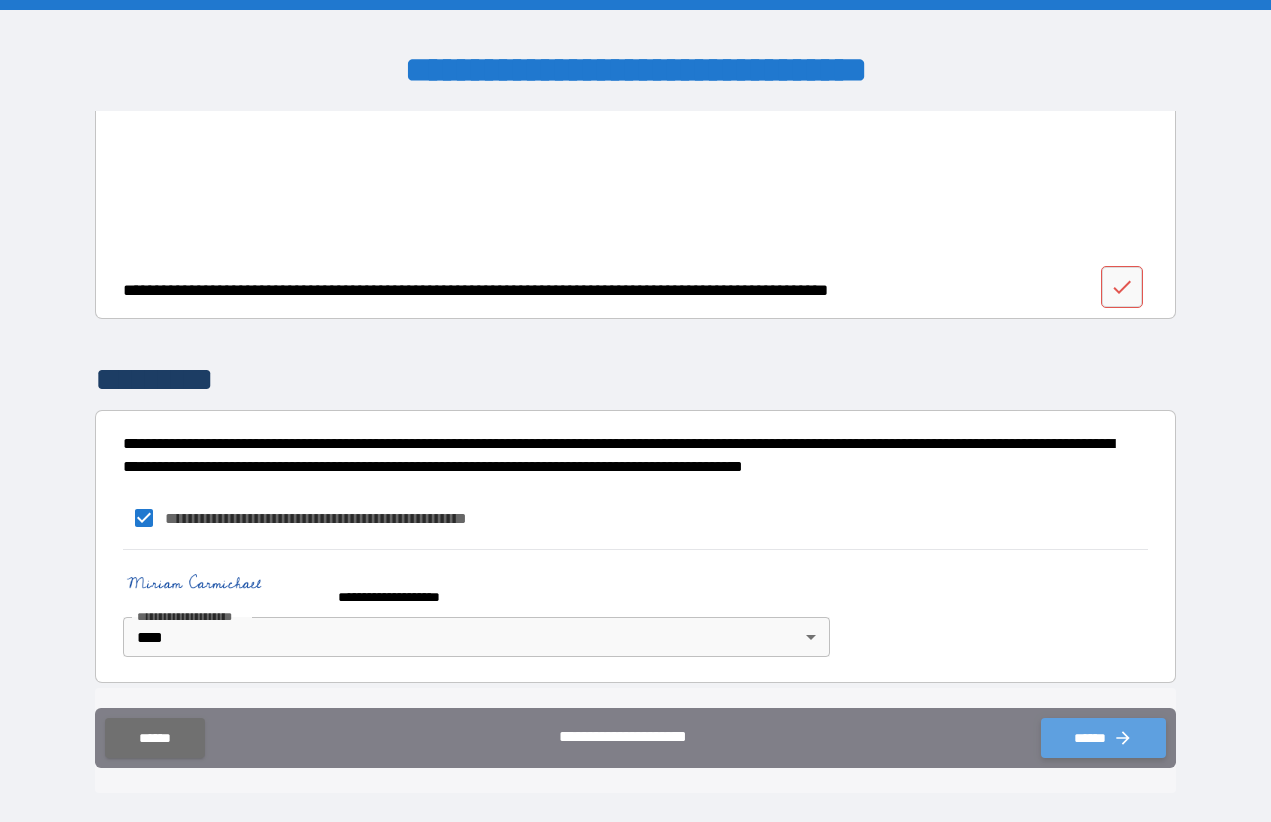 click on "******" at bounding box center (1103, 738) 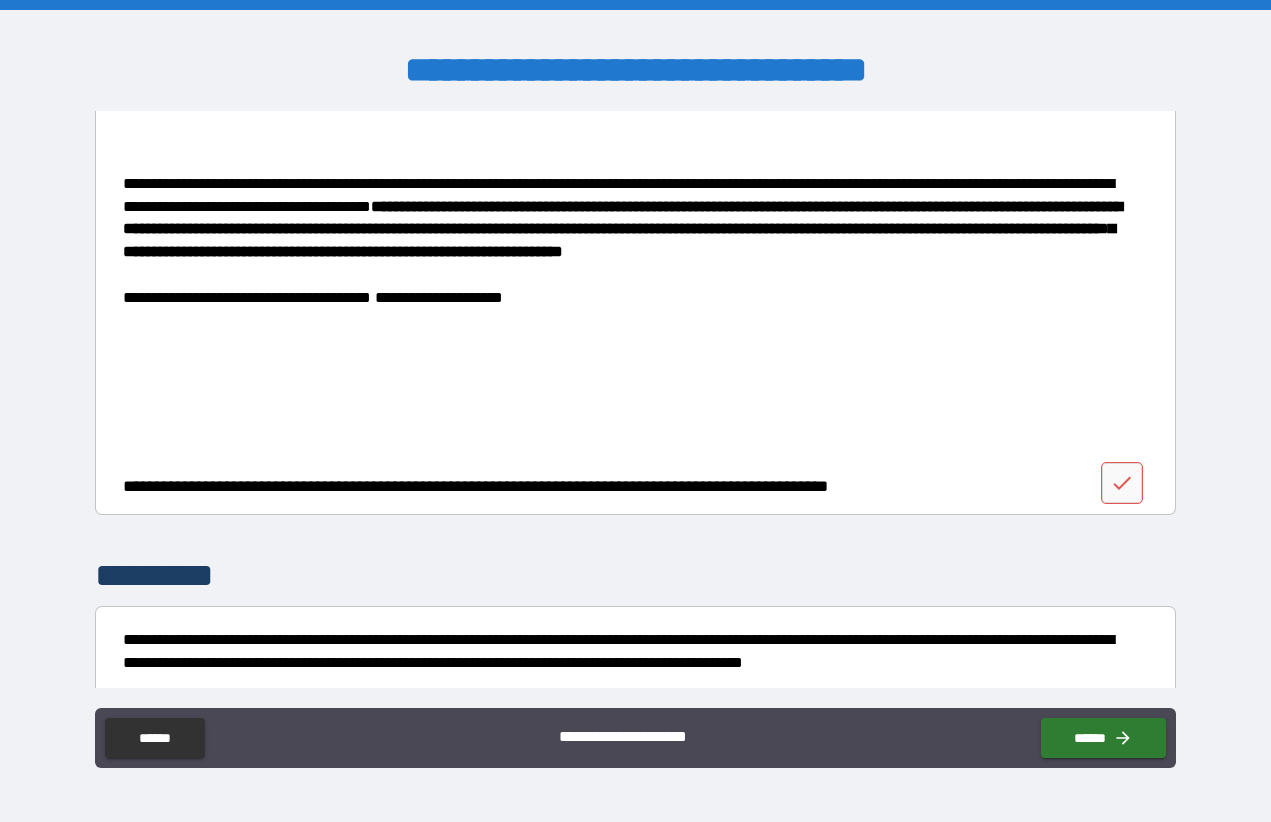 scroll, scrollTop: 3416, scrollLeft: 0, axis: vertical 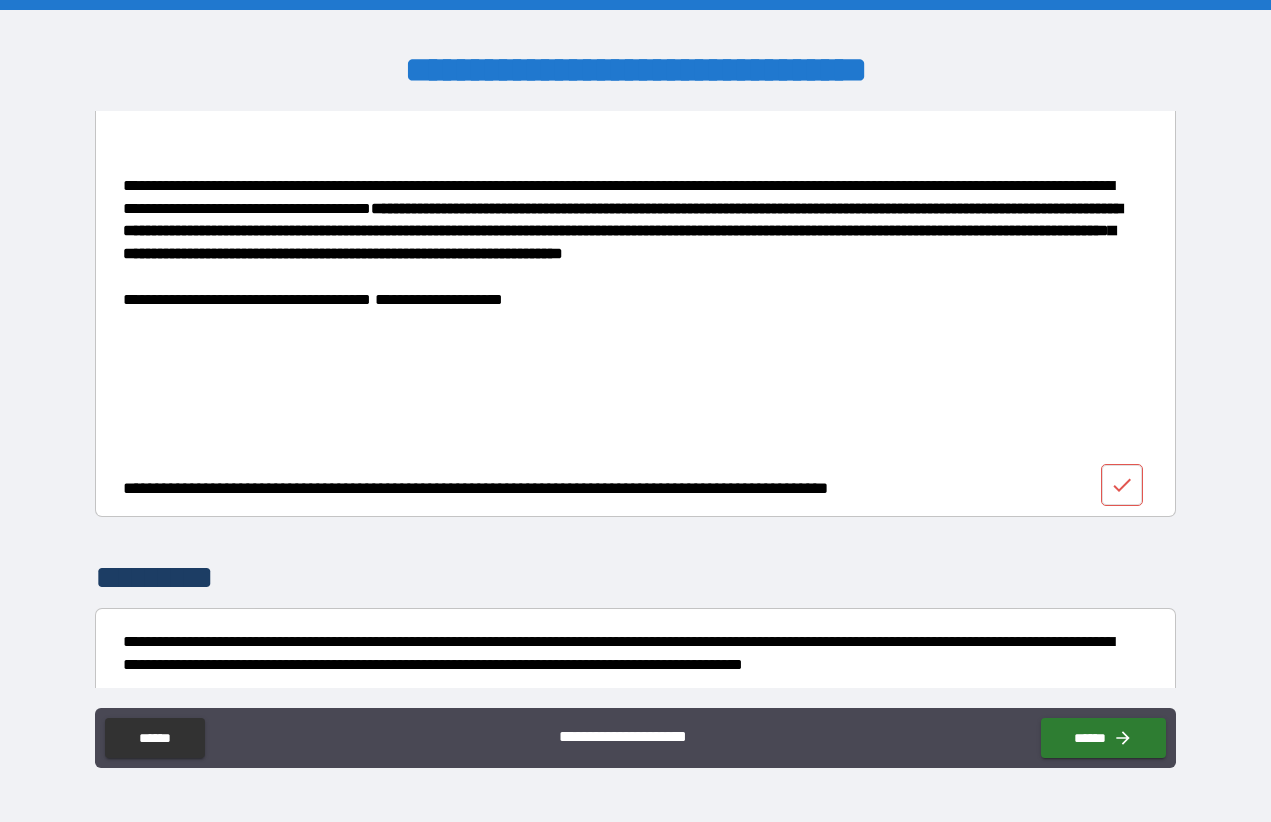 click 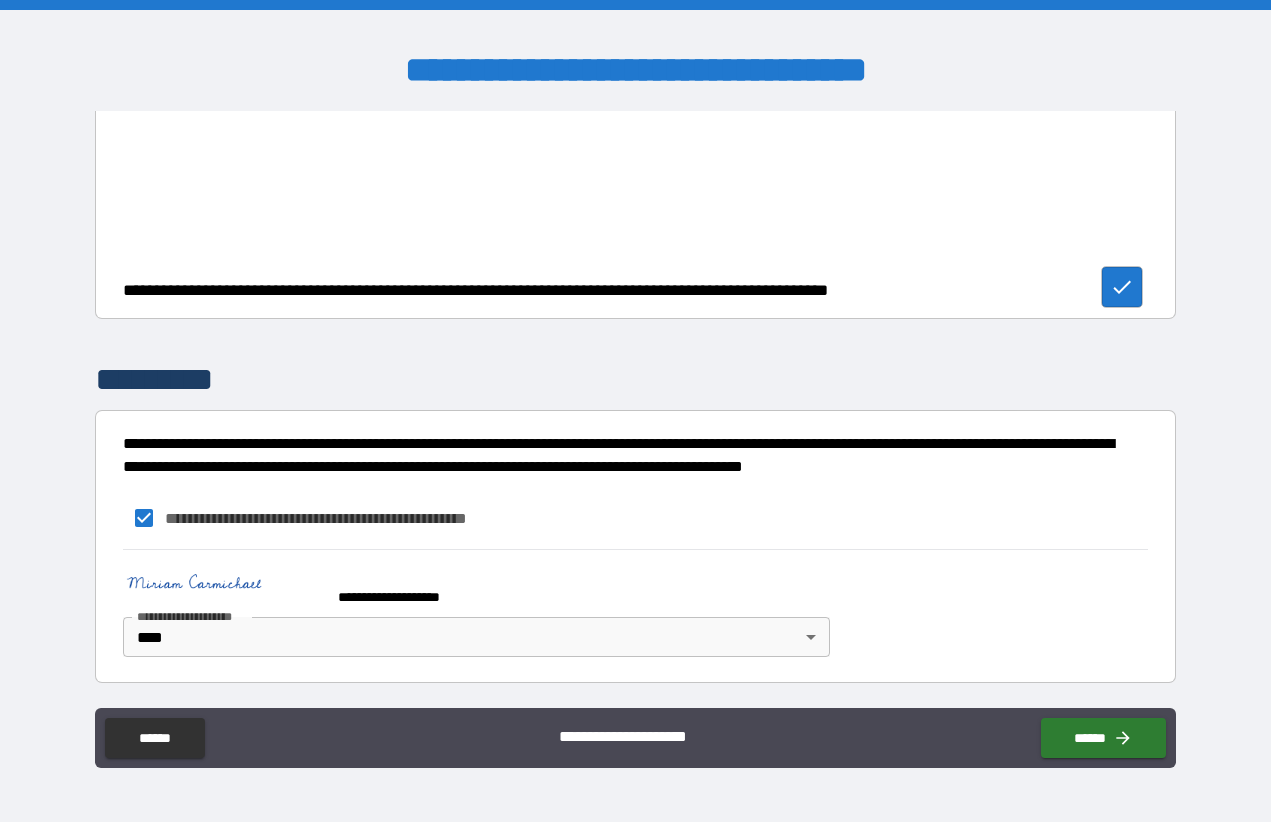scroll, scrollTop: 3614, scrollLeft: 0, axis: vertical 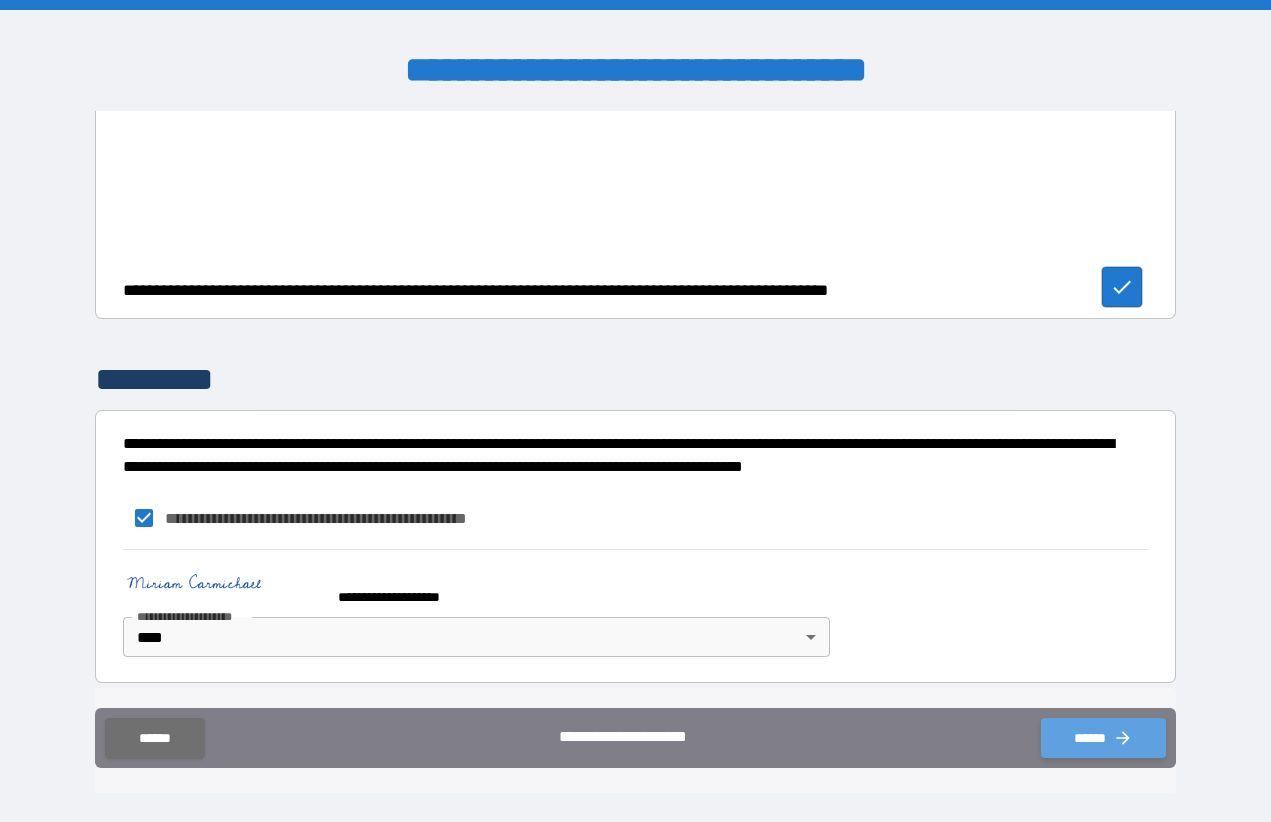 click on "******" at bounding box center [1103, 738] 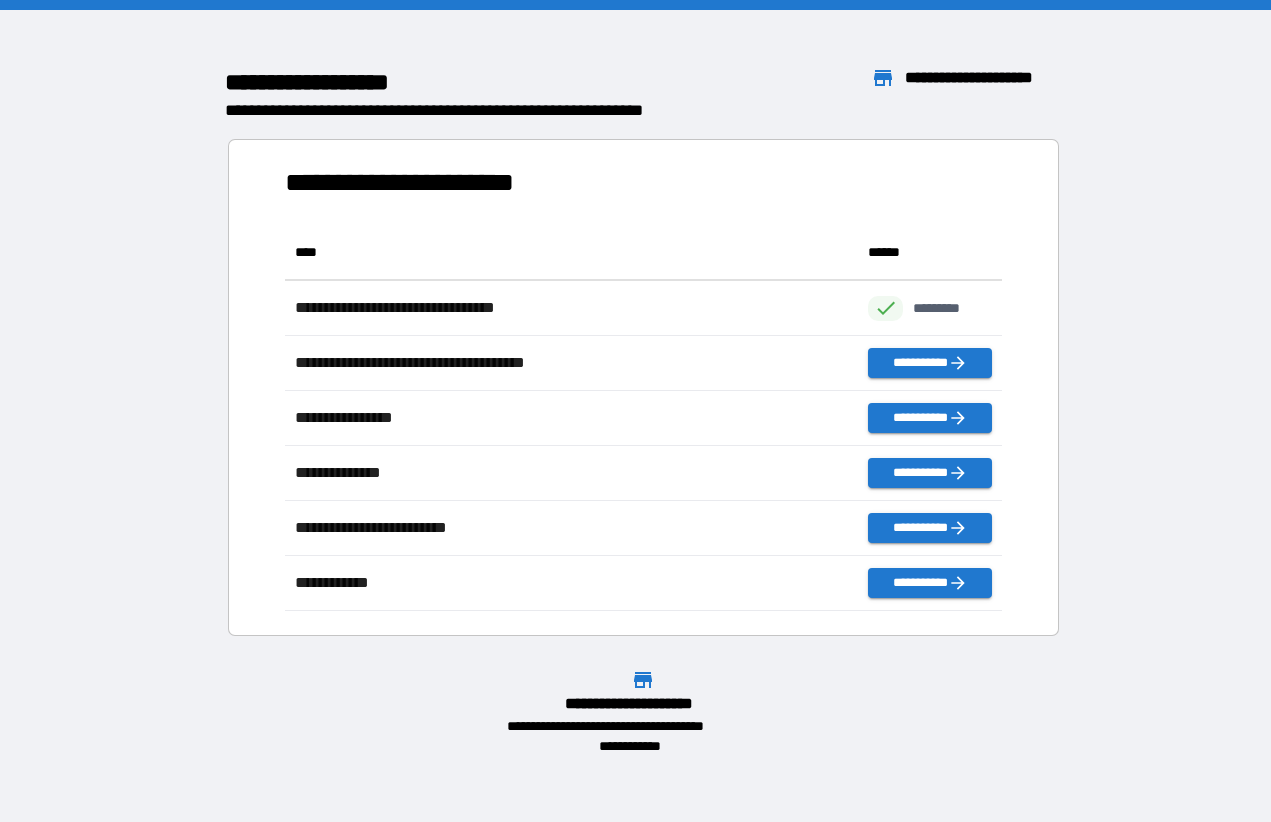 scroll, scrollTop: 1, scrollLeft: 1, axis: both 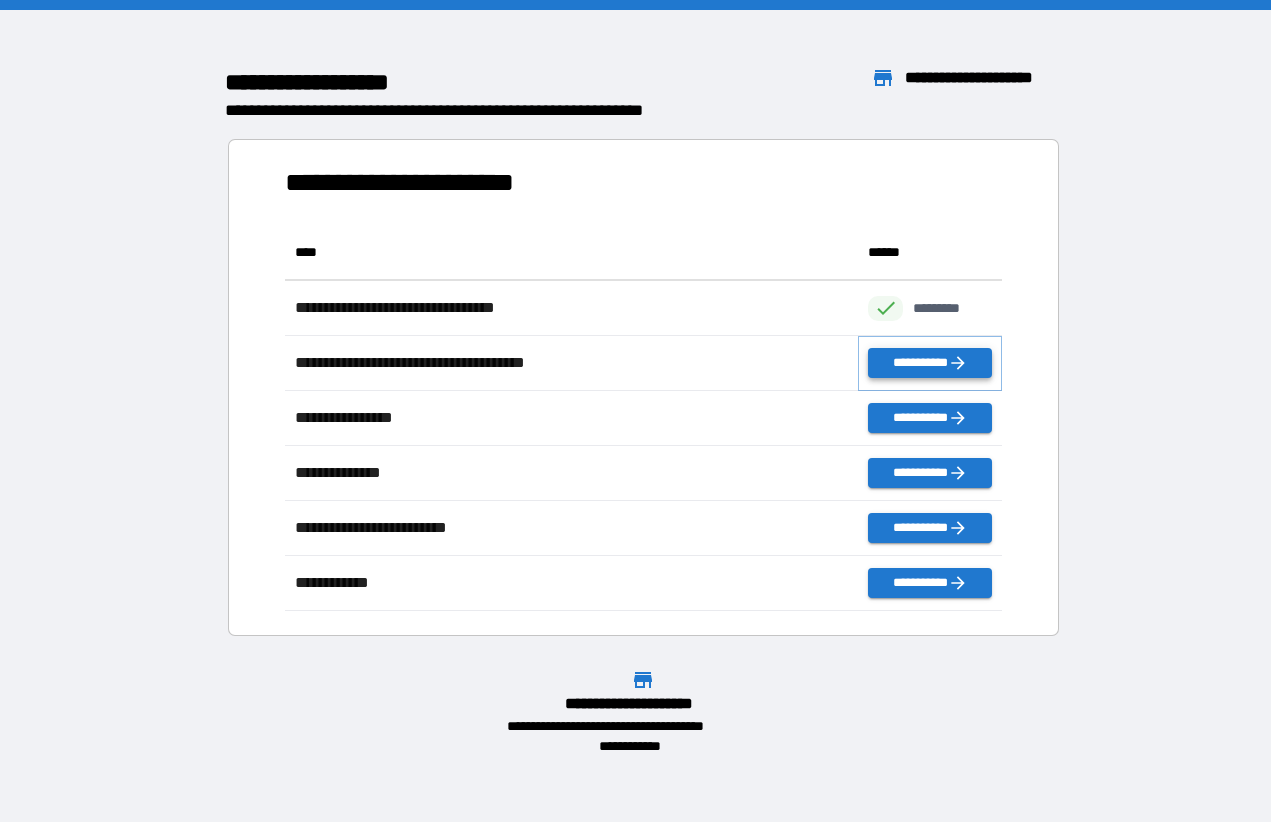 click on "**********" at bounding box center [929, 363] 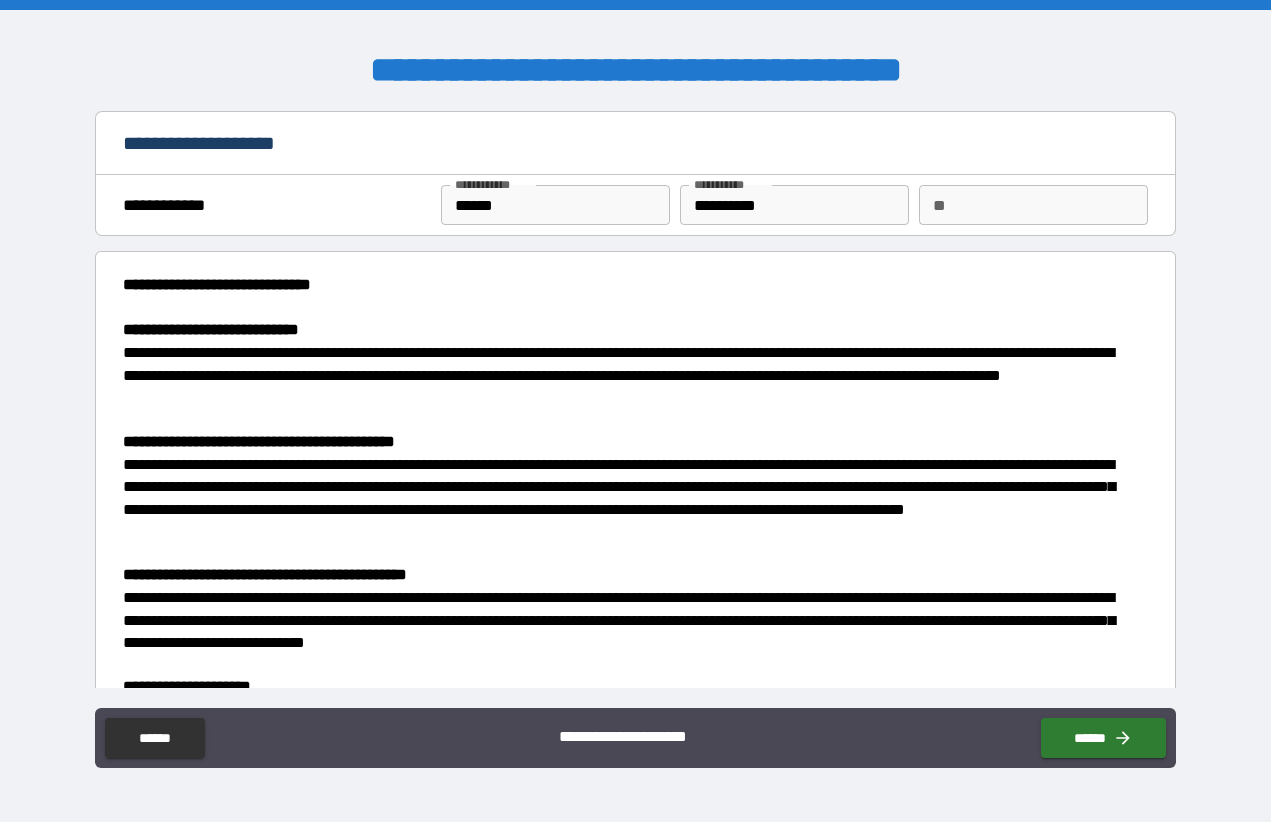 click on "**********" at bounding box center (629, 375) 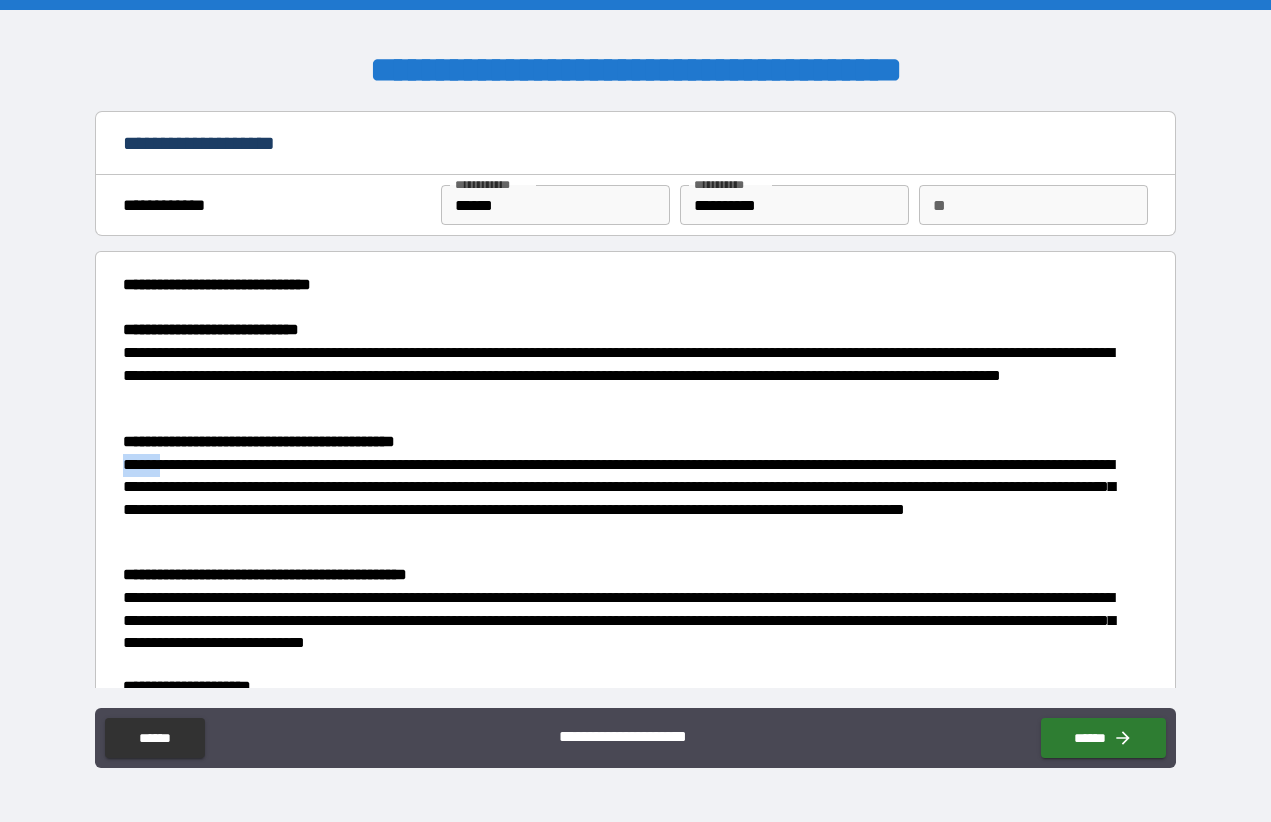 click on "**********" at bounding box center [629, 498] 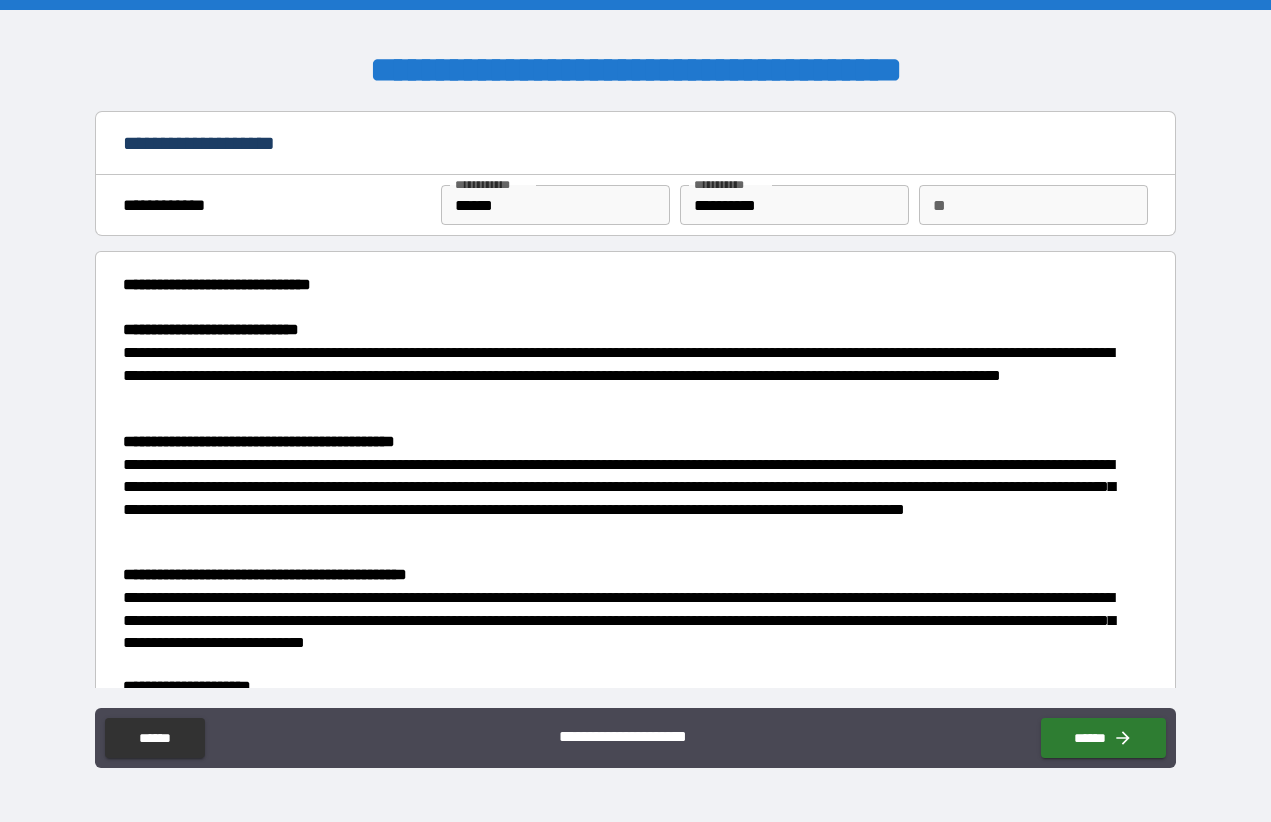 click on "**********" at bounding box center [629, 375] 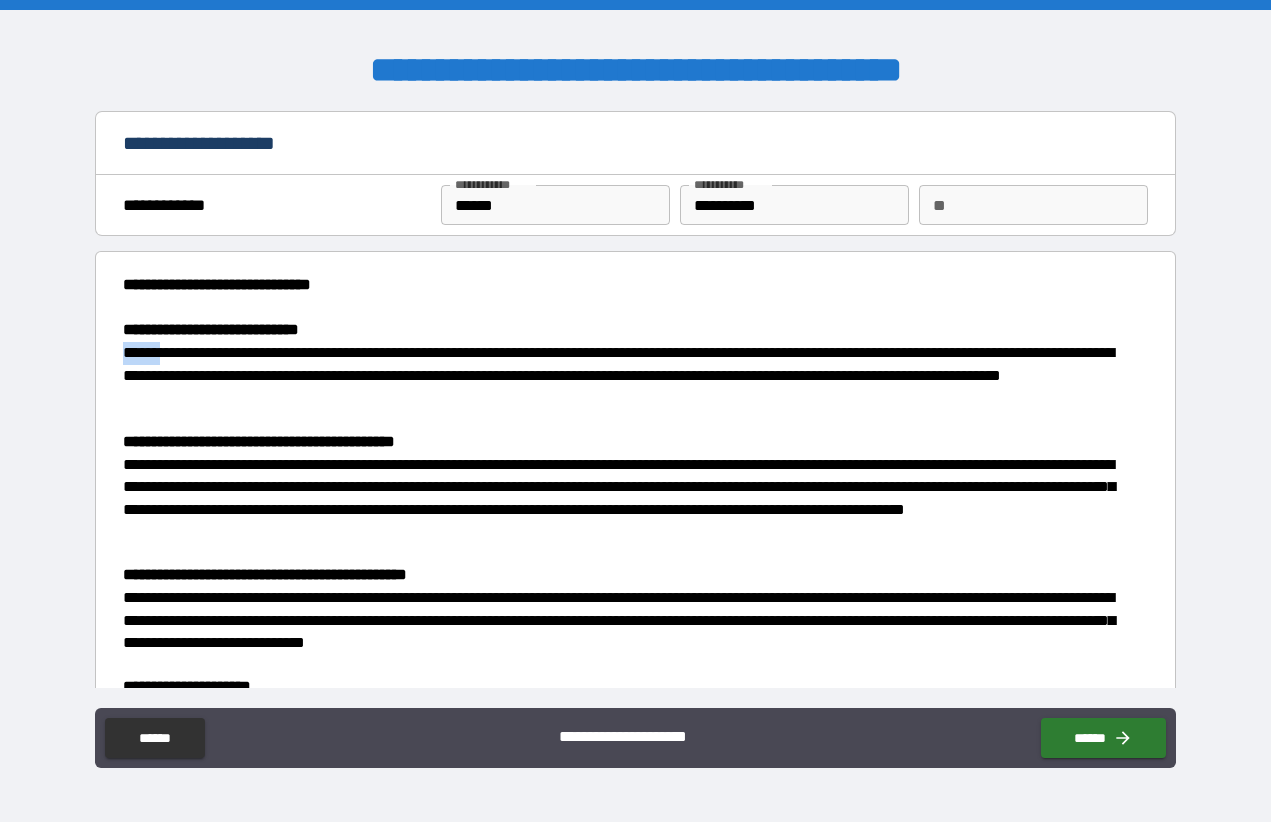 click on "**********" at bounding box center [629, 375] 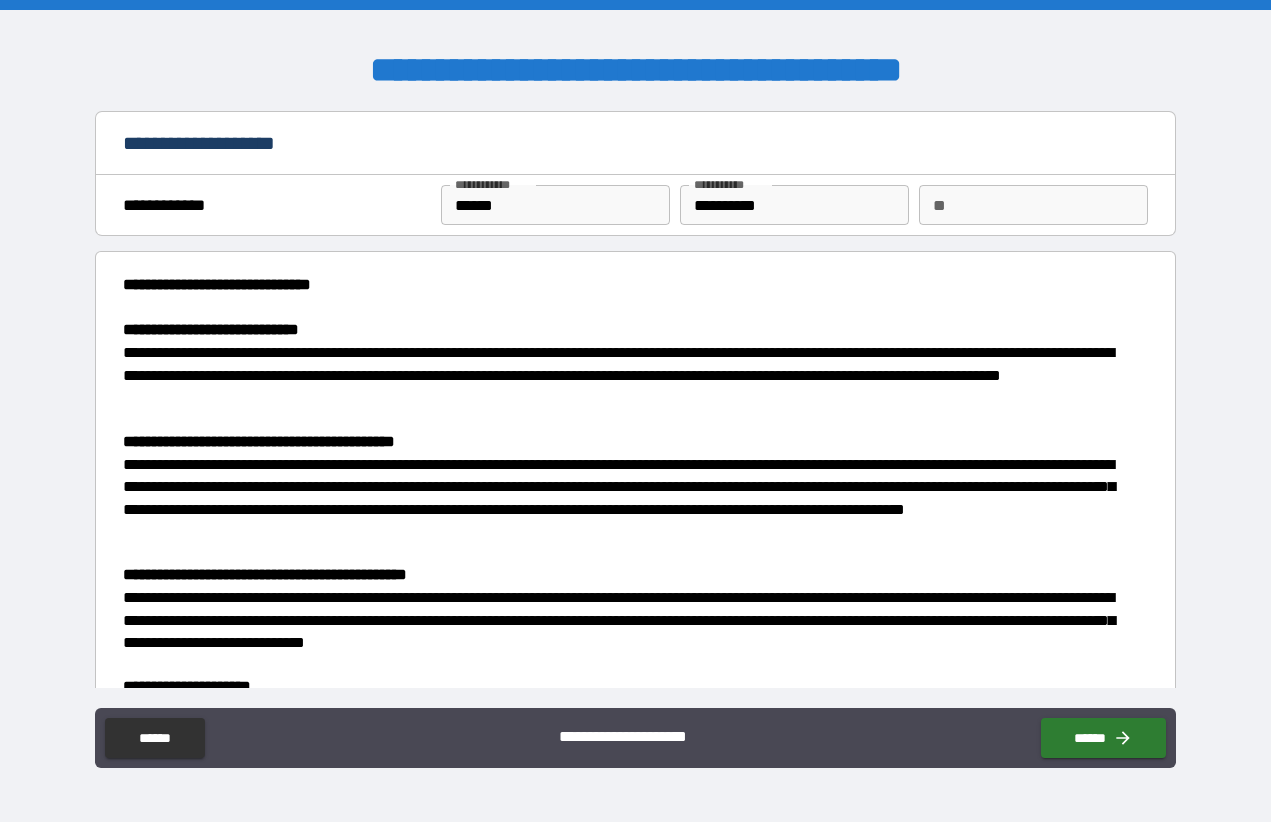 click on "**********" at bounding box center [629, 375] 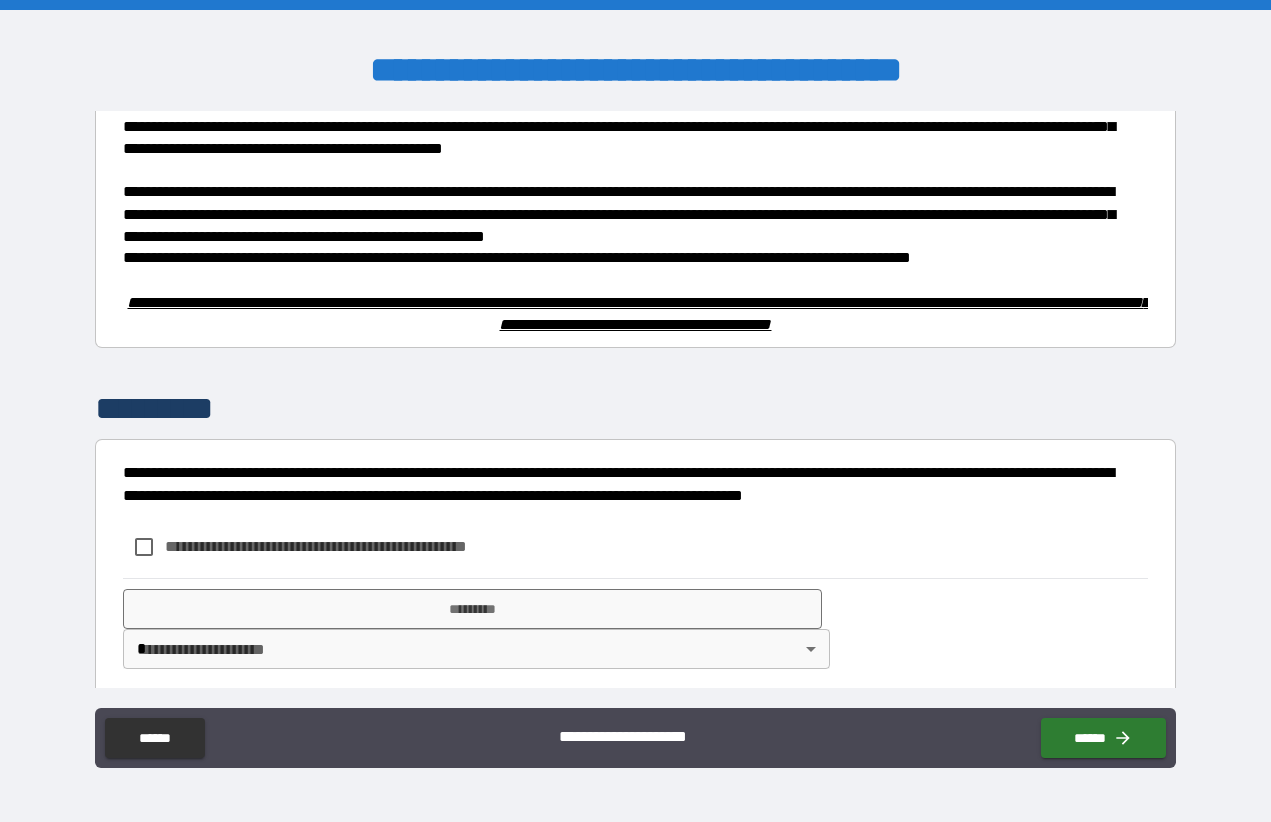 scroll, scrollTop: 1115, scrollLeft: 0, axis: vertical 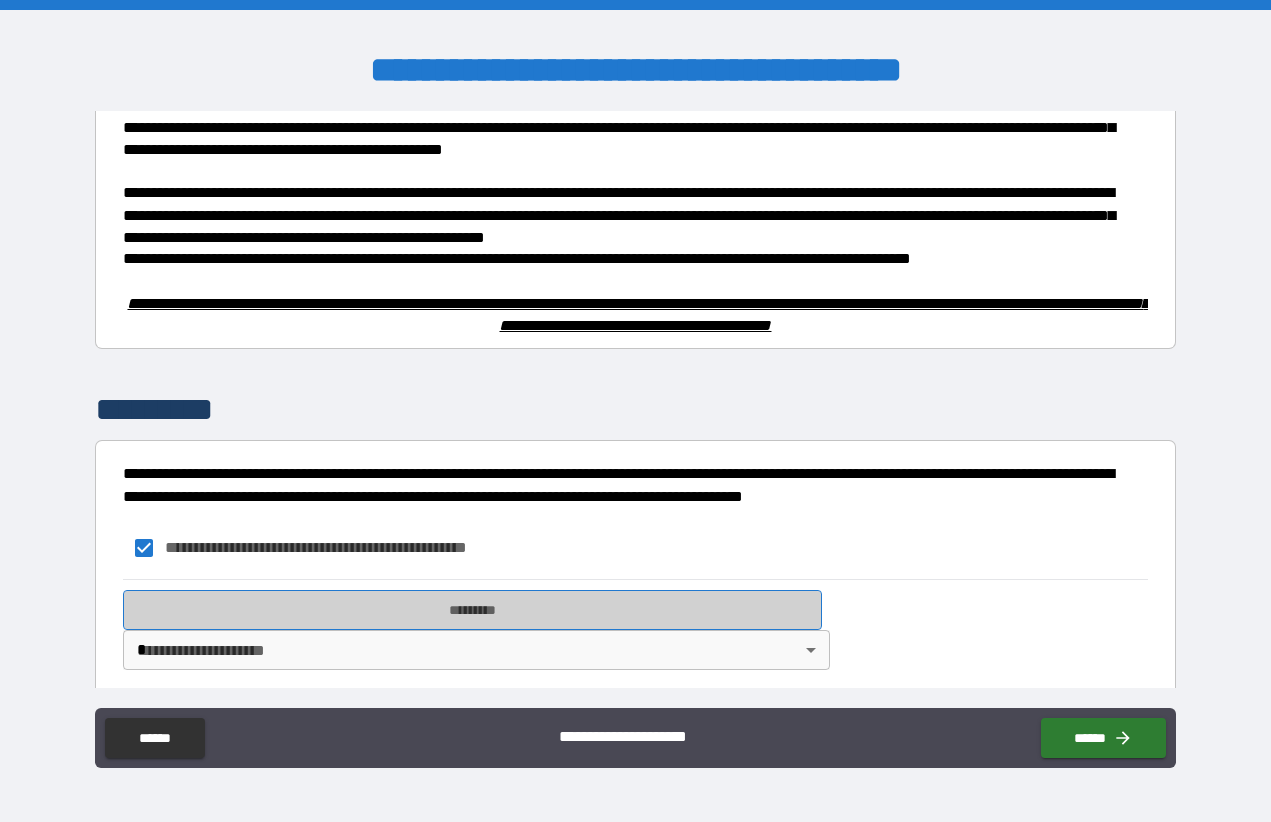 click on "*********" at bounding box center [472, 610] 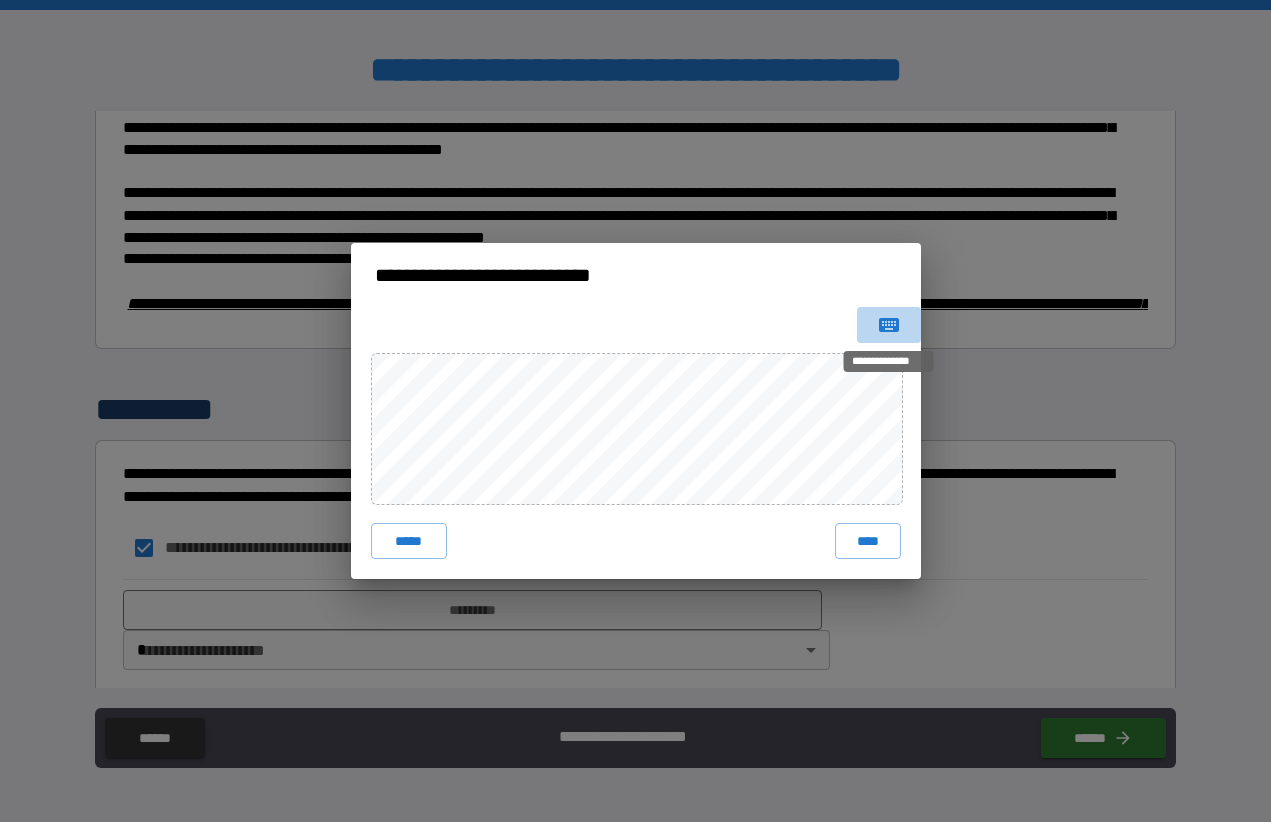 click 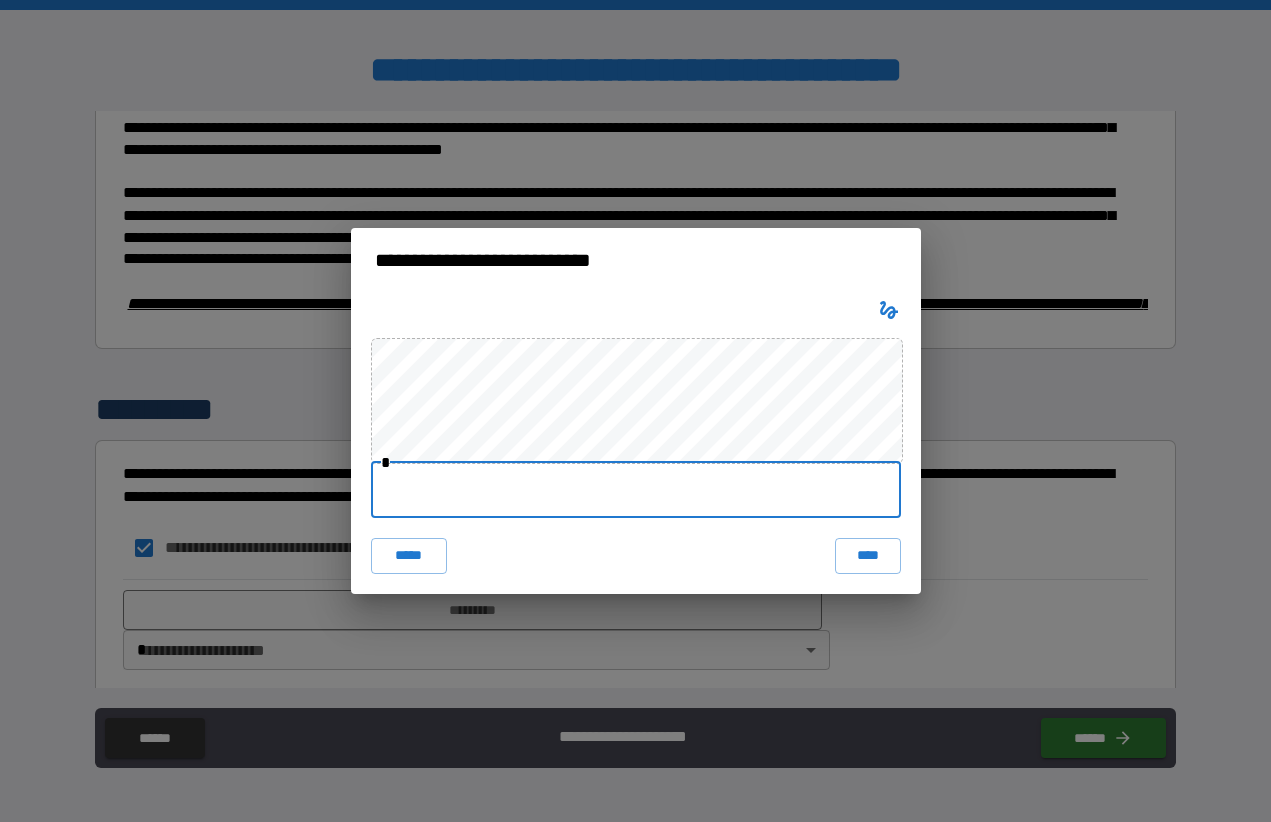 click at bounding box center (636, 490) 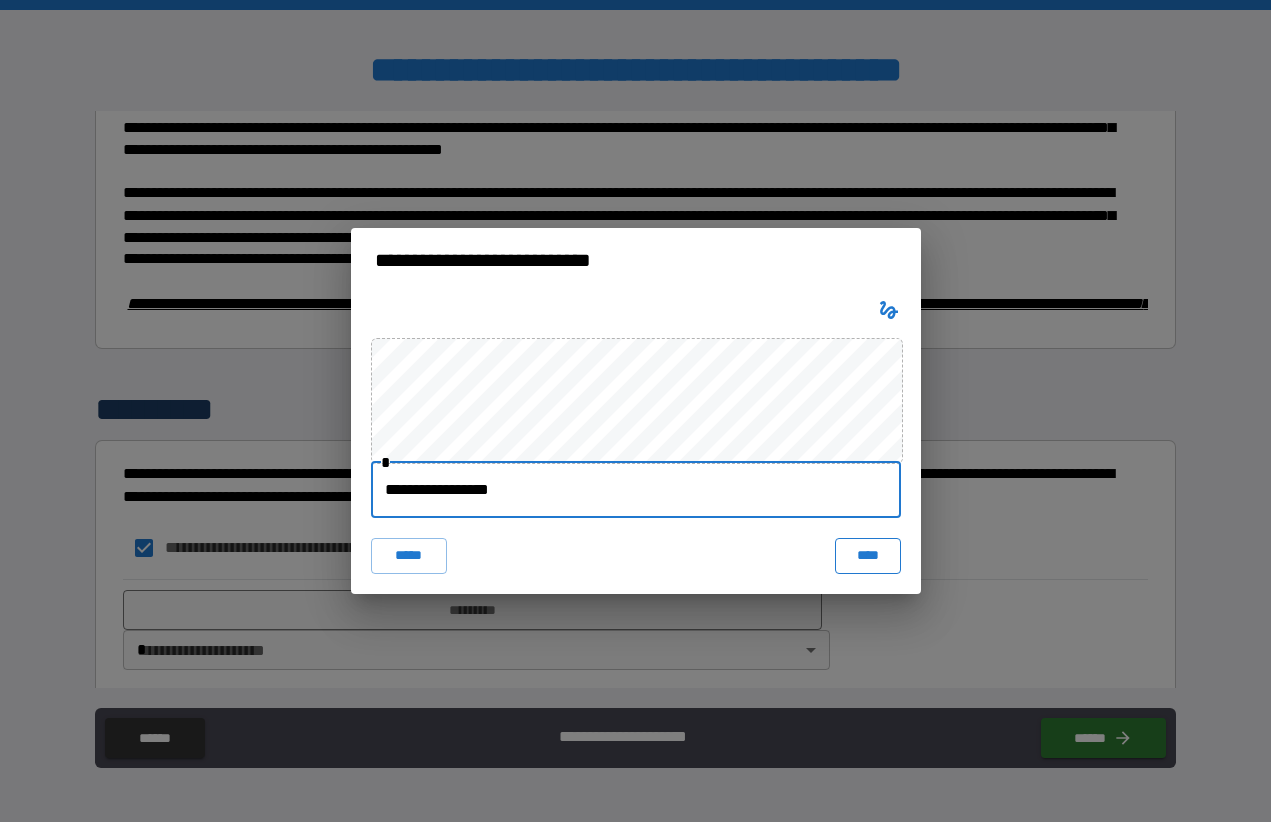 type on "**********" 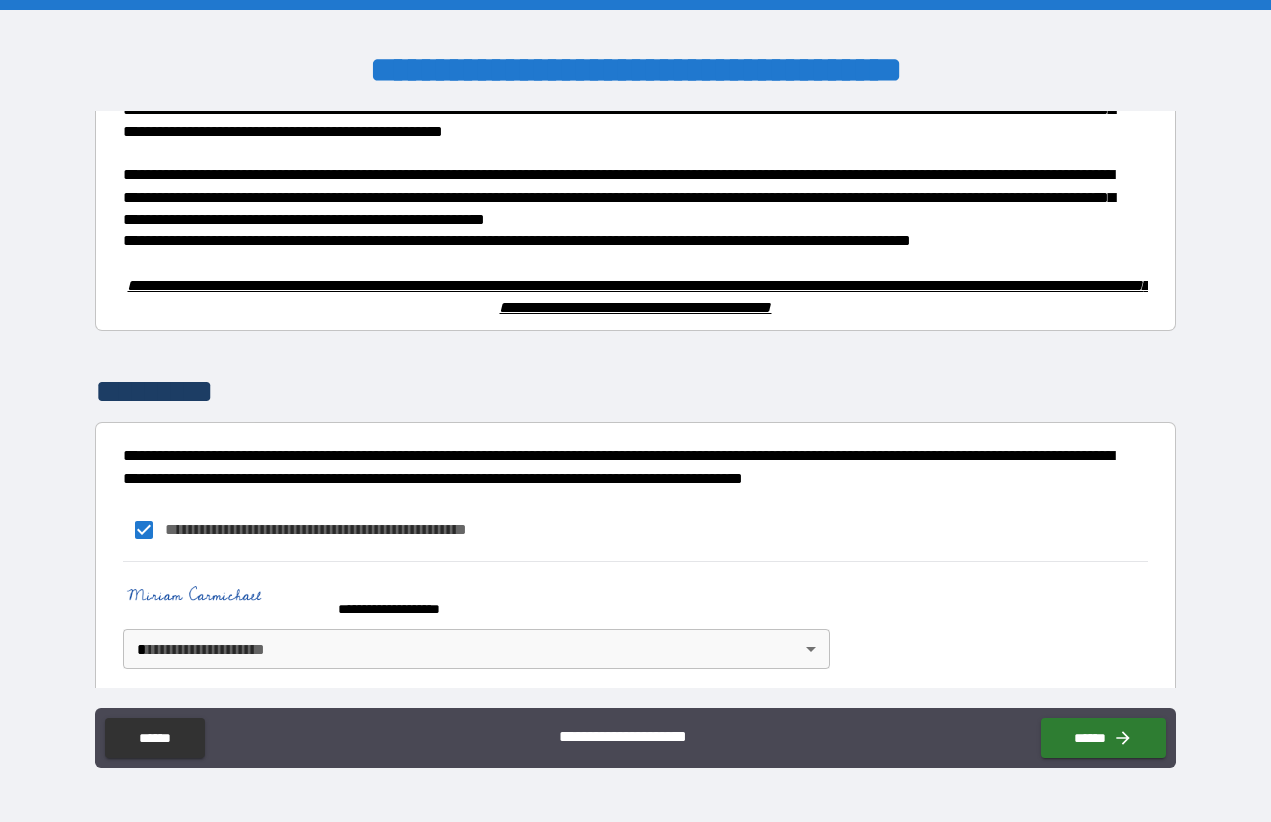 scroll, scrollTop: 1132, scrollLeft: 0, axis: vertical 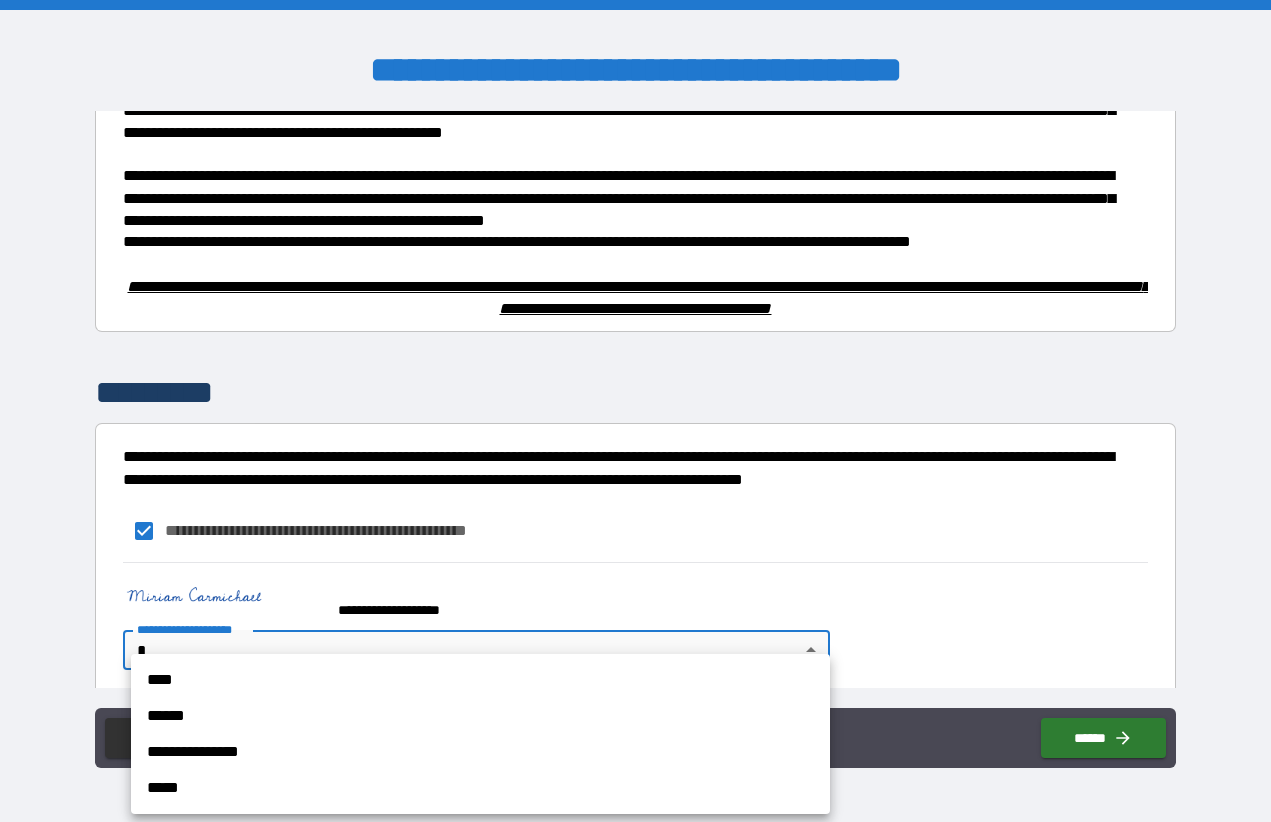 click on "**********" at bounding box center (635, 411) 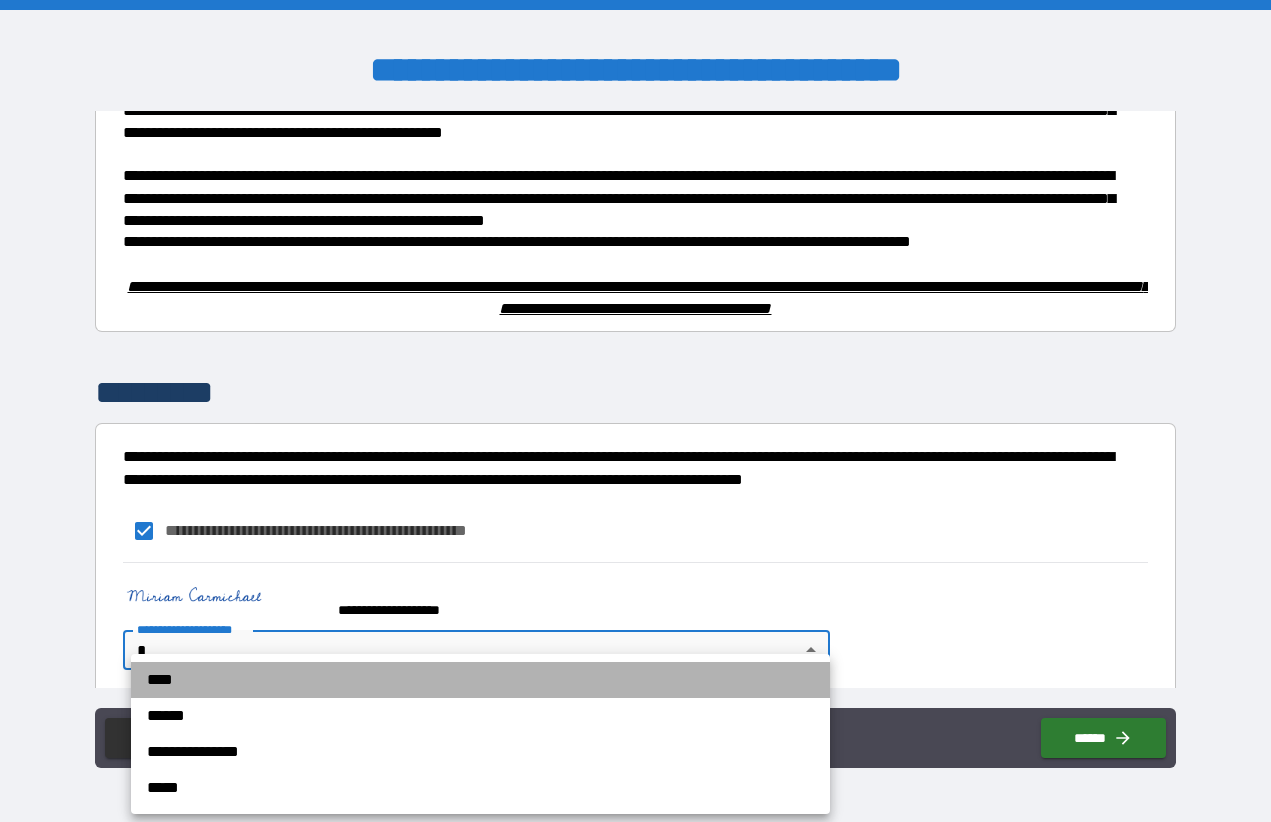 click on "****" at bounding box center [480, 680] 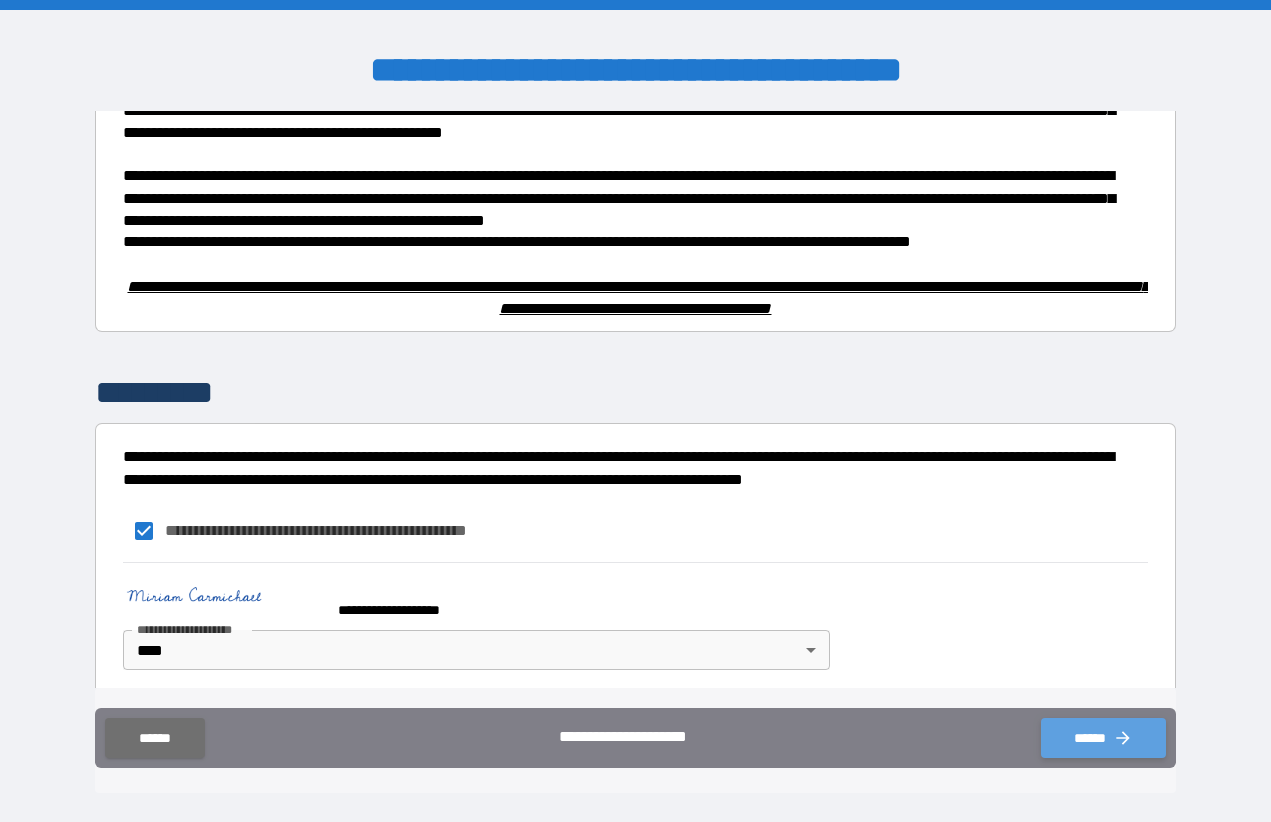 click on "******" at bounding box center [1103, 738] 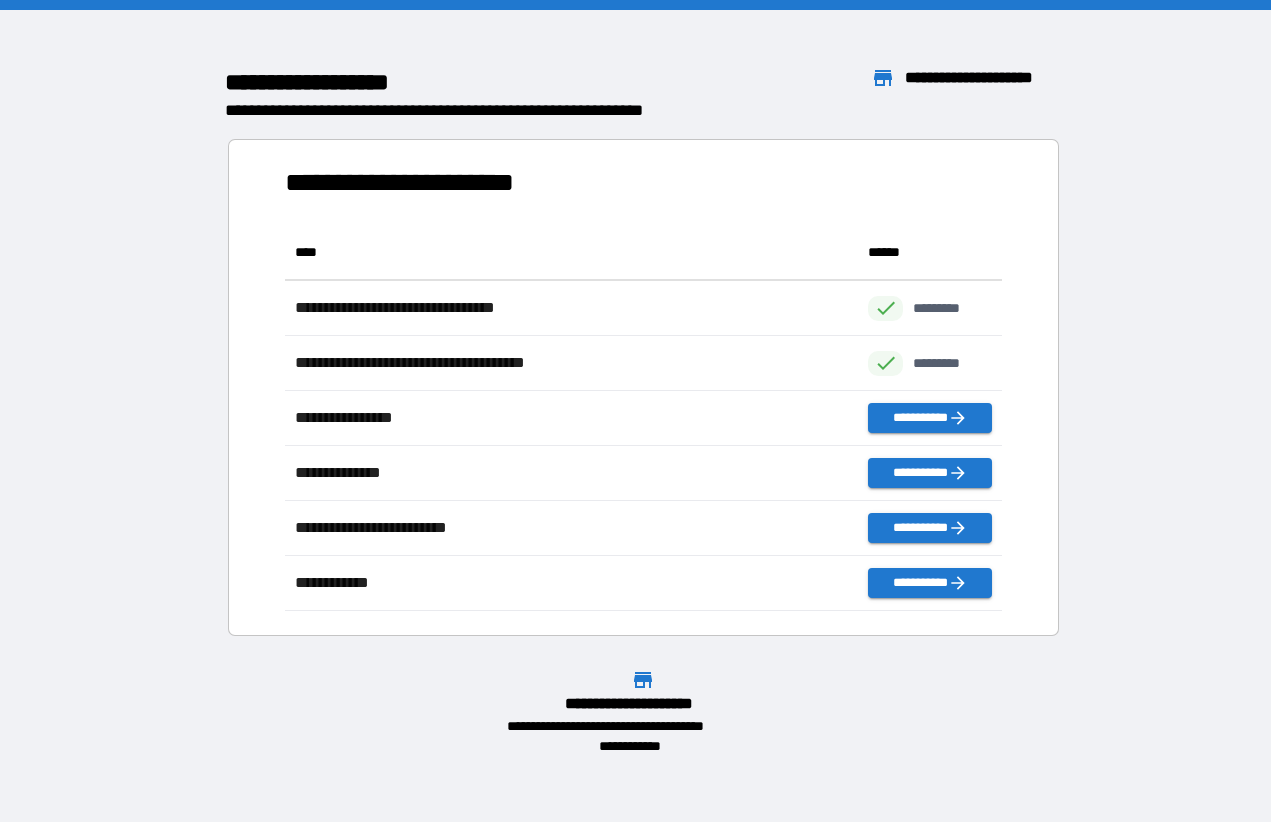 scroll, scrollTop: 1, scrollLeft: 1, axis: both 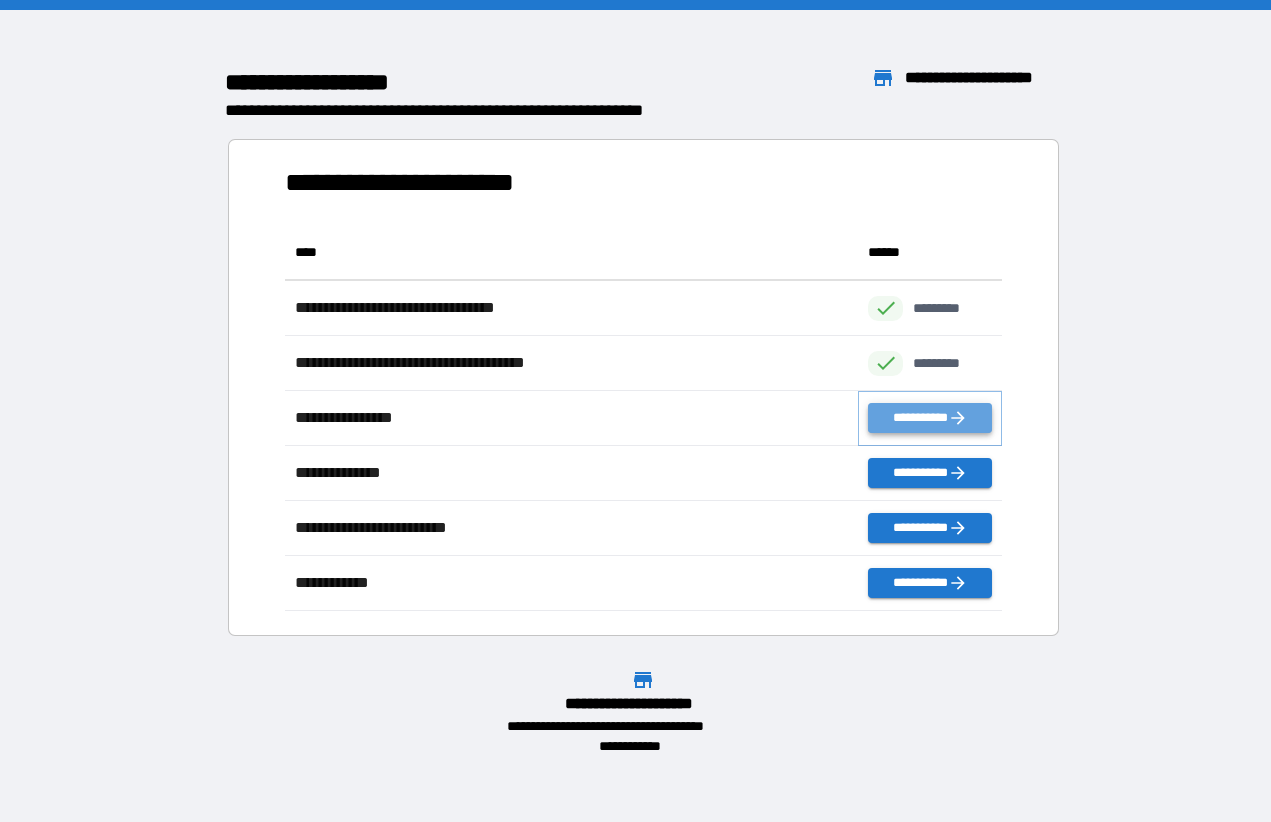 click on "**********" at bounding box center (929, 418) 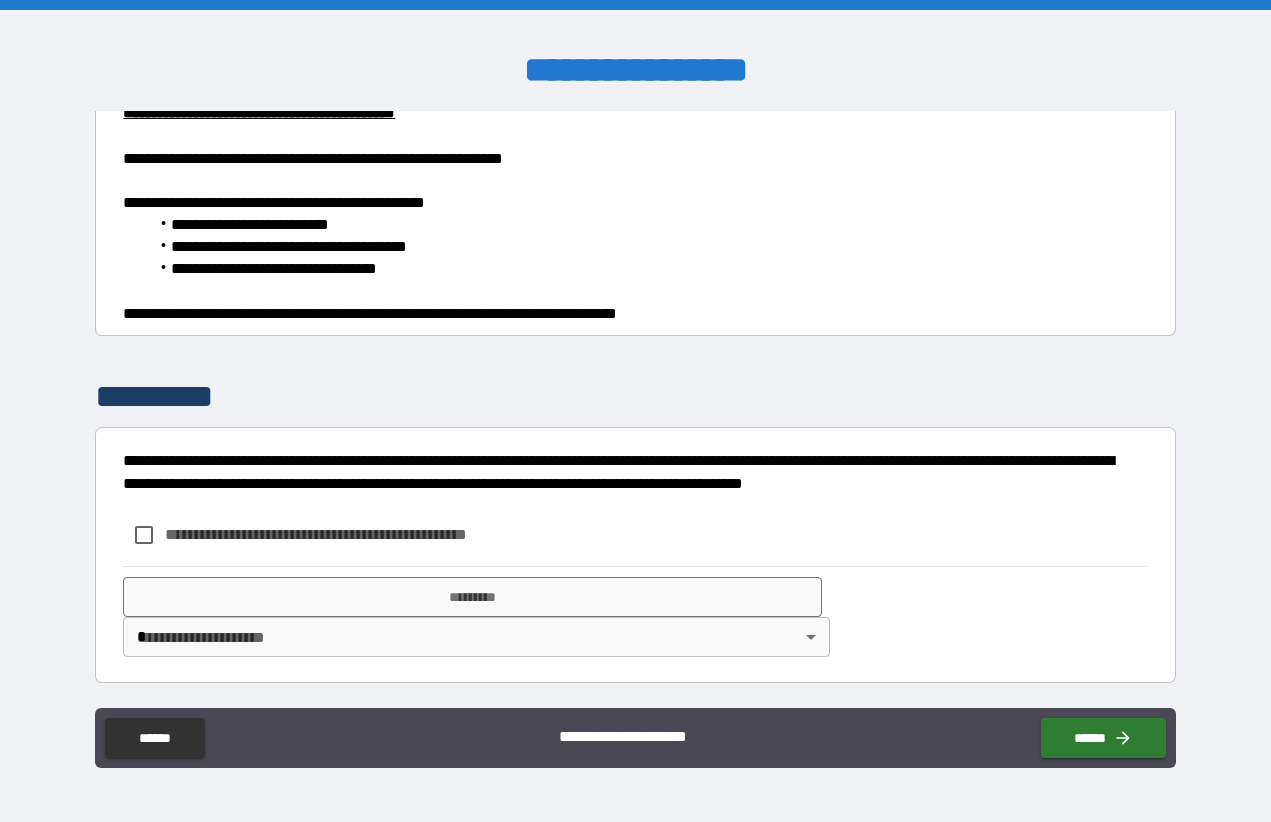 scroll, scrollTop: 807, scrollLeft: 0, axis: vertical 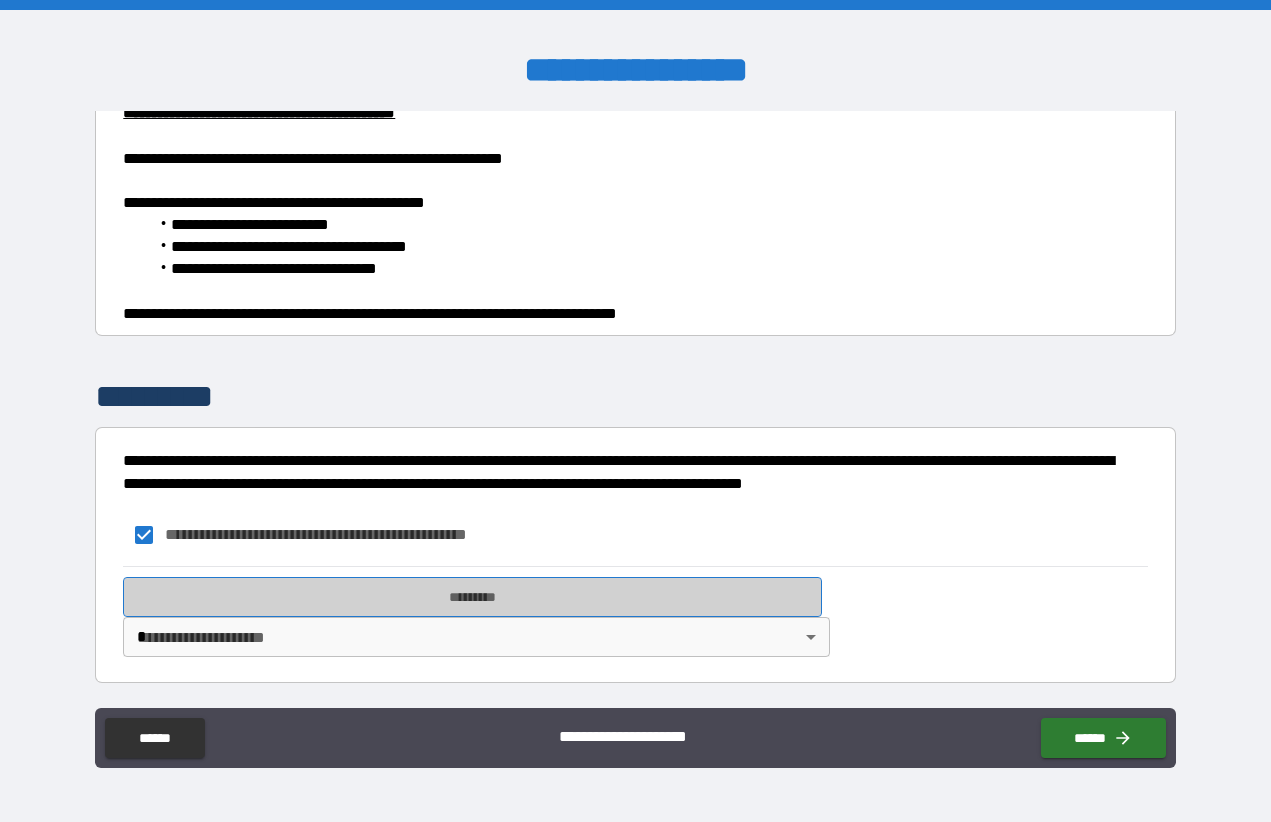 click on "*********" at bounding box center (472, 597) 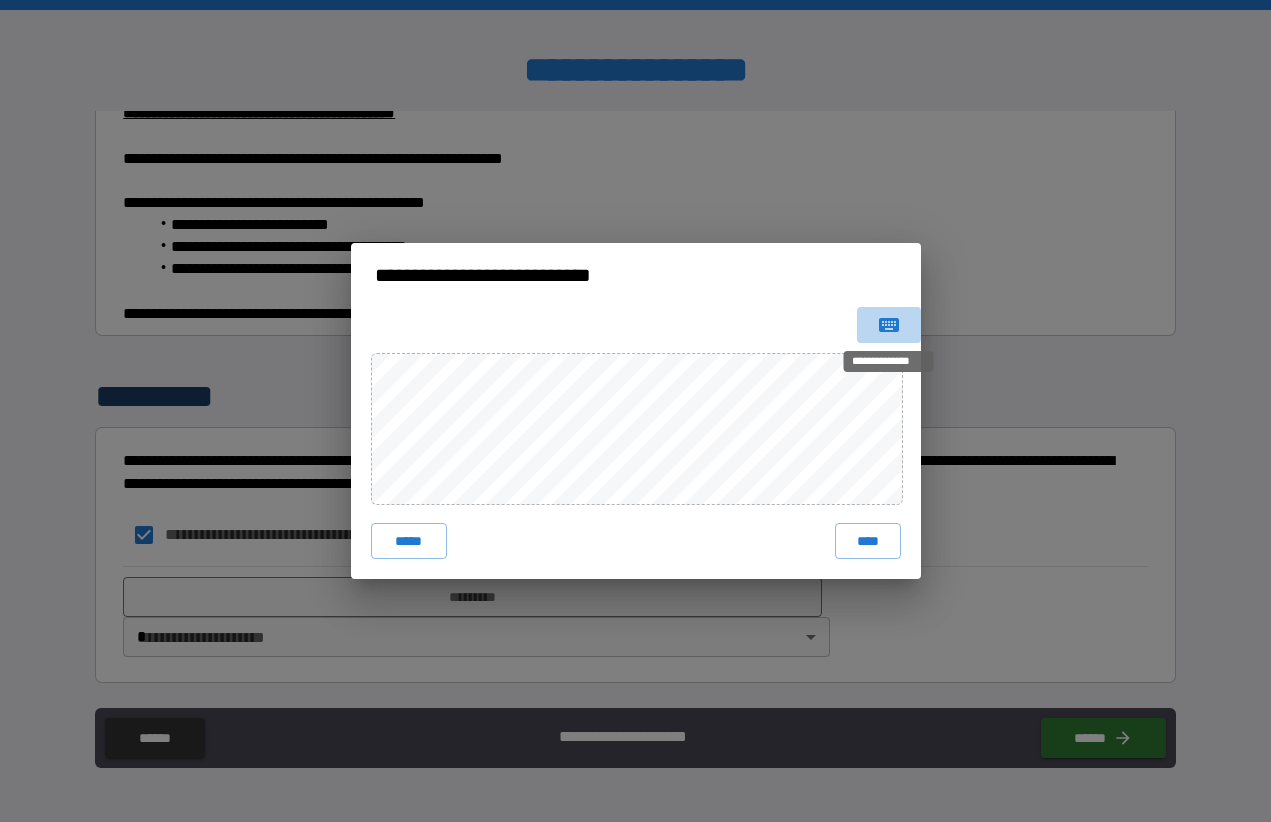click 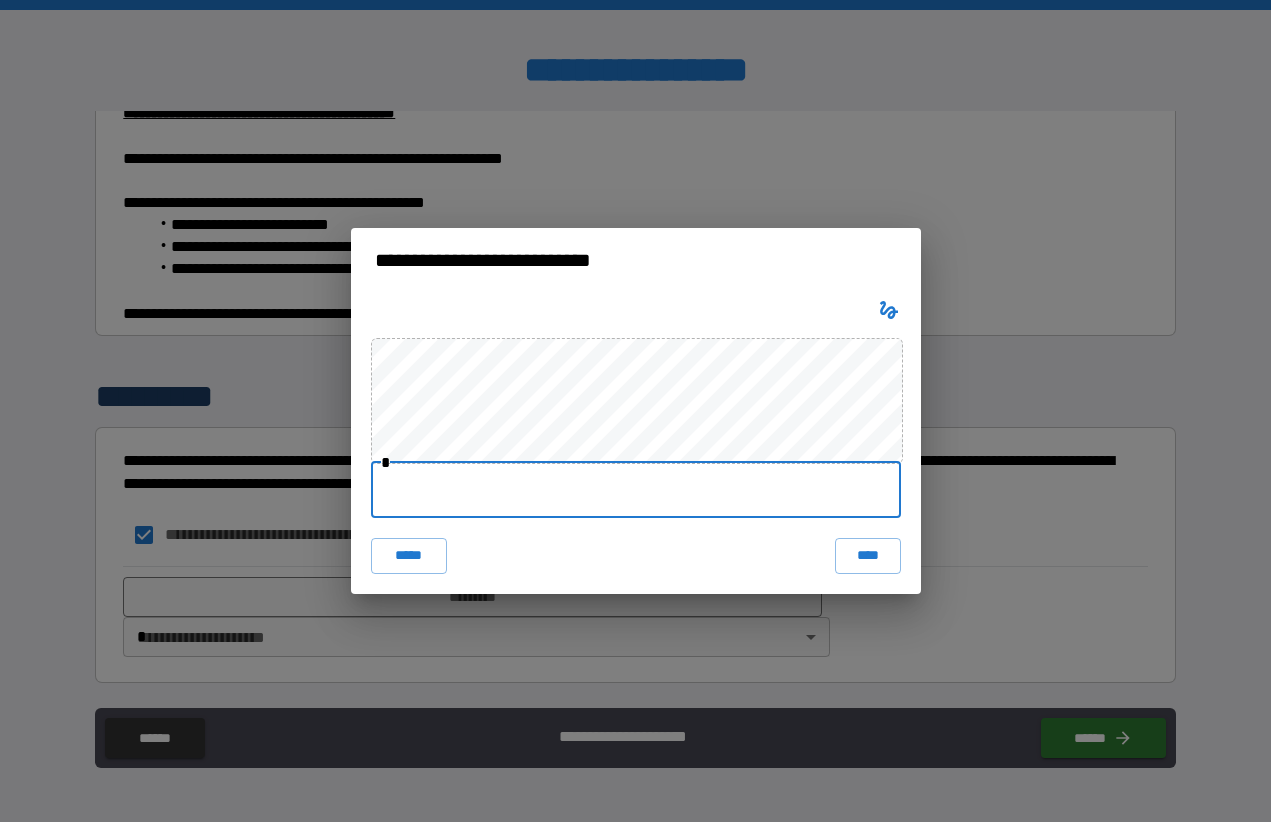 click at bounding box center [636, 490] 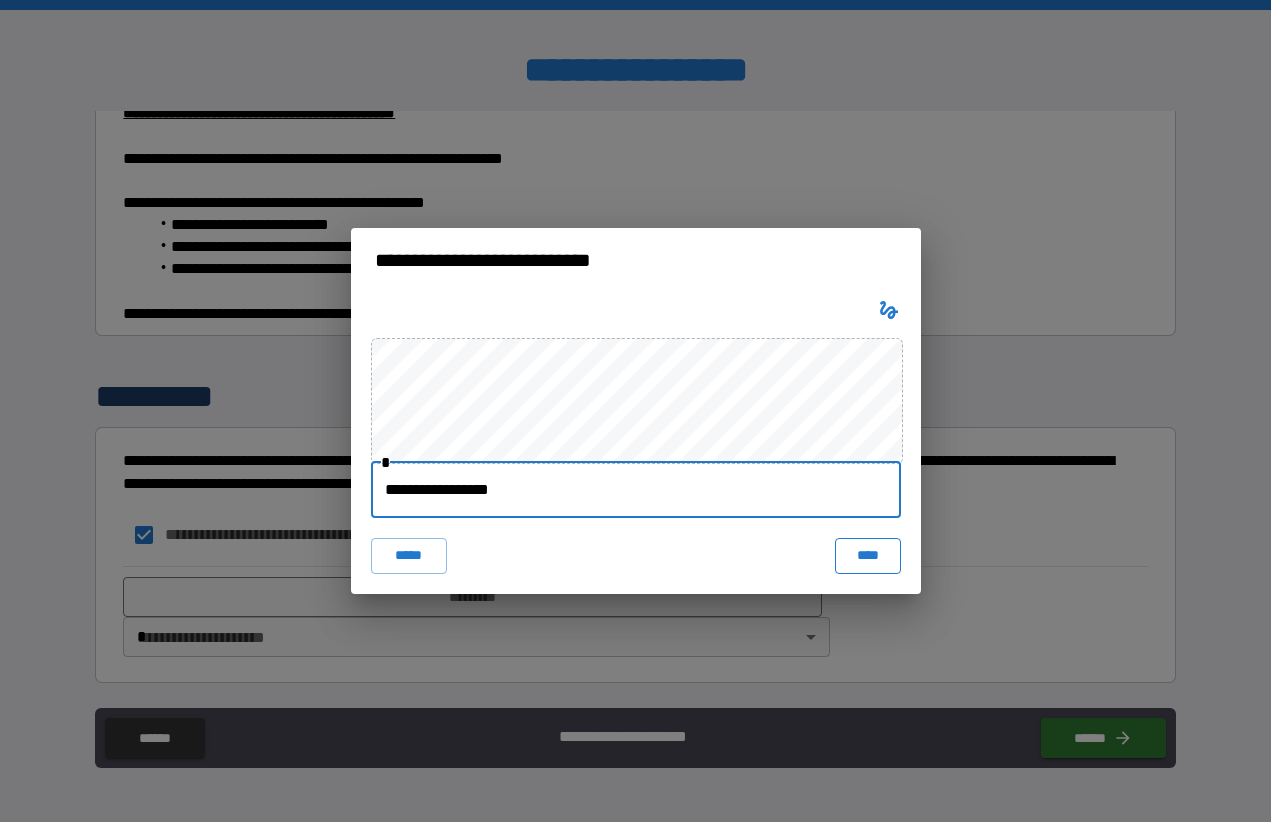 type on "**********" 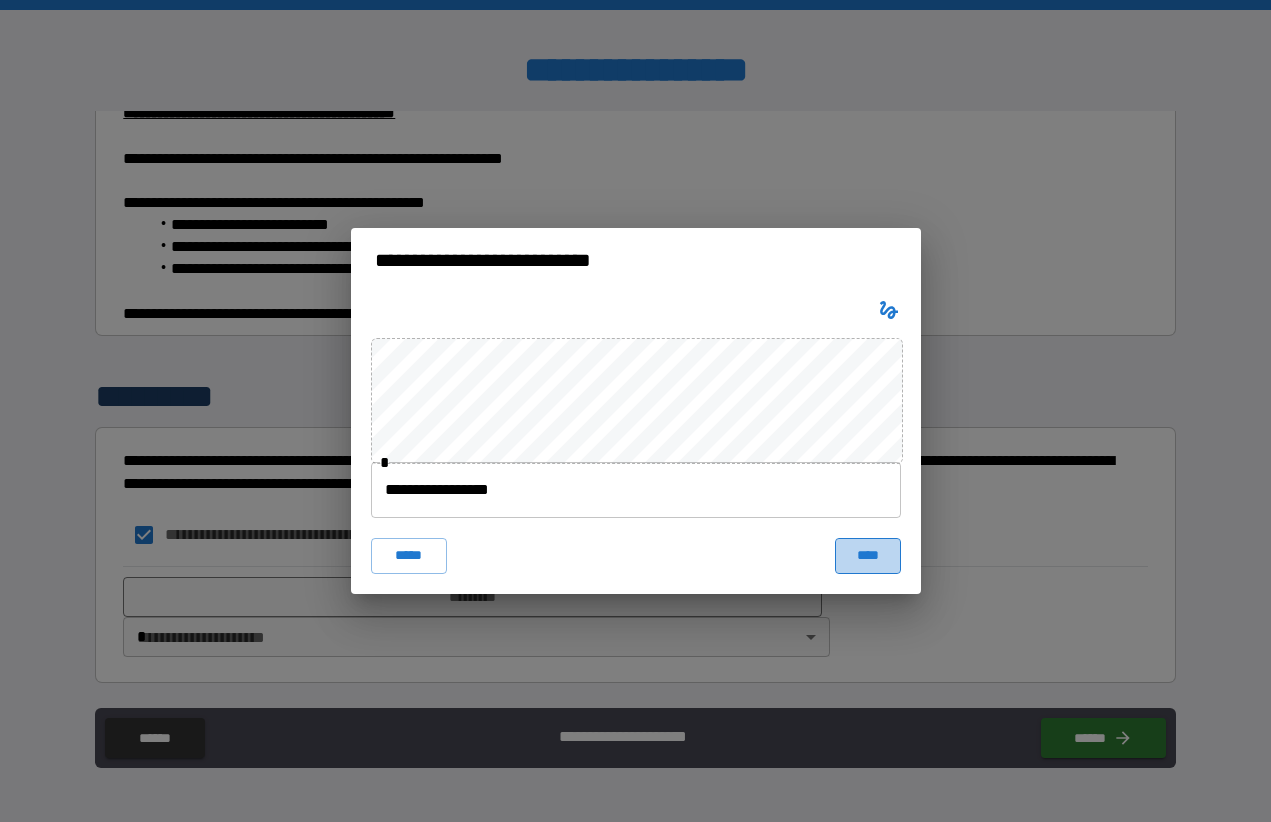 click on "****" at bounding box center (868, 556) 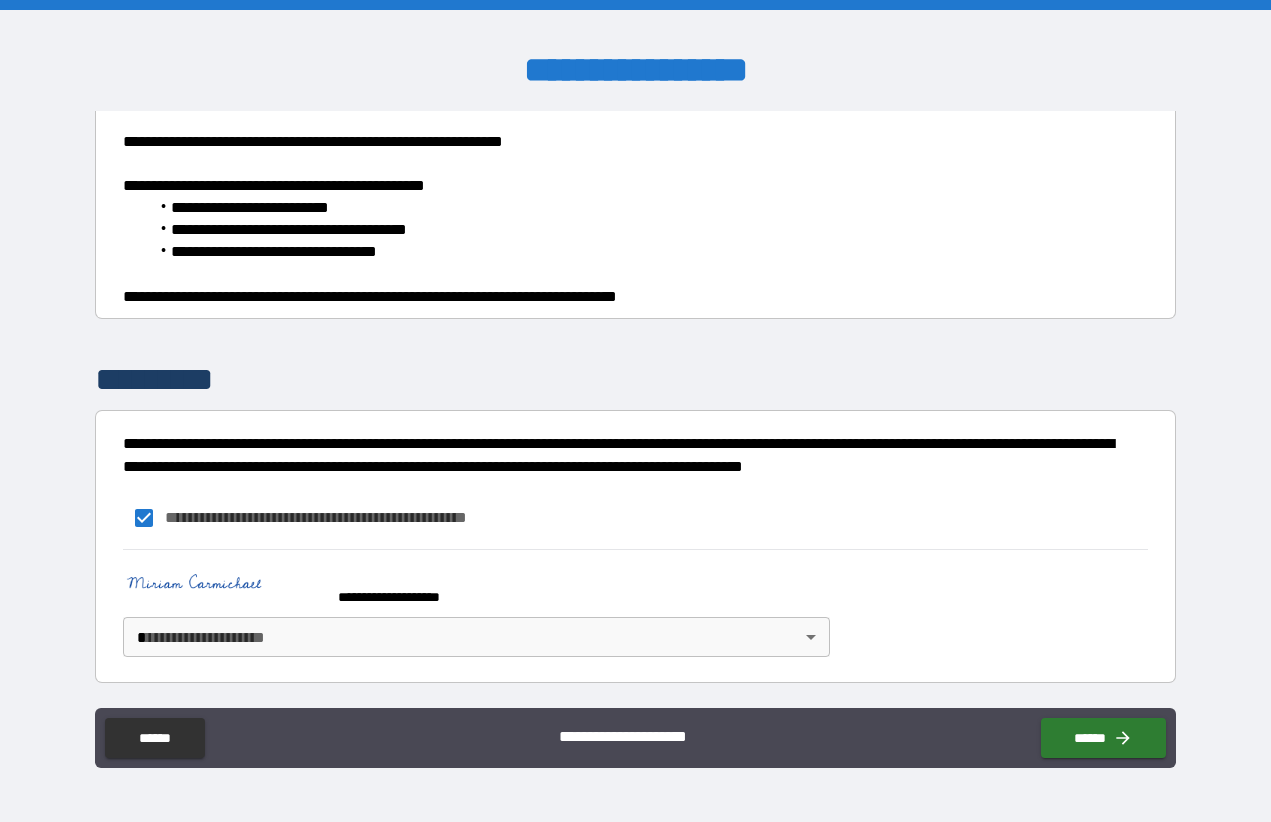 scroll, scrollTop: 824, scrollLeft: 0, axis: vertical 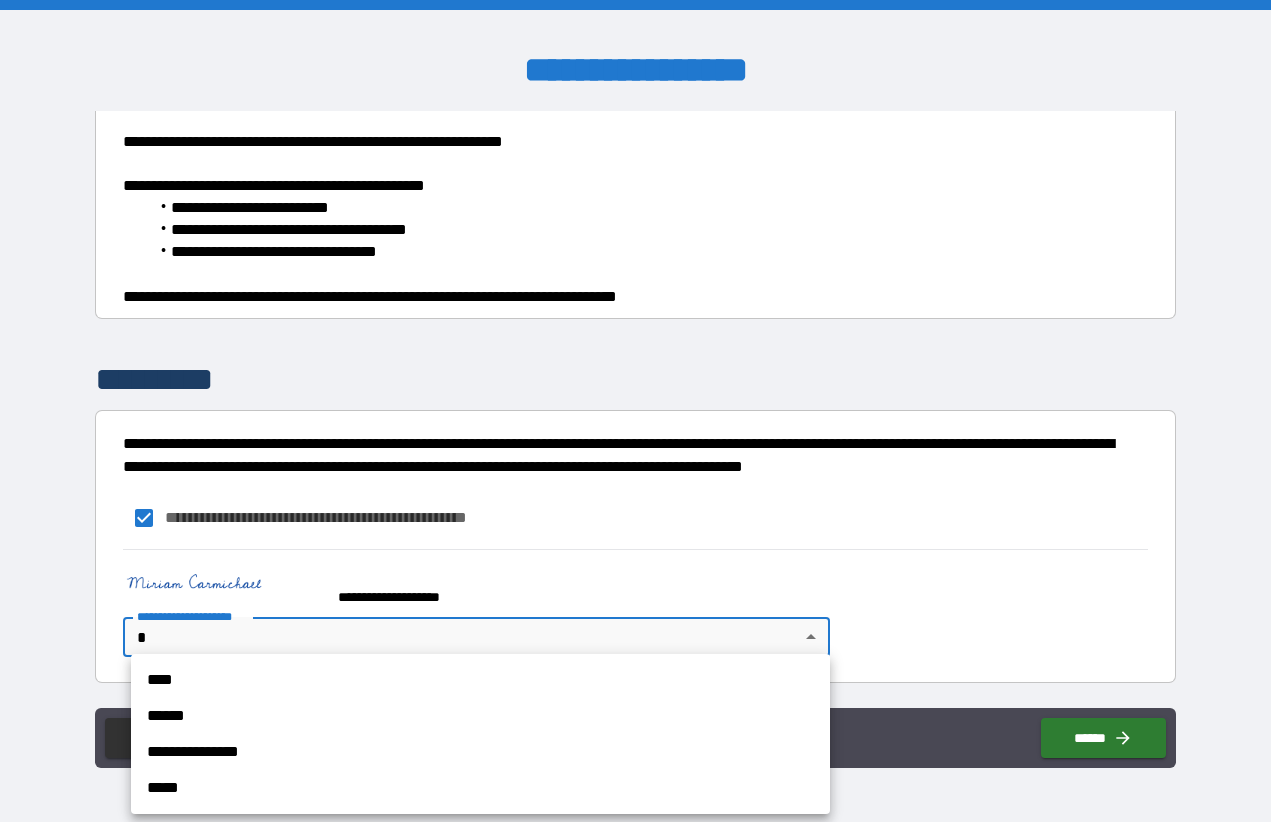 click on "**********" at bounding box center [635, 411] 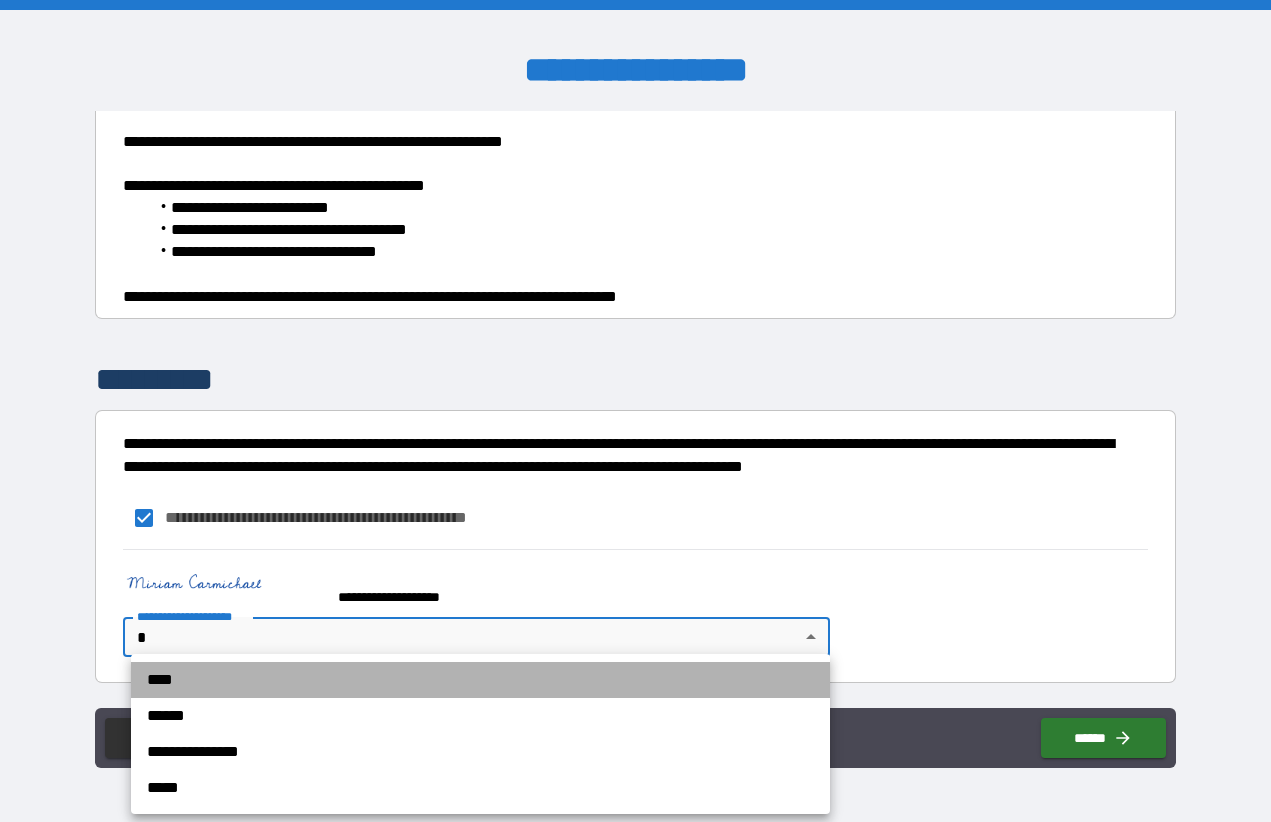 click on "****" at bounding box center [480, 680] 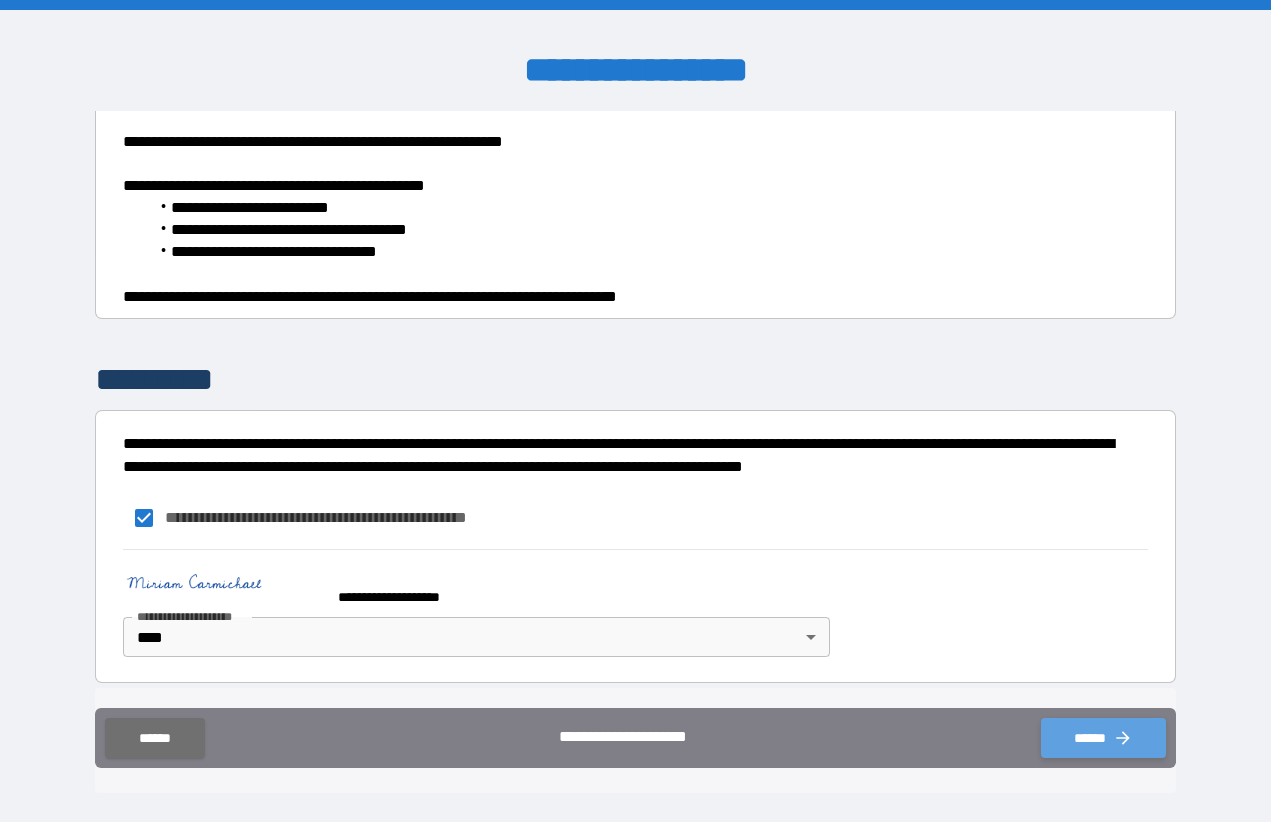 click on "******" at bounding box center (1103, 738) 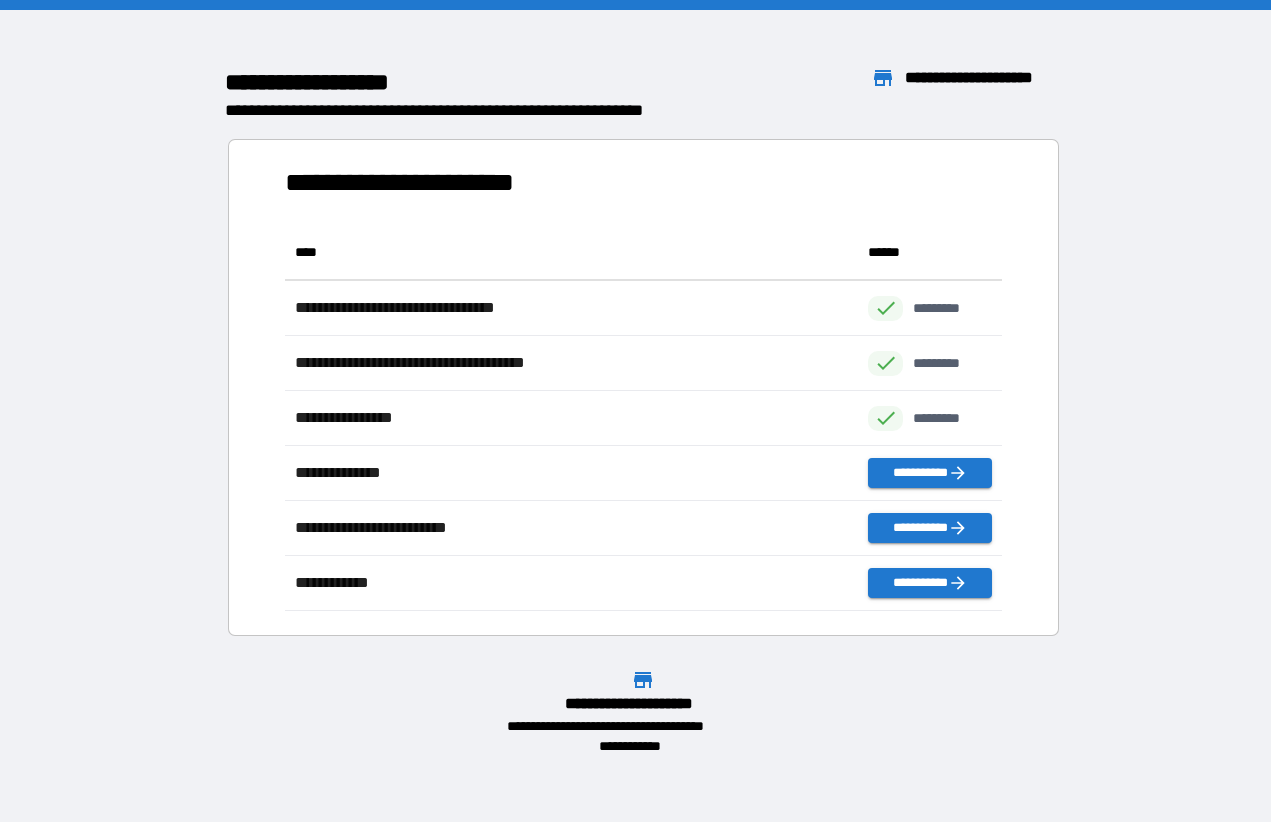 scroll, scrollTop: 1, scrollLeft: 1, axis: both 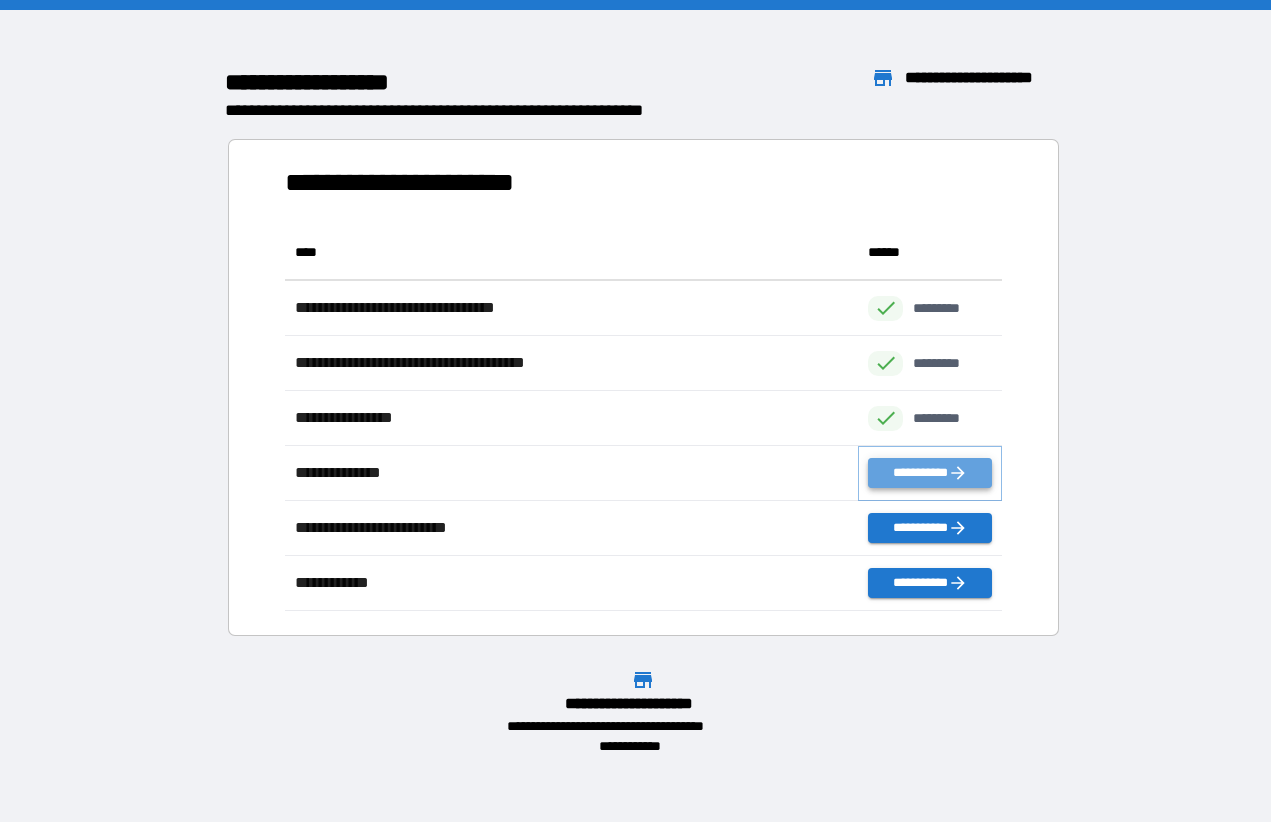 click on "**********" at bounding box center [929, 473] 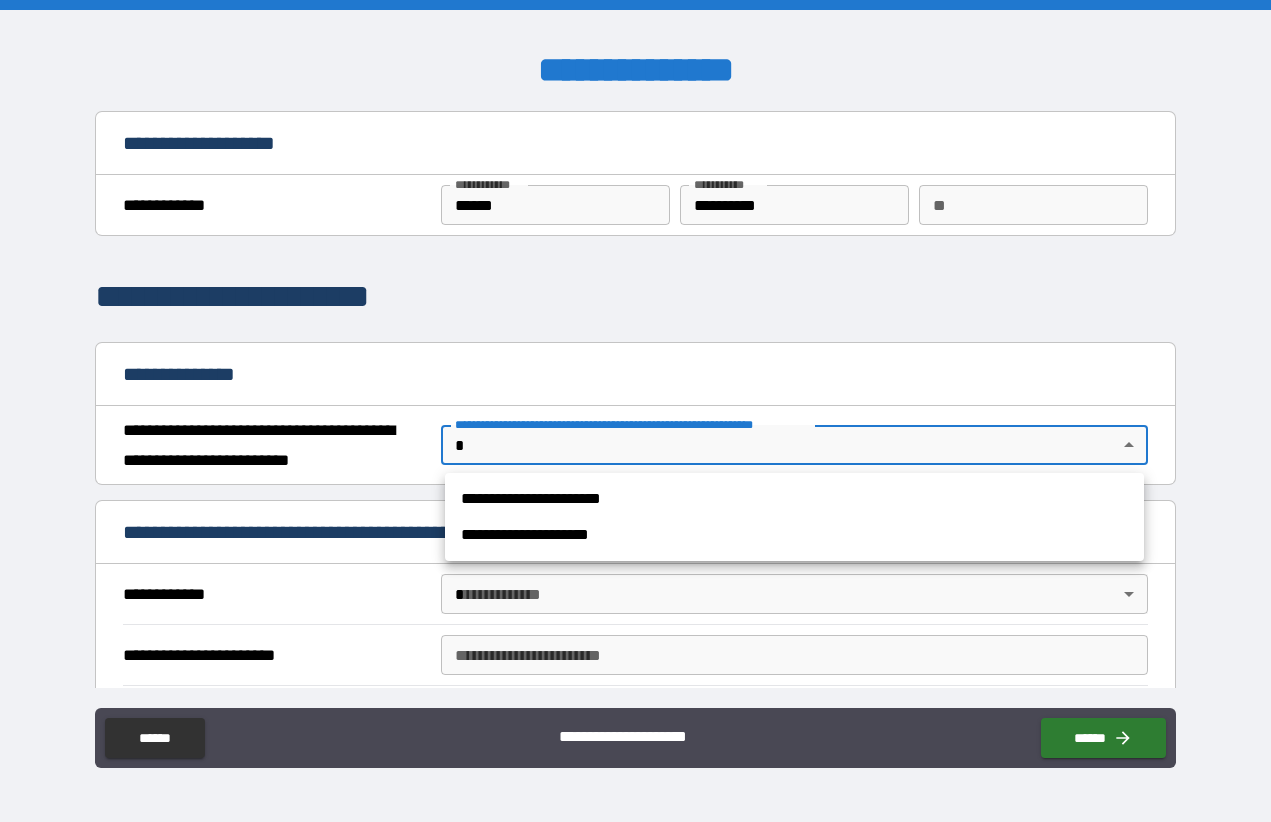 click on "**********" at bounding box center (635, 411) 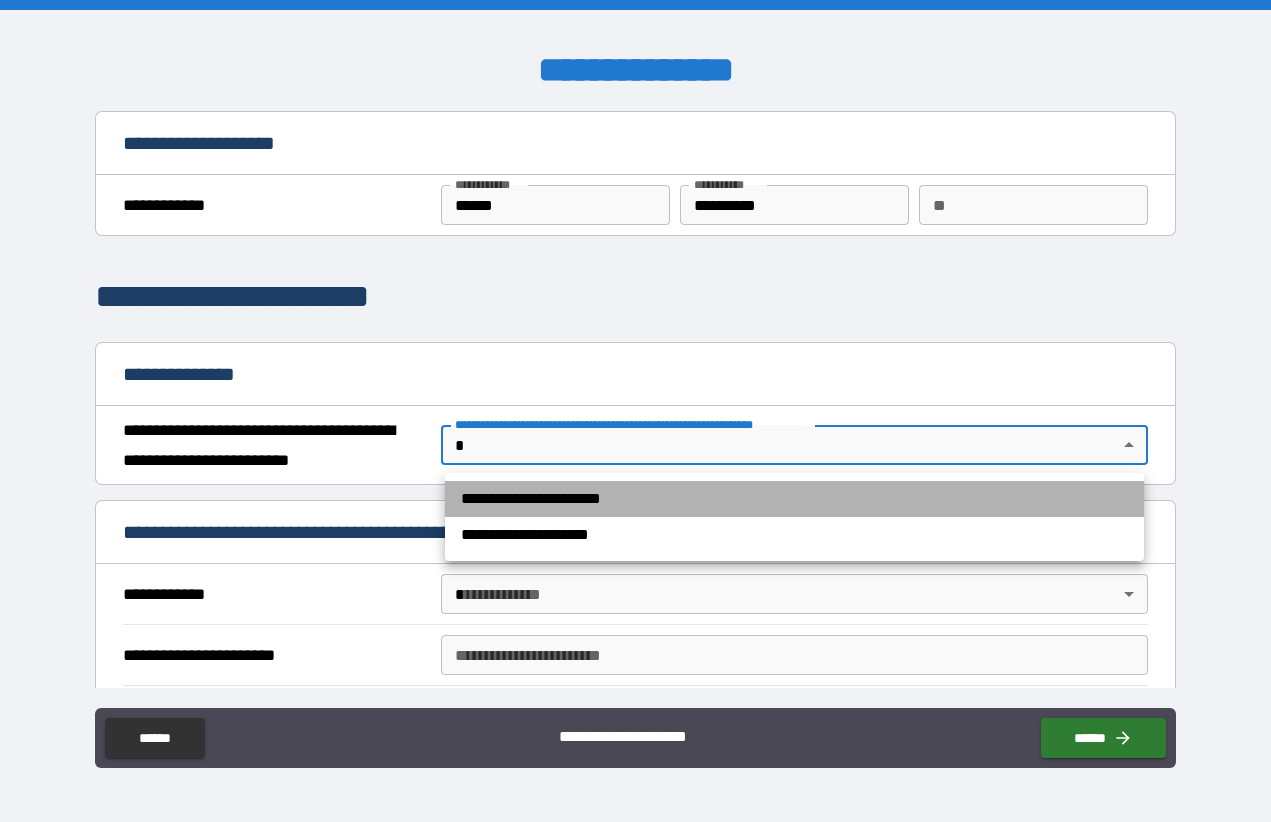 click on "**********" at bounding box center (794, 499) 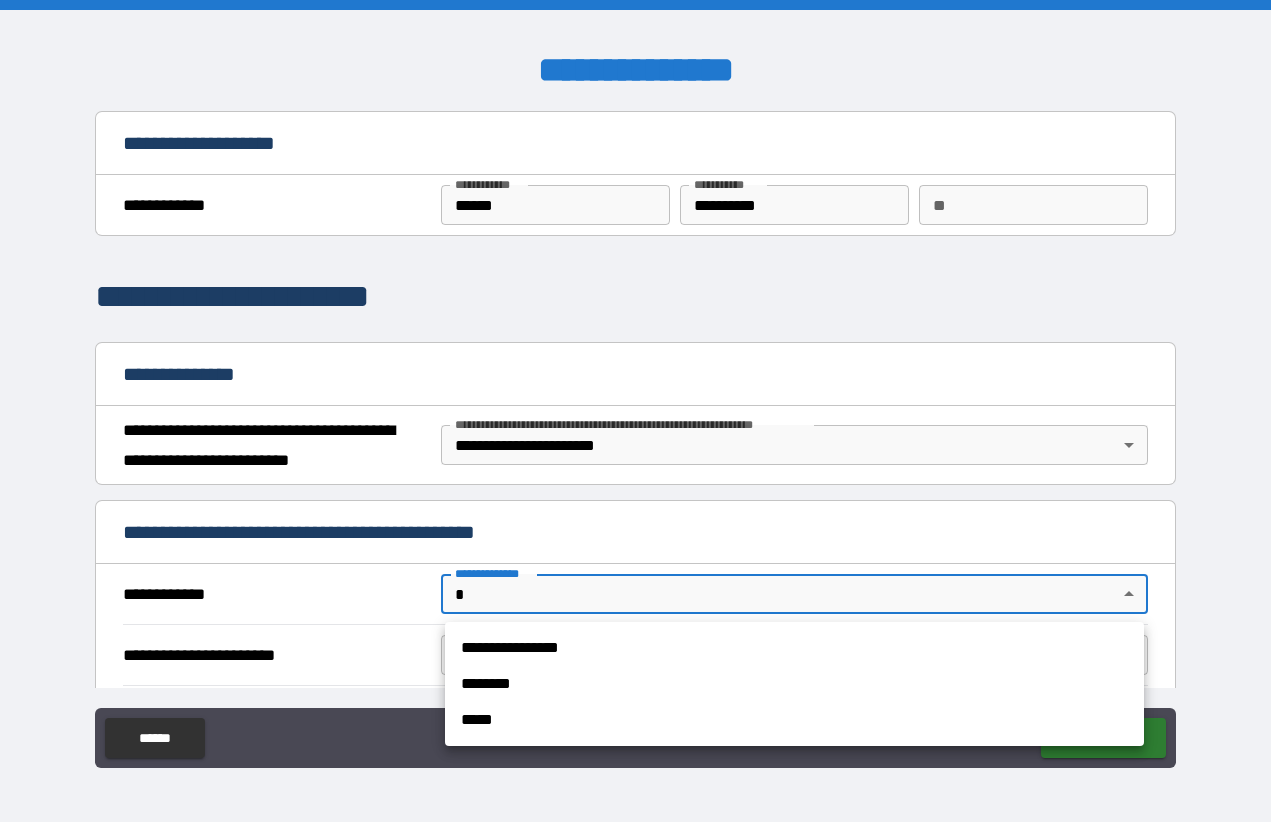 click on "**********" at bounding box center [635, 411] 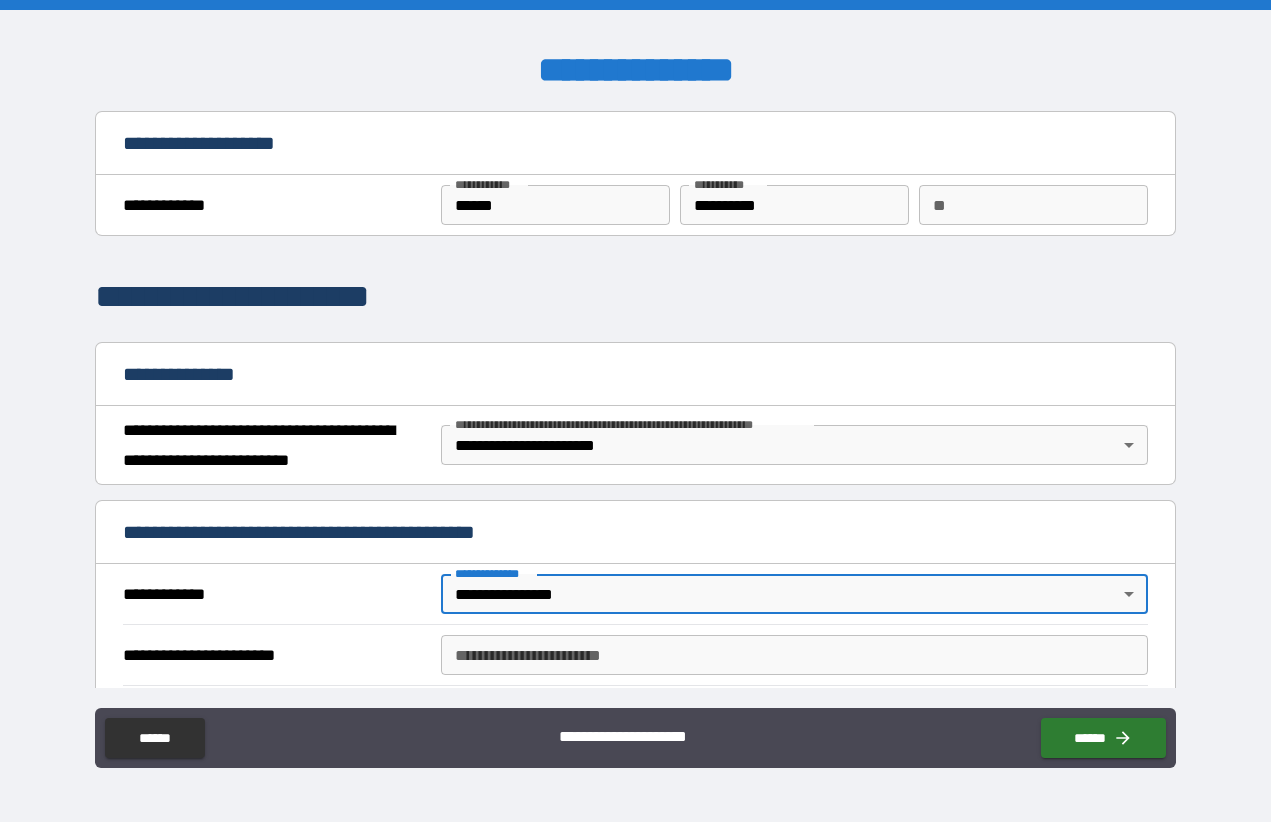 type on "*" 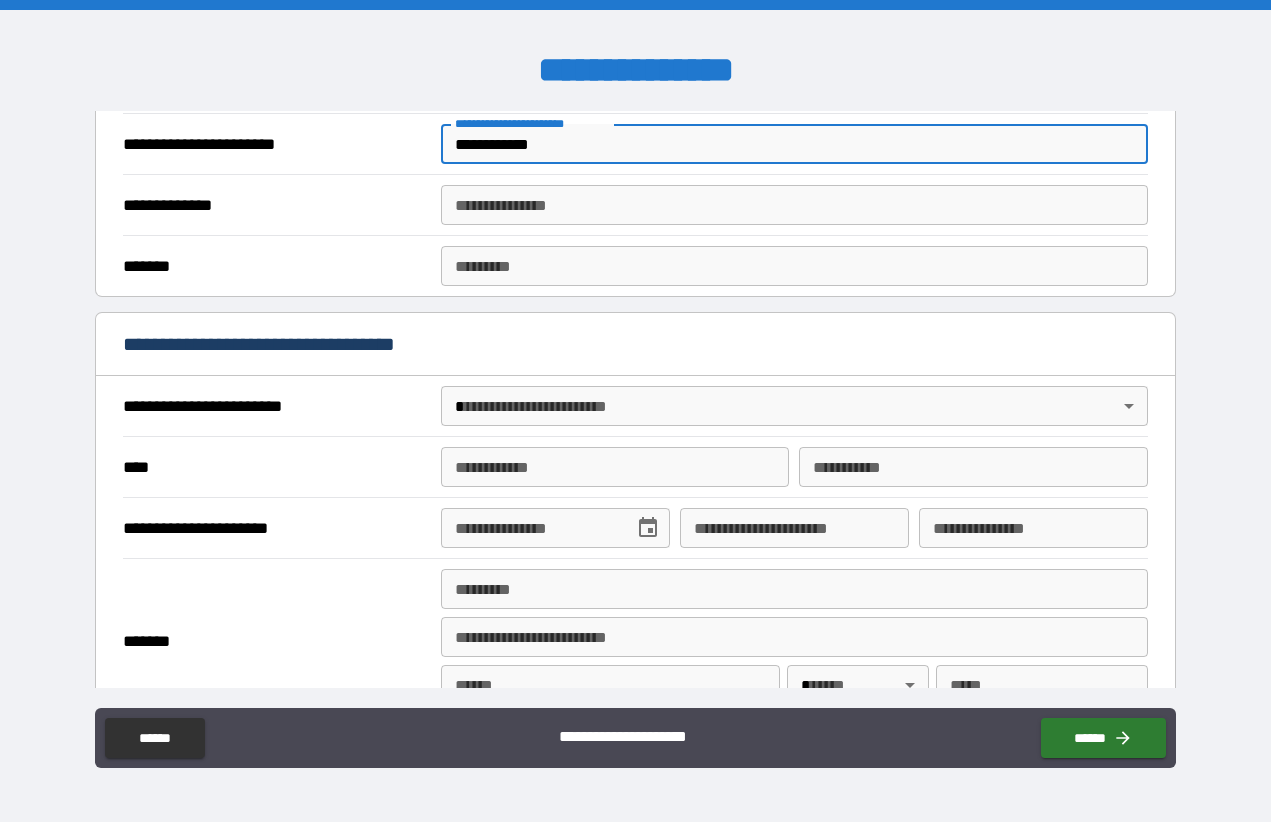 scroll, scrollTop: 527, scrollLeft: 0, axis: vertical 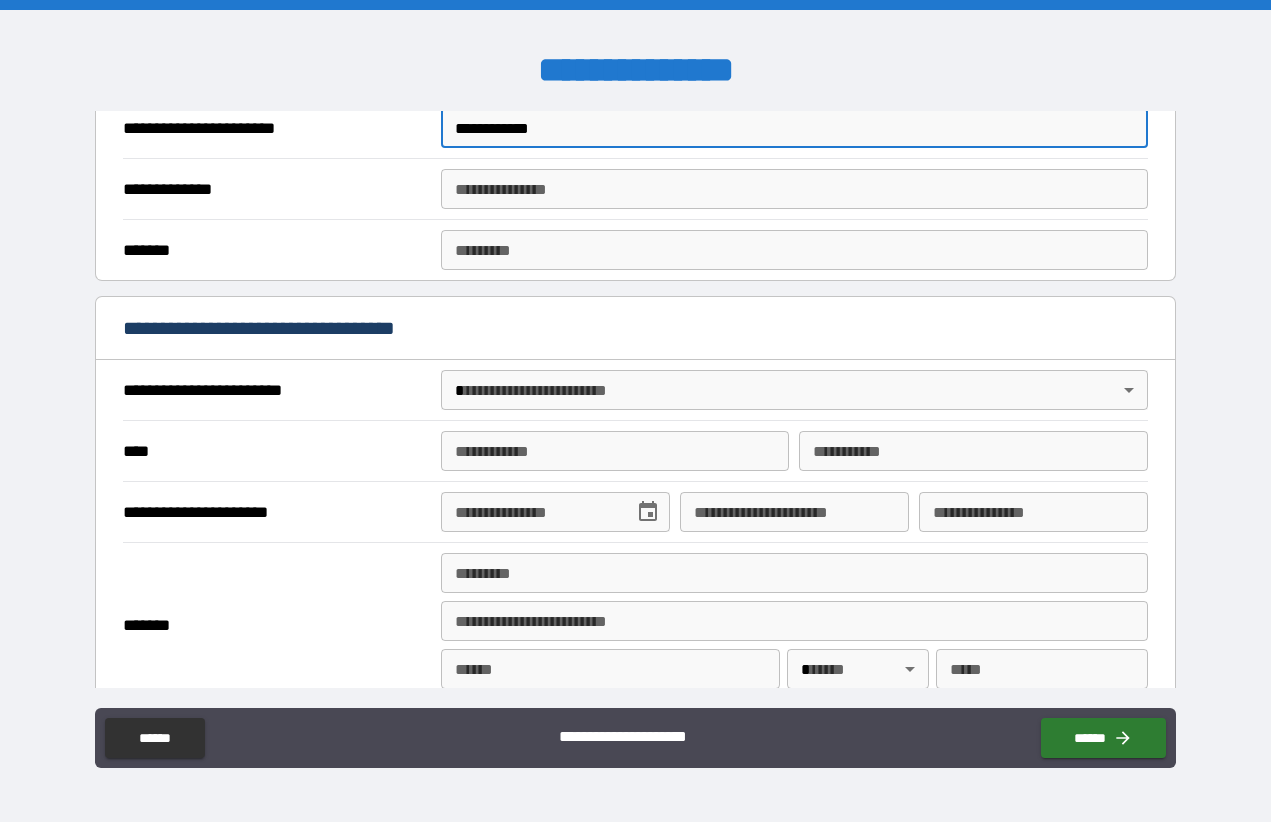 type on "**********" 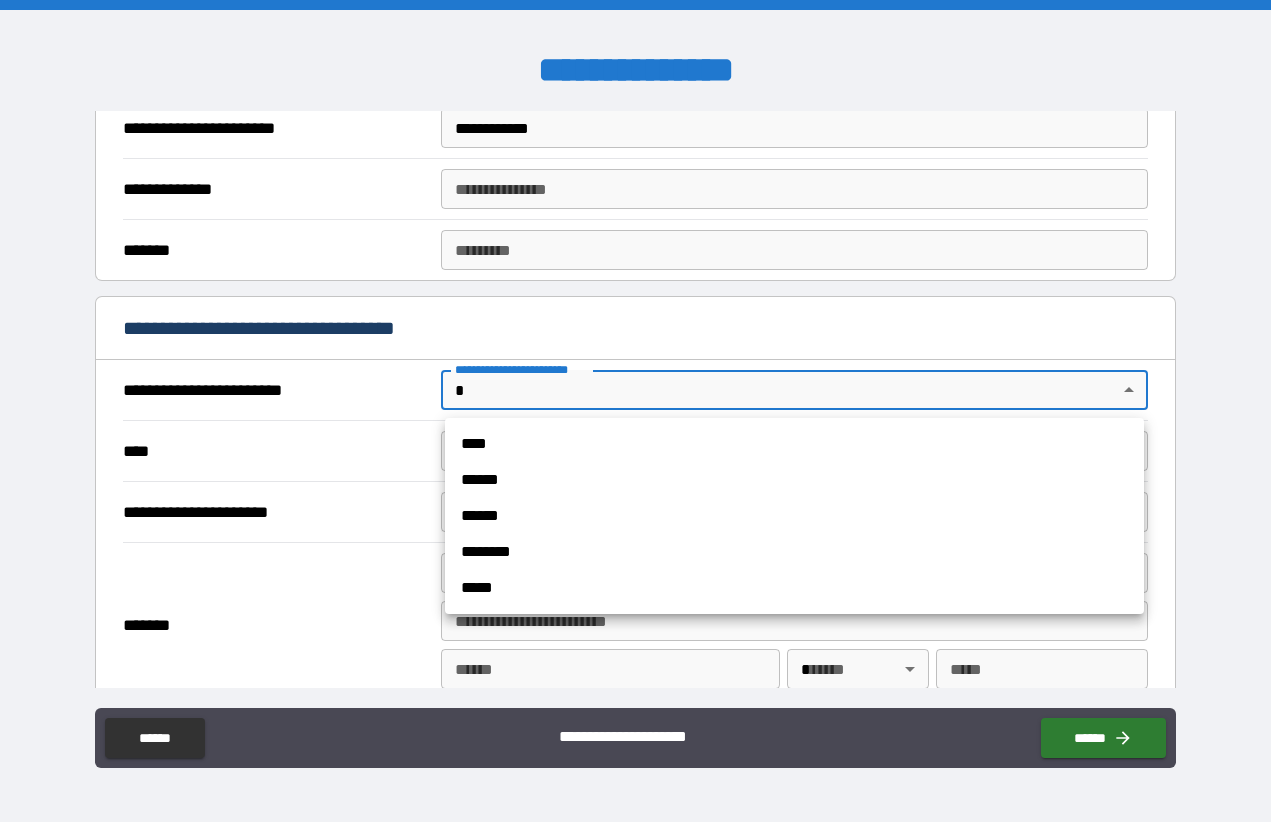 click on "**********" at bounding box center [635, 411] 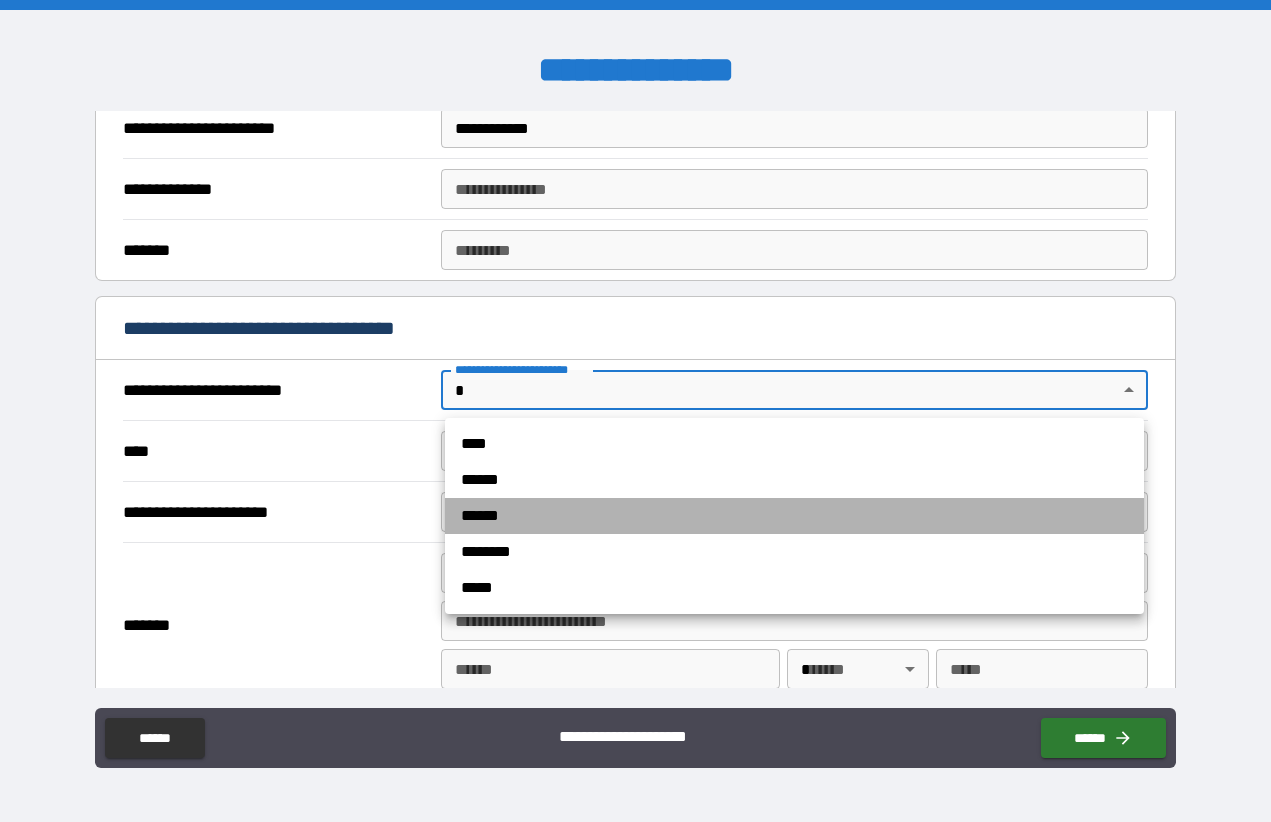 click on "******" at bounding box center [794, 516] 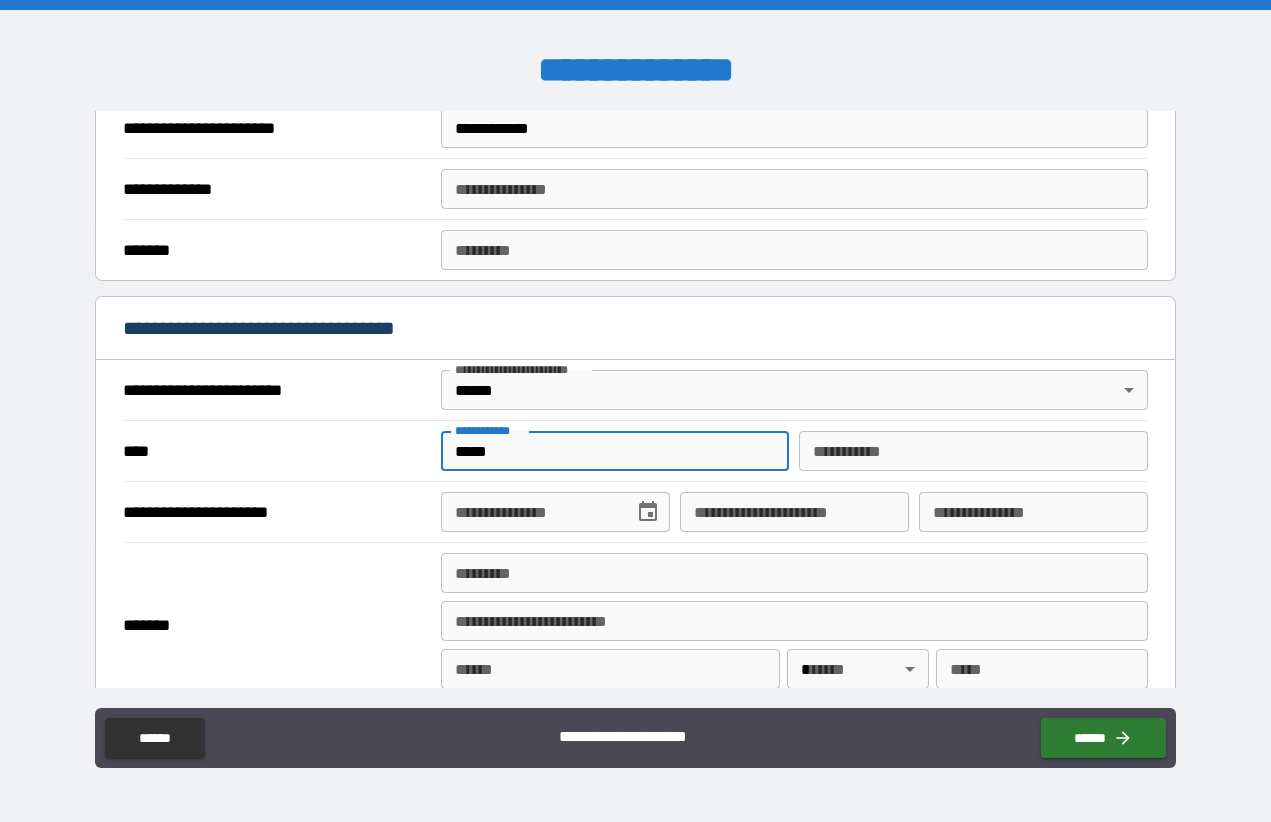type on "*****" 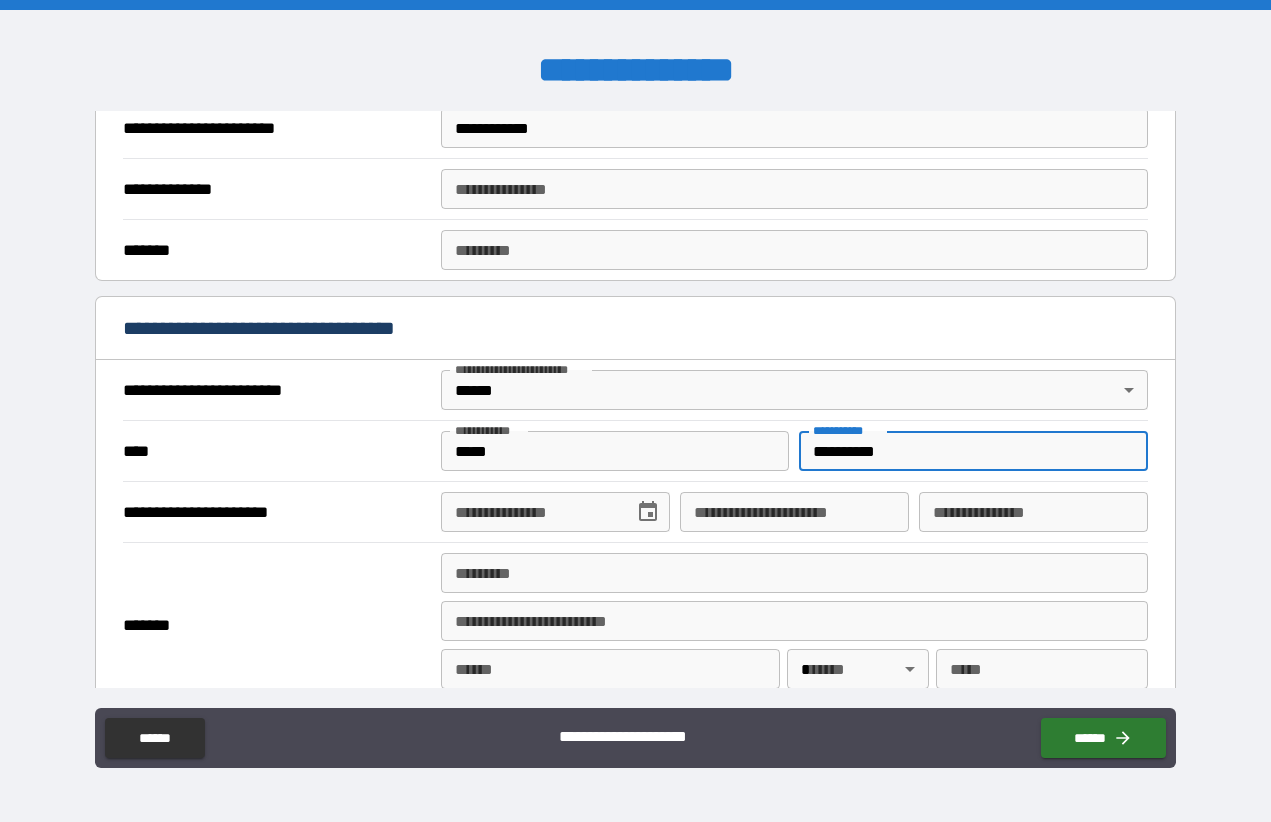 type on "**********" 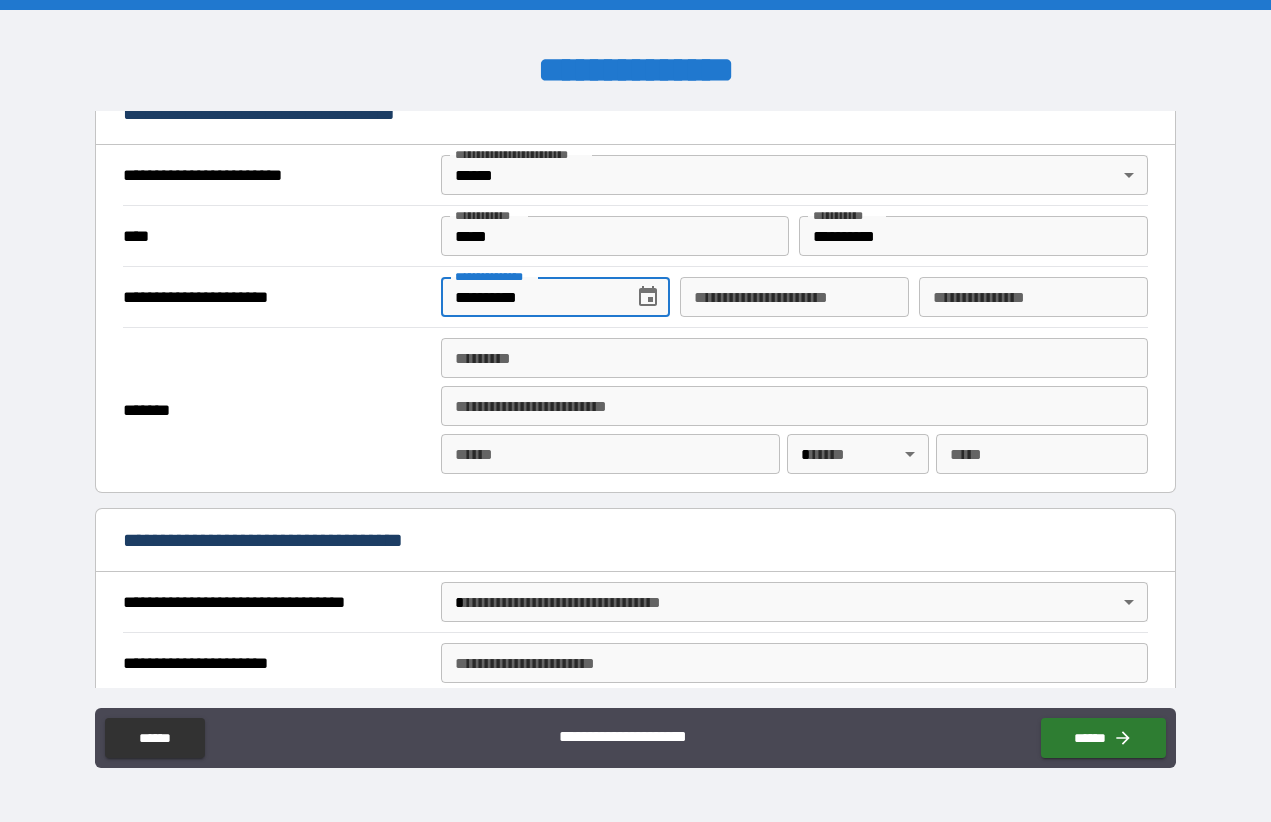 scroll, scrollTop: 744, scrollLeft: 0, axis: vertical 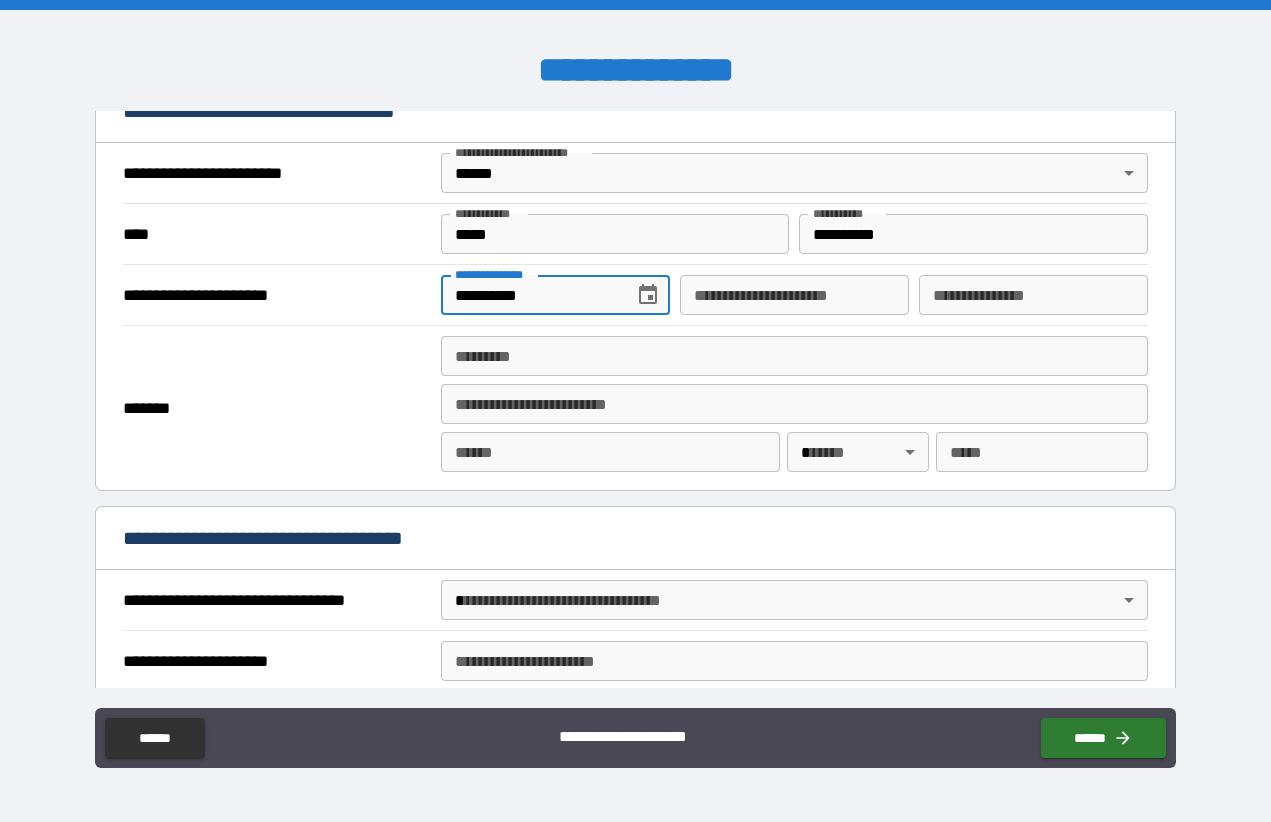 type on "**********" 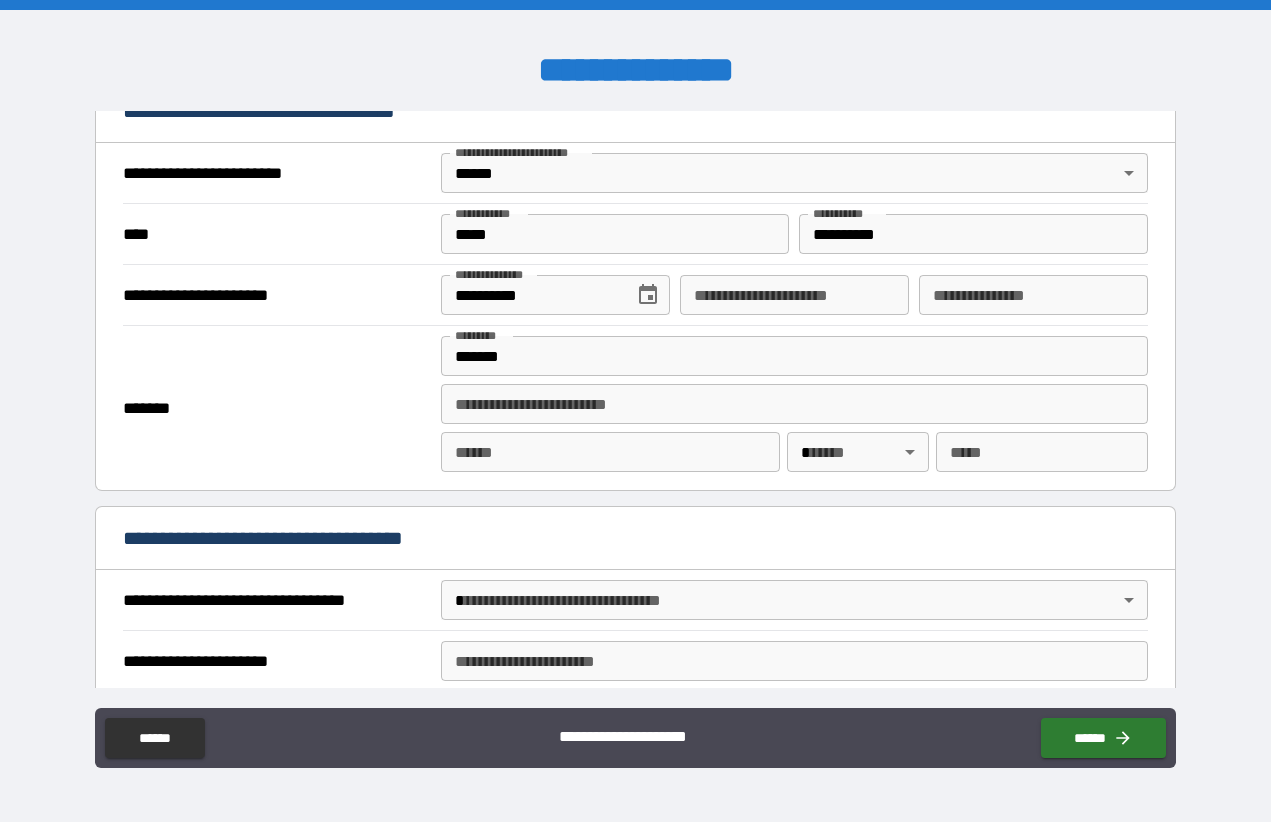 type on "**********" 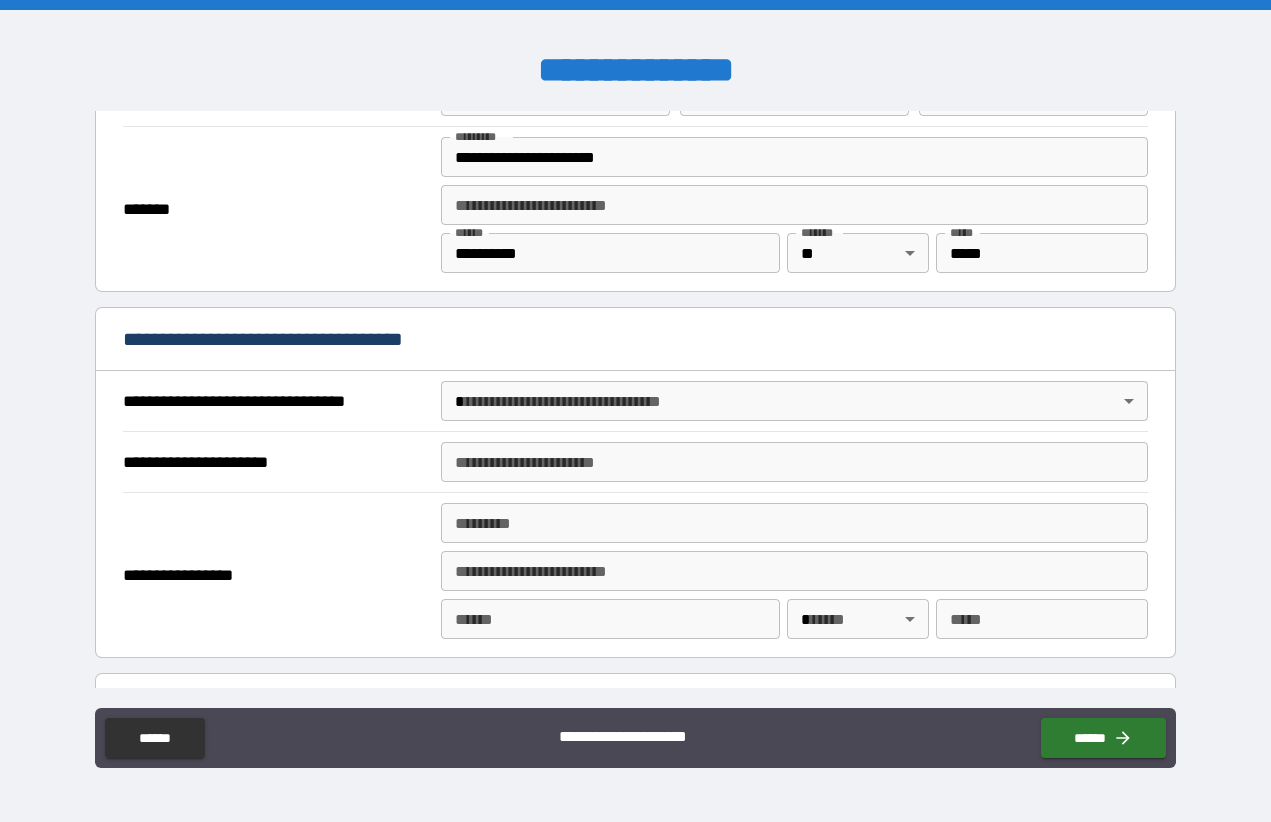scroll, scrollTop: 987, scrollLeft: 0, axis: vertical 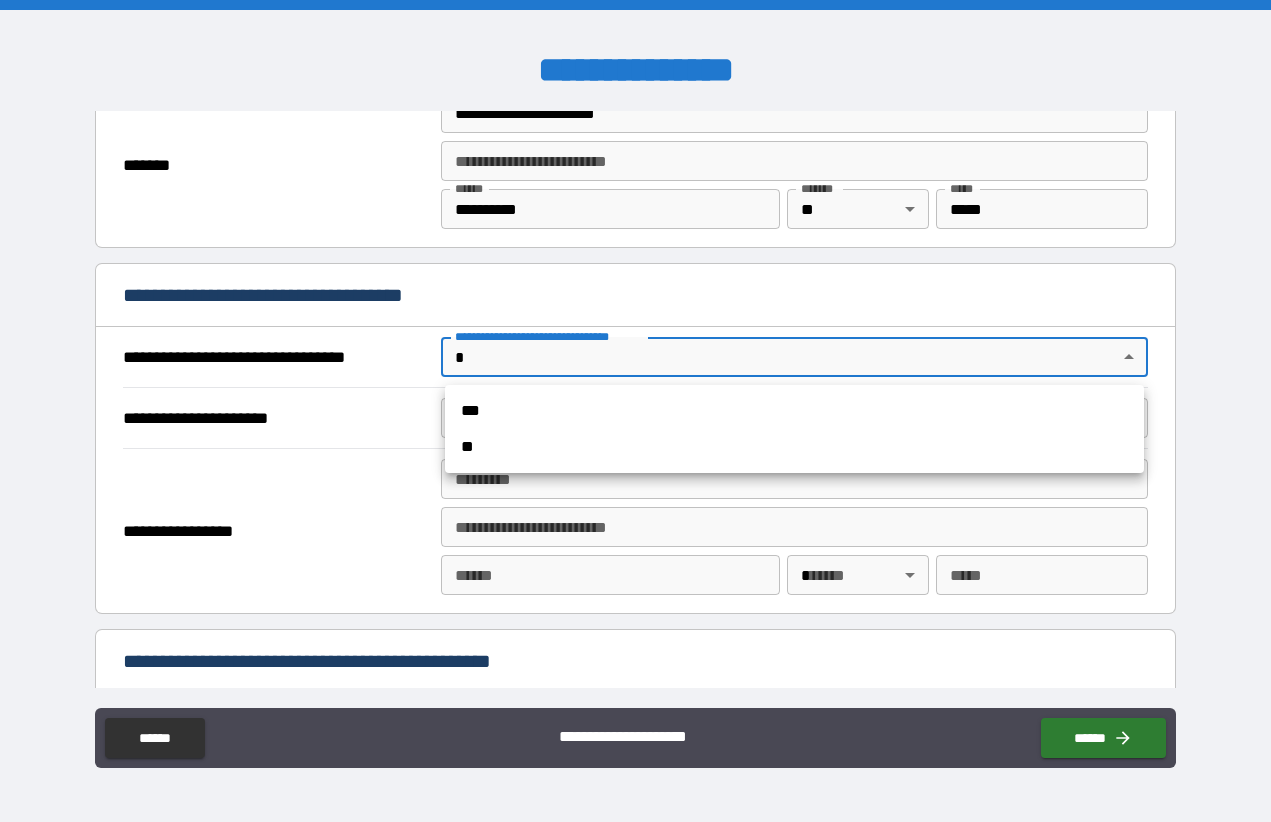 click on "**********" at bounding box center [635, 411] 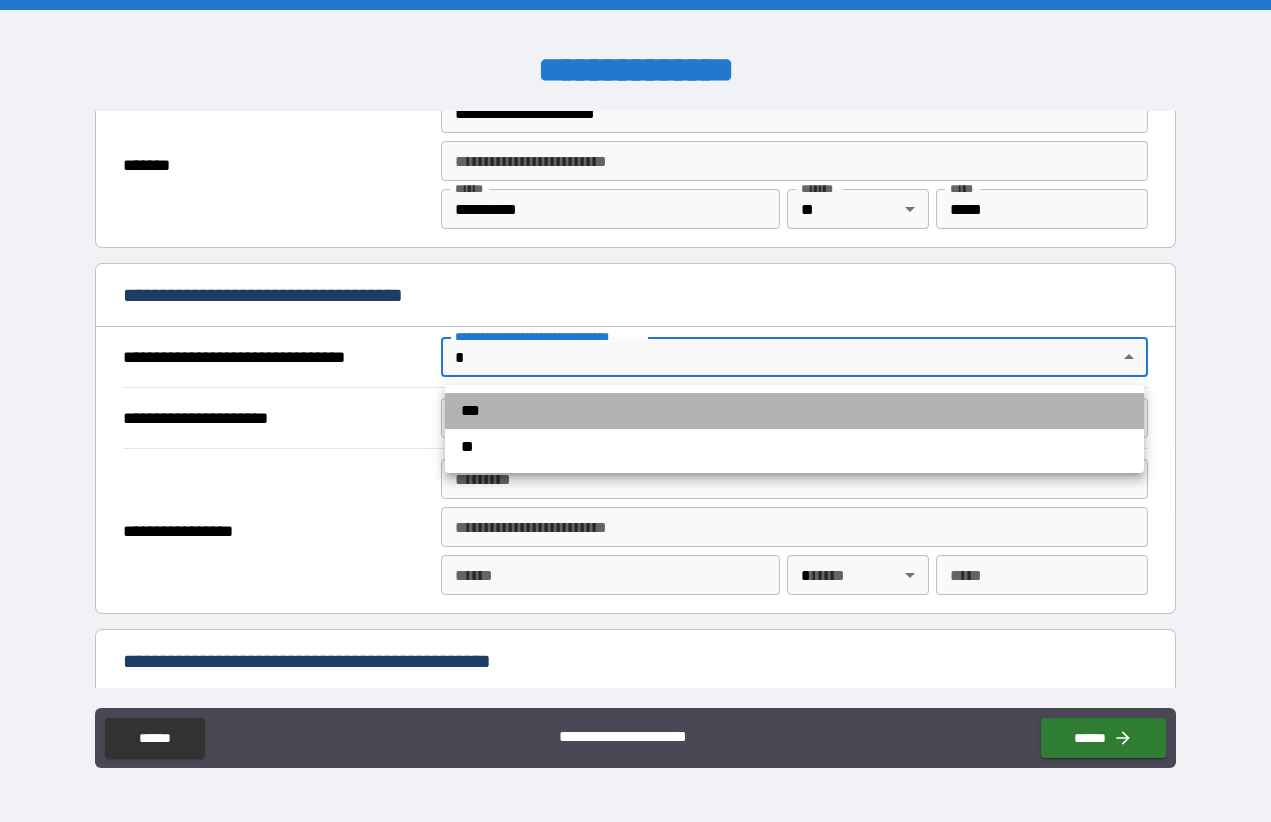 click on "***" at bounding box center (794, 411) 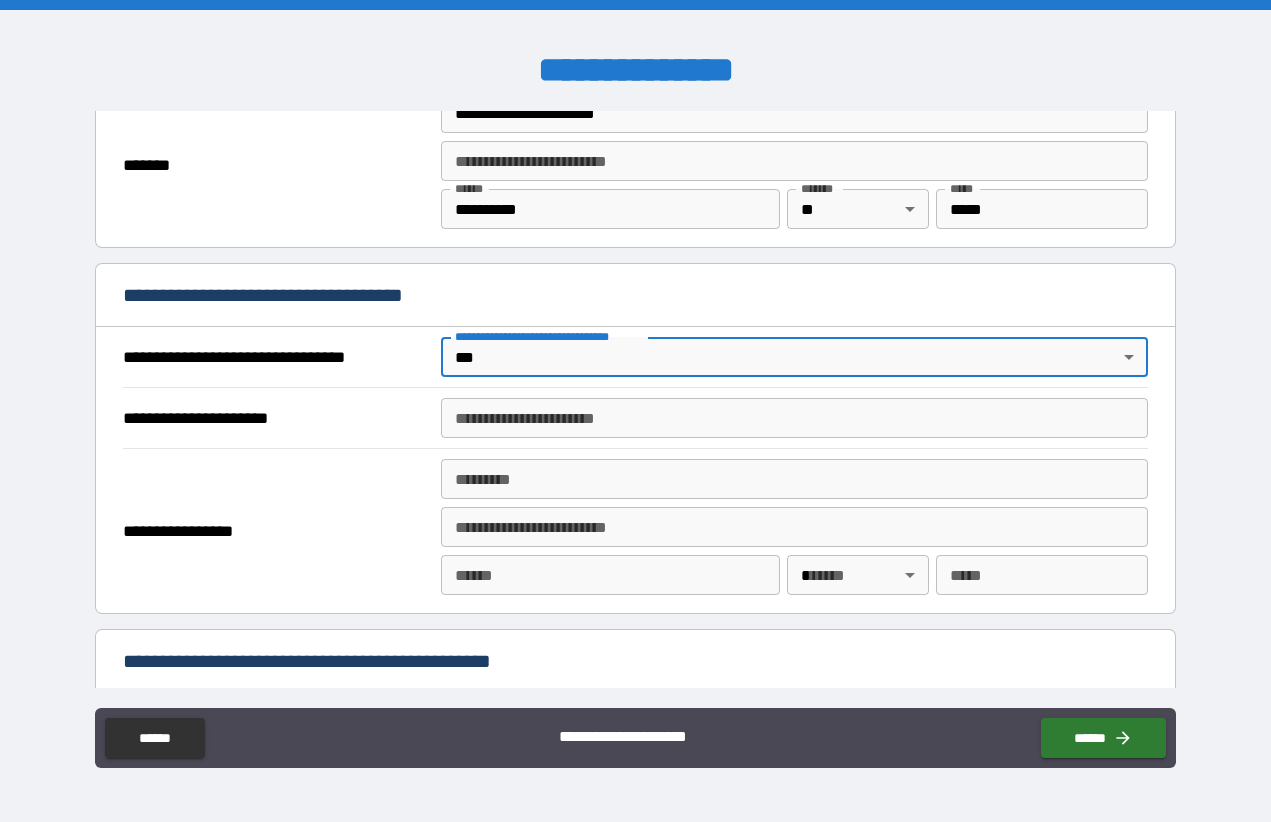 type on "*" 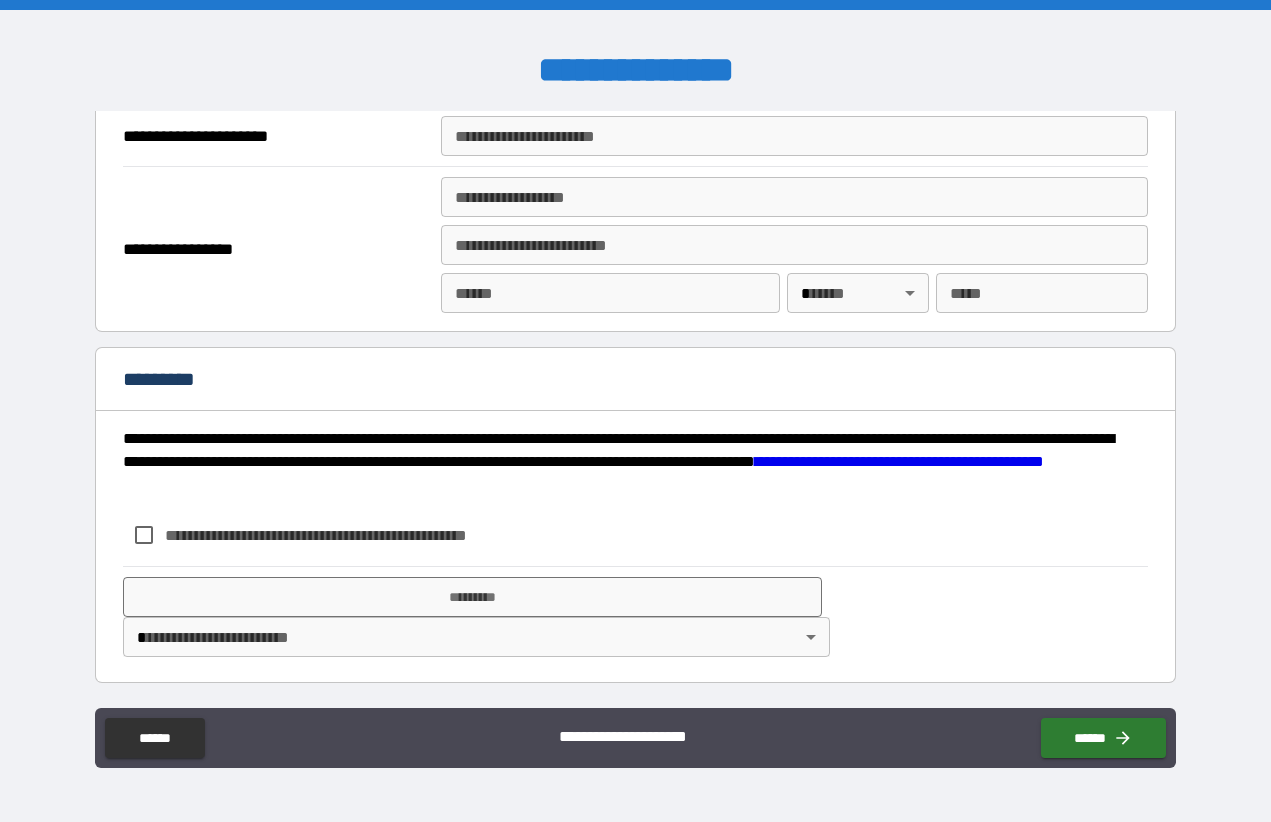 scroll, scrollTop: 2464, scrollLeft: 0, axis: vertical 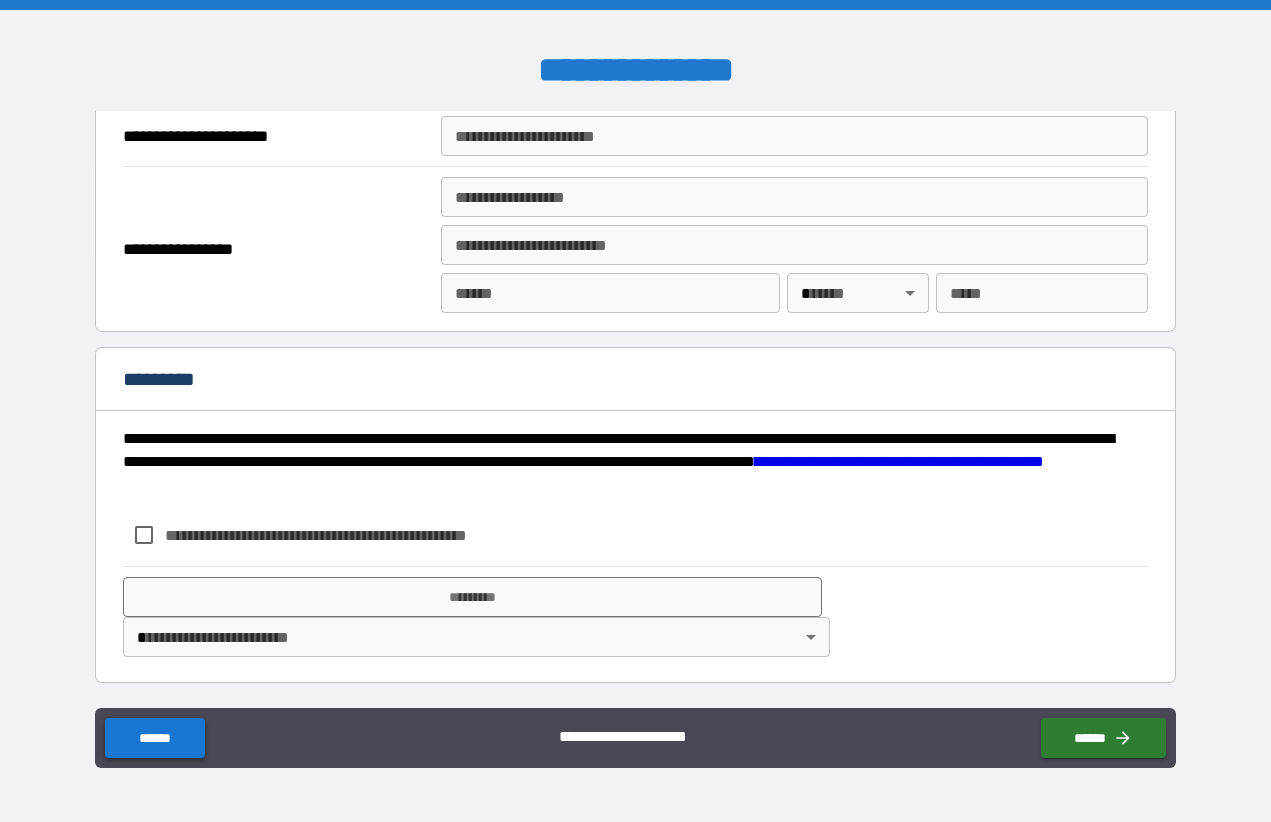 type on "****" 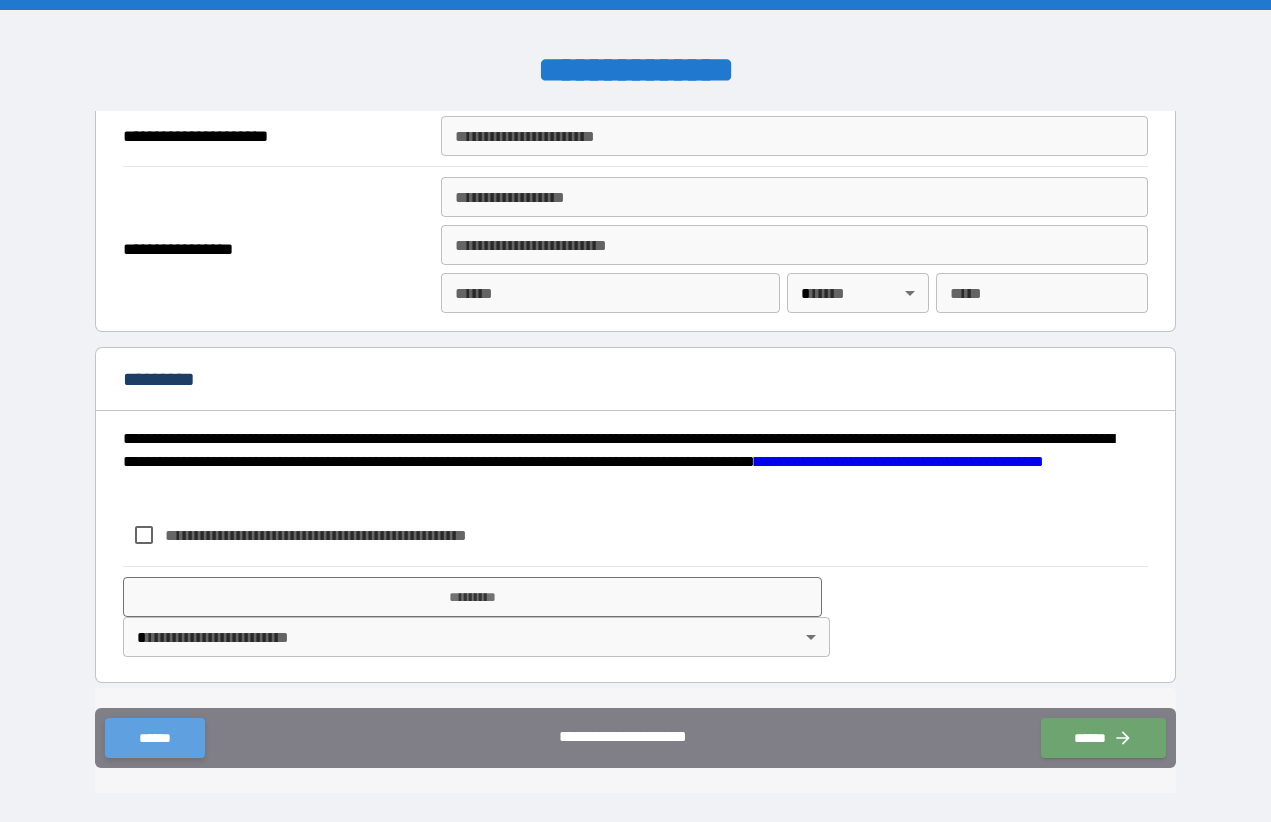 click on "******" at bounding box center (154, 738) 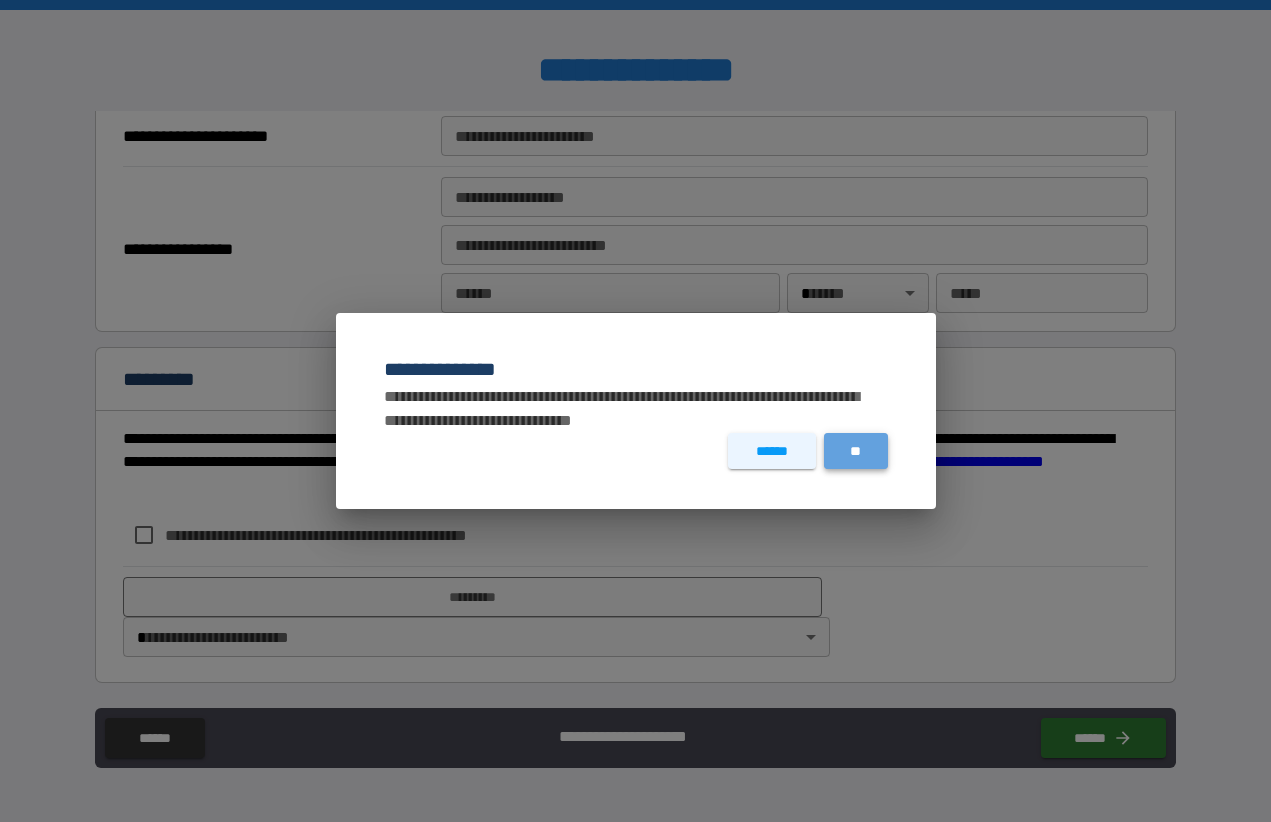 click on "**" at bounding box center [856, 451] 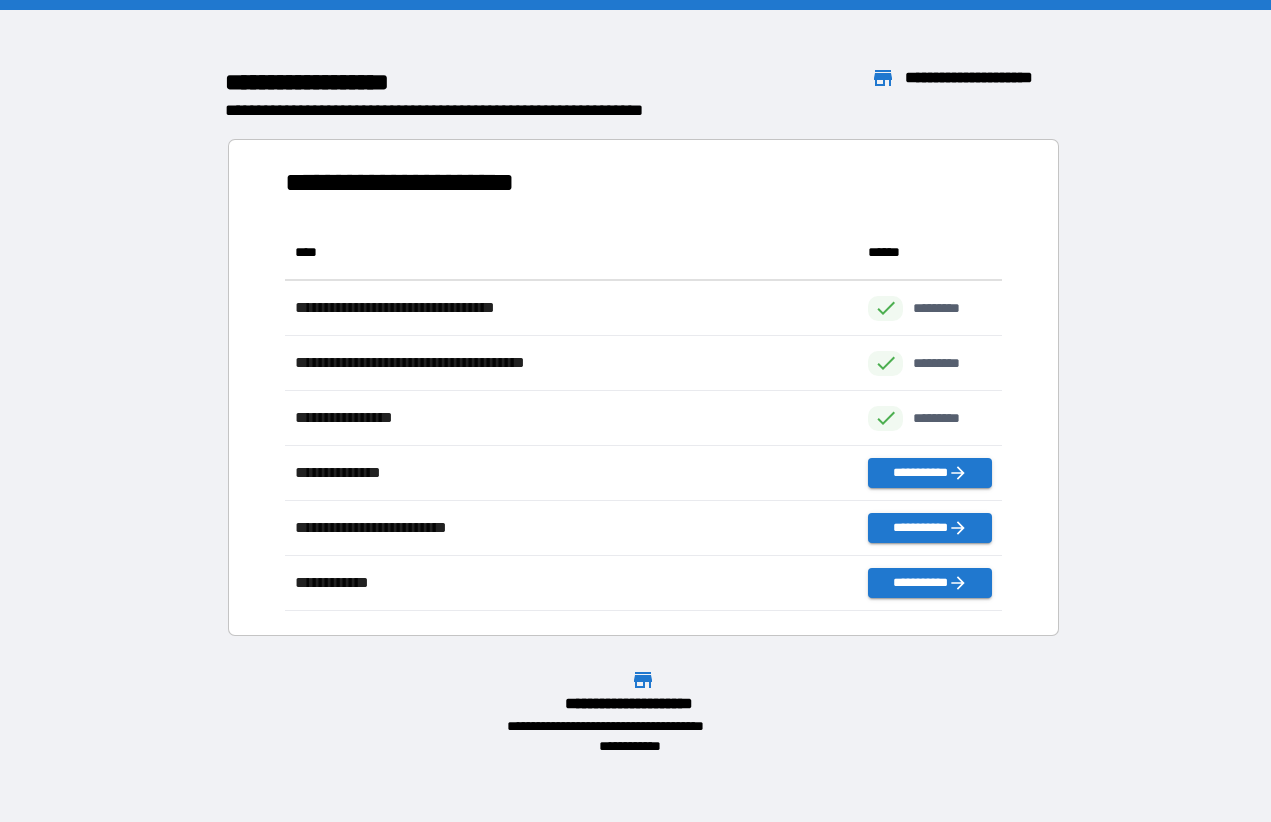 scroll, scrollTop: 386, scrollLeft: 718, axis: both 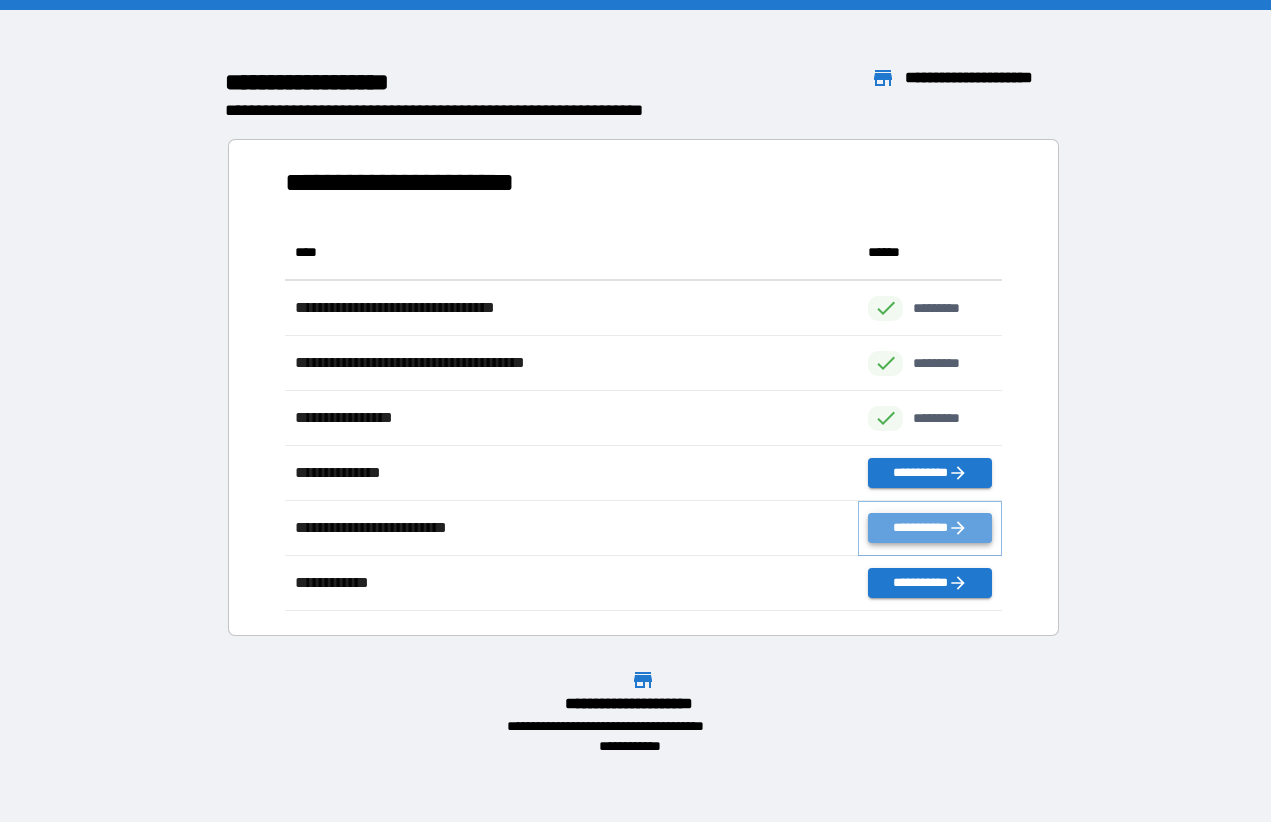 click on "**********" at bounding box center [929, 528] 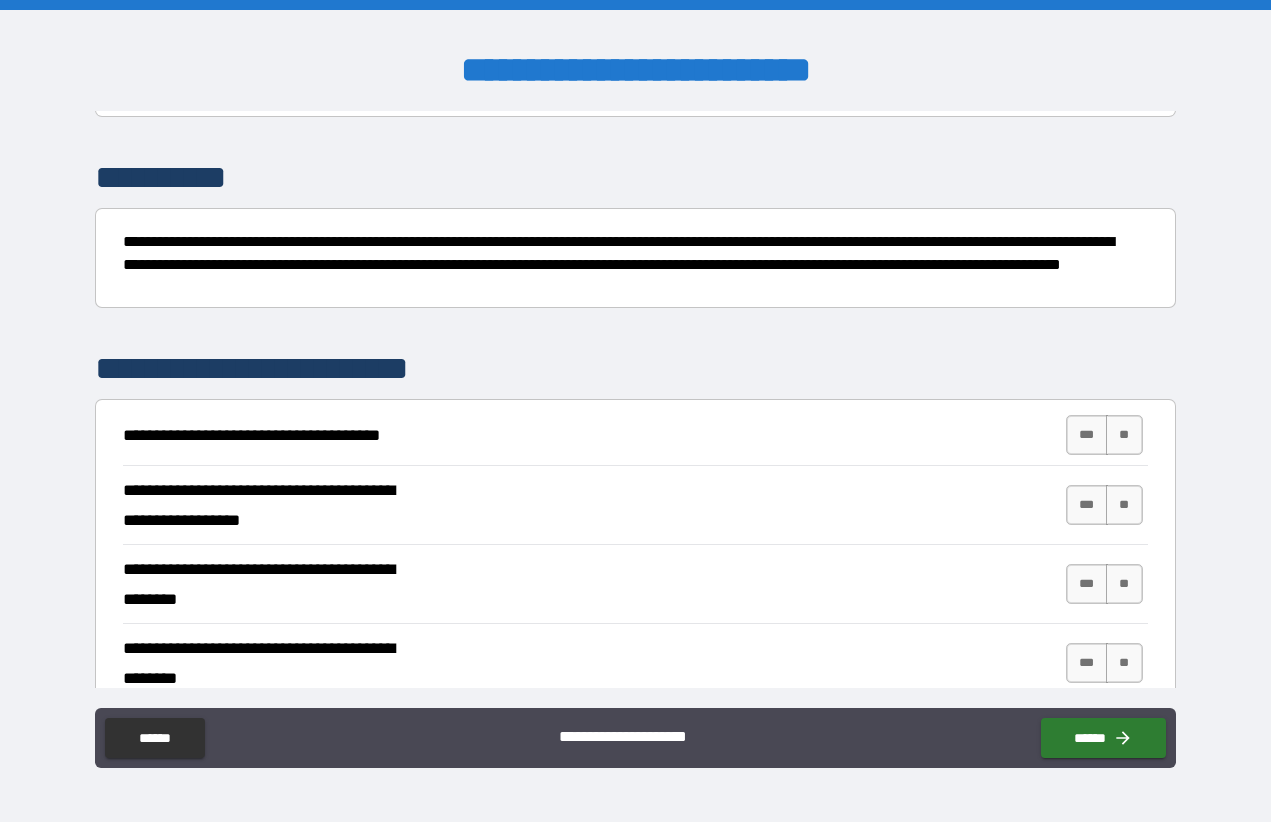 scroll, scrollTop: 121, scrollLeft: 0, axis: vertical 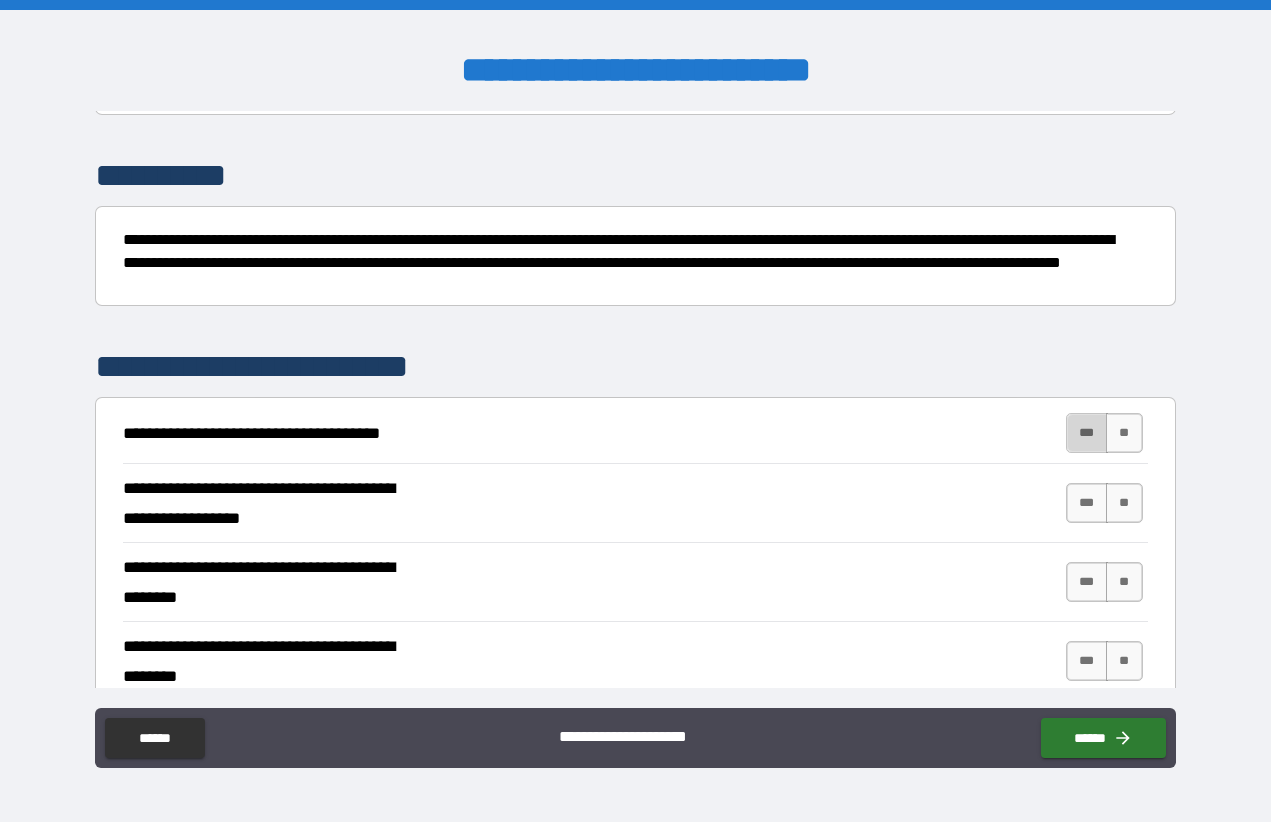 click on "***" at bounding box center (1087, 433) 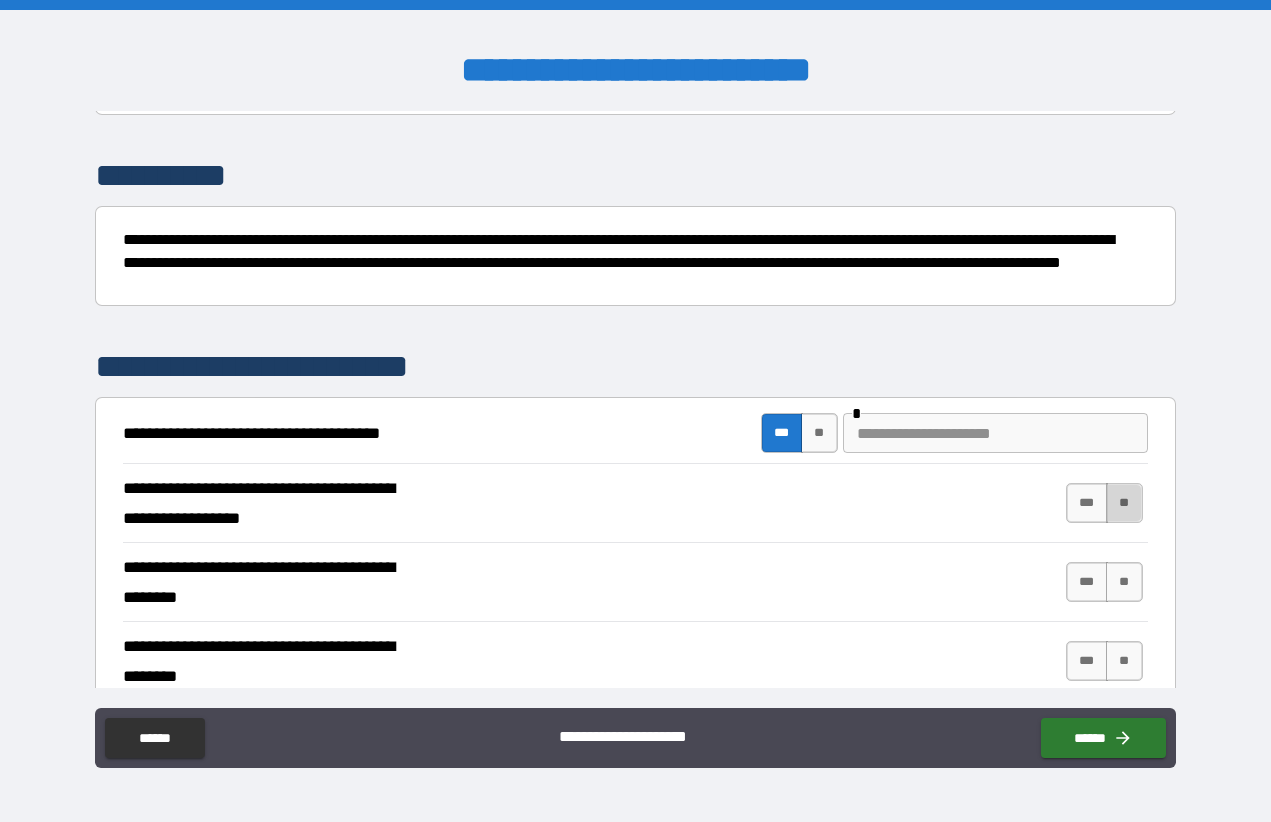 click on "**" at bounding box center (1124, 503) 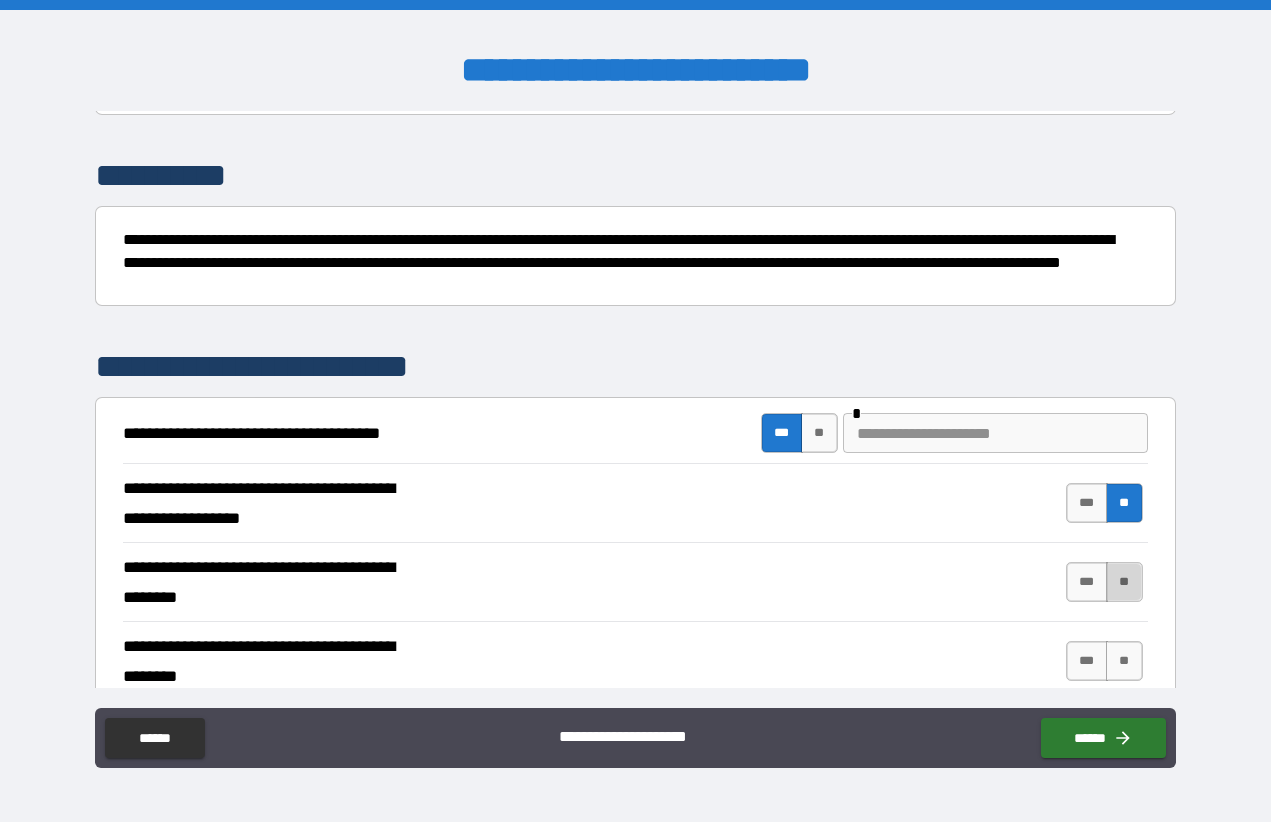 click on "**" at bounding box center [1124, 582] 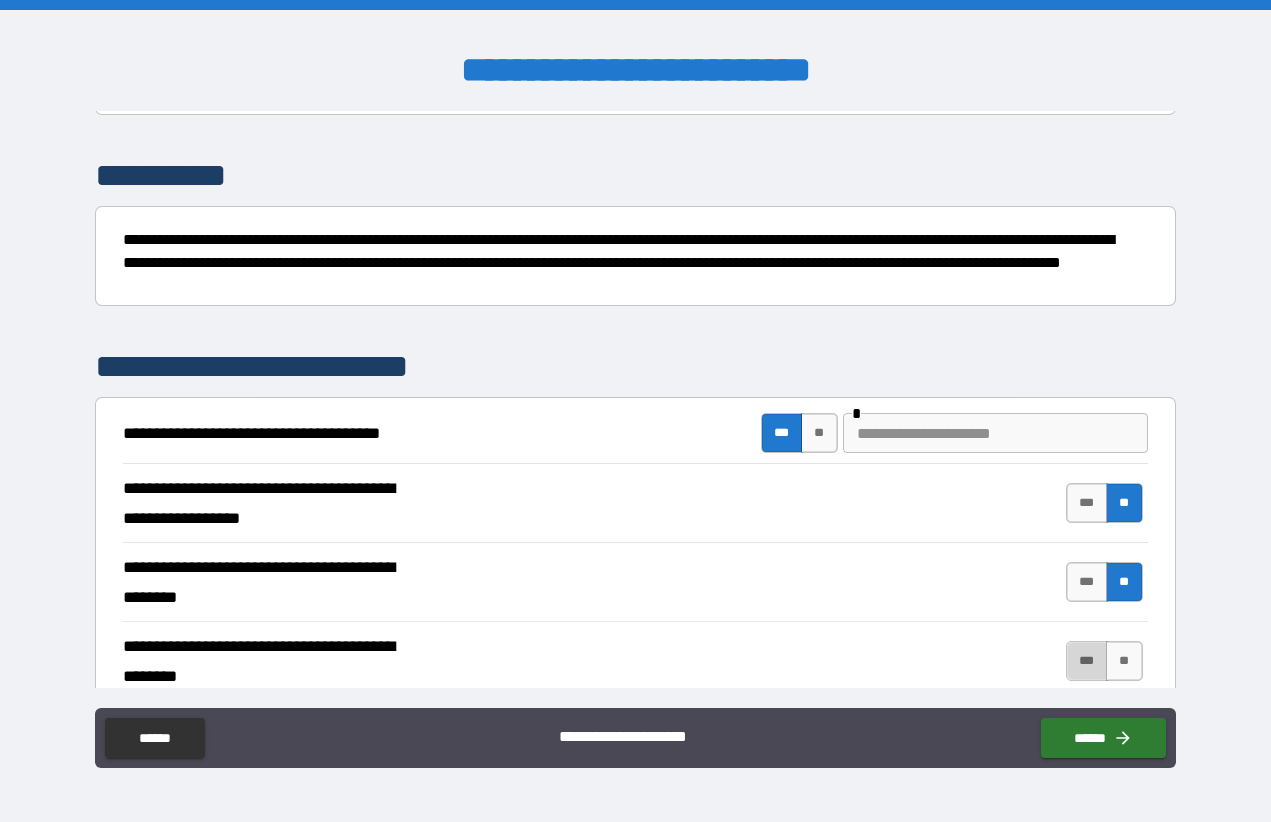 click on "***" at bounding box center [1087, 661] 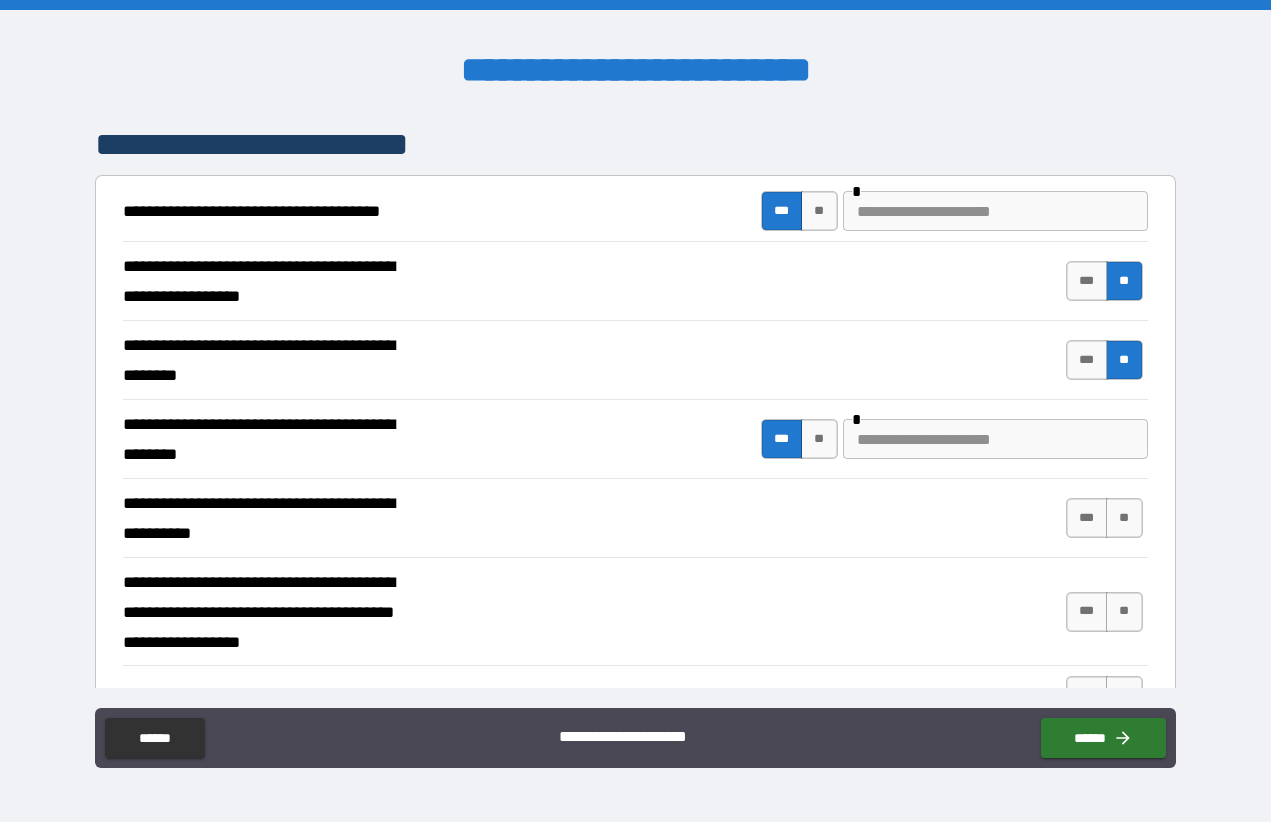 scroll, scrollTop: 367, scrollLeft: 0, axis: vertical 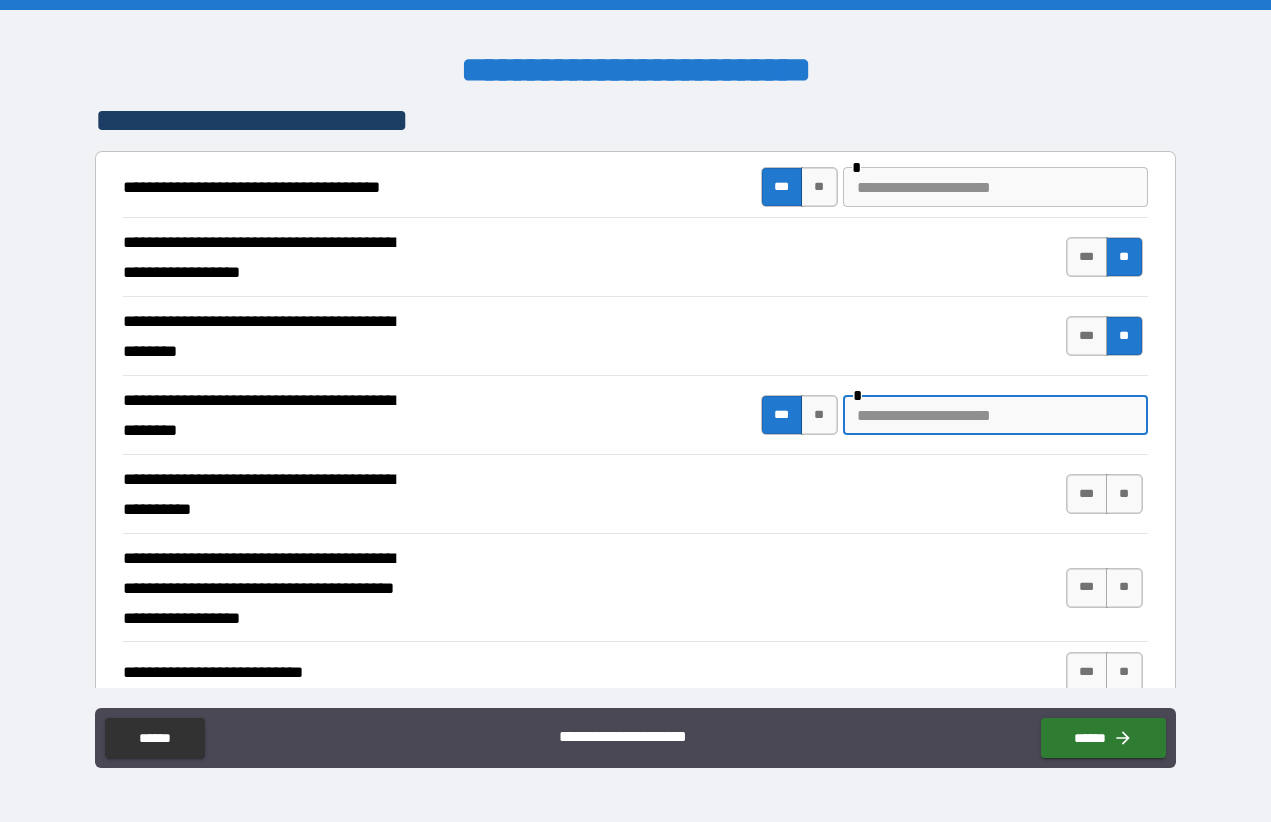 click at bounding box center [995, 415] 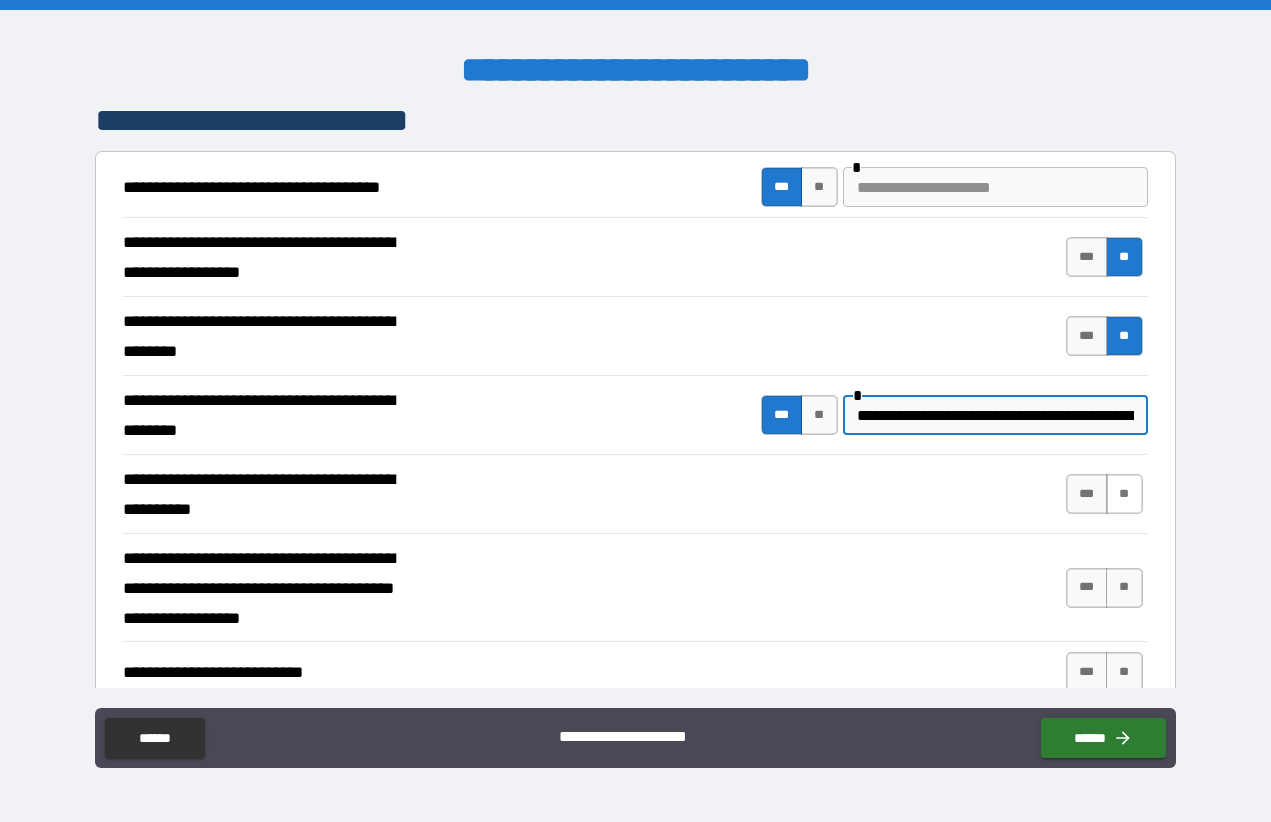 type on "**********" 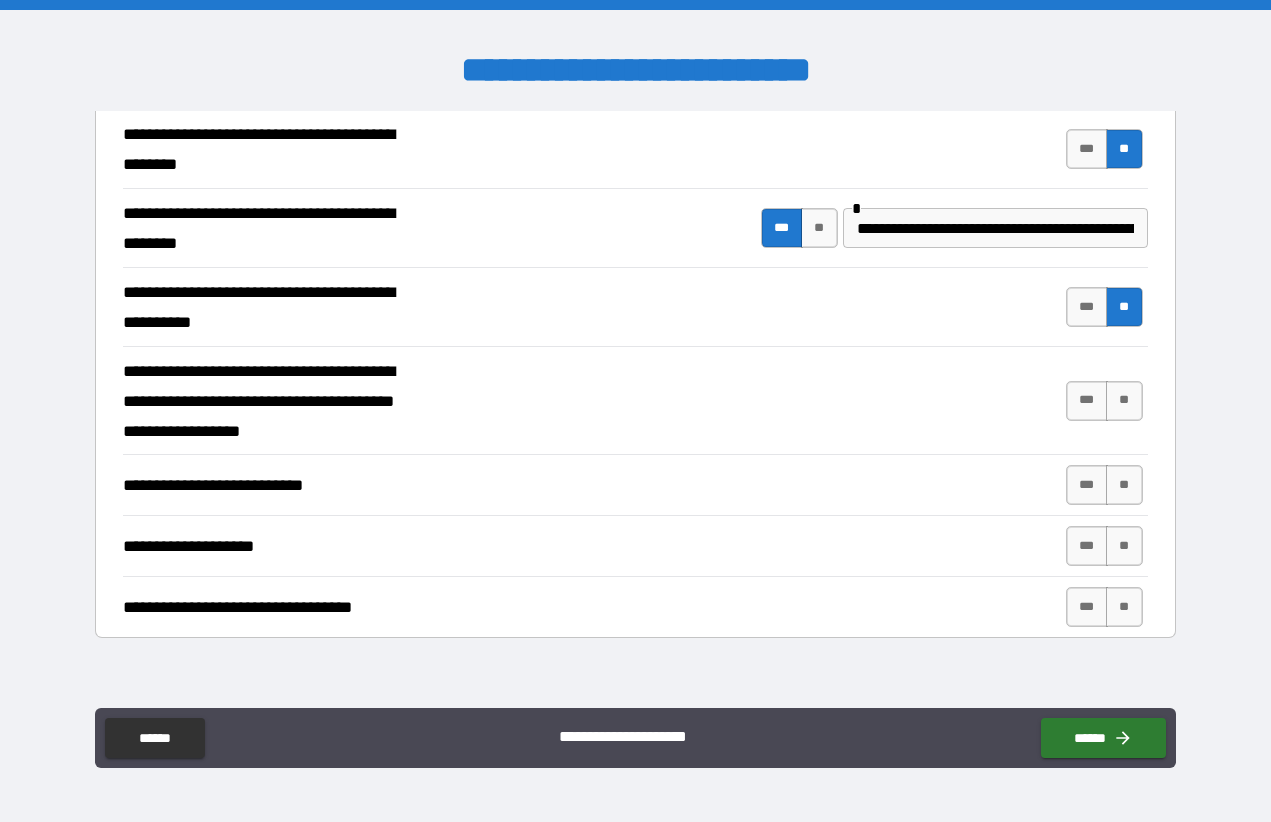scroll, scrollTop: 561, scrollLeft: 0, axis: vertical 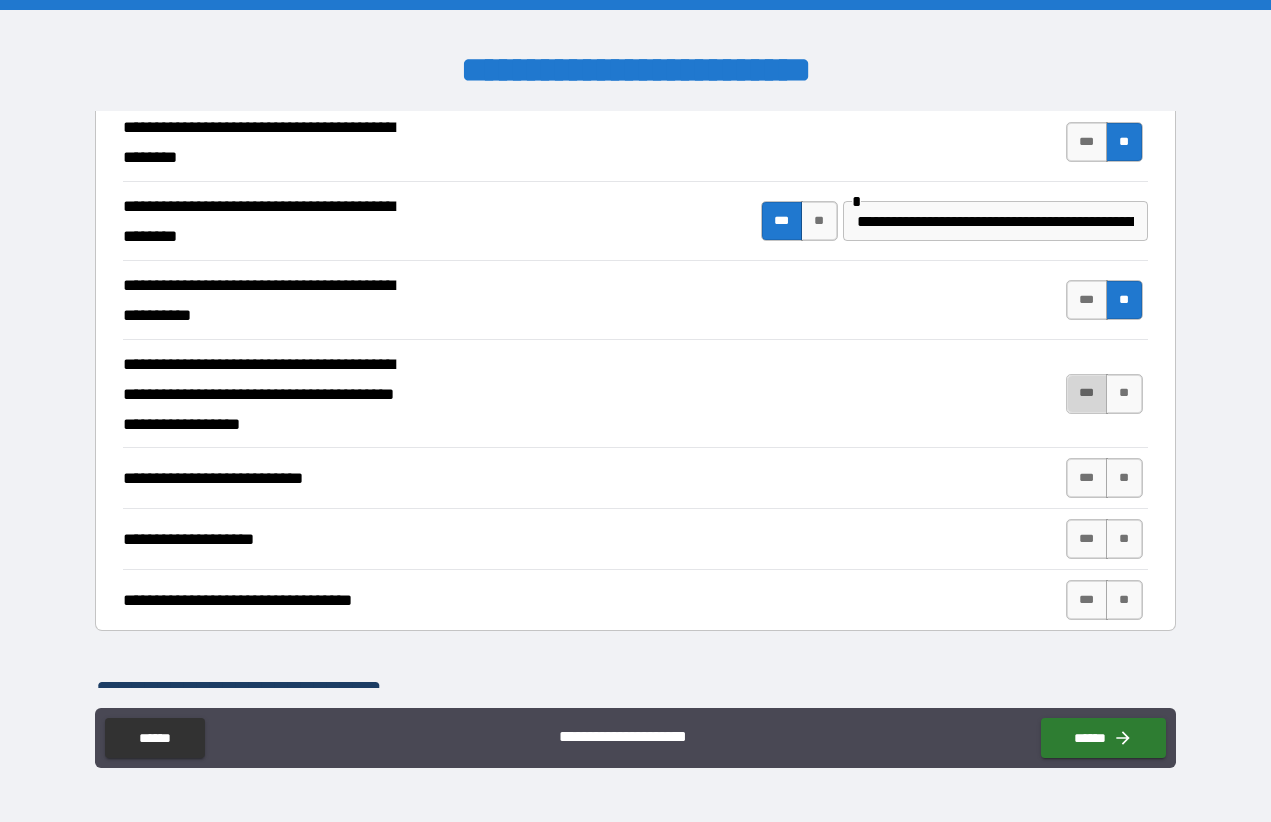 click on "***" at bounding box center (1087, 394) 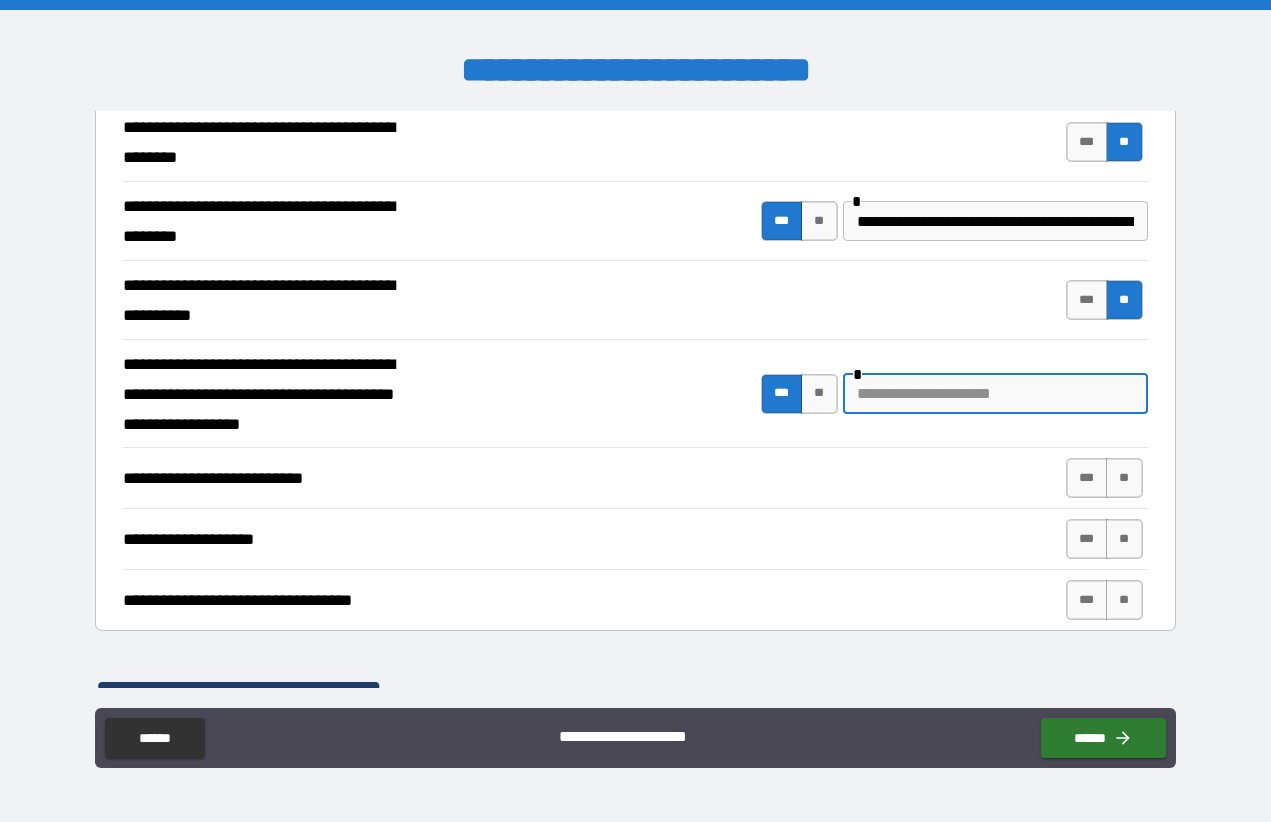 click at bounding box center [995, 394] 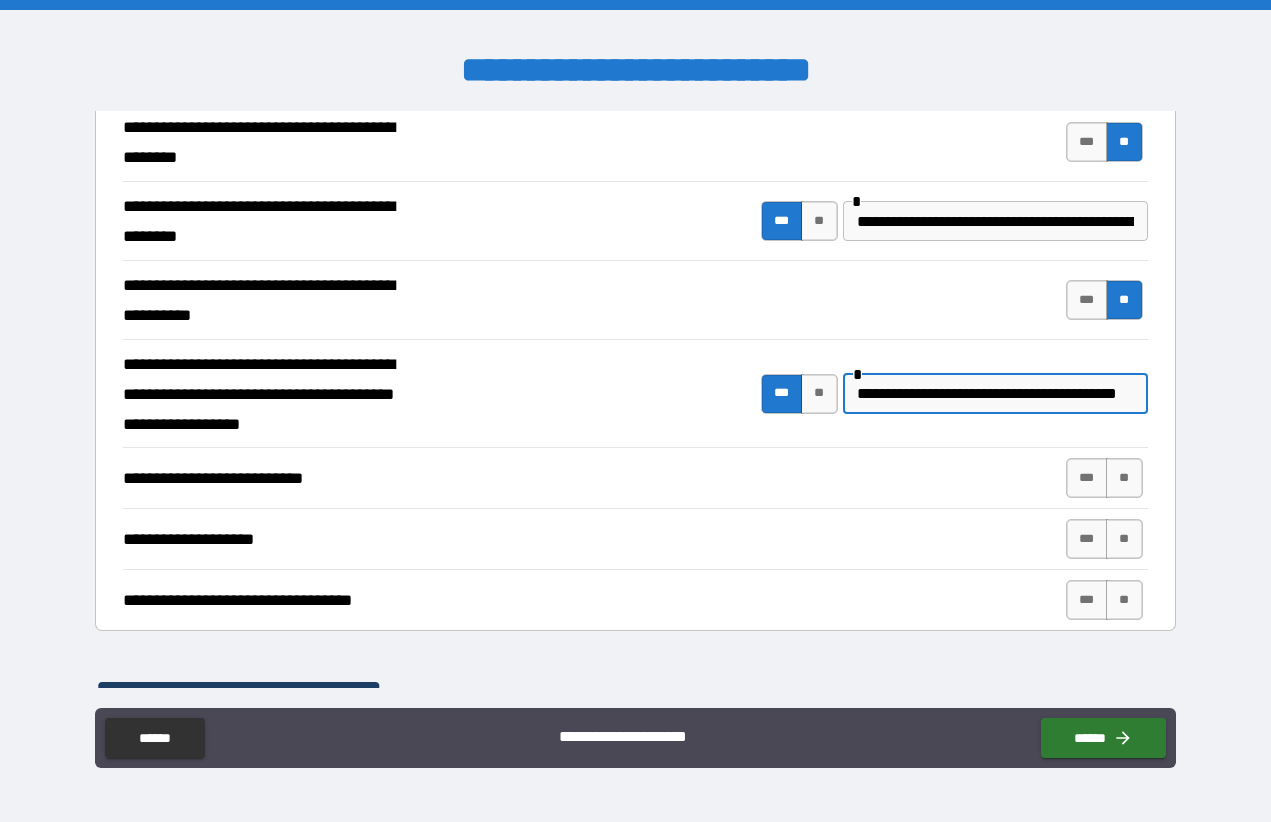 click on "**********" at bounding box center (995, 394) 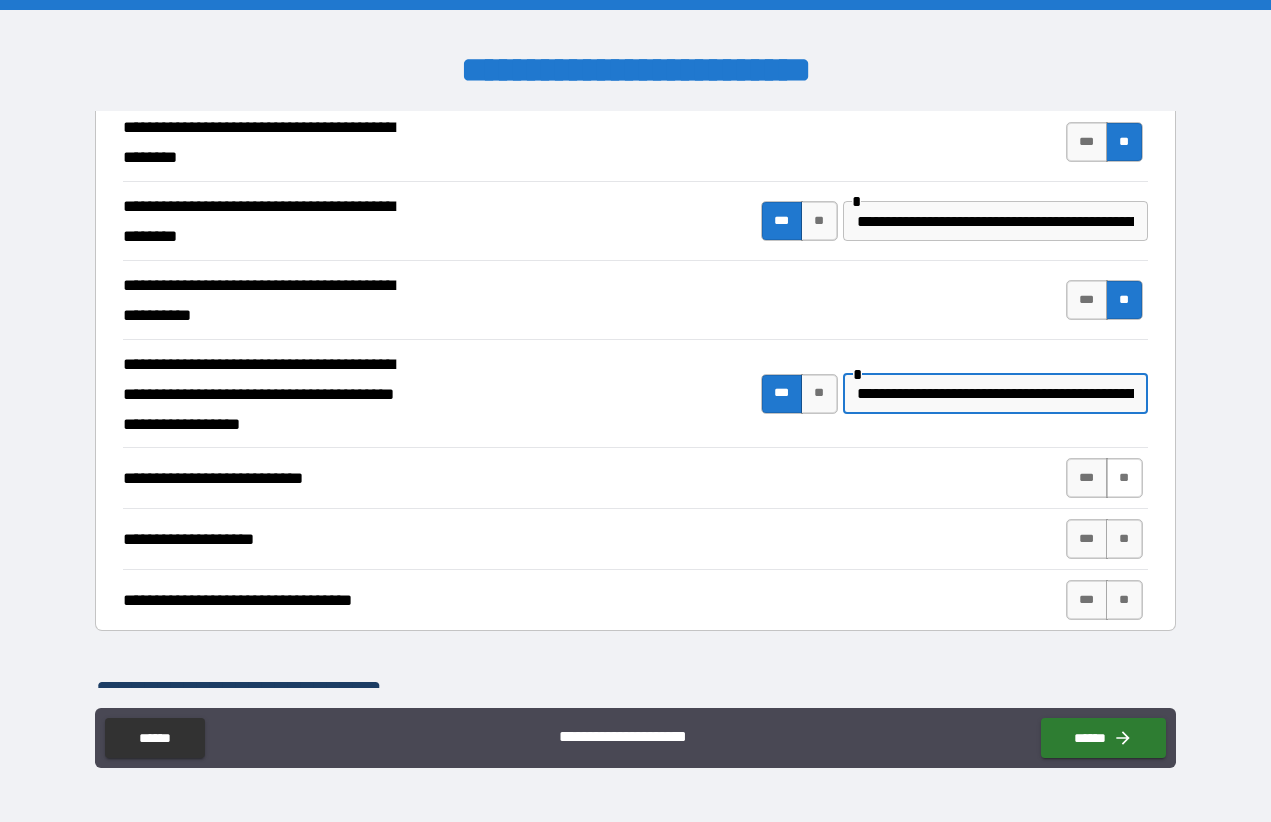 type on "**********" 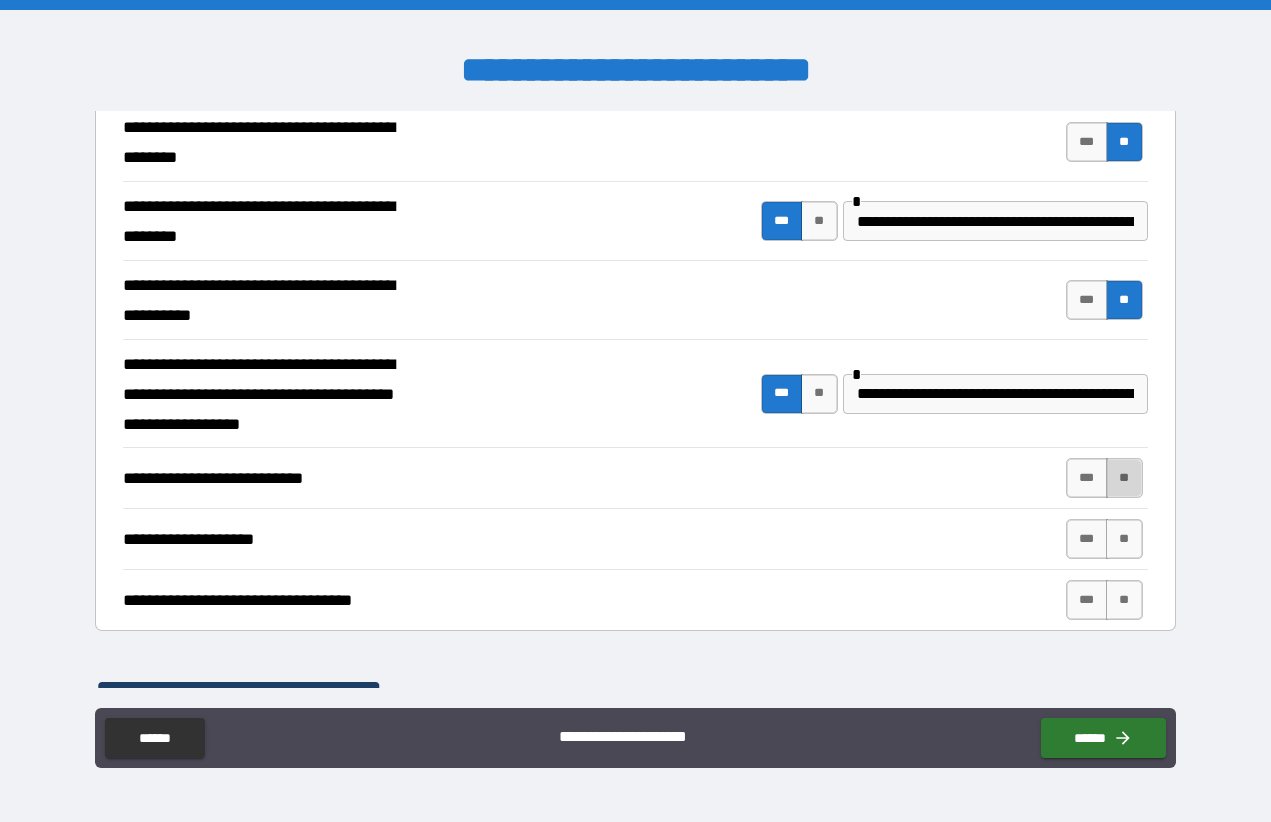 click on "**" at bounding box center (1124, 478) 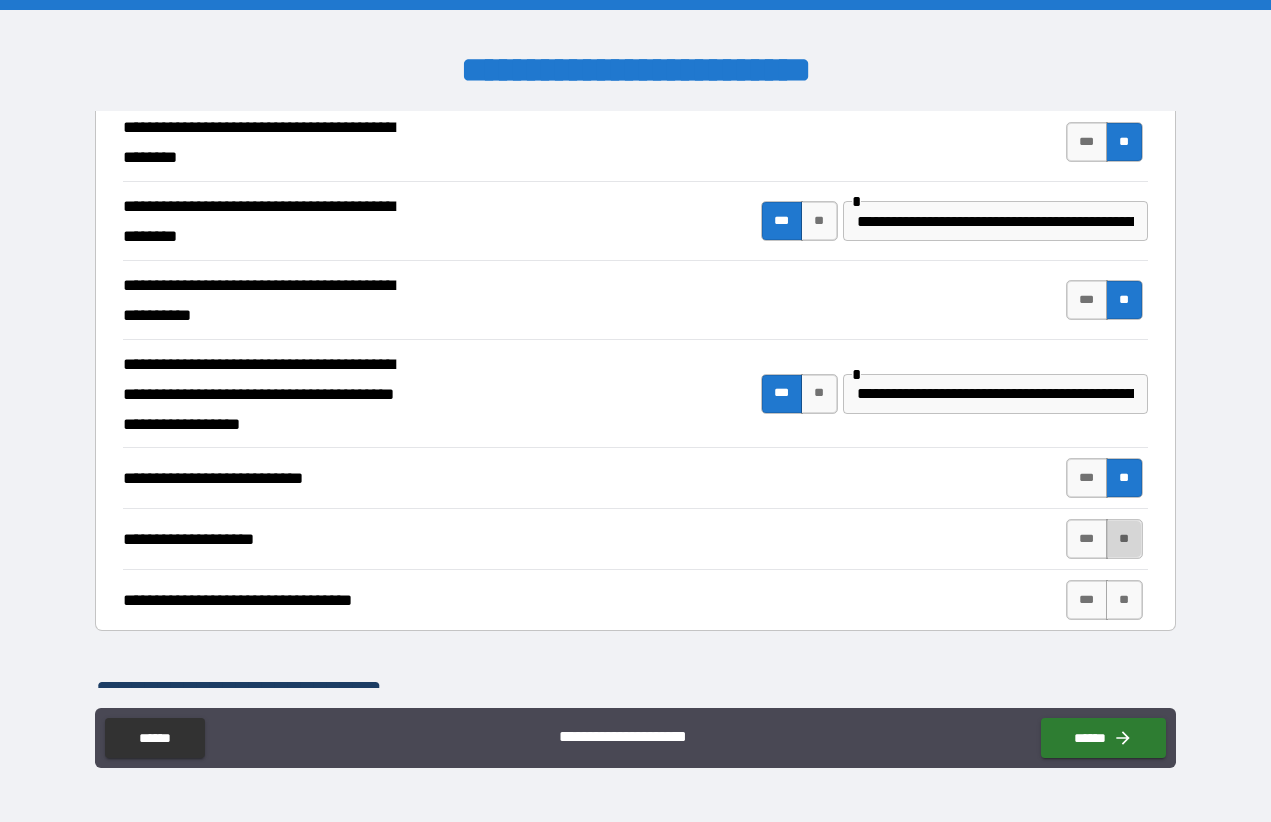 click on "**" at bounding box center [1124, 539] 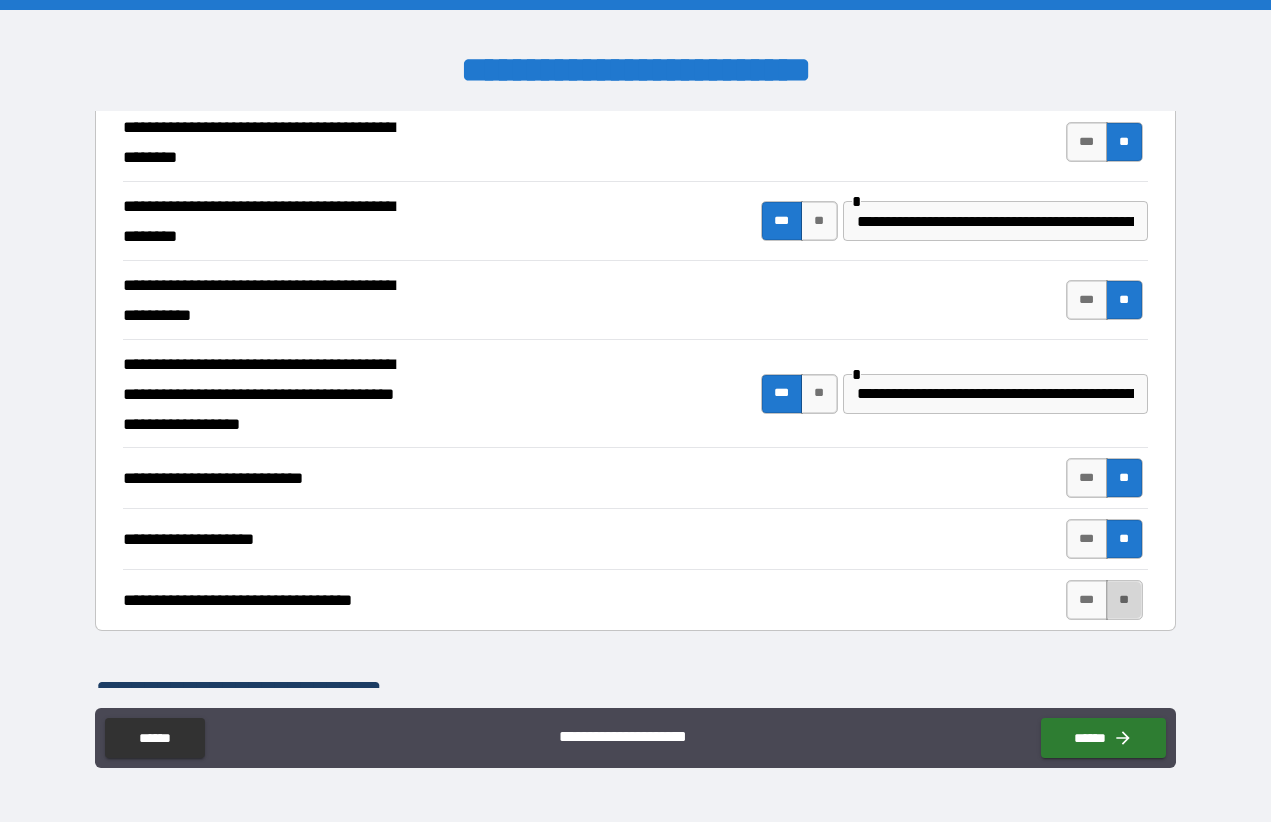 click on "**" at bounding box center [1124, 600] 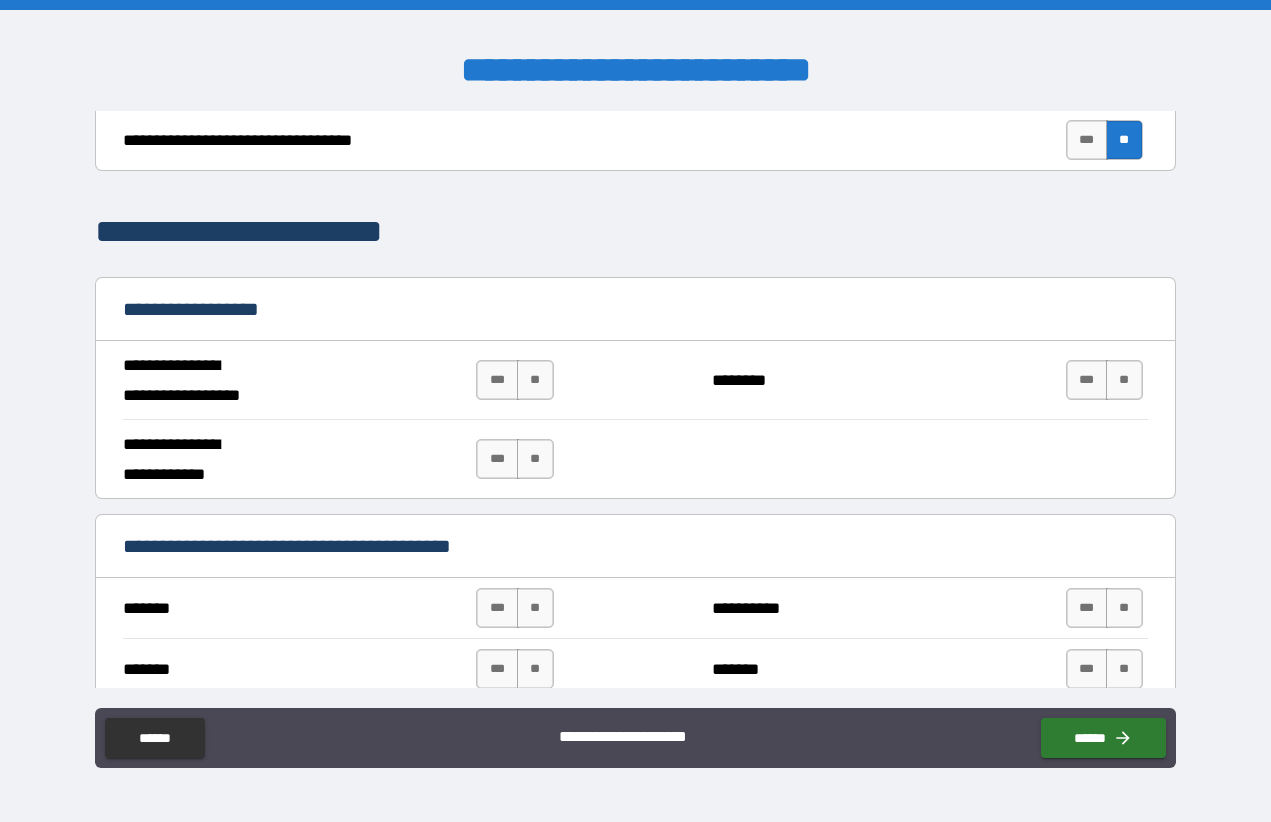 scroll, scrollTop: 1036, scrollLeft: 0, axis: vertical 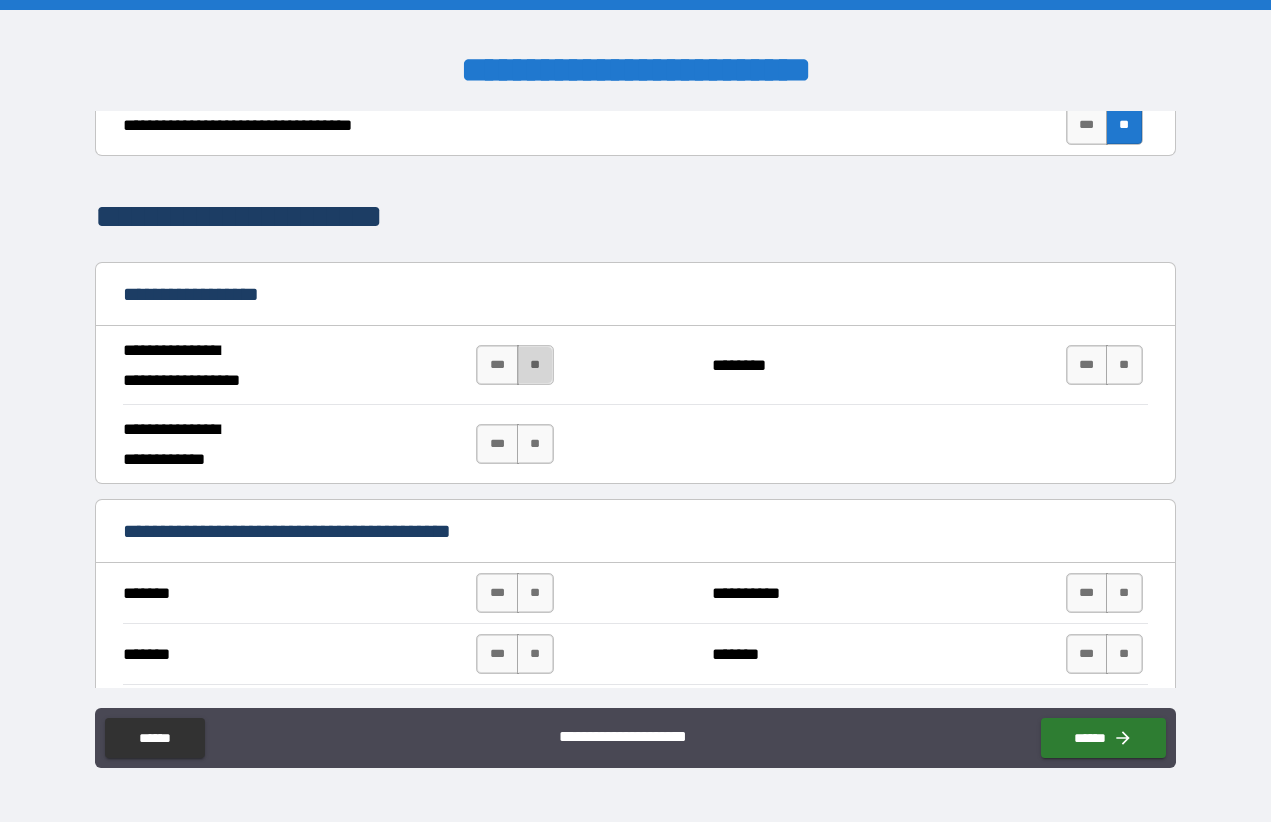 click on "**" at bounding box center (535, 365) 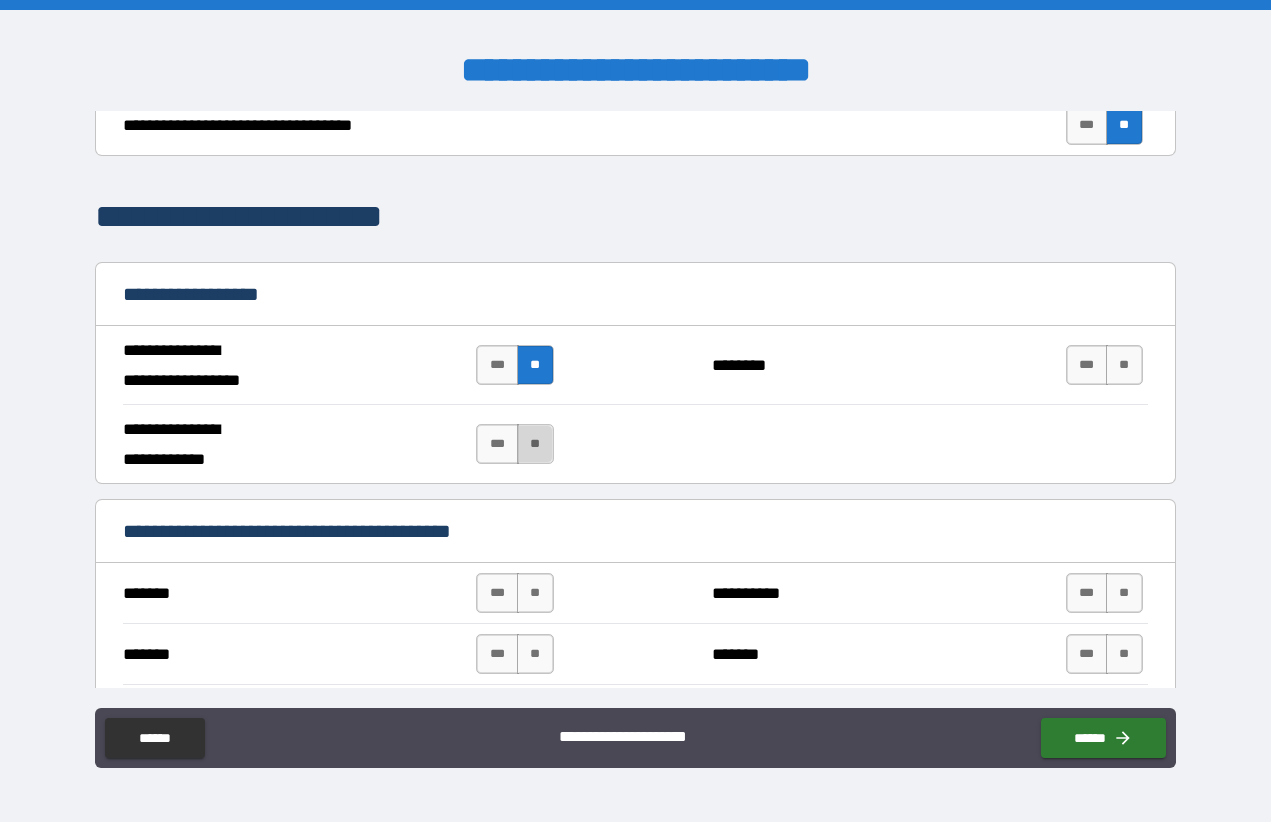 click on "**" at bounding box center [535, 444] 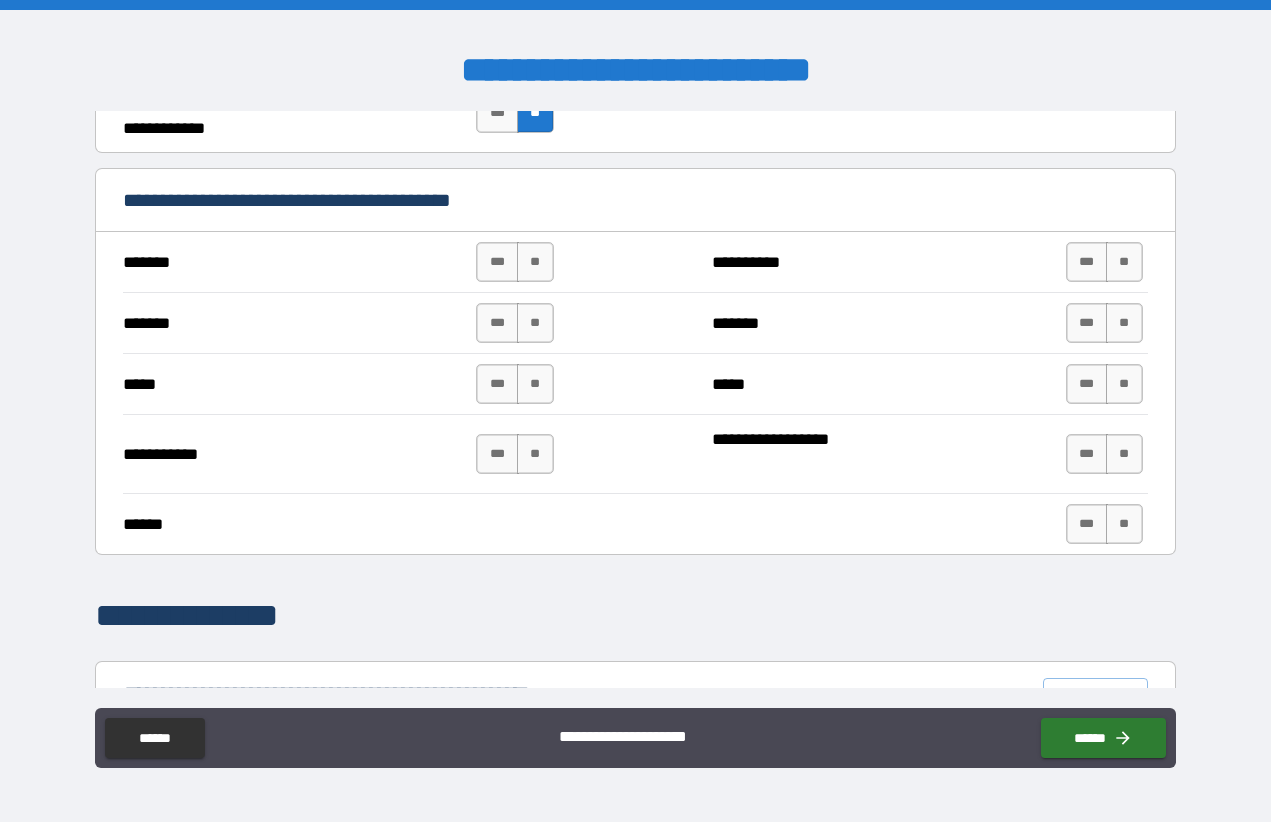 scroll, scrollTop: 1379, scrollLeft: 0, axis: vertical 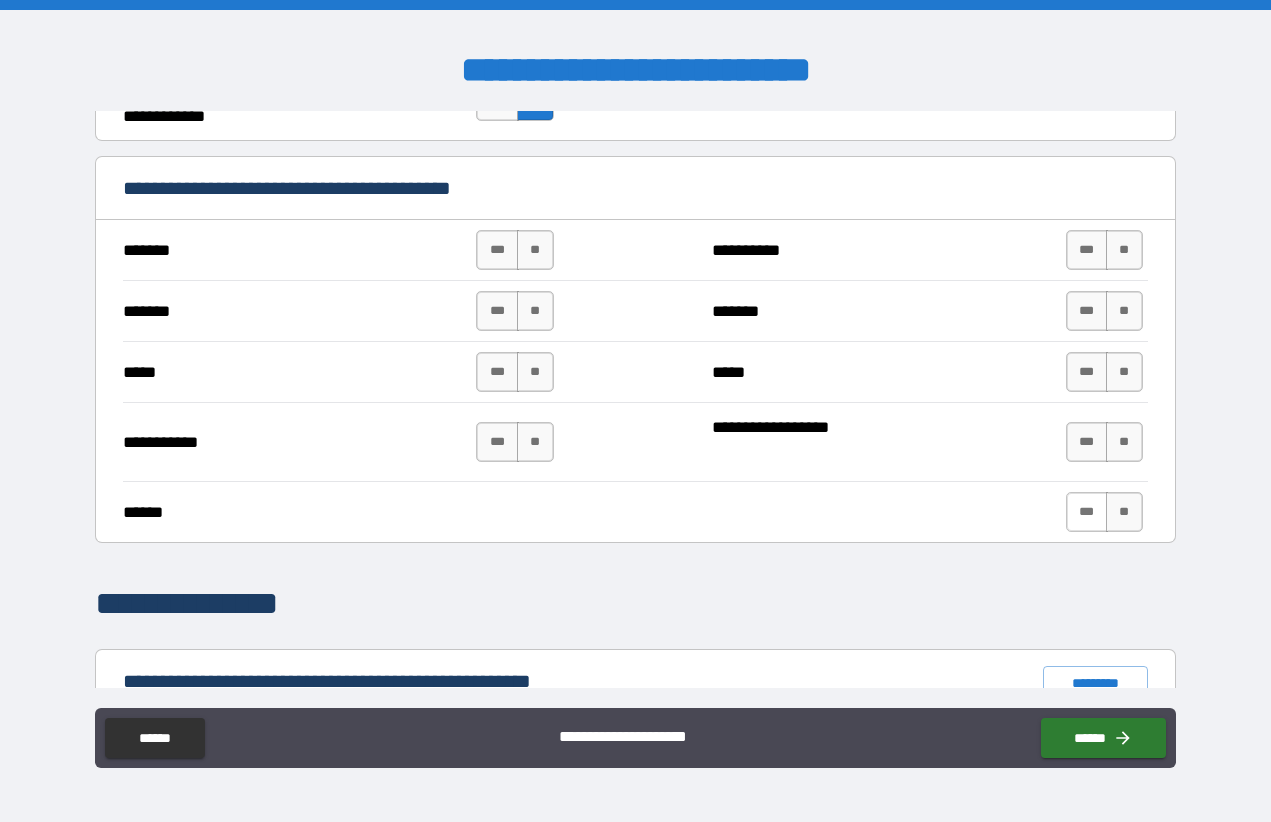 click on "***" at bounding box center (1087, 512) 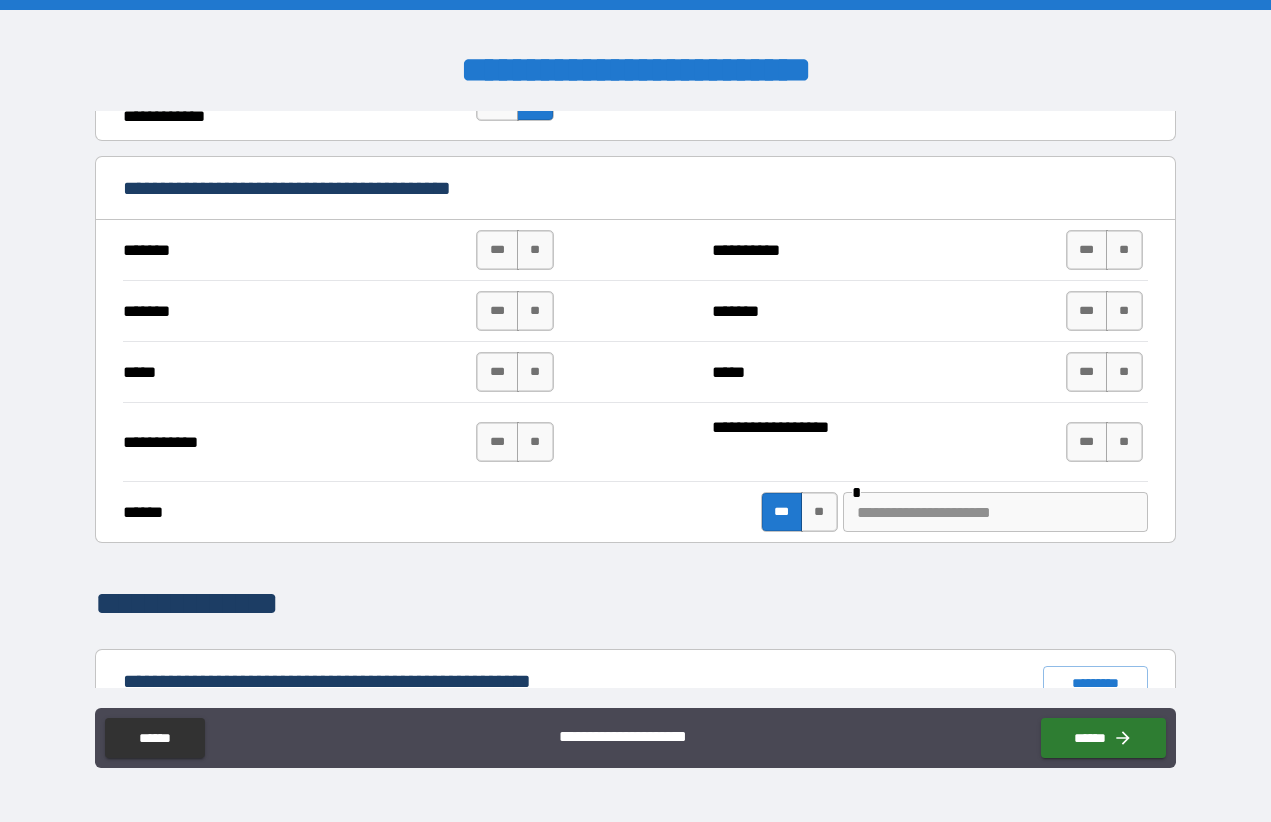 scroll, scrollTop: 1381, scrollLeft: 0, axis: vertical 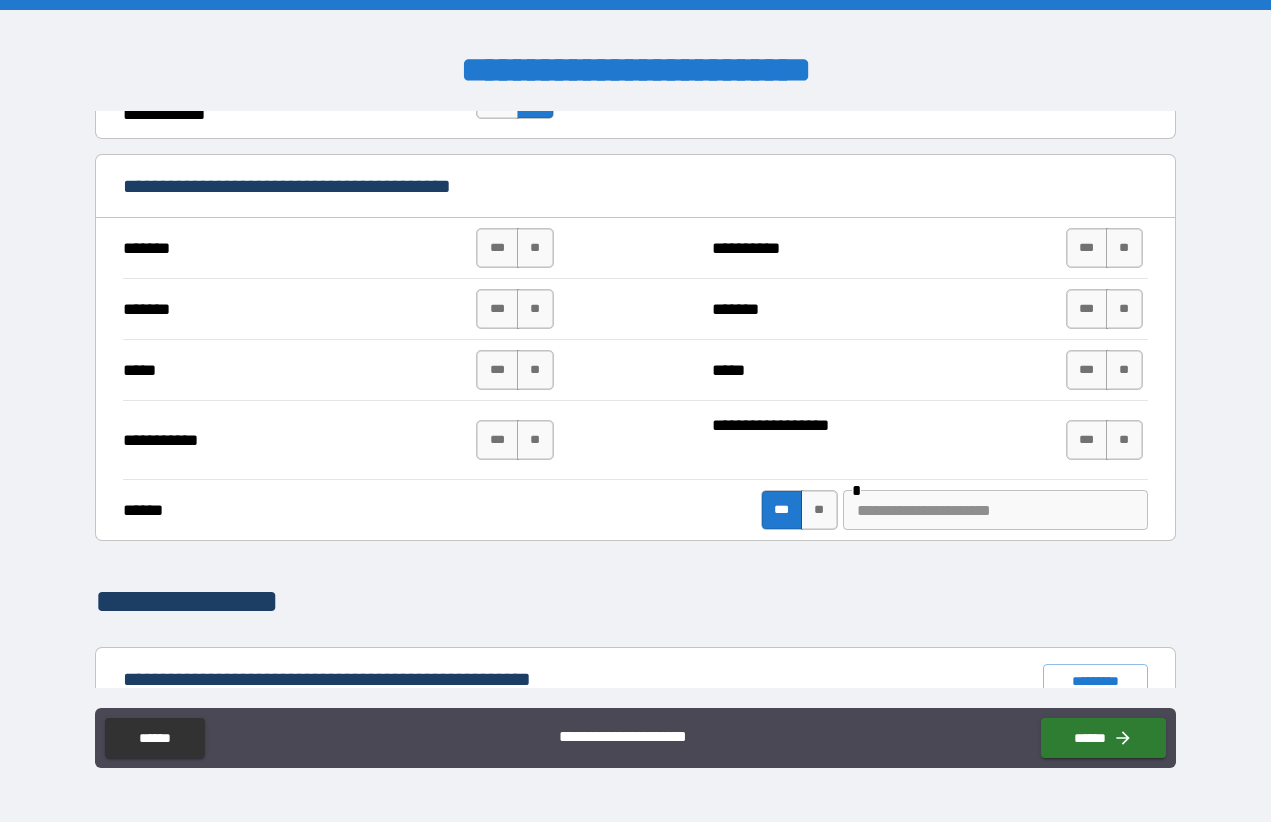 click at bounding box center (995, 510) 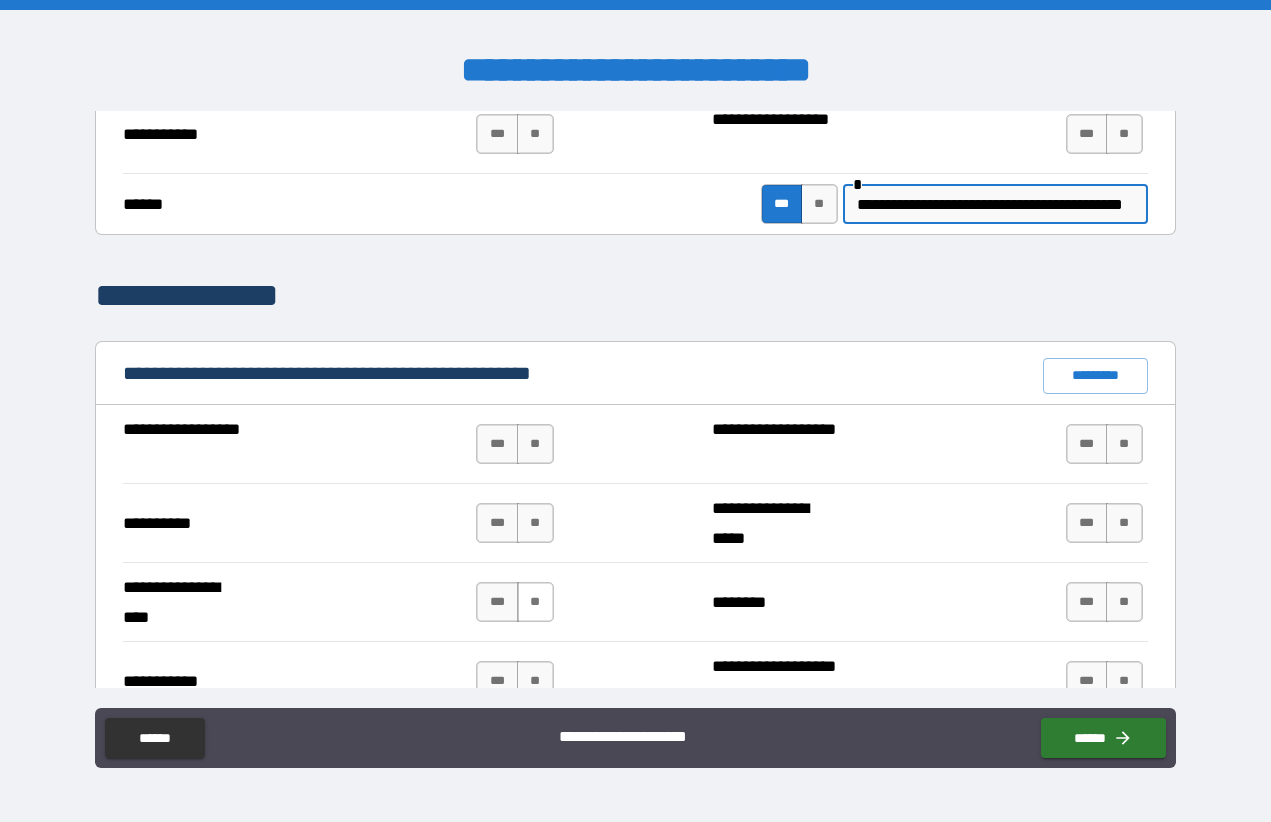 scroll, scrollTop: 1726, scrollLeft: 0, axis: vertical 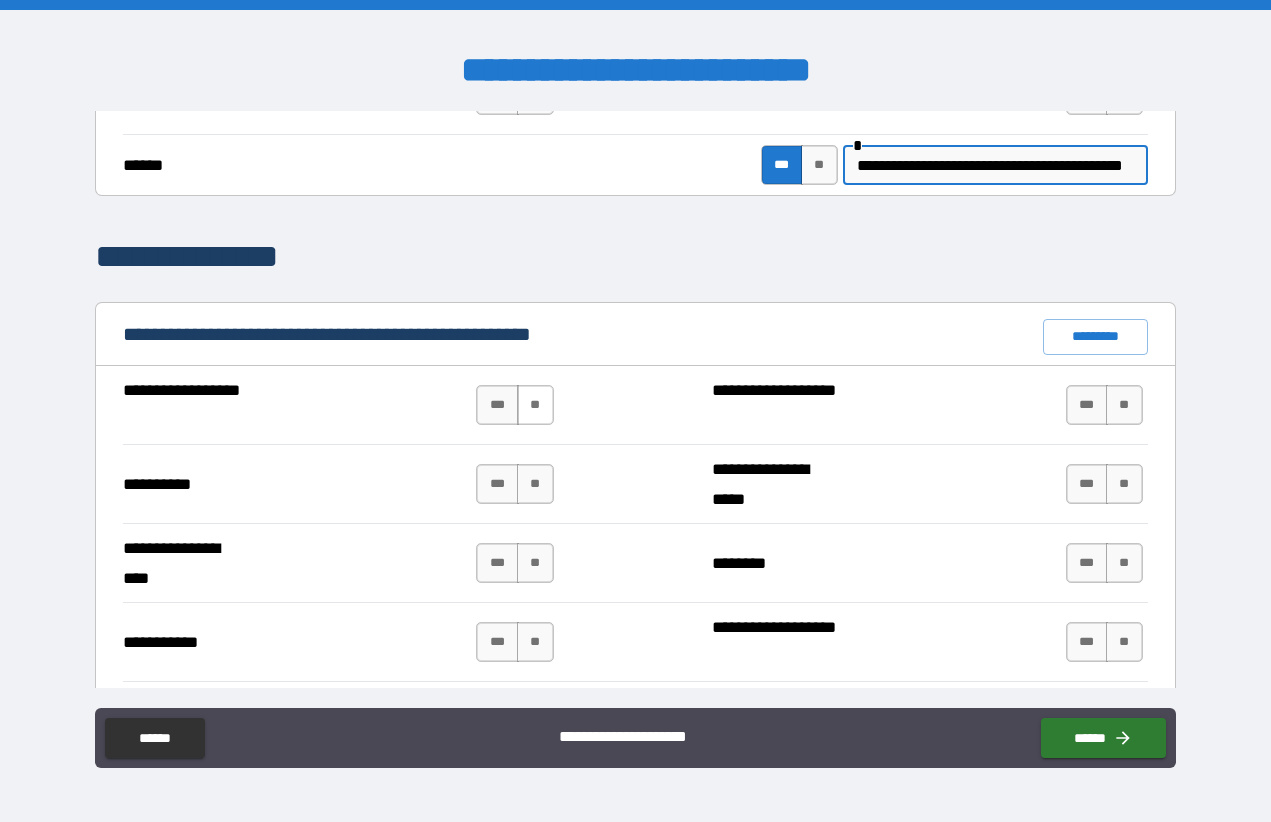 type on "**********" 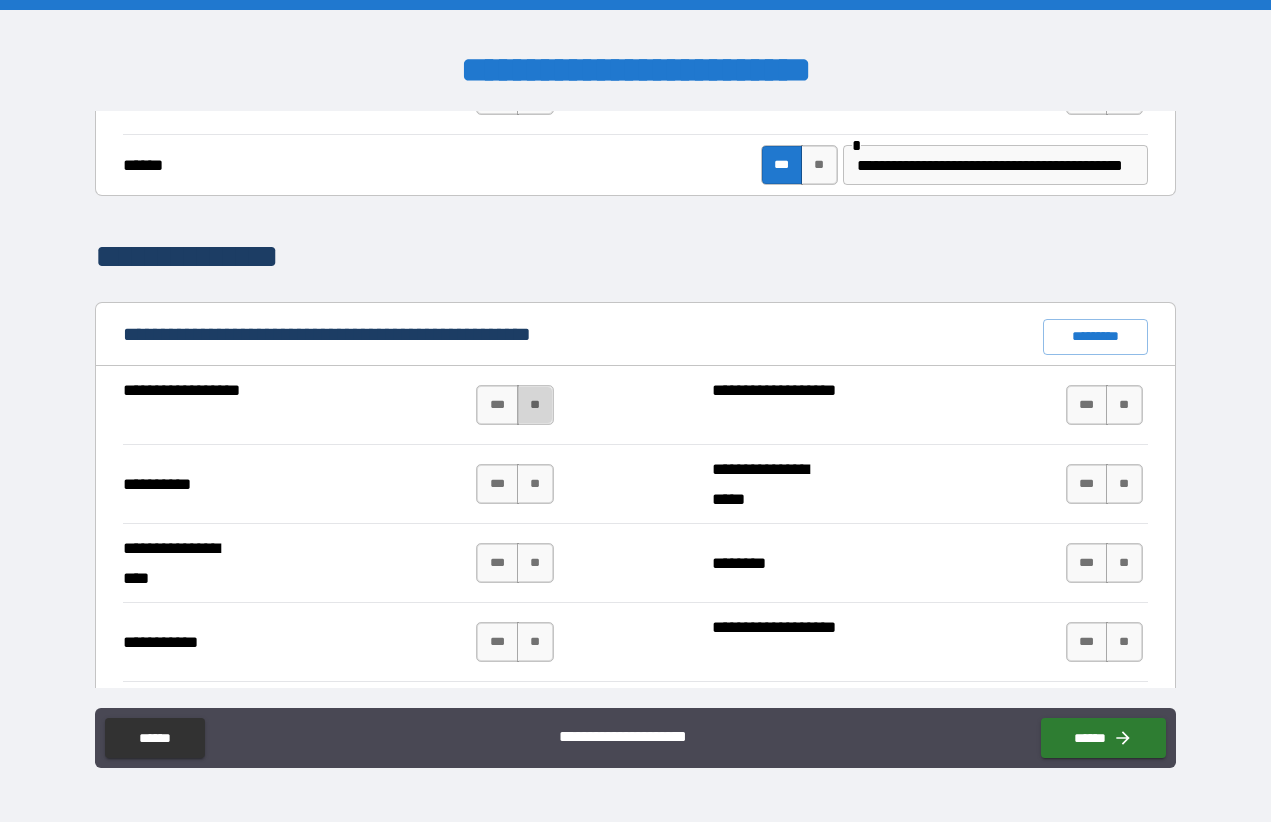 click on "**" at bounding box center [535, 405] 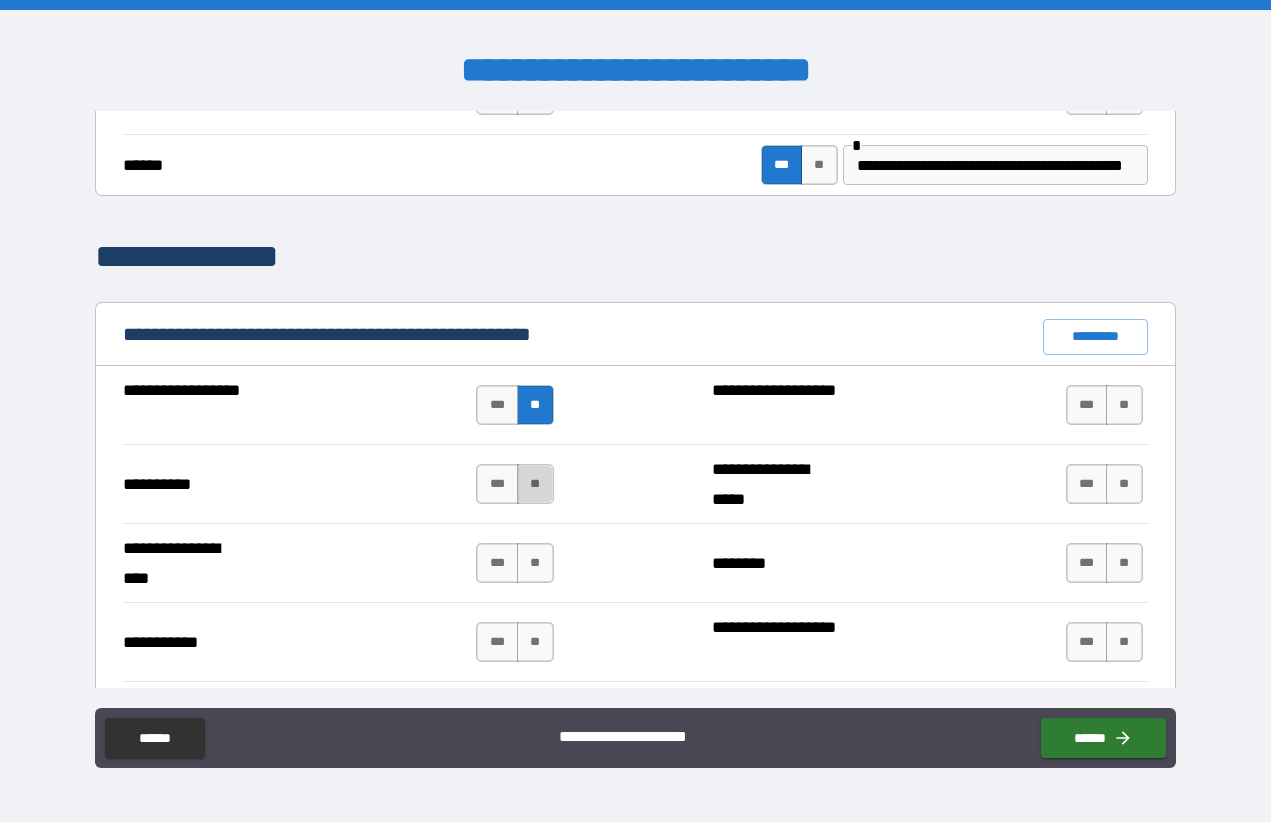 click on "**" at bounding box center [535, 484] 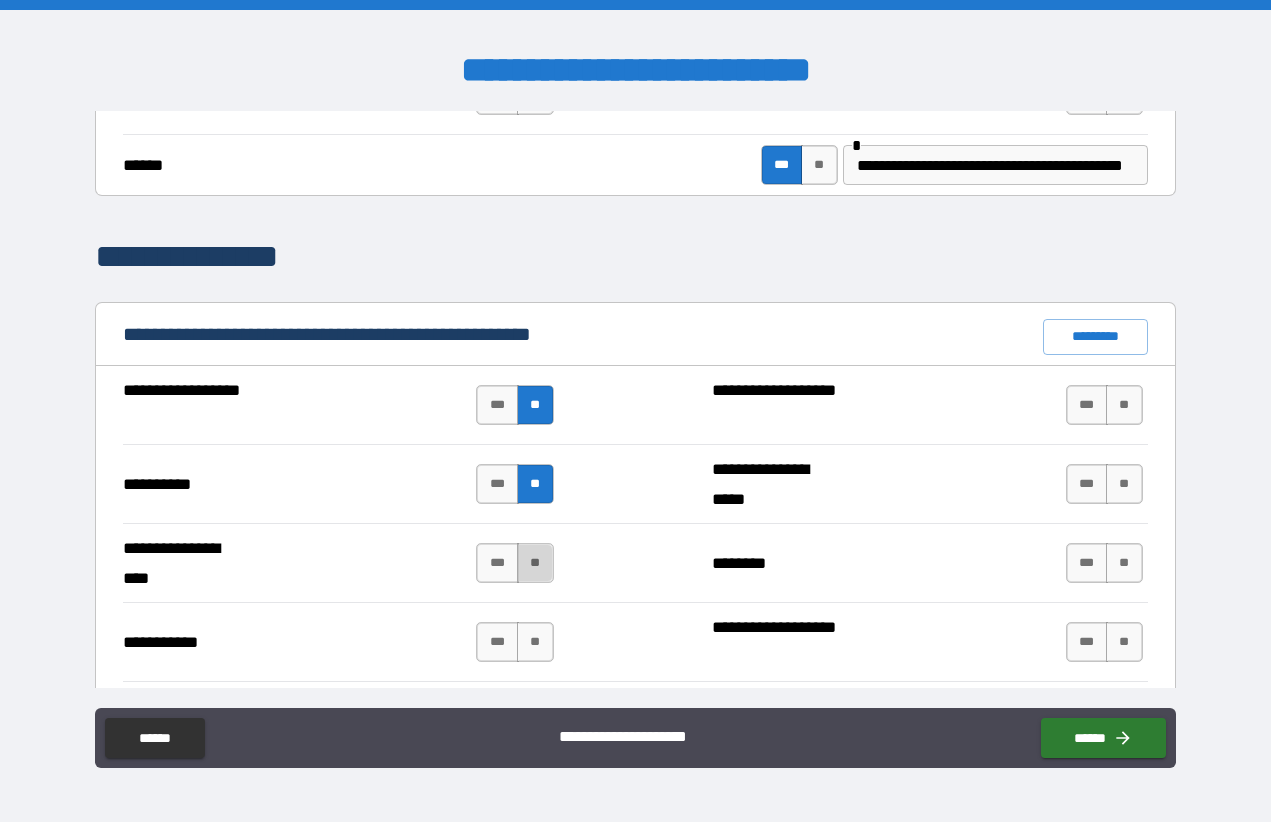 click on "**" at bounding box center (535, 563) 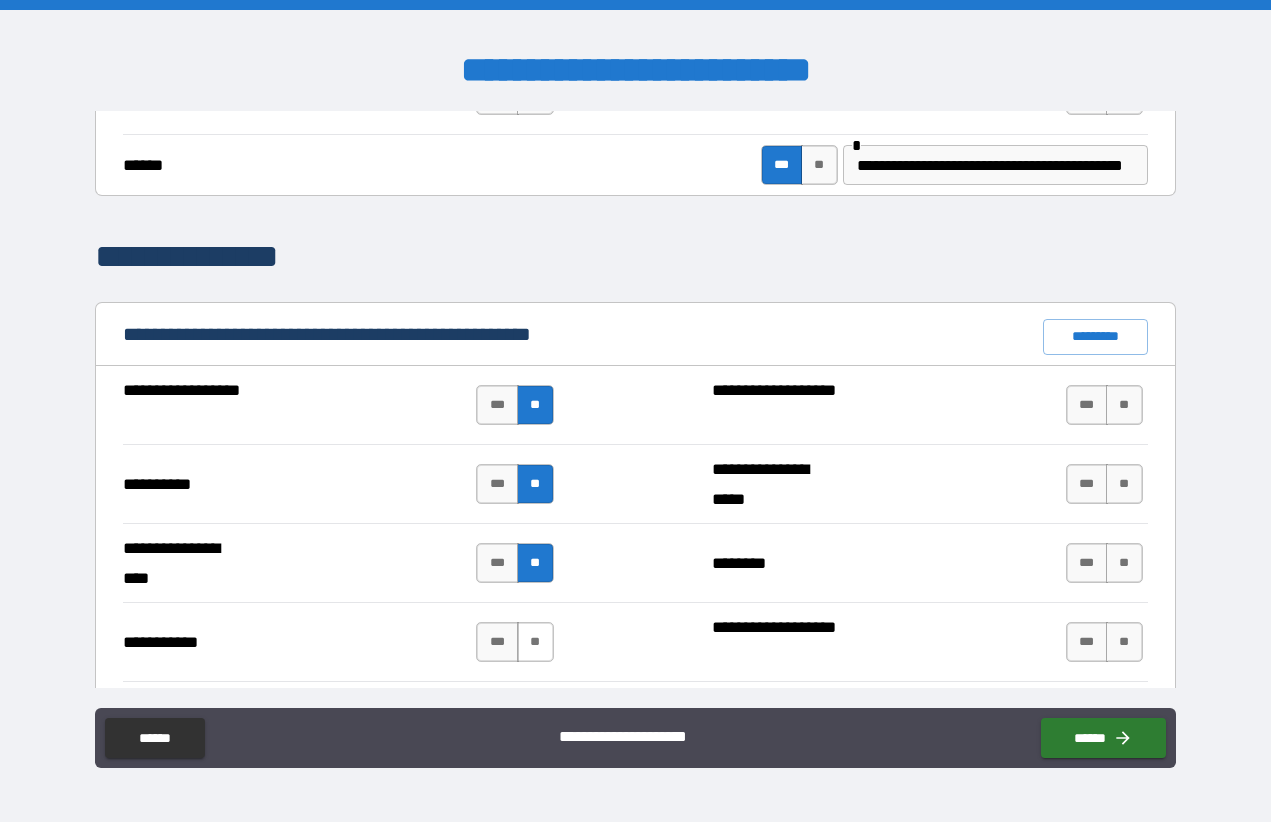 click on "**" at bounding box center (535, 642) 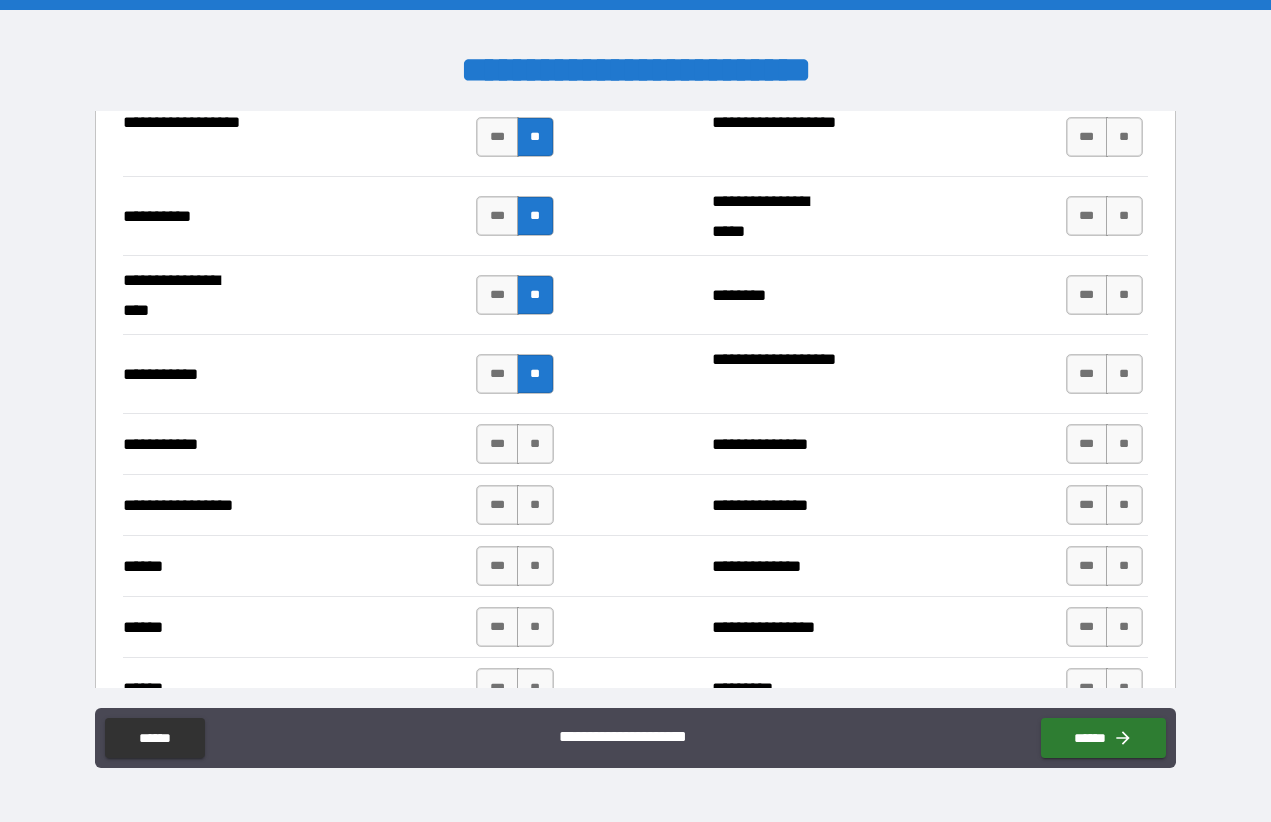 scroll, scrollTop: 2005, scrollLeft: 0, axis: vertical 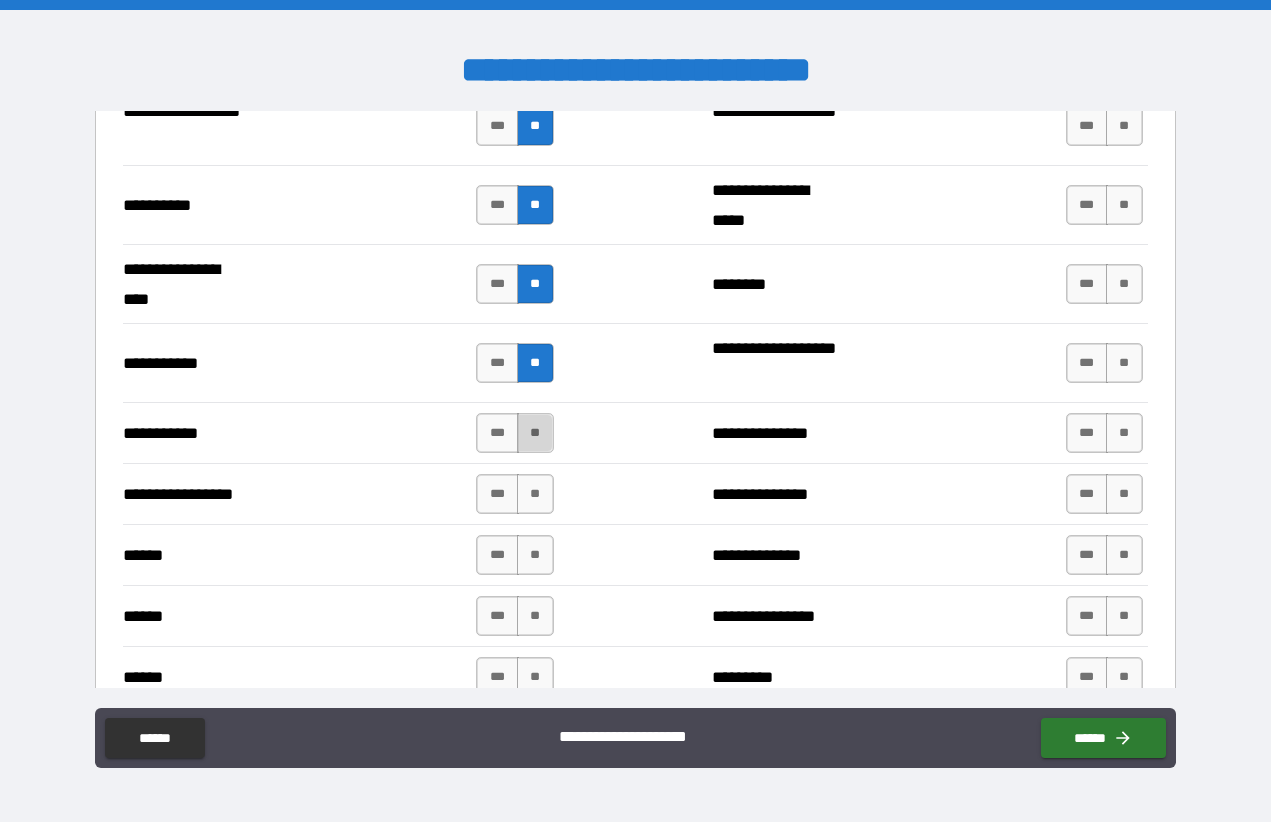 click on "**" at bounding box center (535, 433) 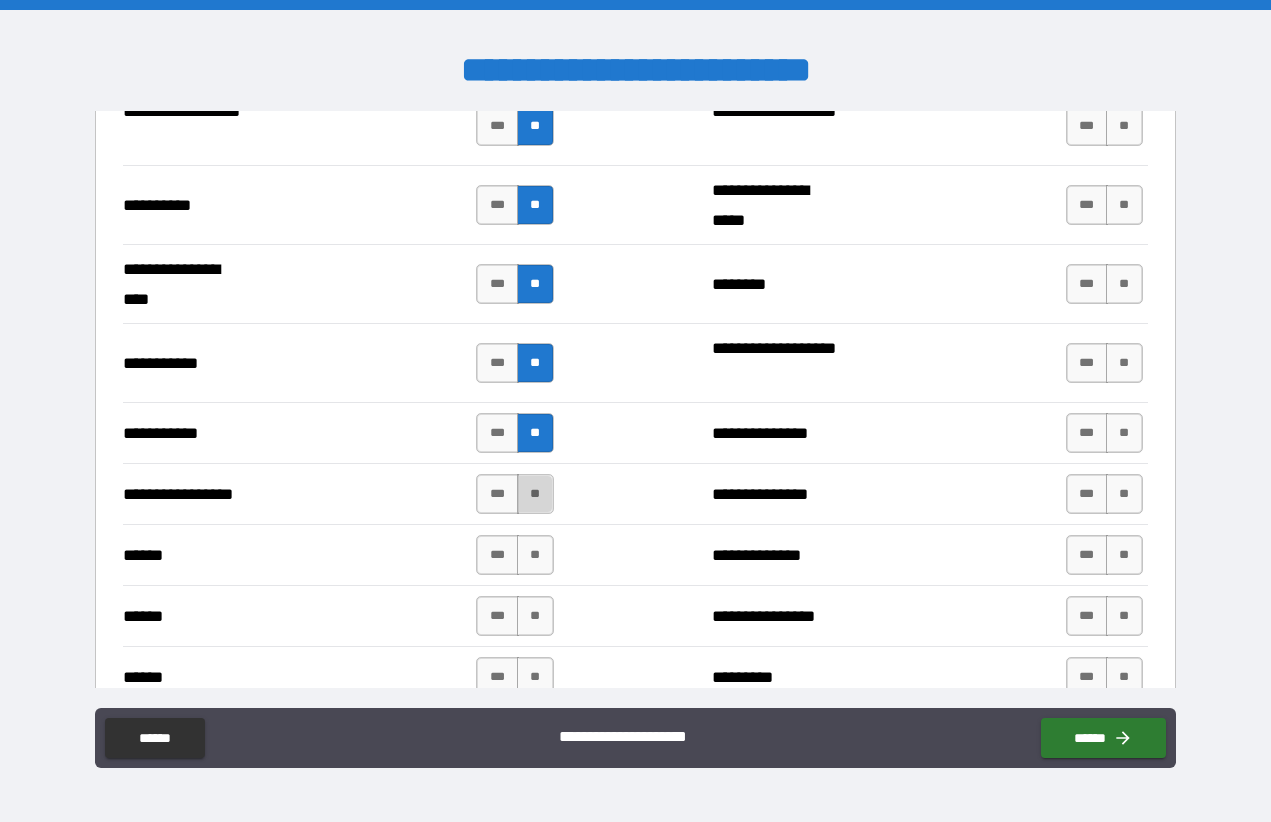click on "**" at bounding box center (535, 494) 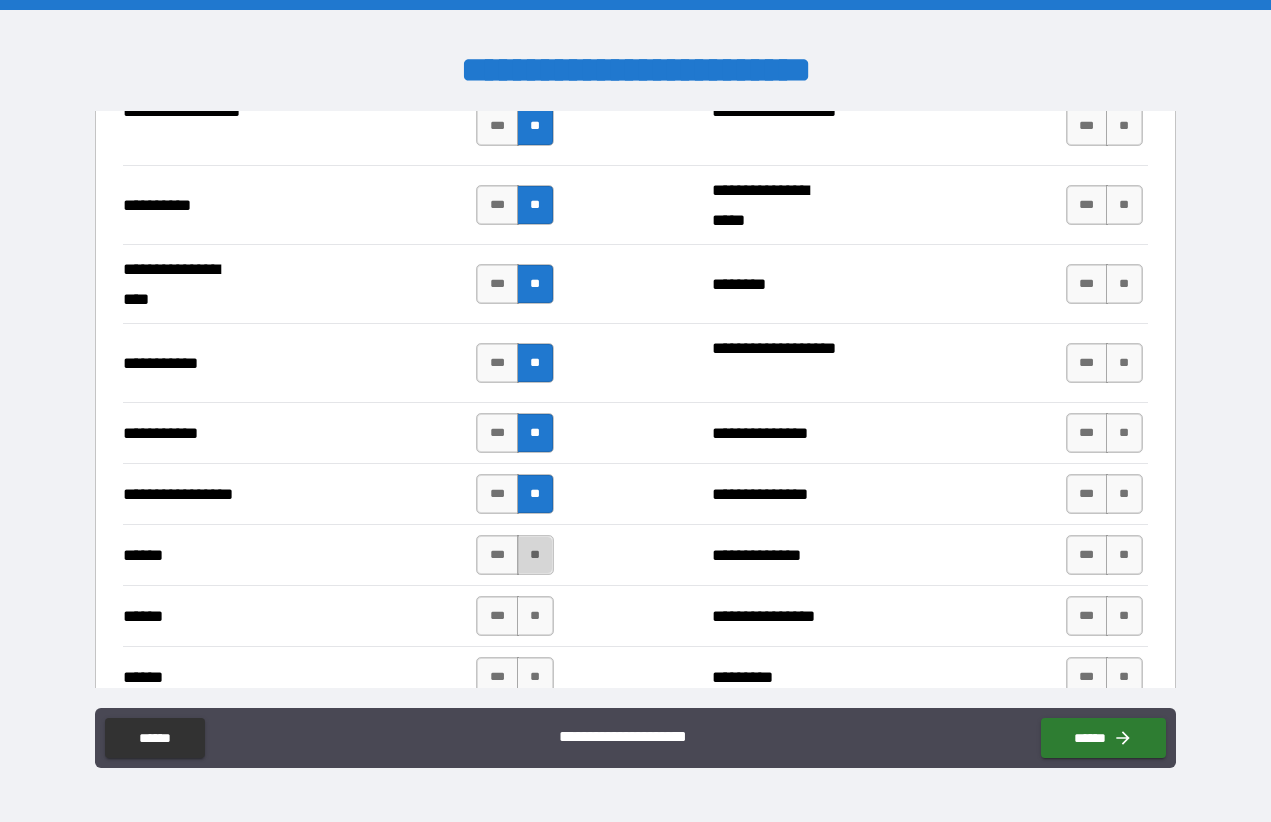 click on "**" at bounding box center (535, 555) 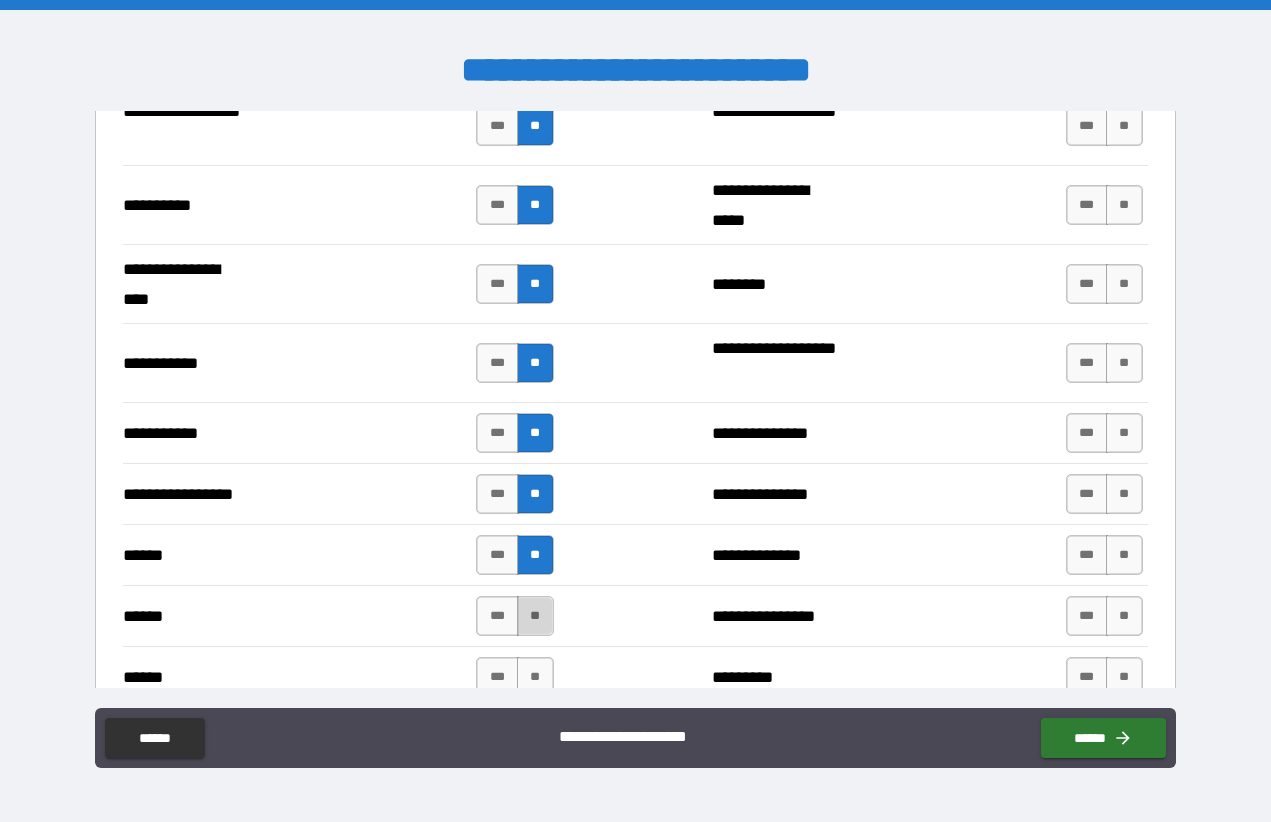 click on "**" at bounding box center (535, 616) 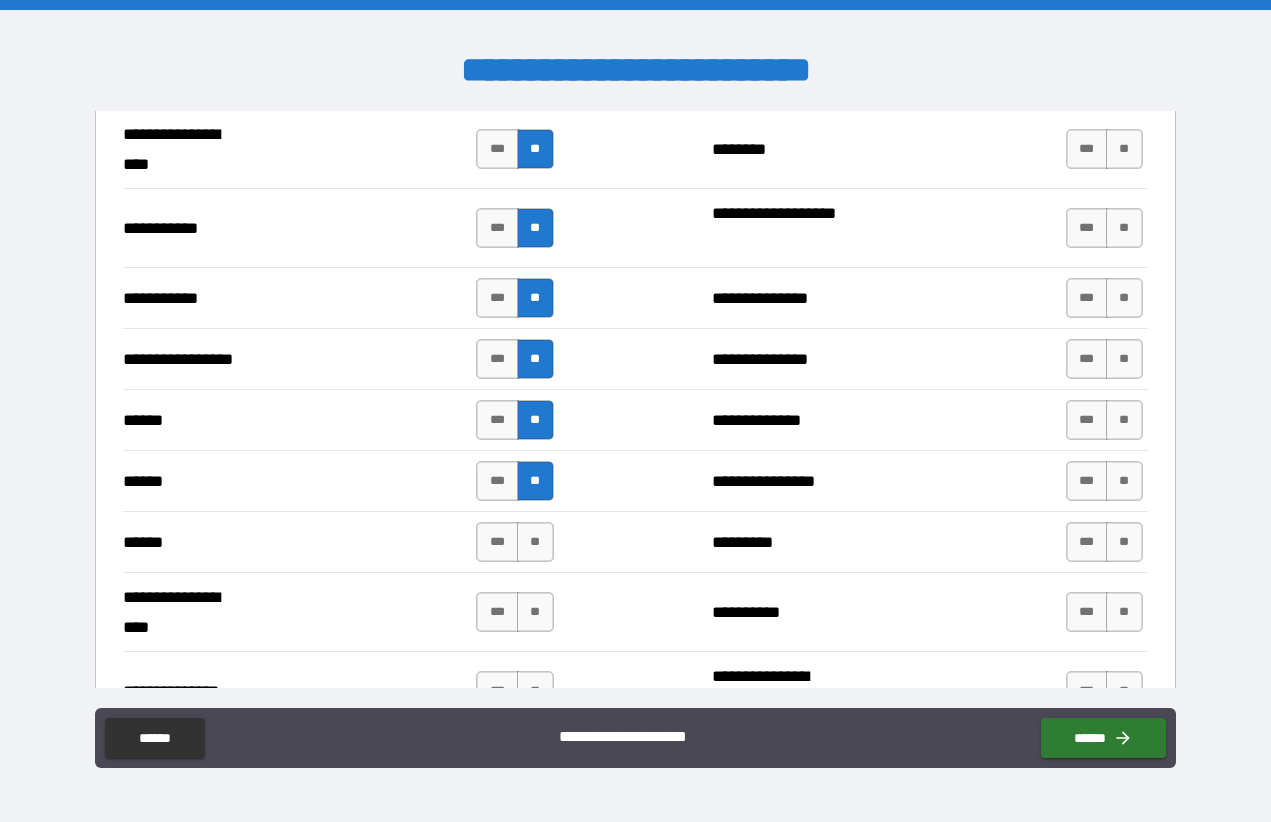 scroll, scrollTop: 2176, scrollLeft: 0, axis: vertical 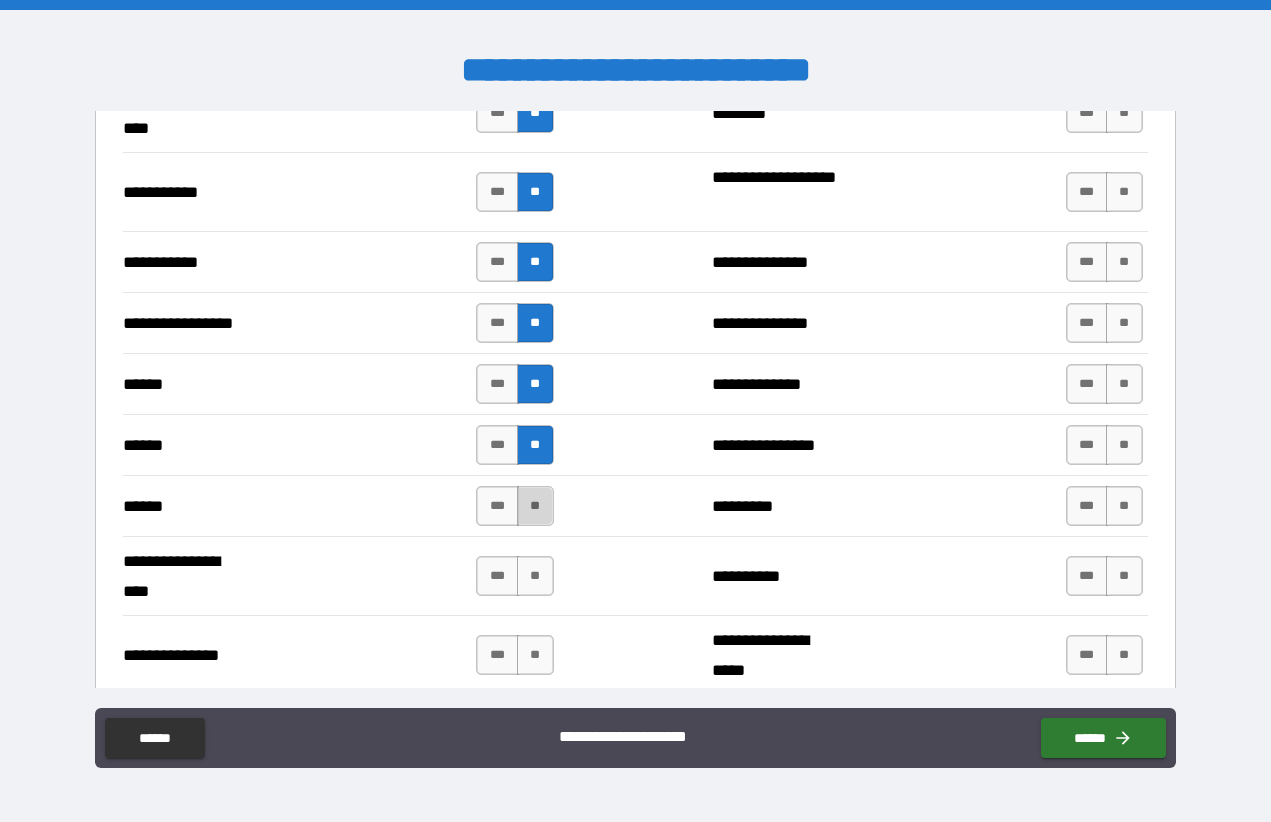 click on "**" at bounding box center [535, 506] 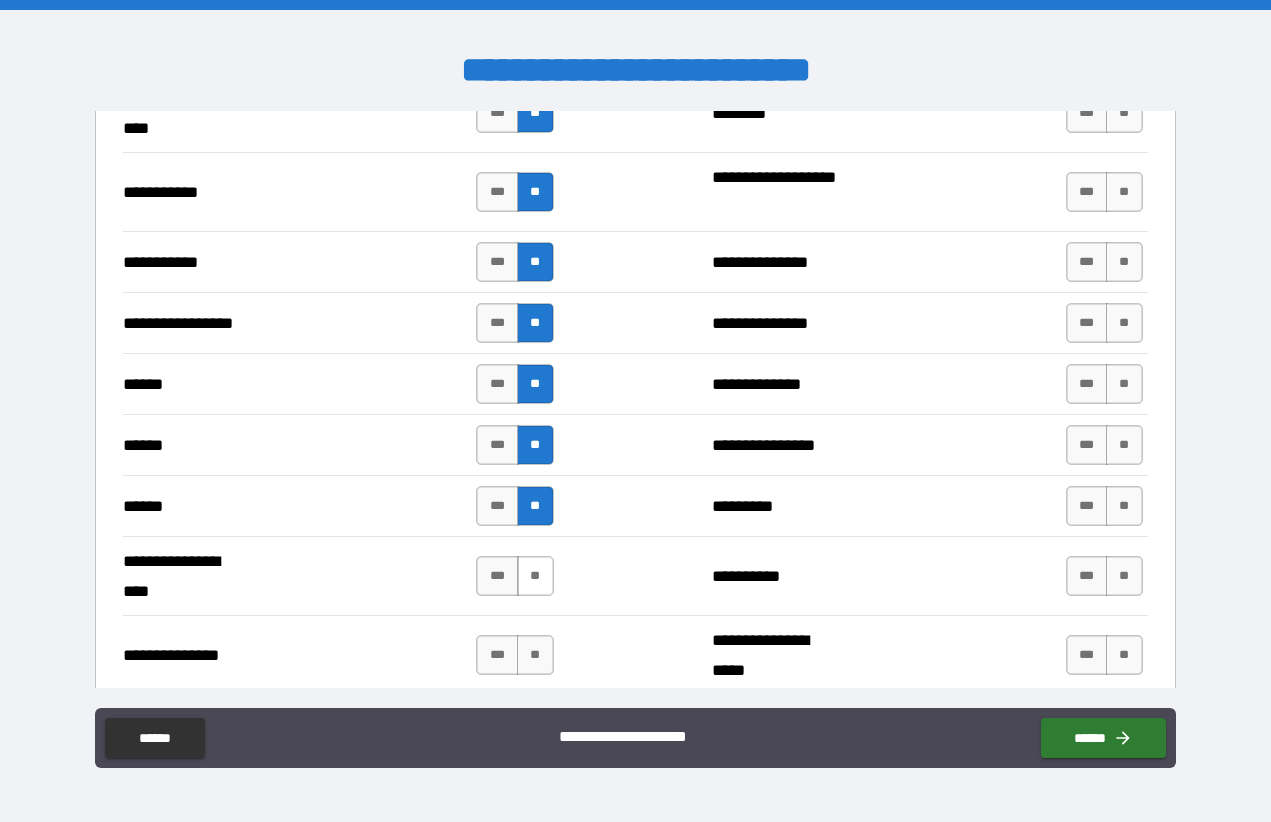 click on "**" at bounding box center [535, 576] 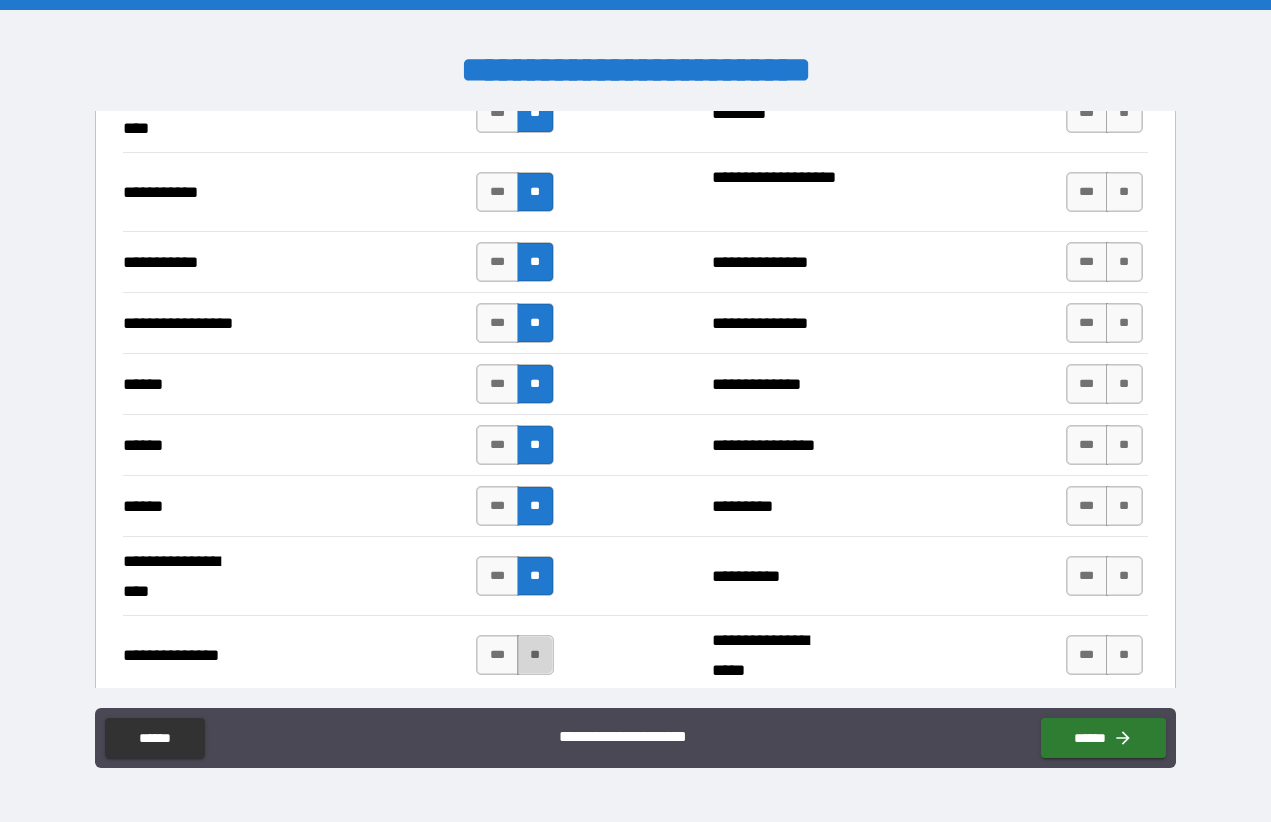 click on "**" at bounding box center (535, 655) 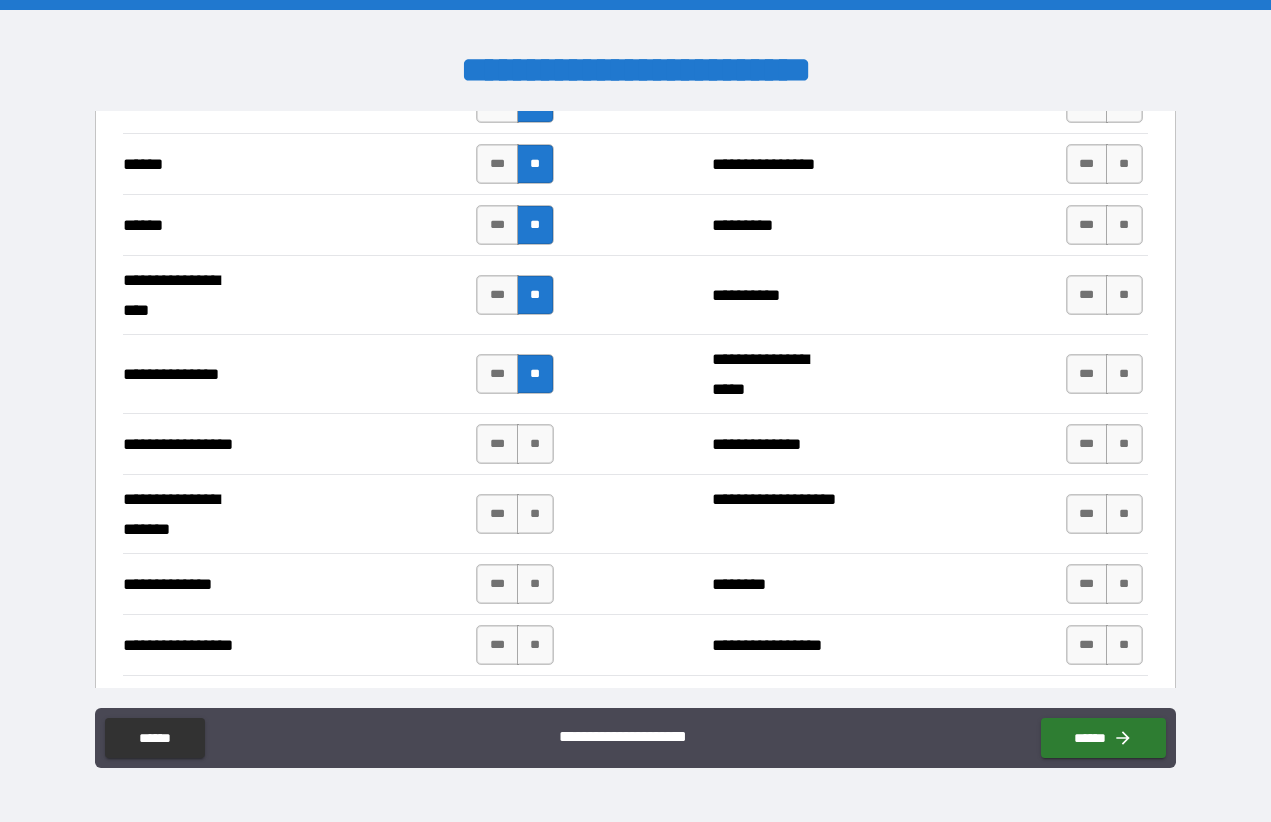 scroll, scrollTop: 2492, scrollLeft: 0, axis: vertical 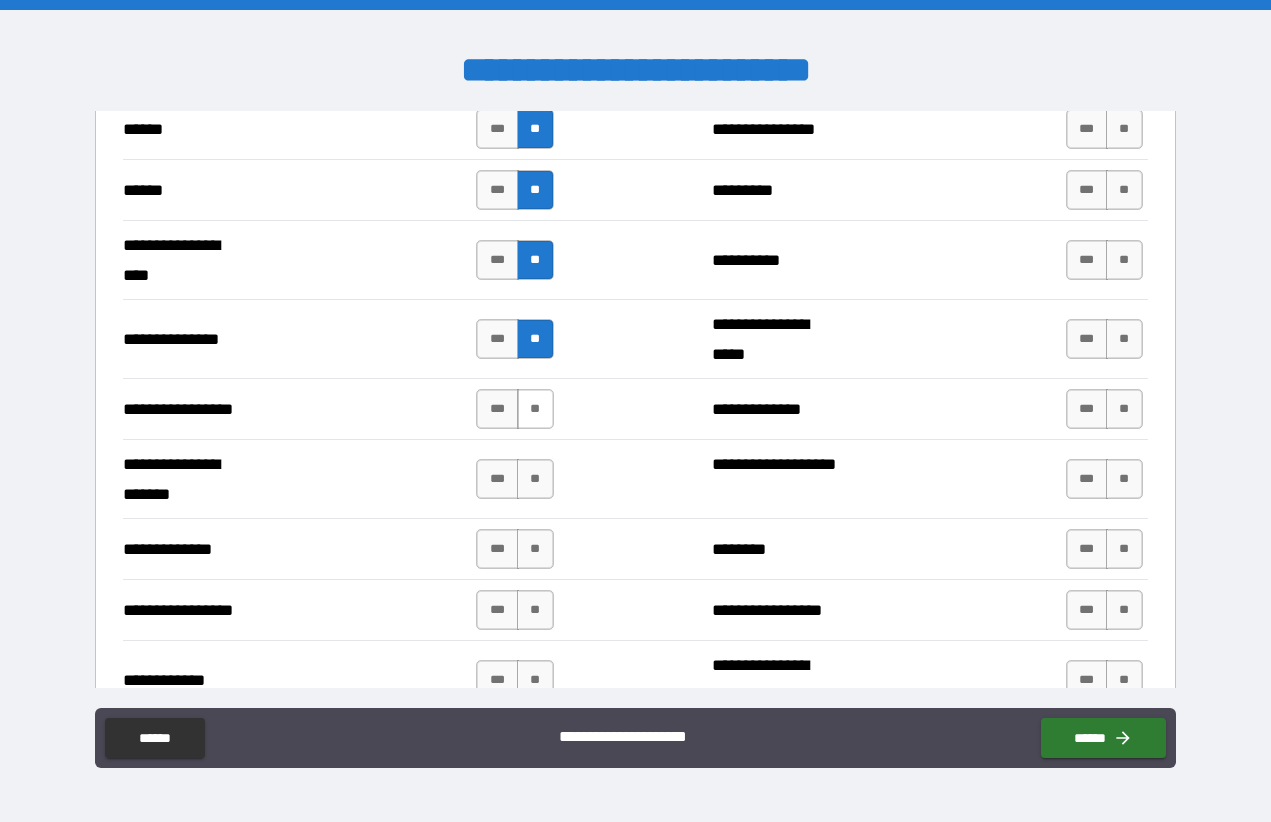 click on "**" at bounding box center (535, 409) 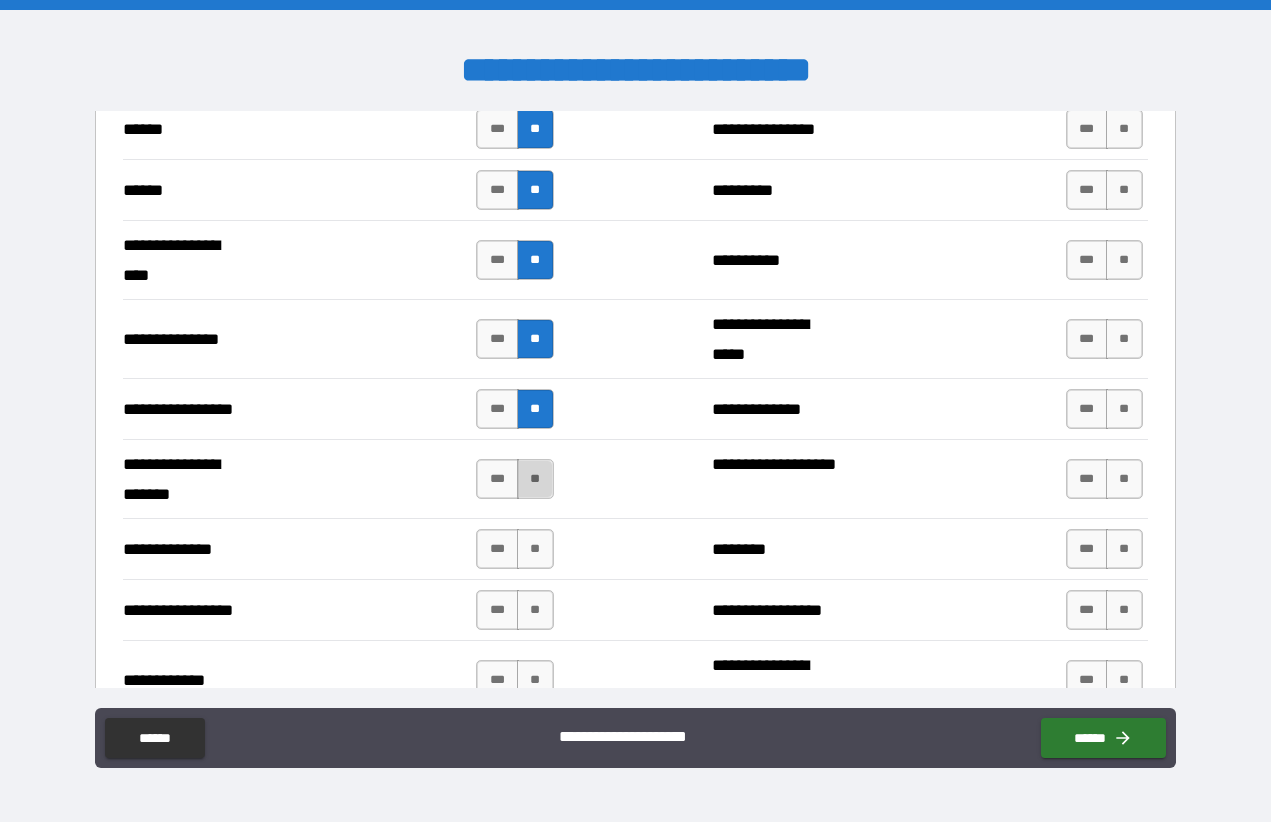click on "**" at bounding box center [535, 479] 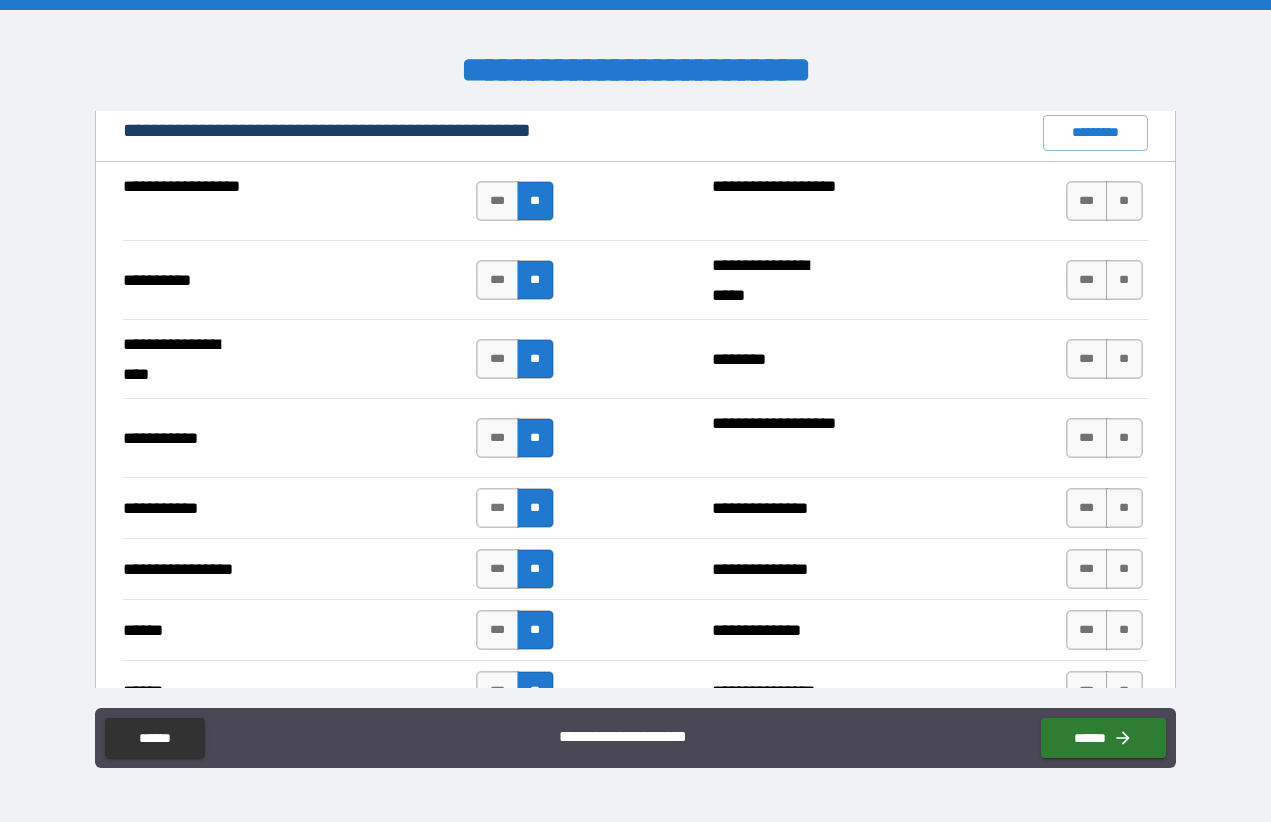 scroll, scrollTop: 1949, scrollLeft: 0, axis: vertical 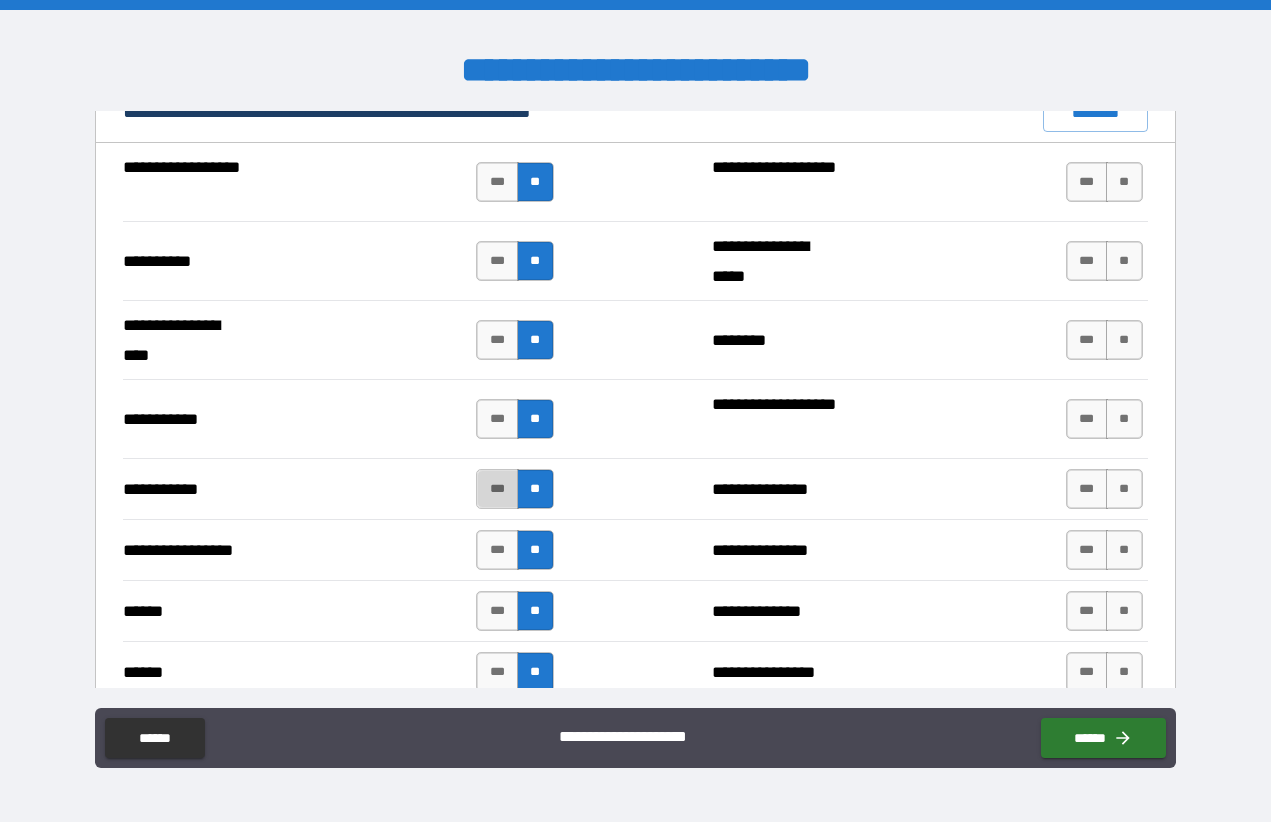 click on "***" at bounding box center [497, 489] 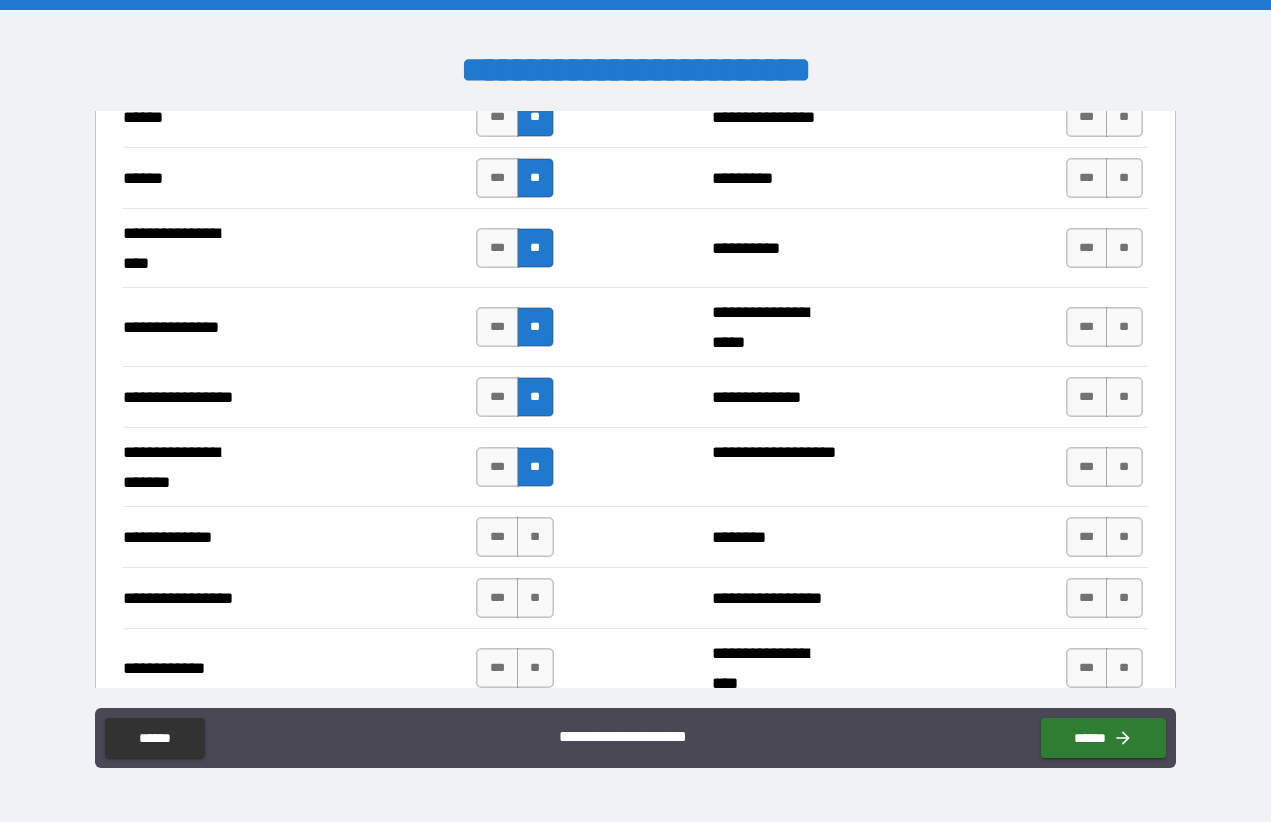 scroll, scrollTop: 2515, scrollLeft: 0, axis: vertical 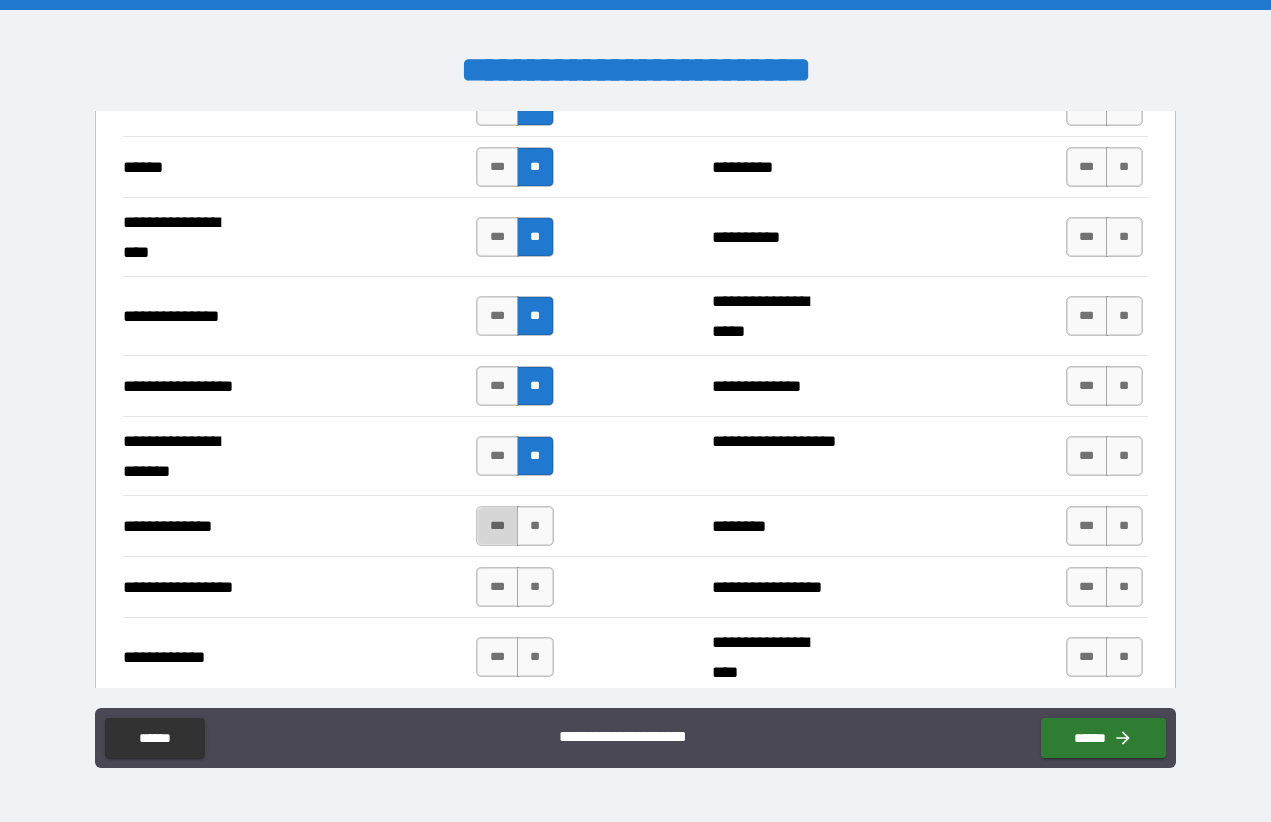 click on "***" at bounding box center (497, 526) 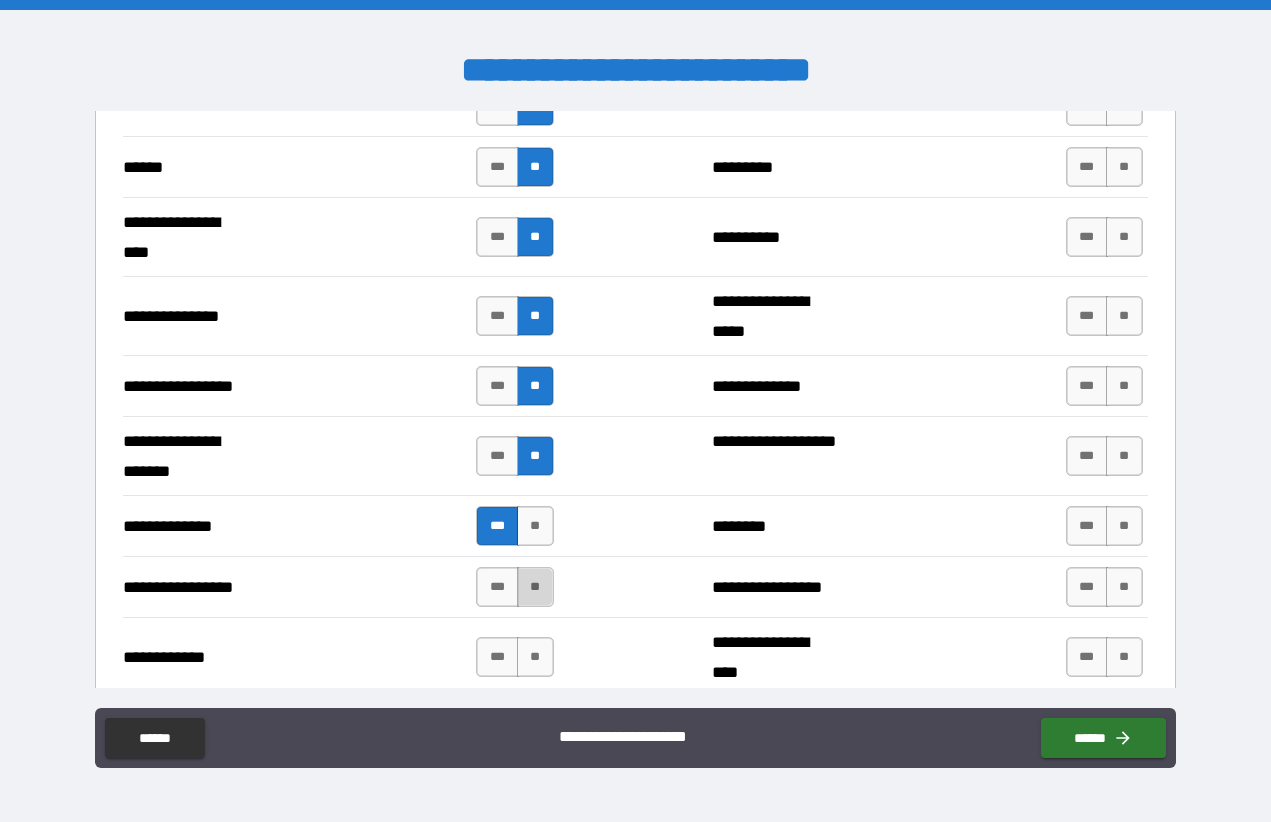 click on "**" at bounding box center (535, 587) 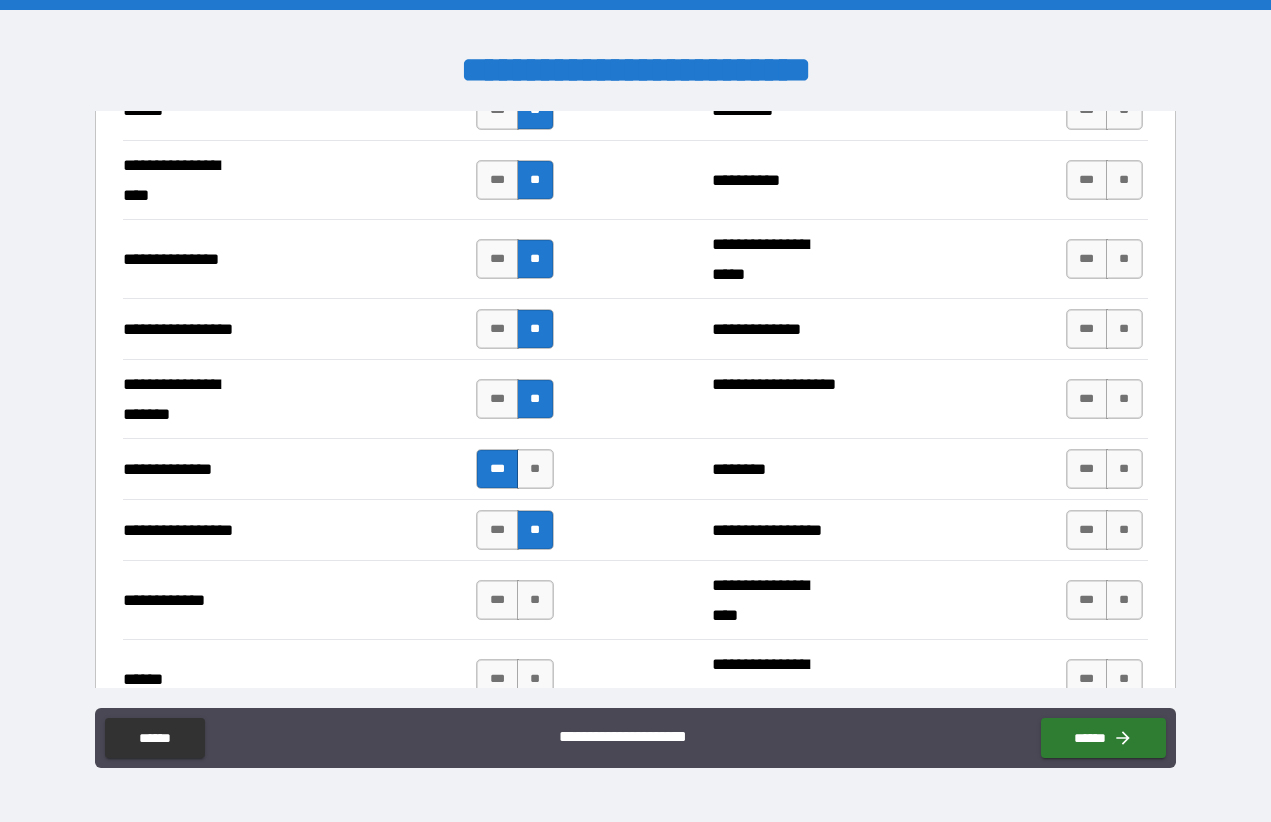 scroll, scrollTop: 2584, scrollLeft: 0, axis: vertical 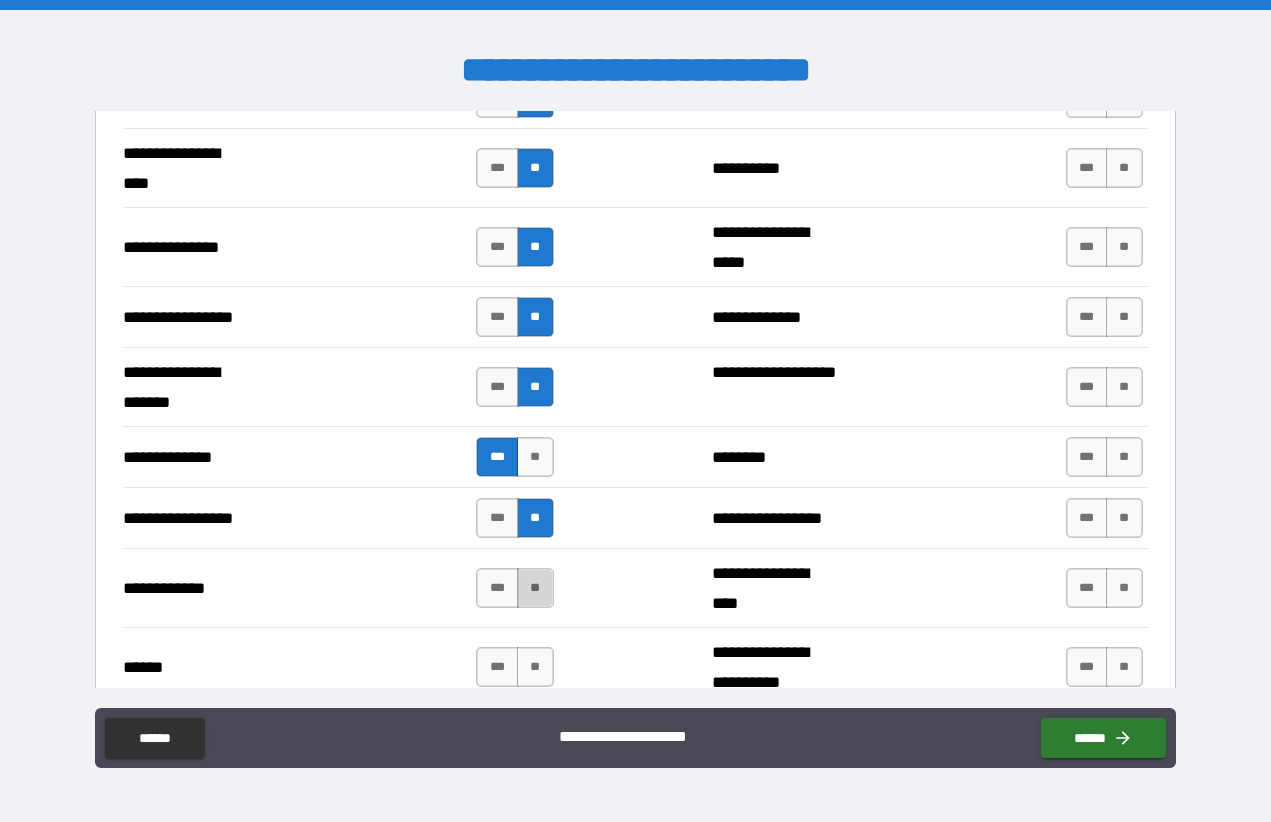 click on "**" at bounding box center (535, 588) 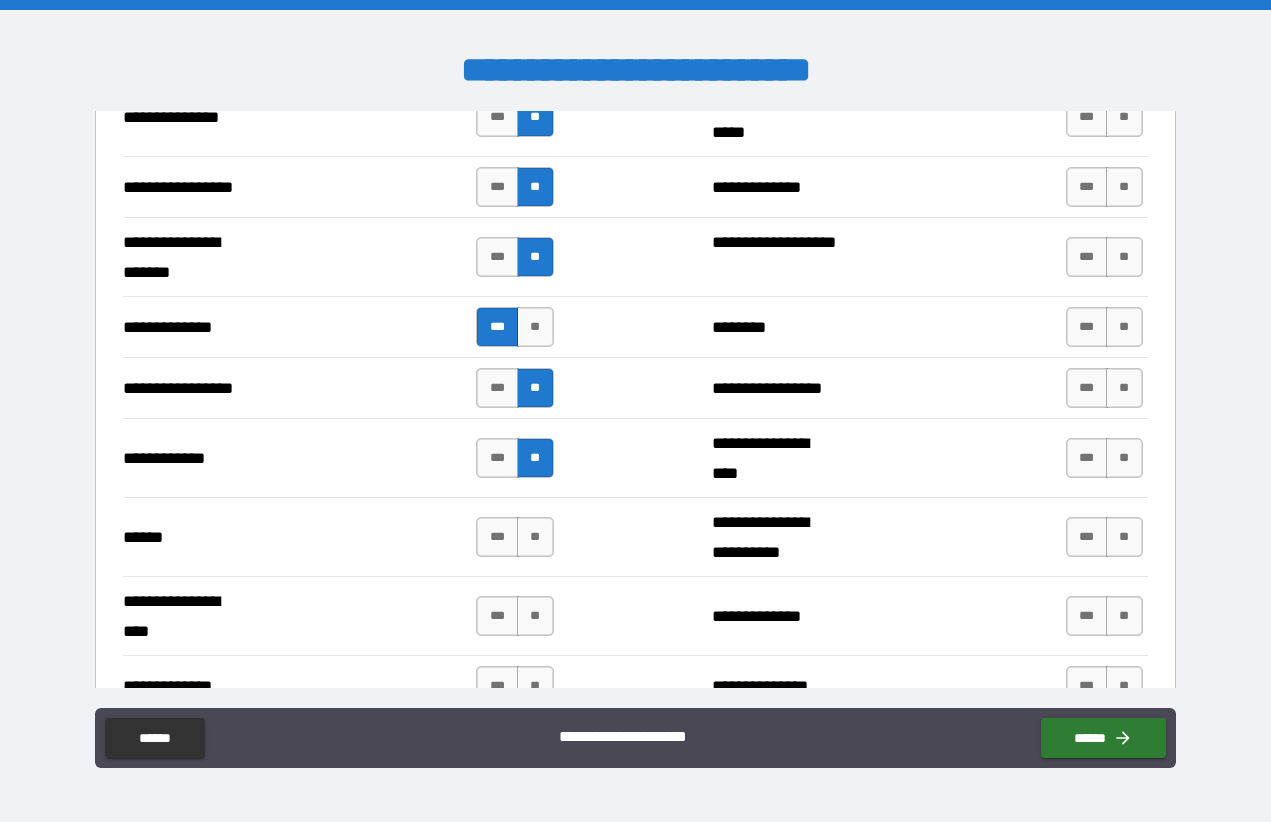 scroll, scrollTop: 2718, scrollLeft: 0, axis: vertical 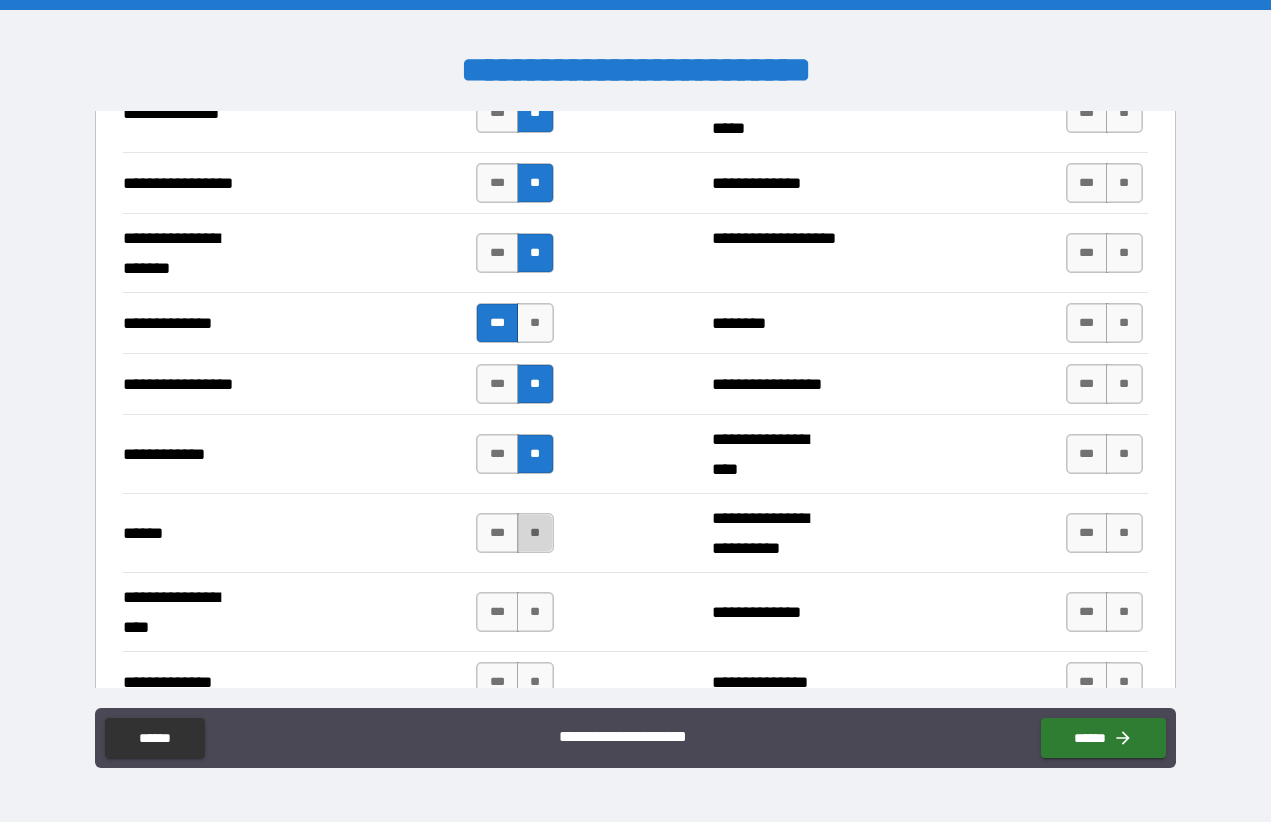 click on "**" at bounding box center [535, 533] 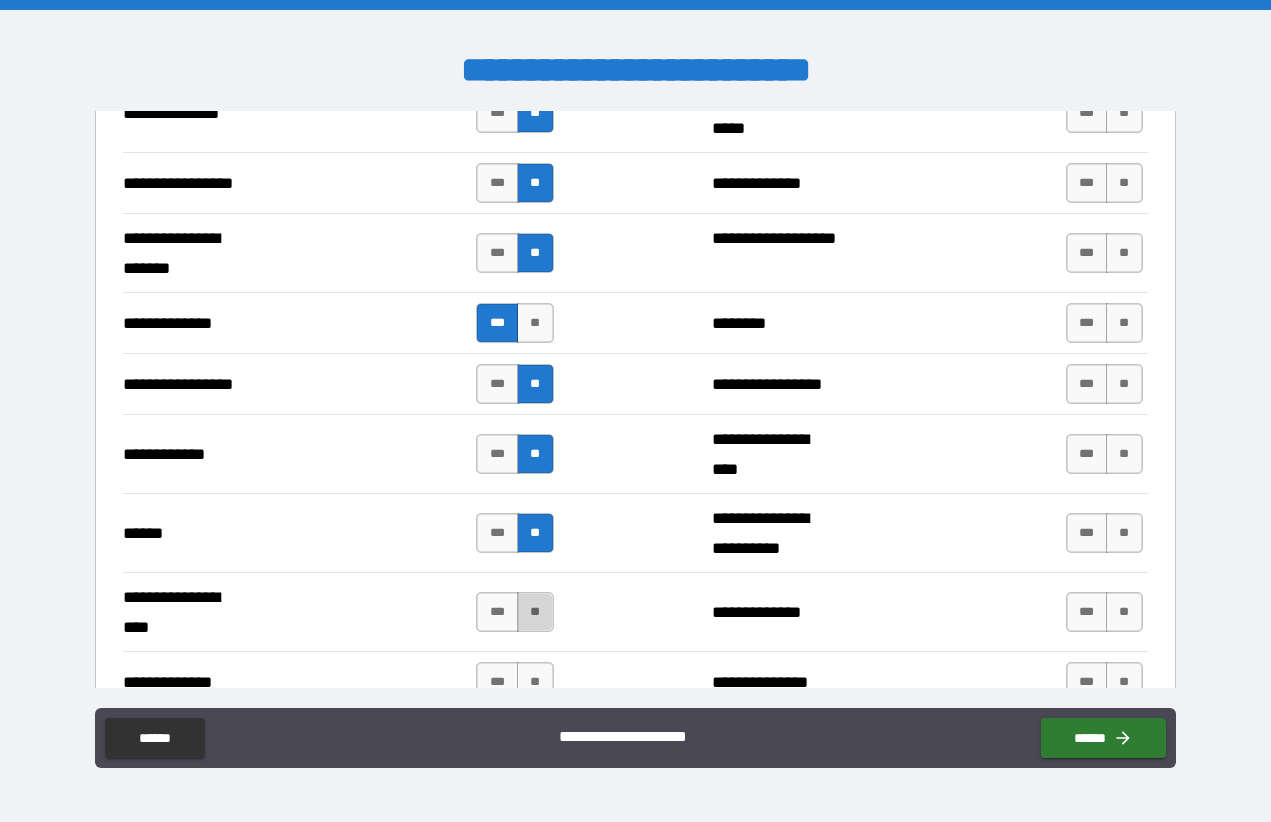click on "**" at bounding box center [535, 612] 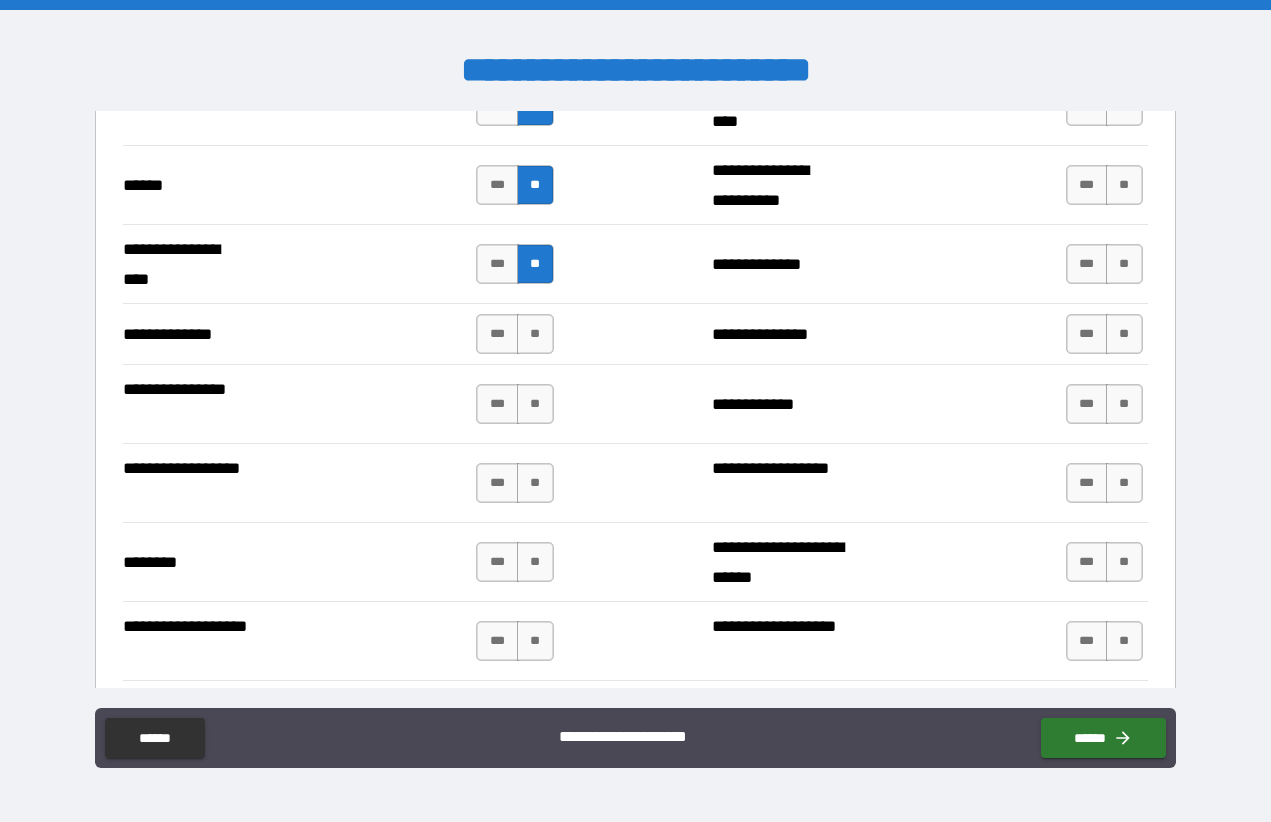 scroll, scrollTop: 3084, scrollLeft: 0, axis: vertical 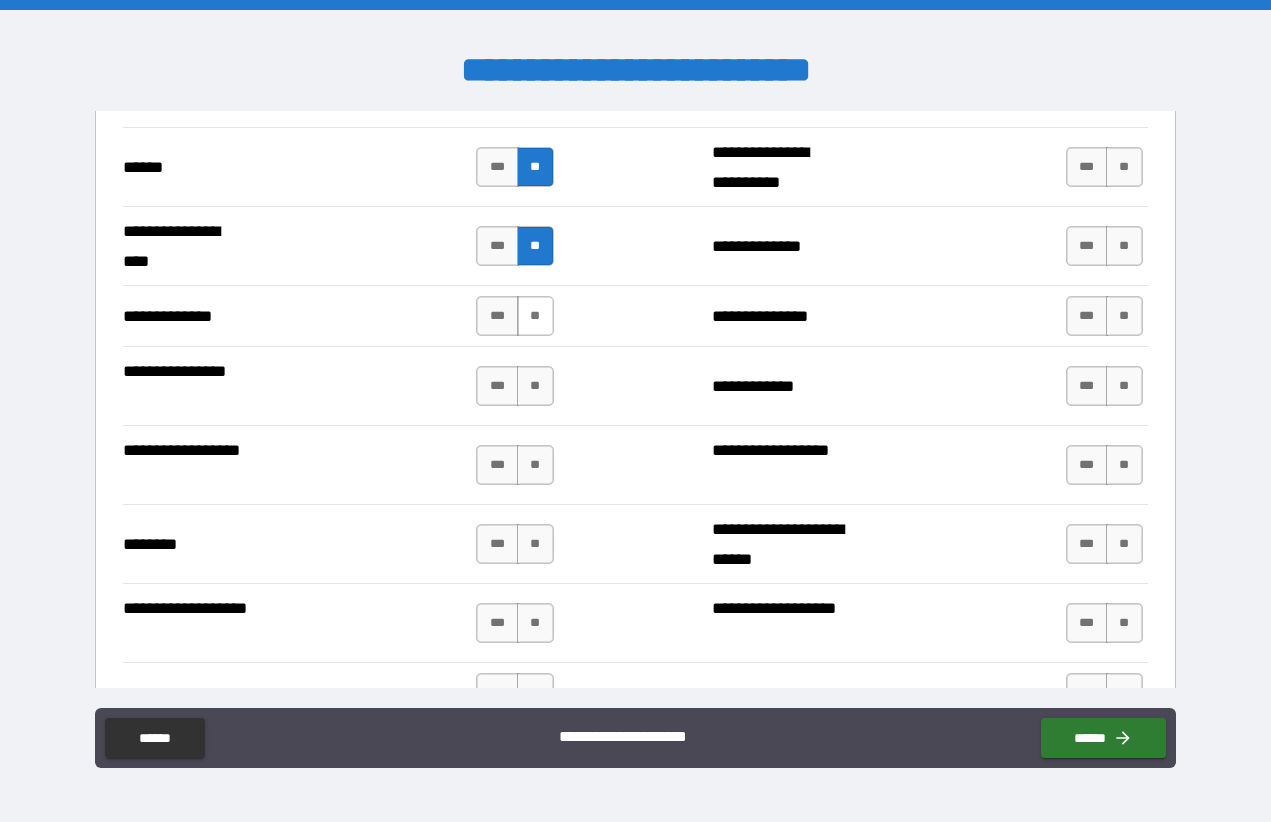click on "**" at bounding box center [535, 316] 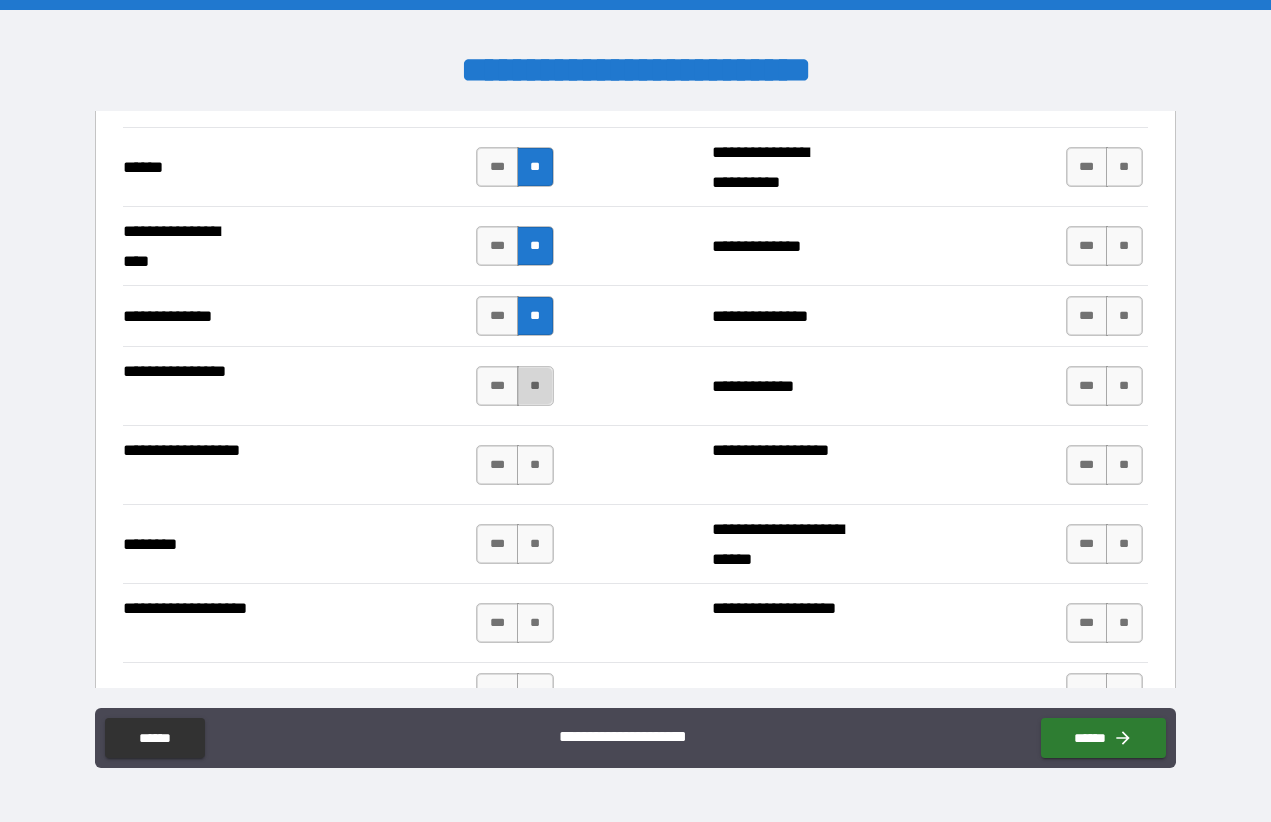 click on "**" at bounding box center [535, 386] 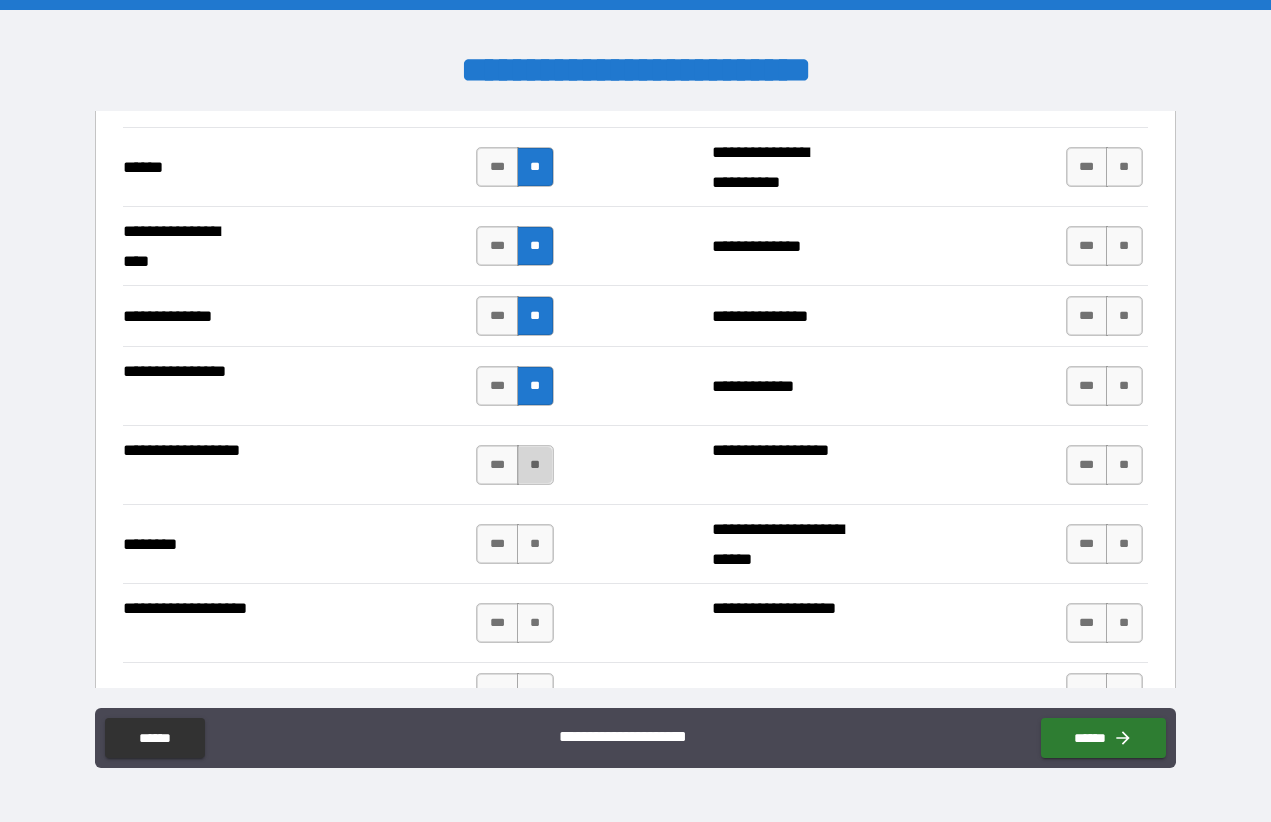 click on "**" at bounding box center (535, 465) 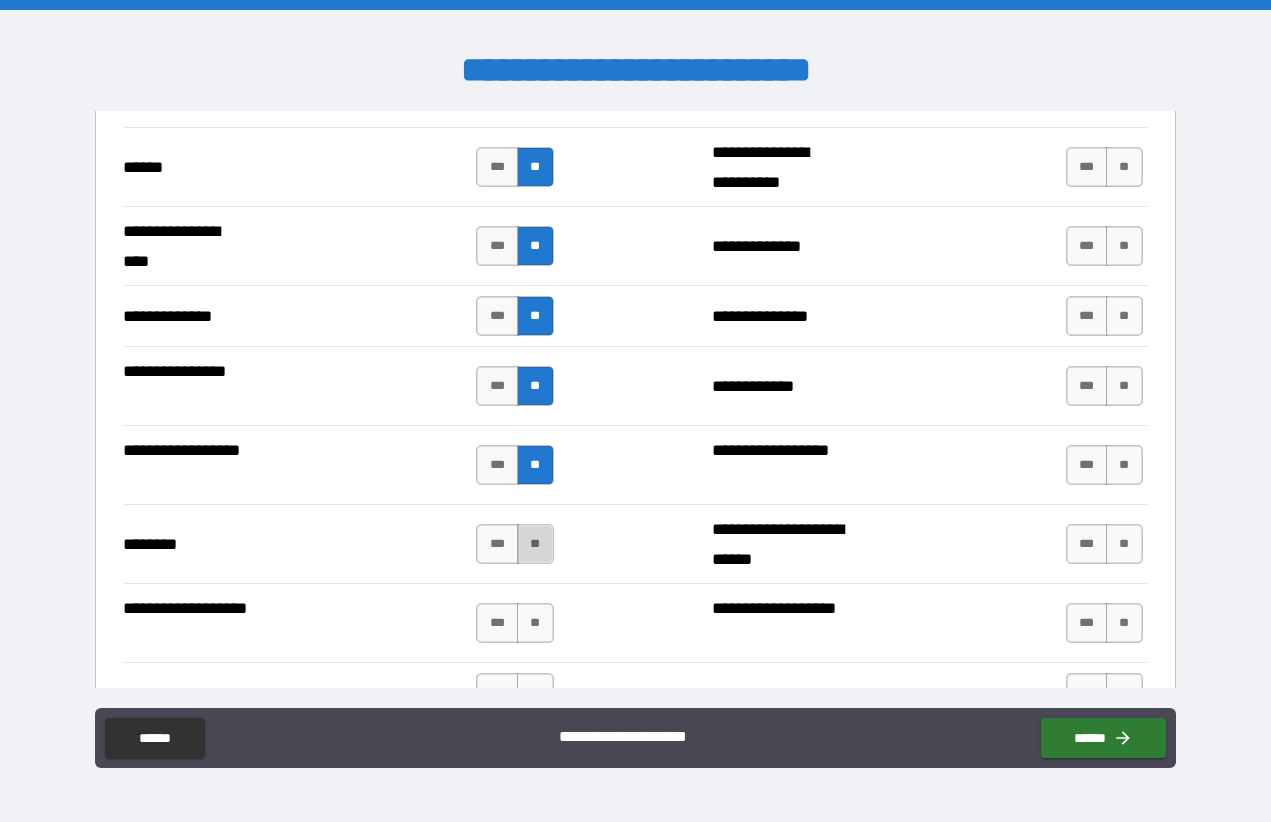 click on "**" at bounding box center (535, 544) 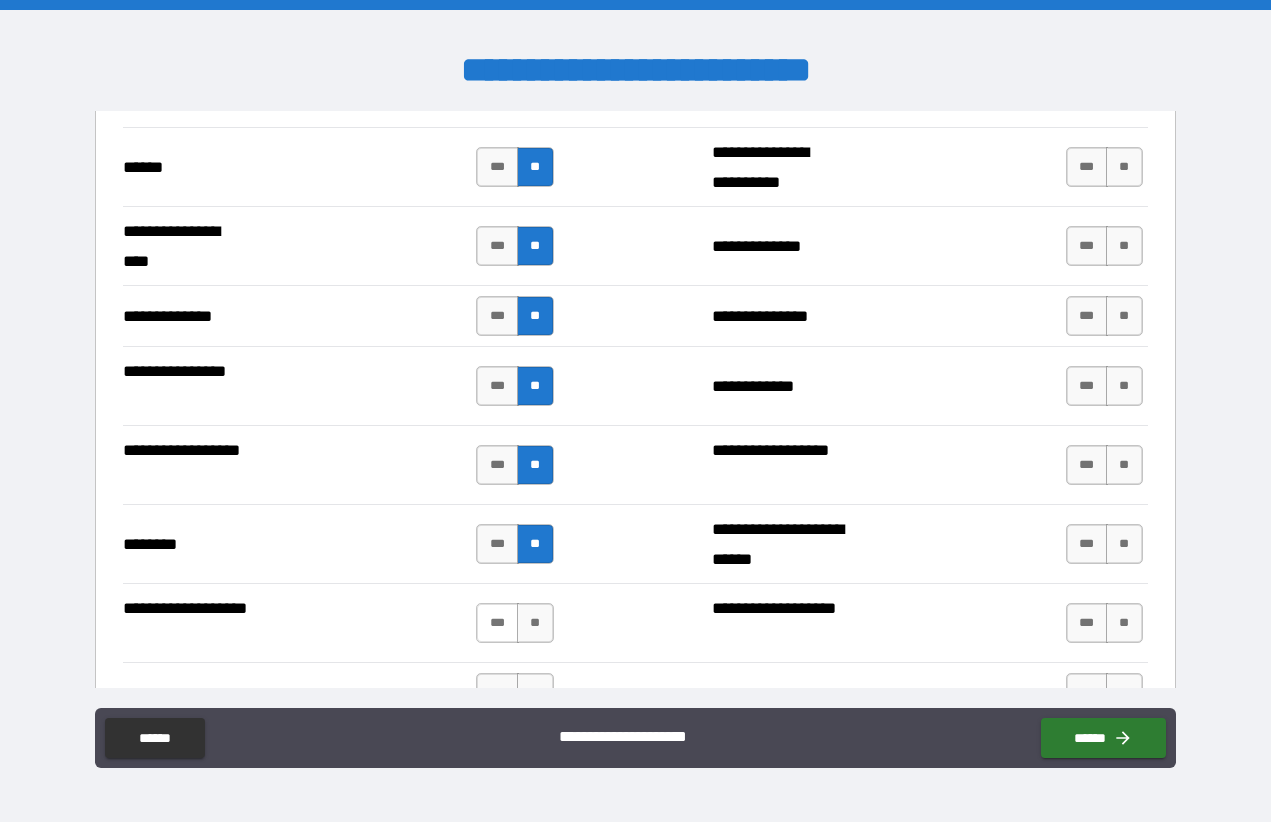 click on "***" at bounding box center [497, 623] 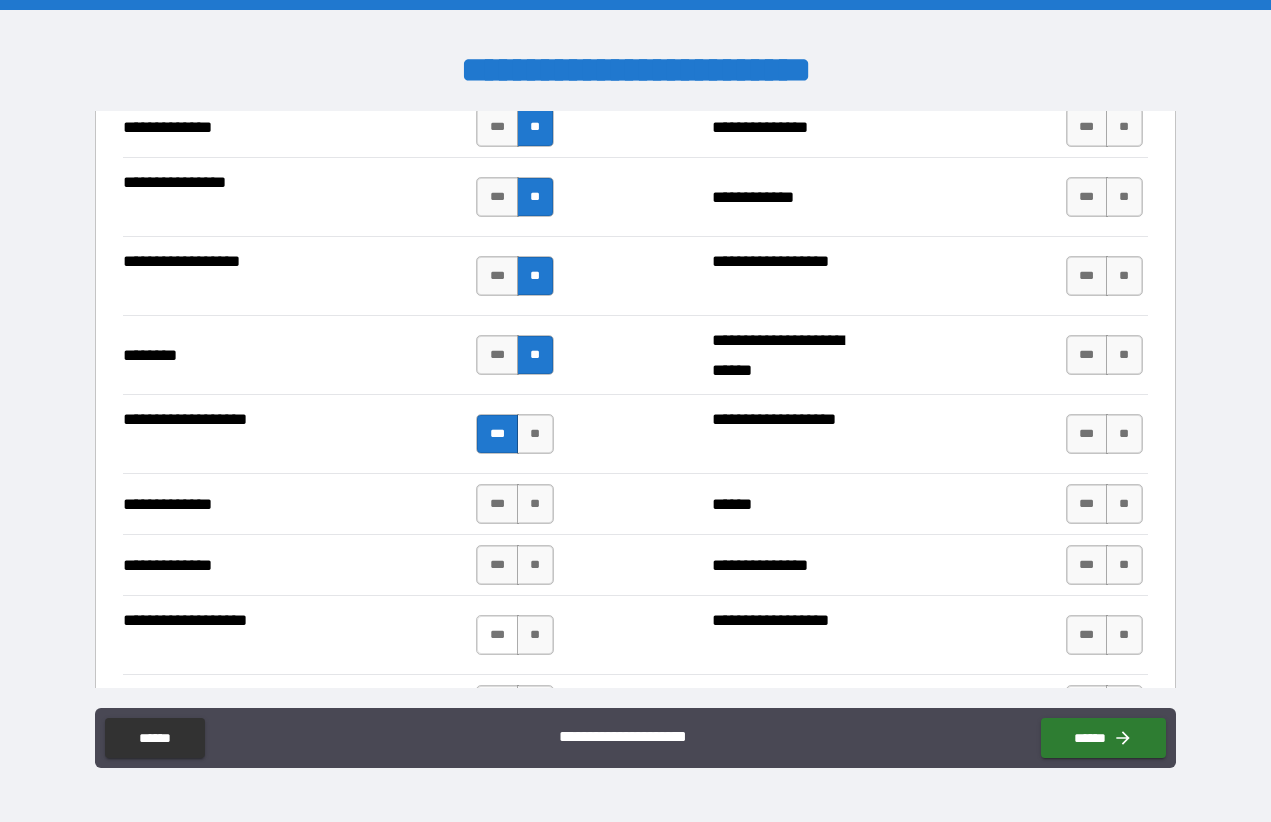 scroll, scrollTop: 3274, scrollLeft: 0, axis: vertical 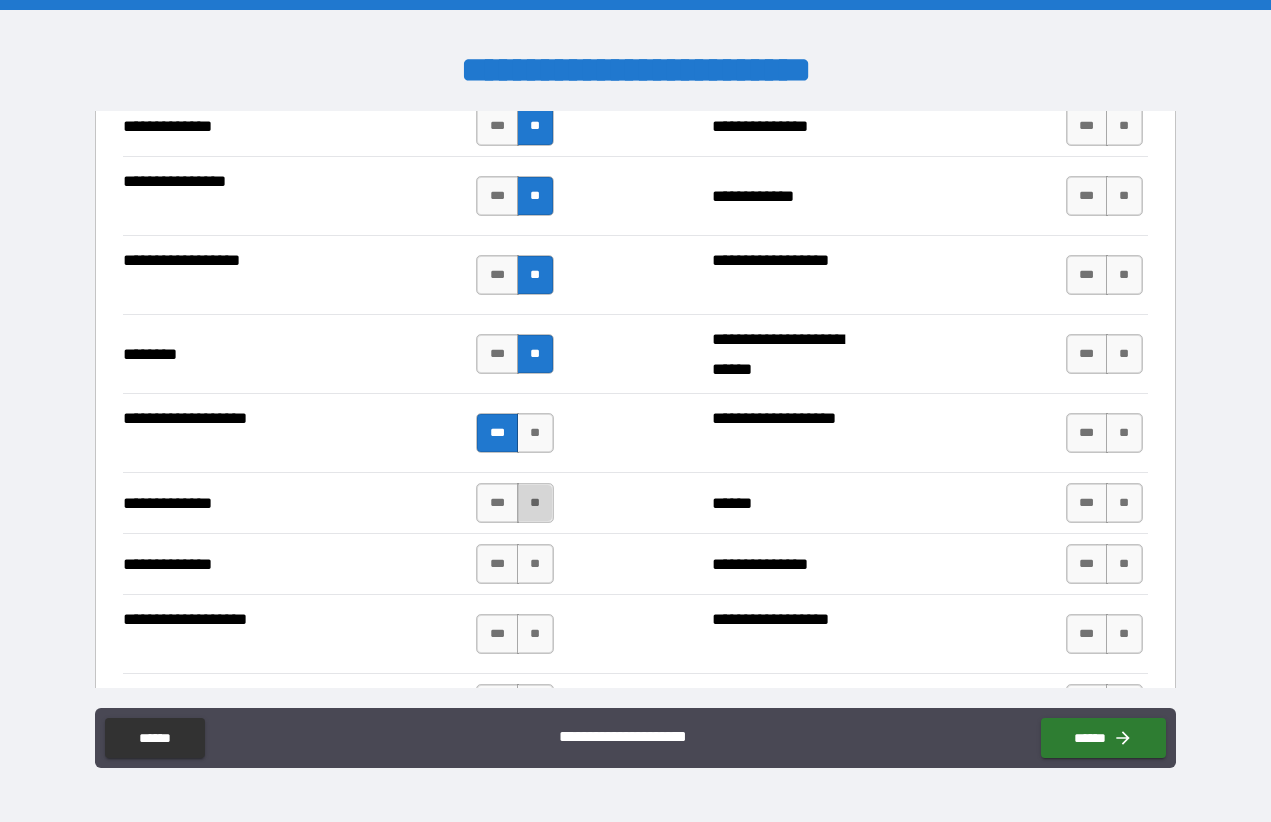 click on "**" at bounding box center [535, 503] 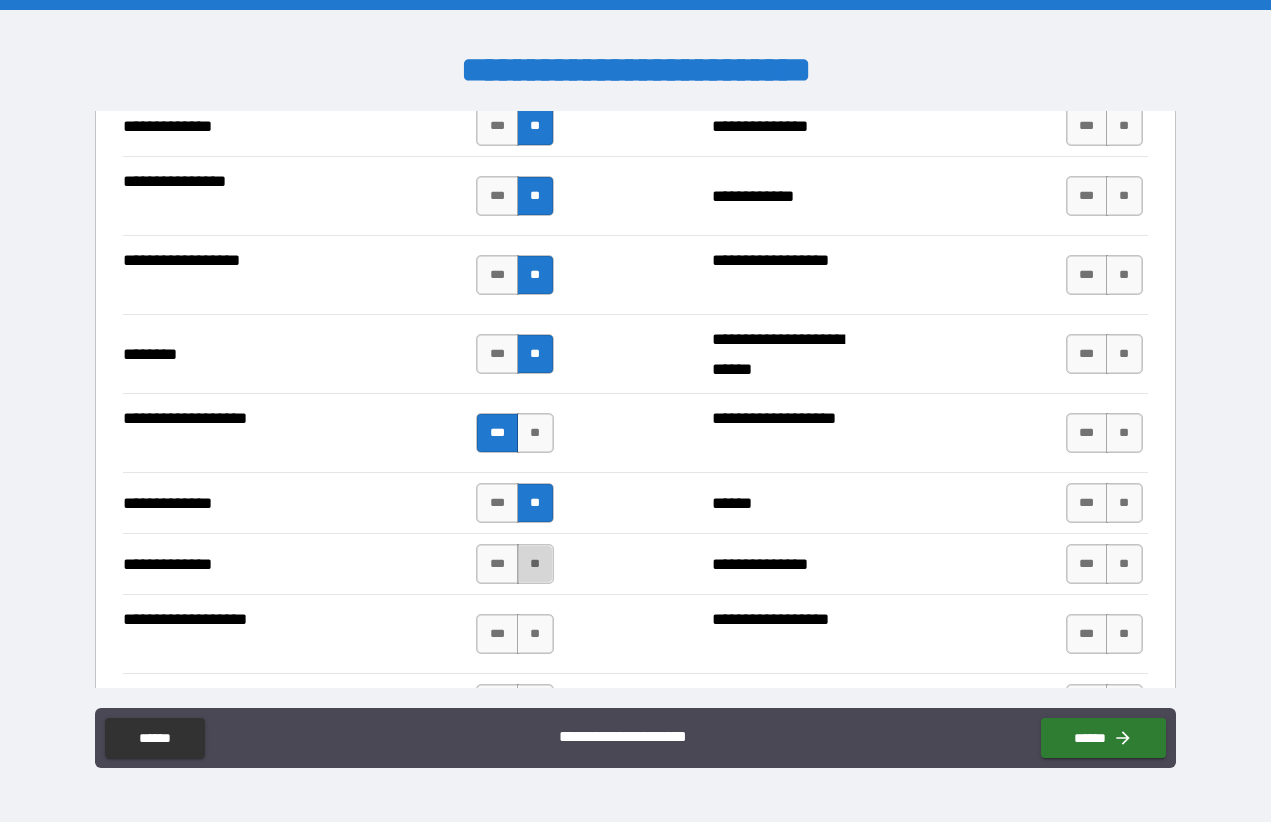 click on "**" at bounding box center (535, 564) 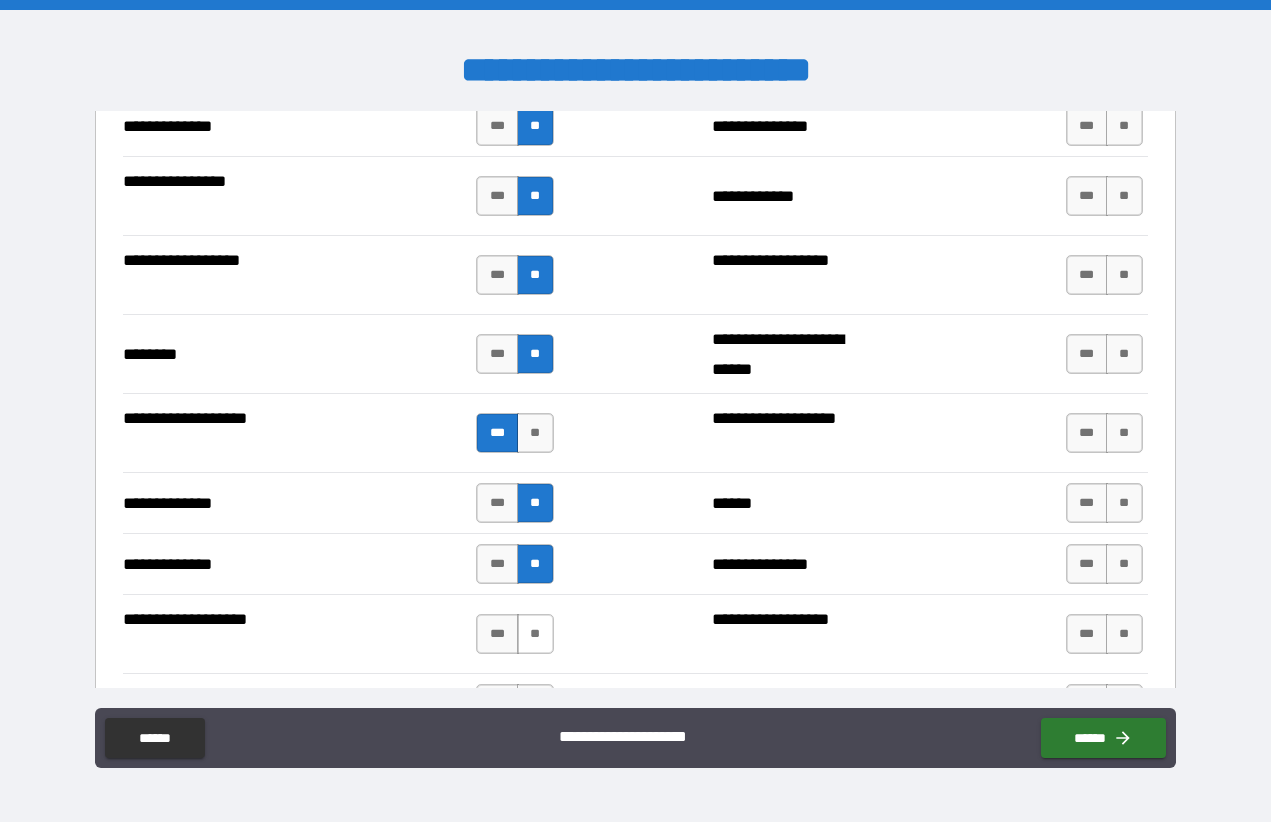 click on "**" at bounding box center [535, 634] 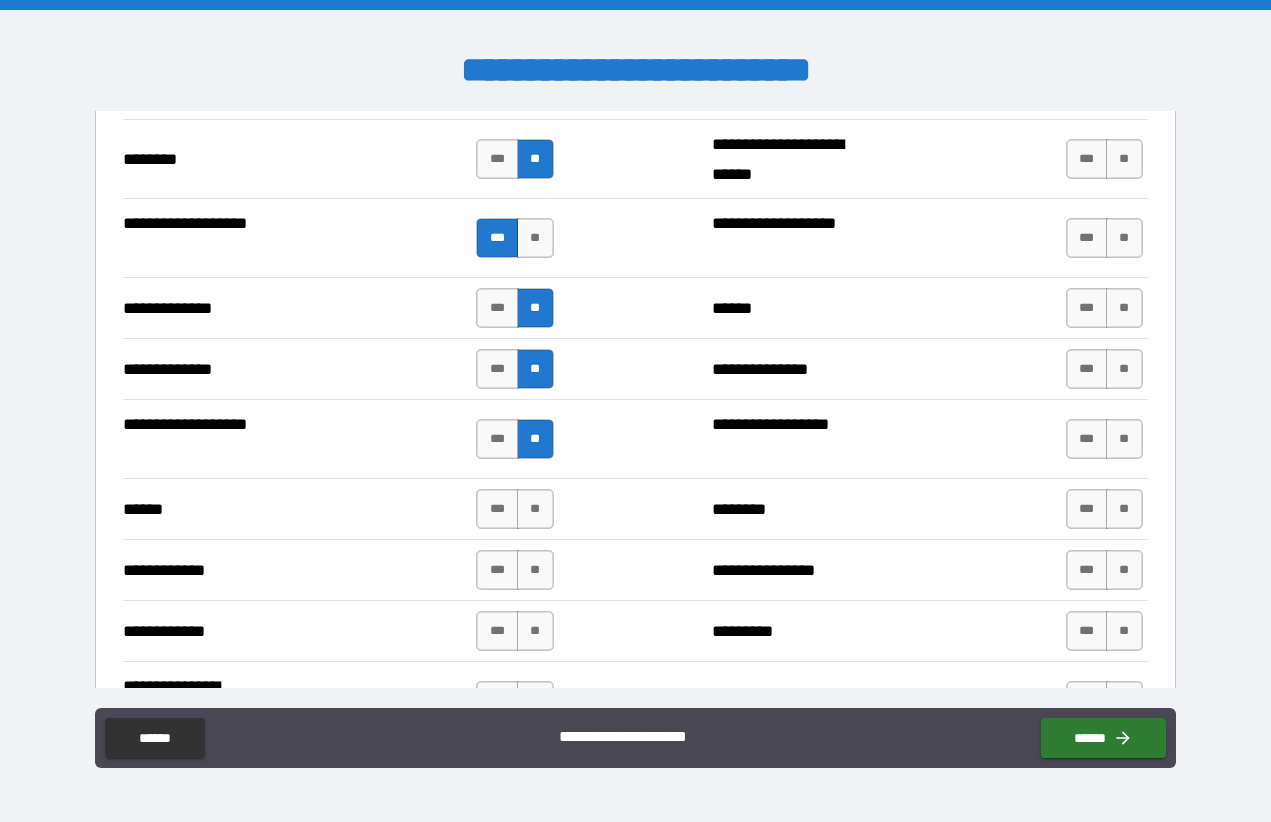 scroll, scrollTop: 3513, scrollLeft: 0, axis: vertical 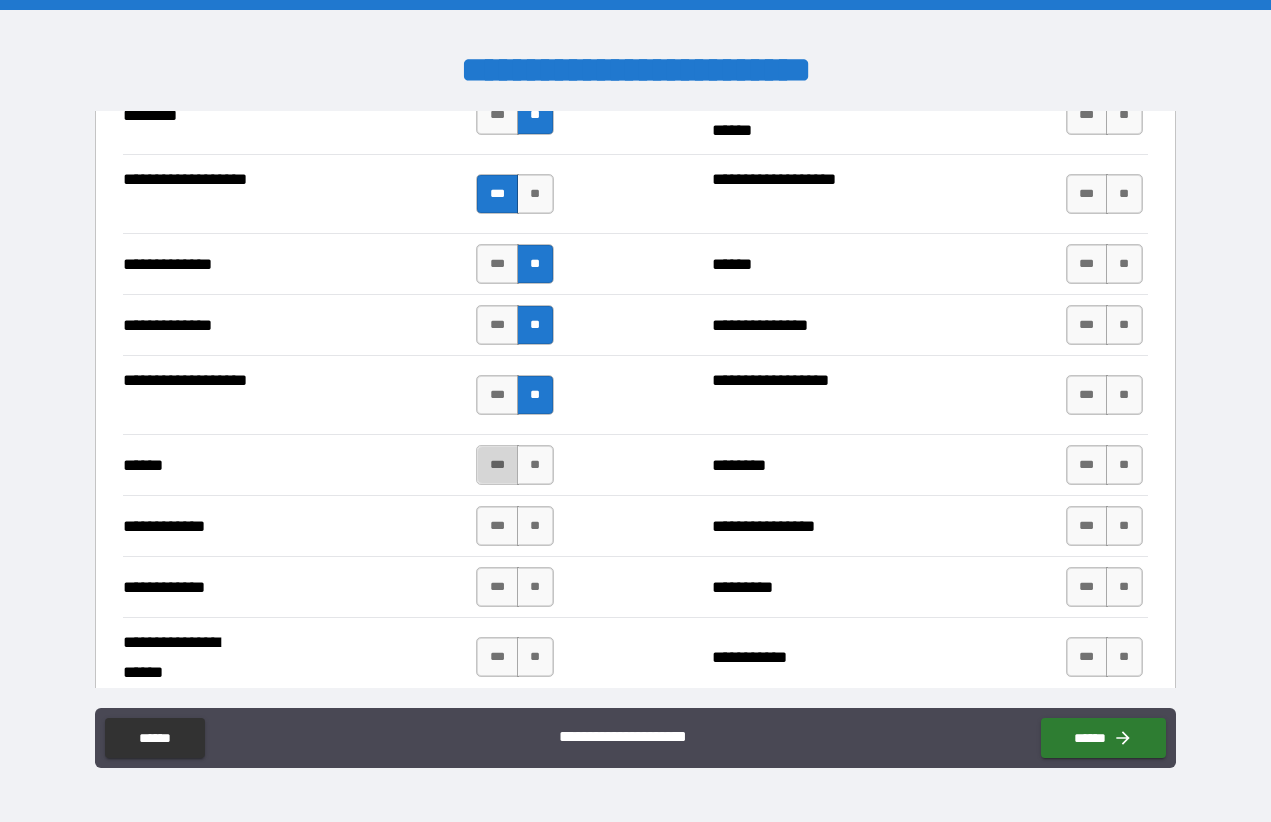 click on "***" at bounding box center [497, 465] 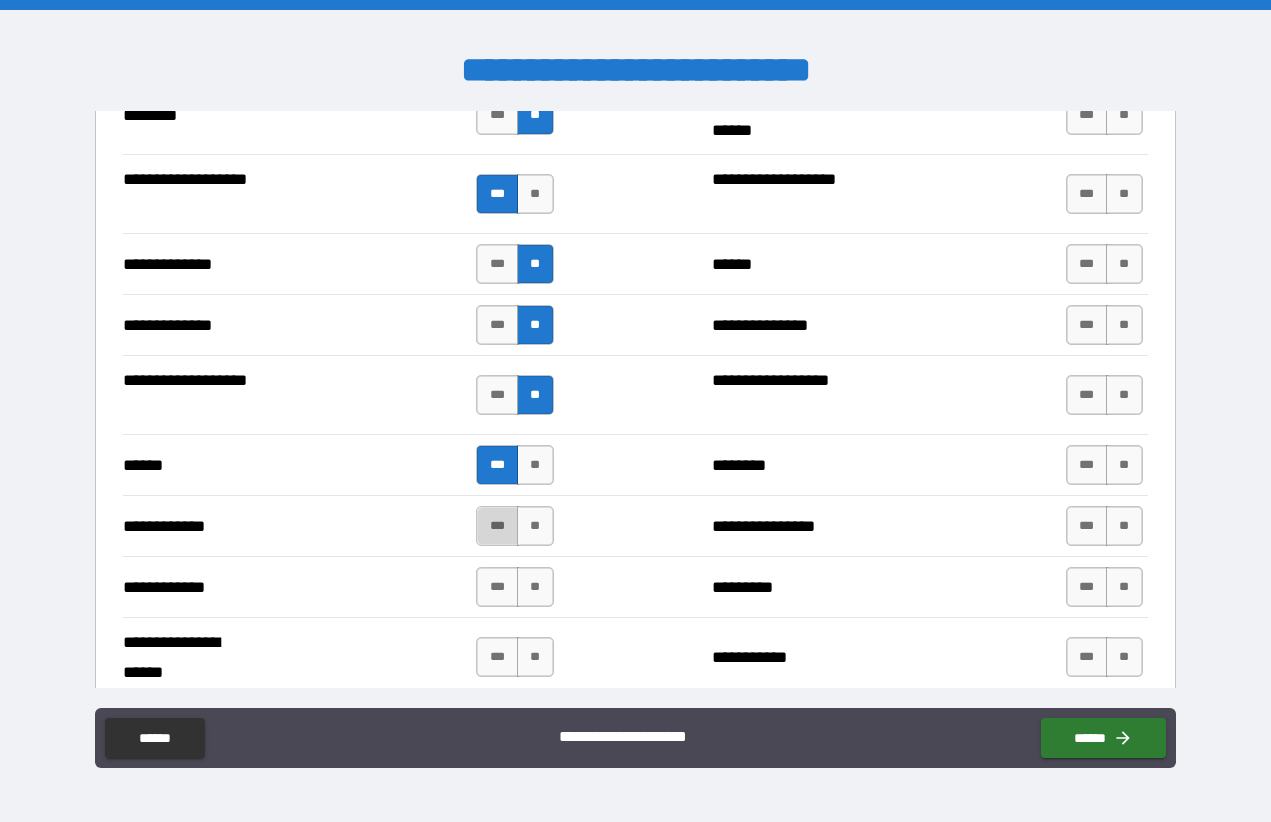 click on "***" at bounding box center (497, 526) 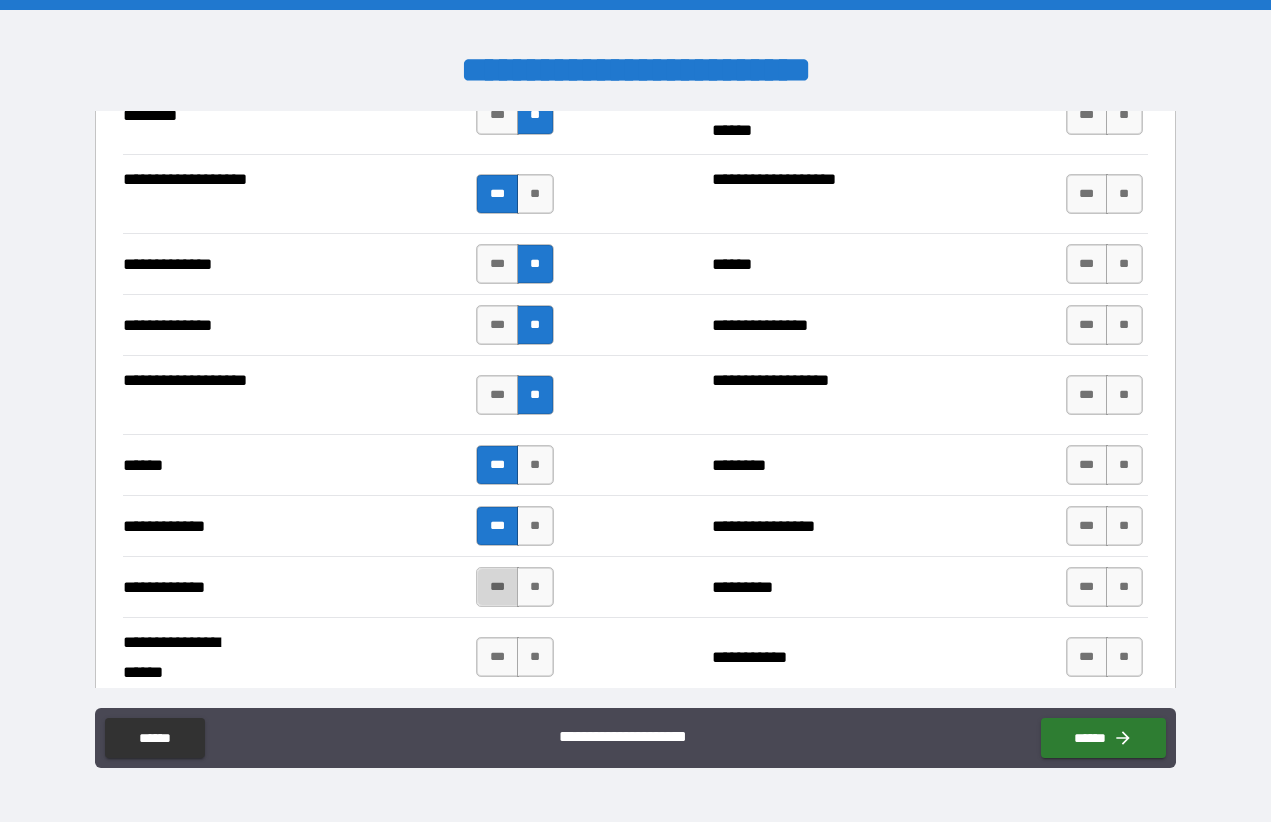 click on "***" at bounding box center (497, 587) 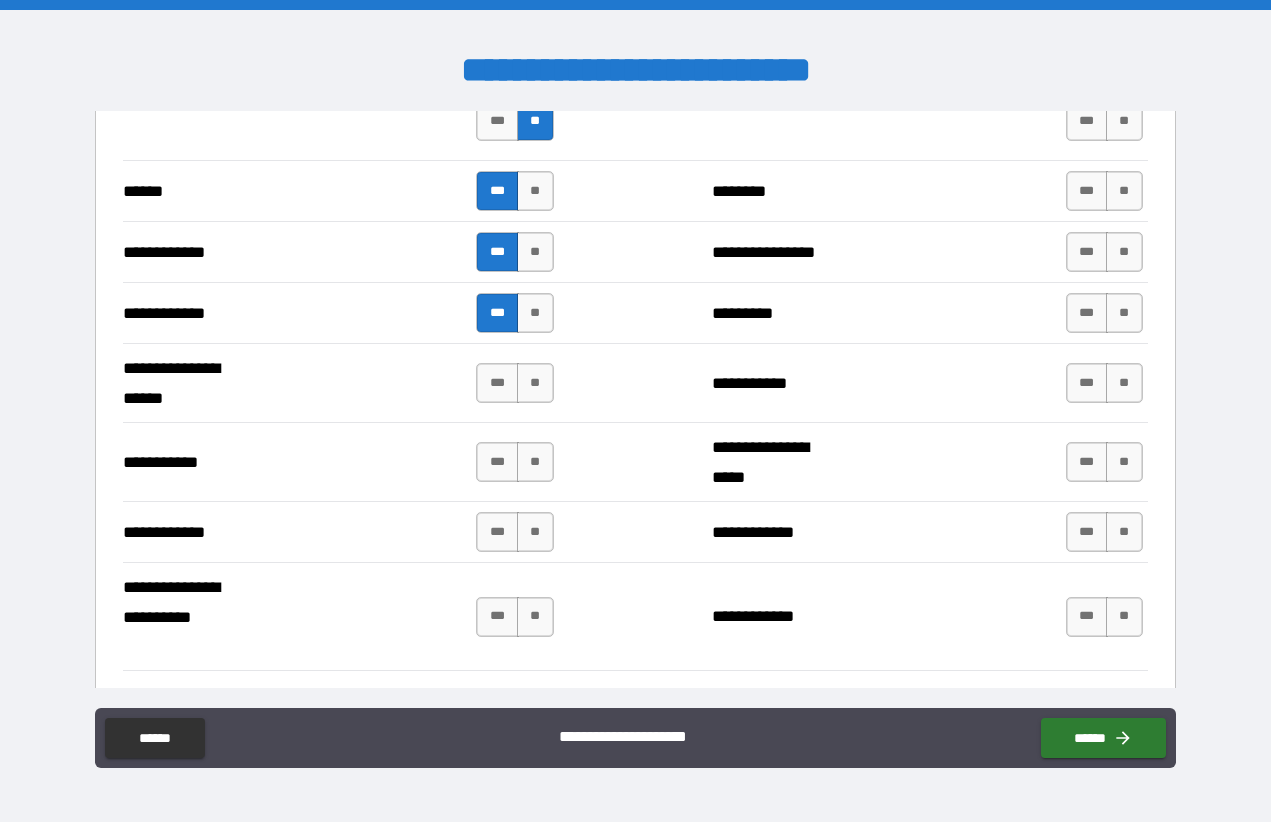scroll, scrollTop: 3805, scrollLeft: 0, axis: vertical 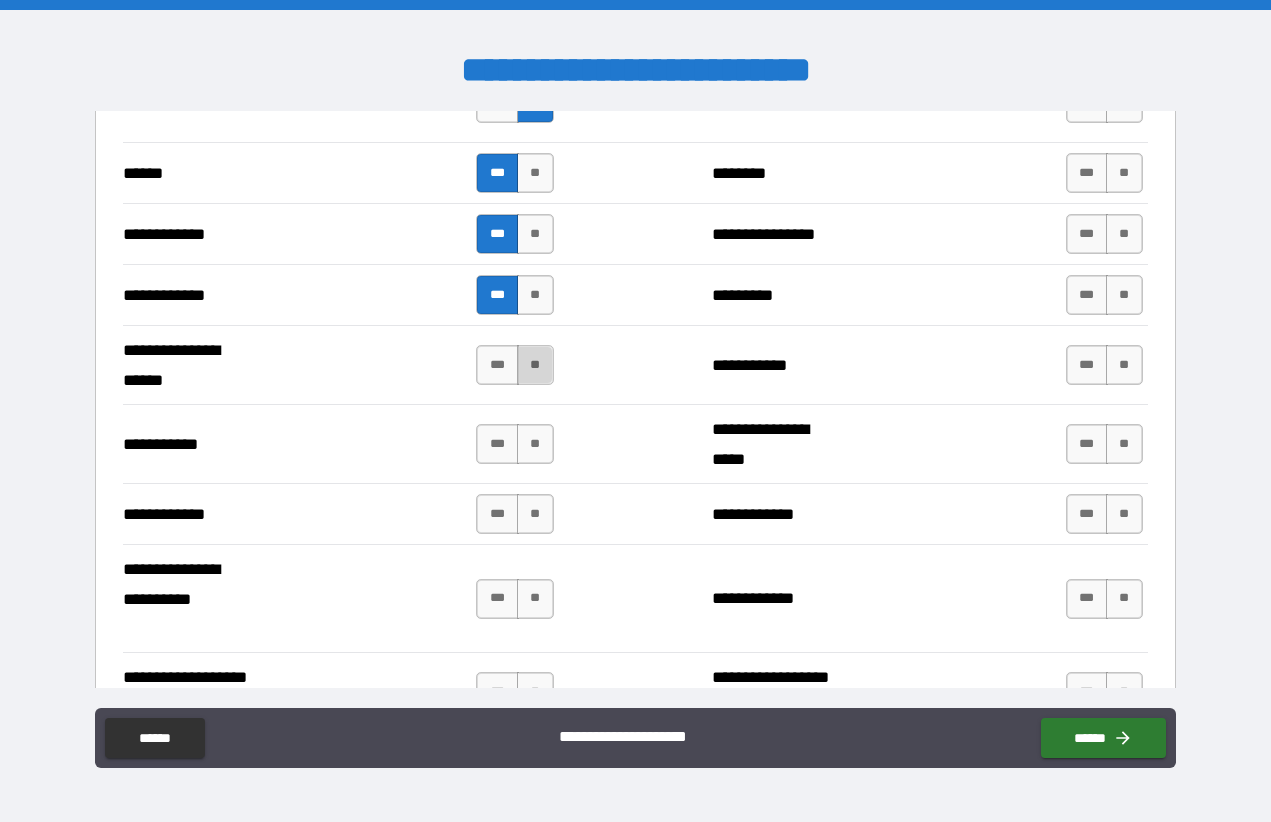 click on "**" at bounding box center (535, 365) 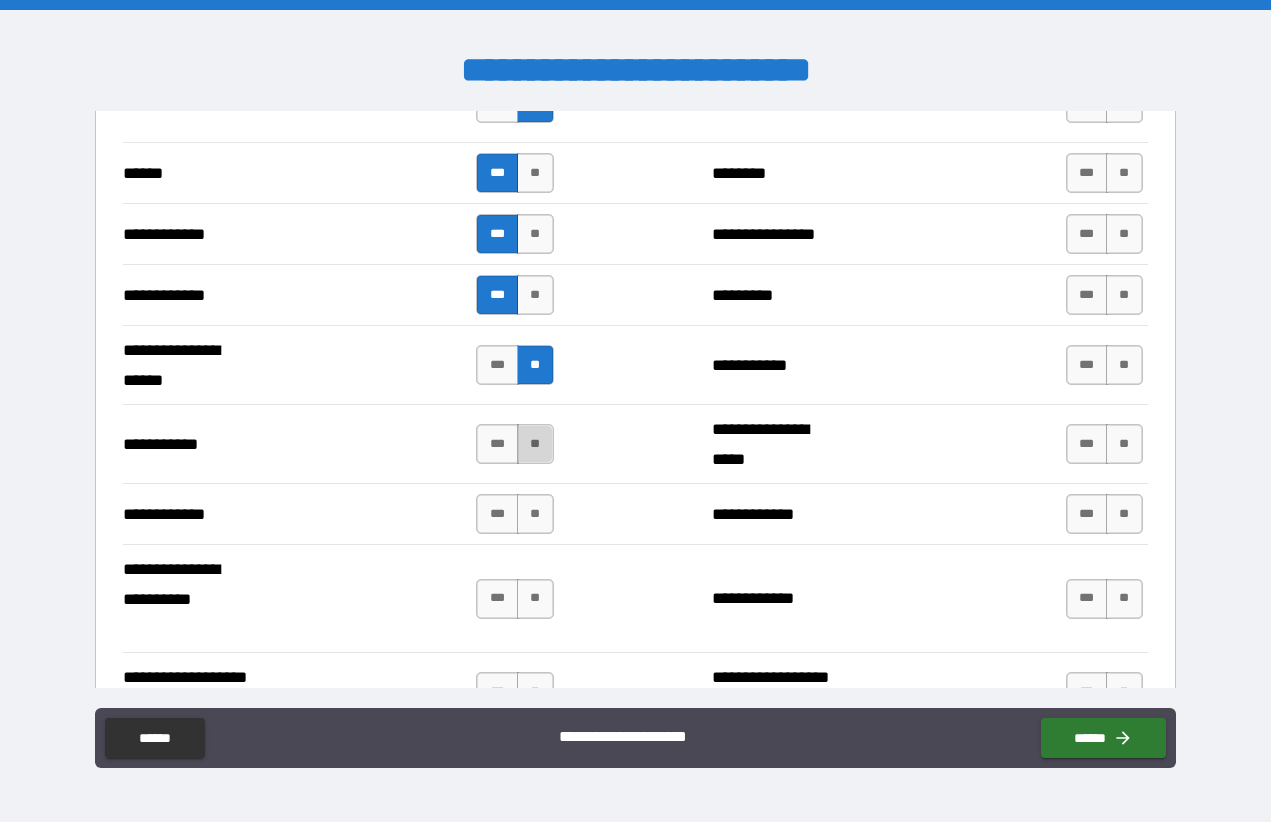 click on "**" at bounding box center [535, 444] 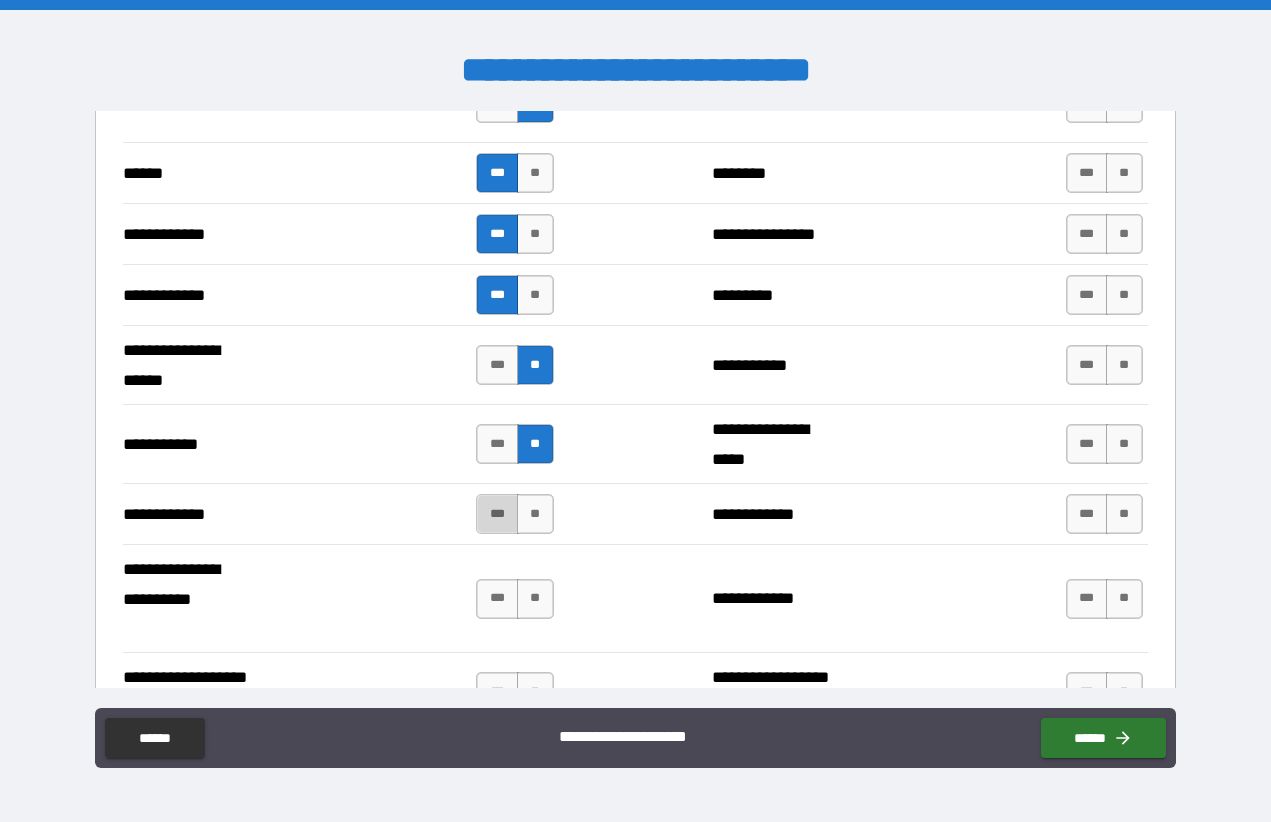 click on "***" at bounding box center [497, 514] 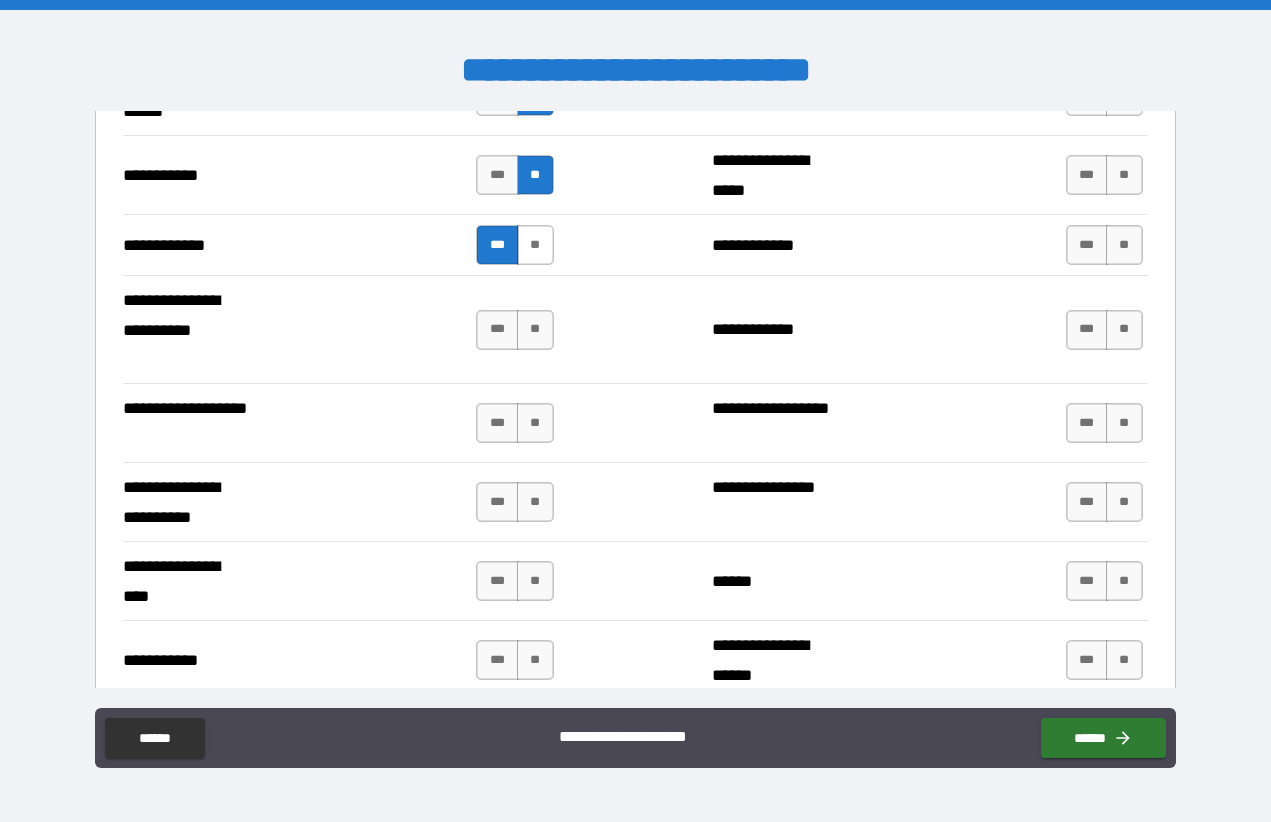 scroll, scrollTop: 4081, scrollLeft: 0, axis: vertical 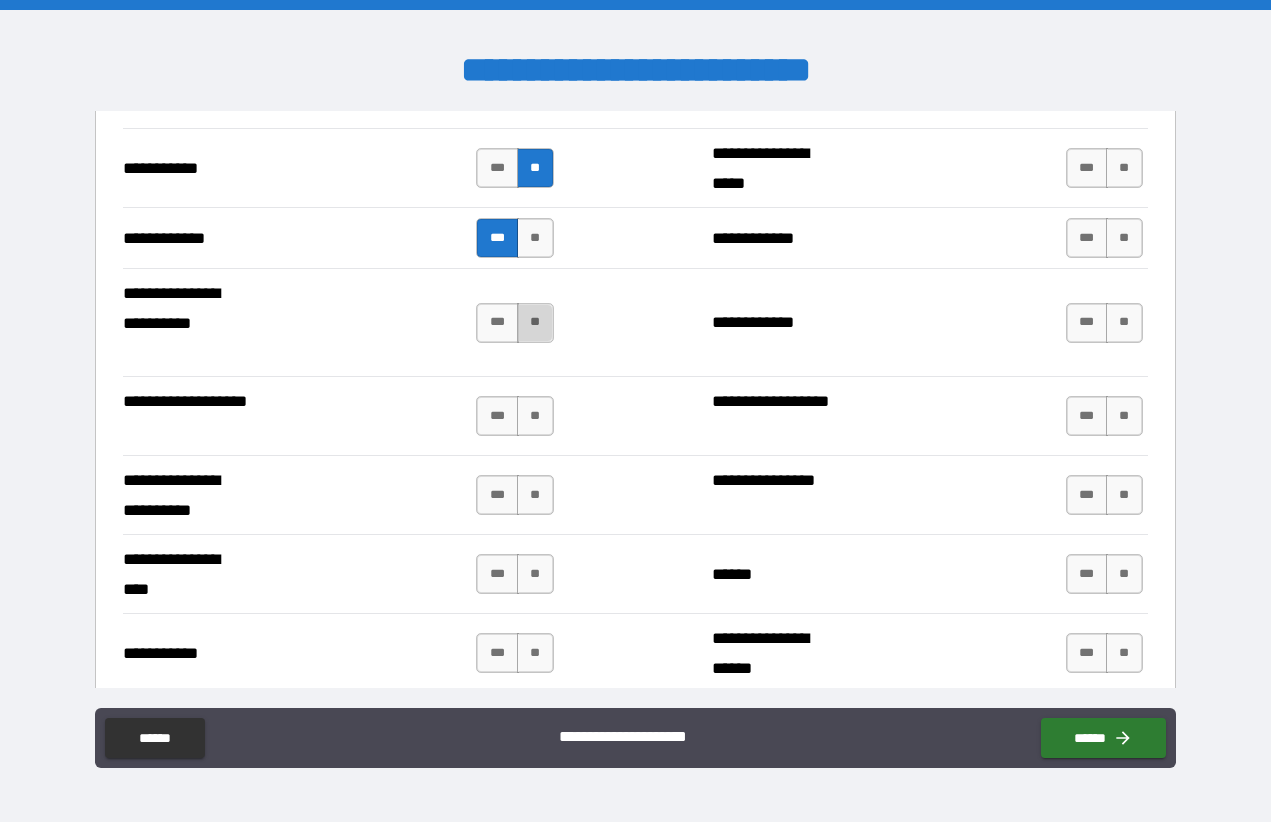 click on "**" at bounding box center (535, 323) 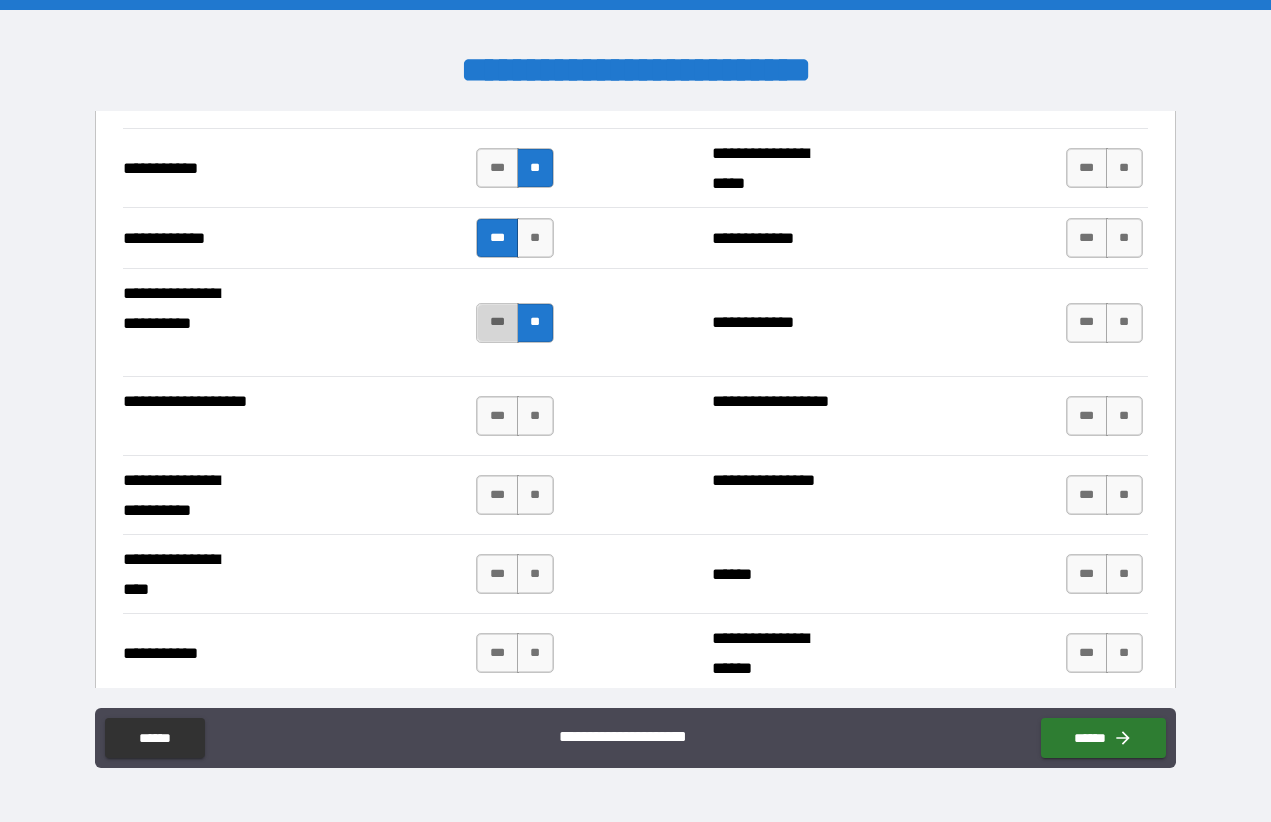 click on "***" at bounding box center (497, 323) 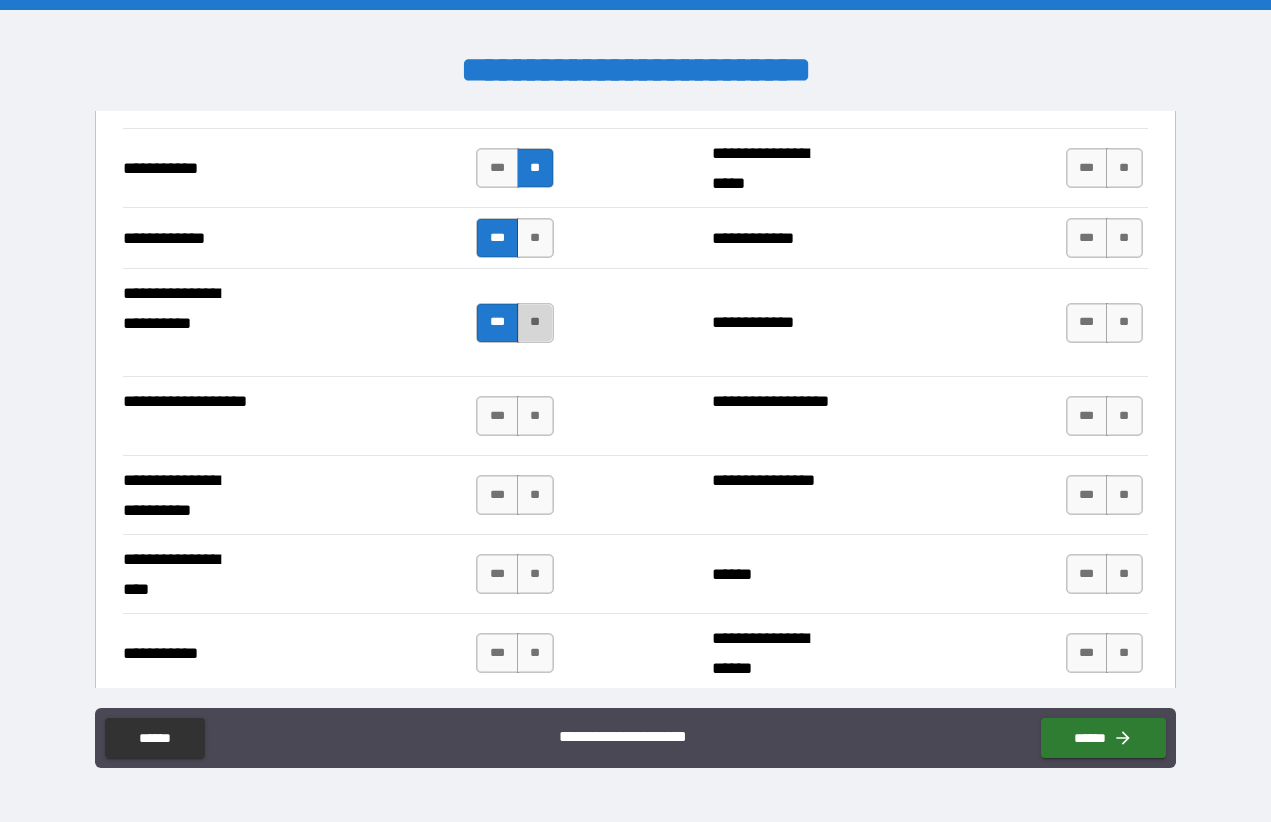click on "**" at bounding box center (535, 323) 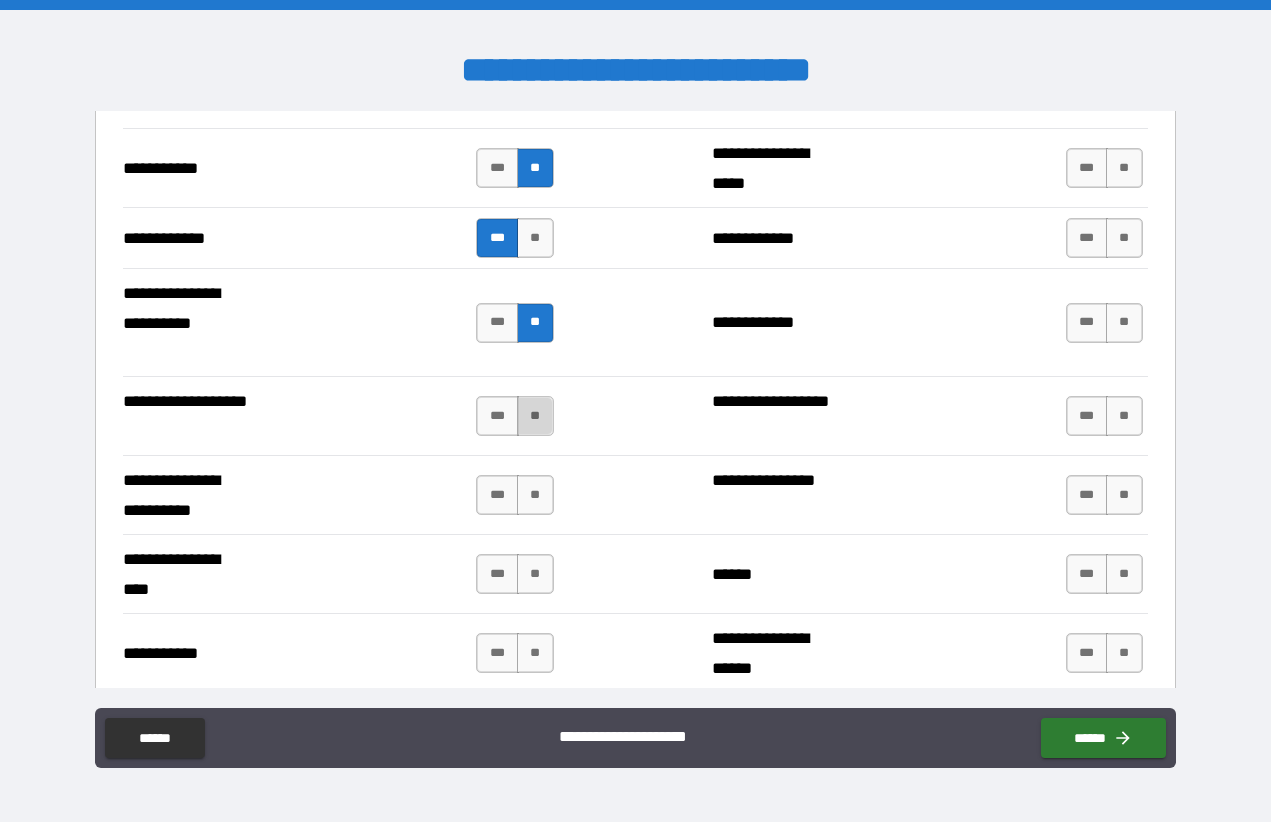 click on "**" at bounding box center (535, 416) 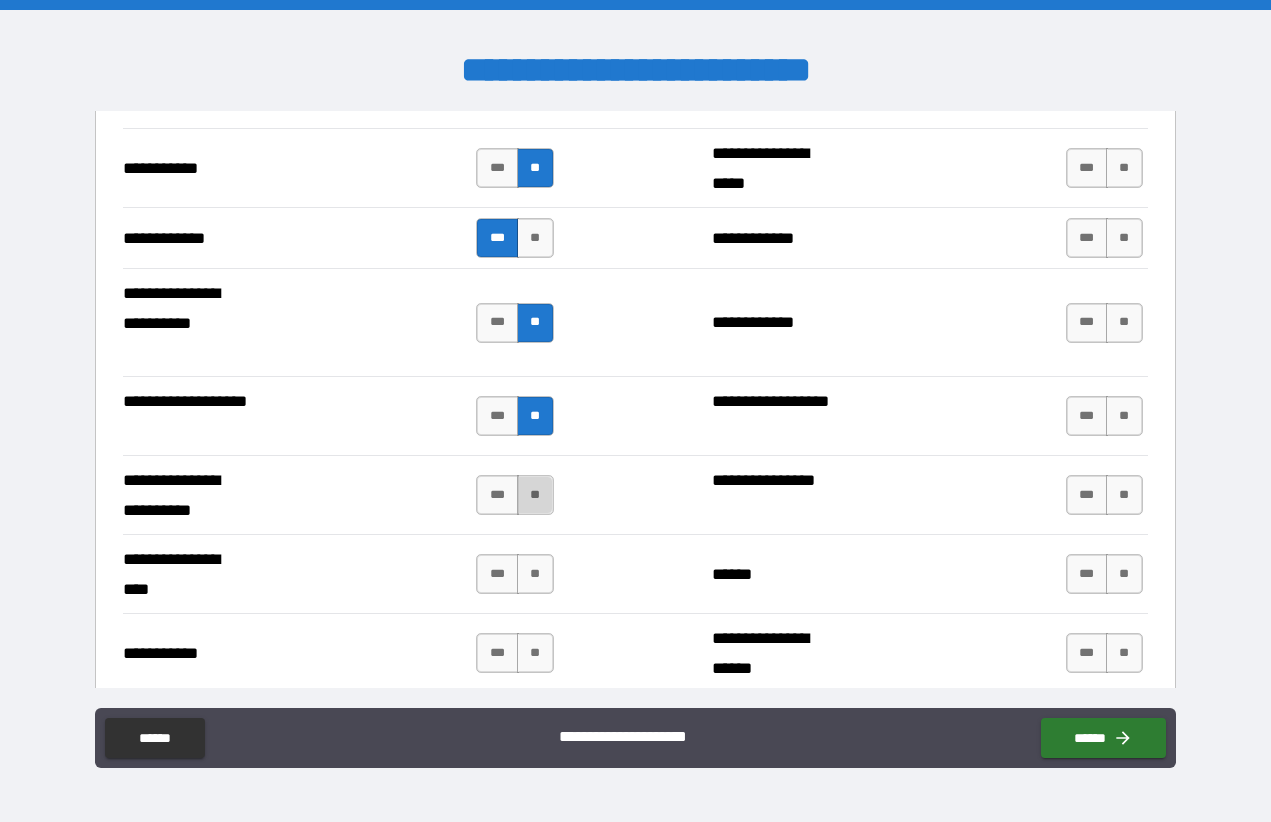 click on "**" at bounding box center (535, 495) 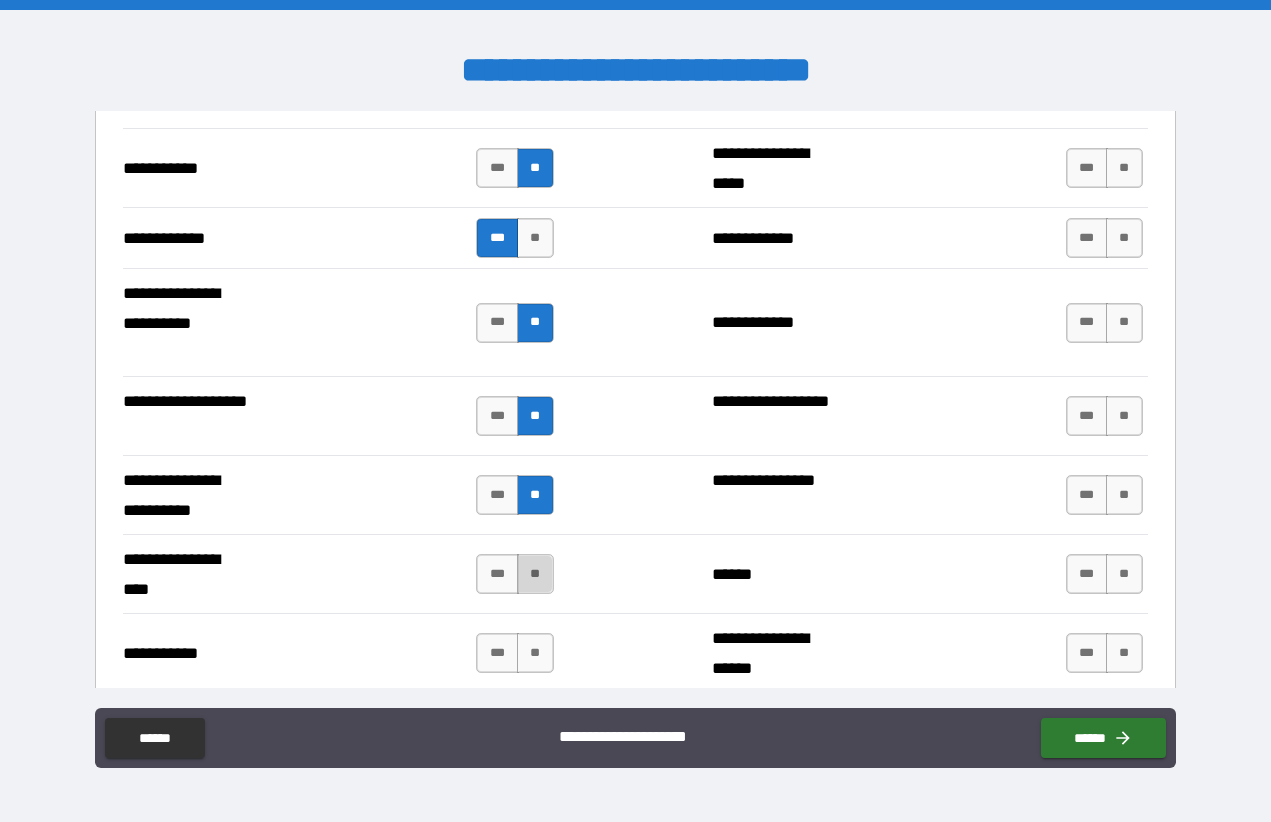 click on "**" at bounding box center (535, 574) 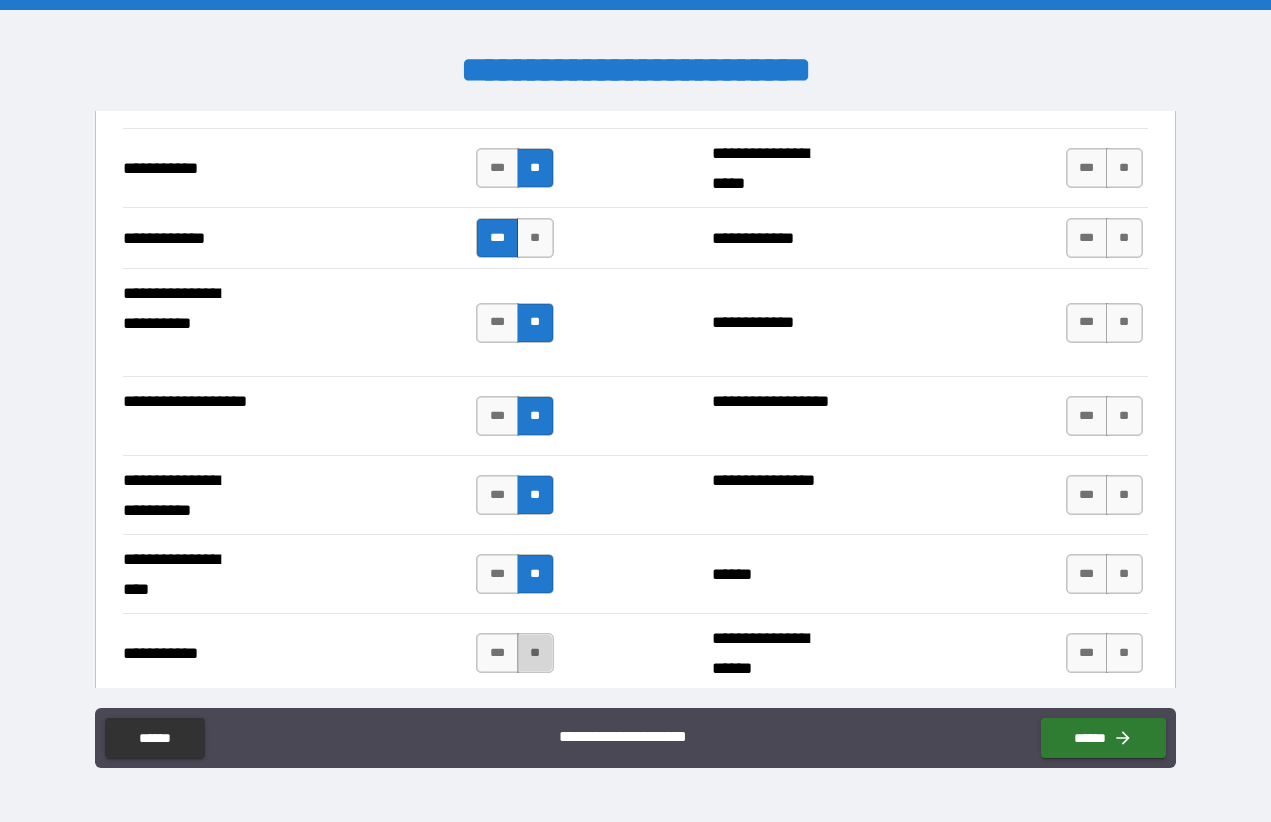click on "**" at bounding box center [535, 653] 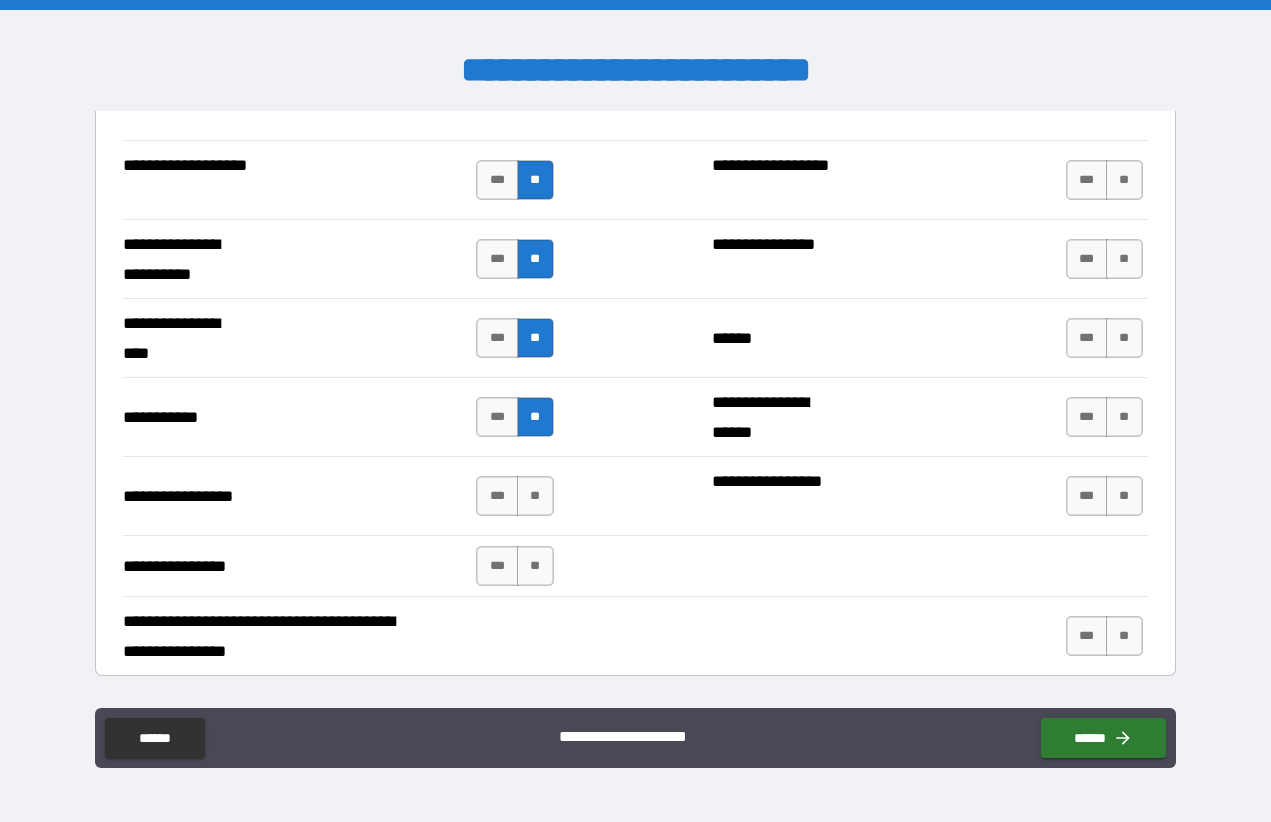 scroll, scrollTop: 4363, scrollLeft: 0, axis: vertical 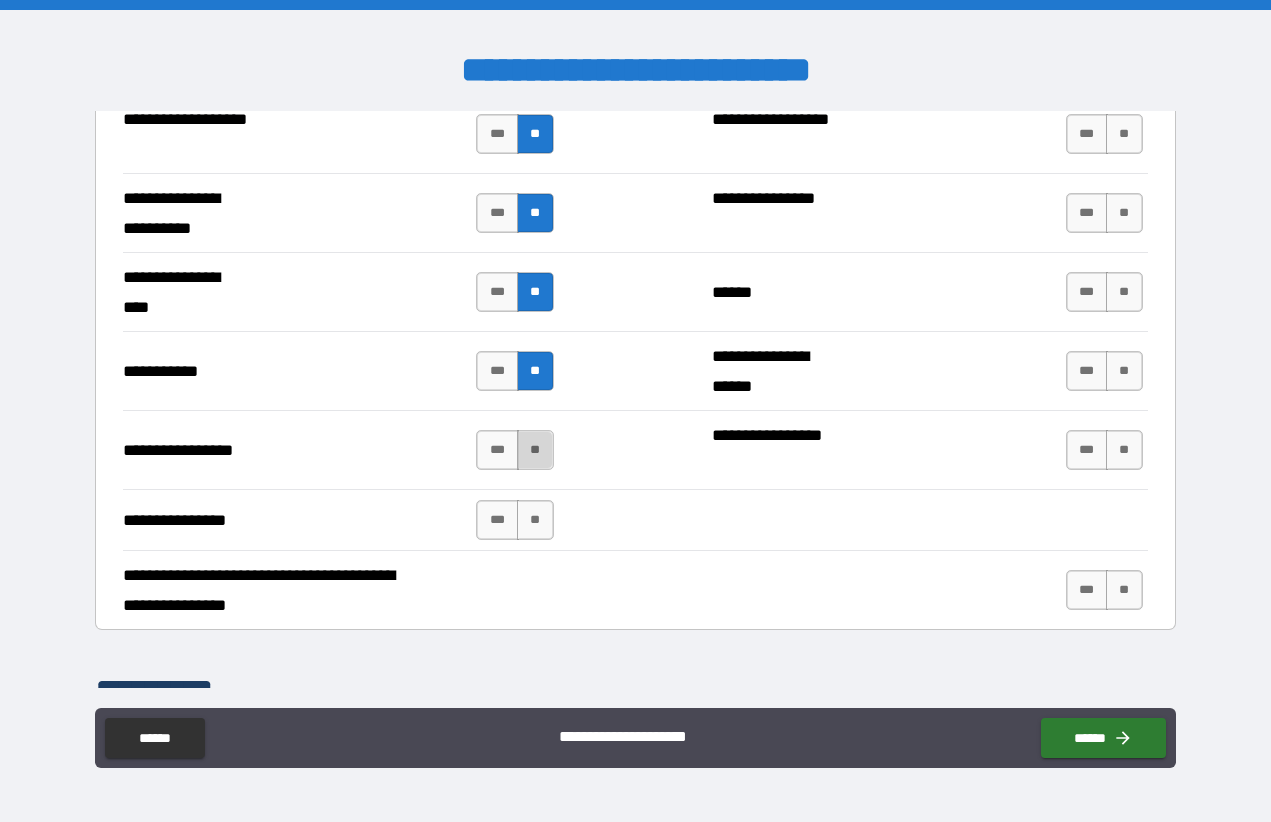 click on "**" at bounding box center [535, 450] 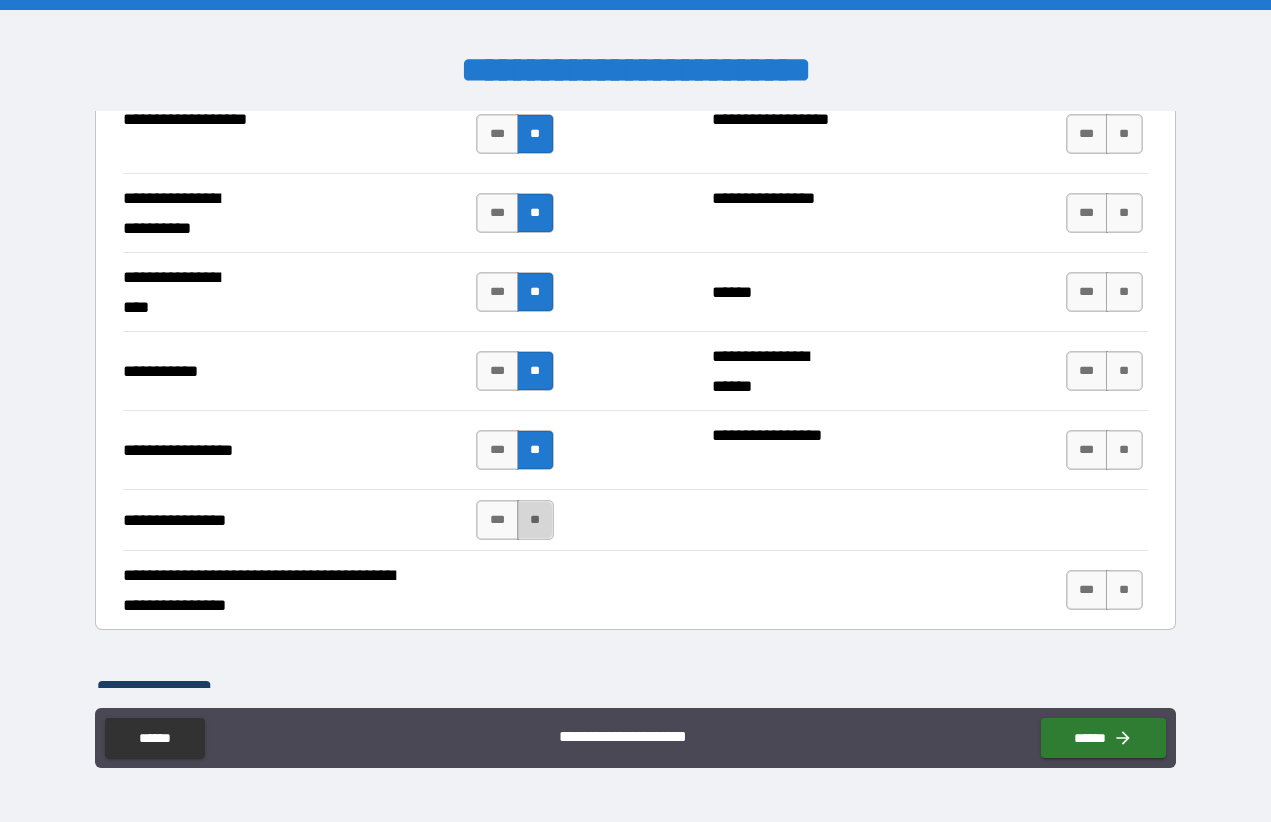 click on "**" at bounding box center [535, 520] 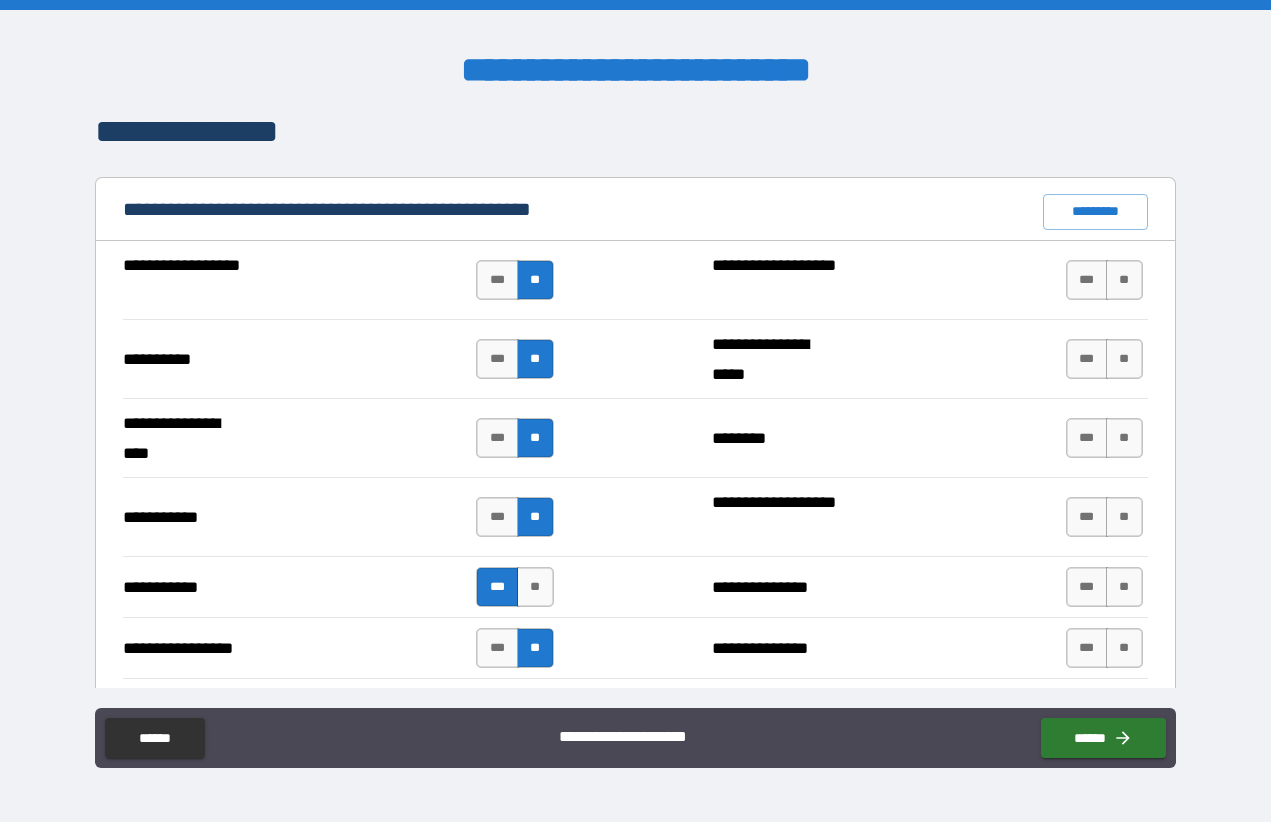 scroll, scrollTop: 1865, scrollLeft: 0, axis: vertical 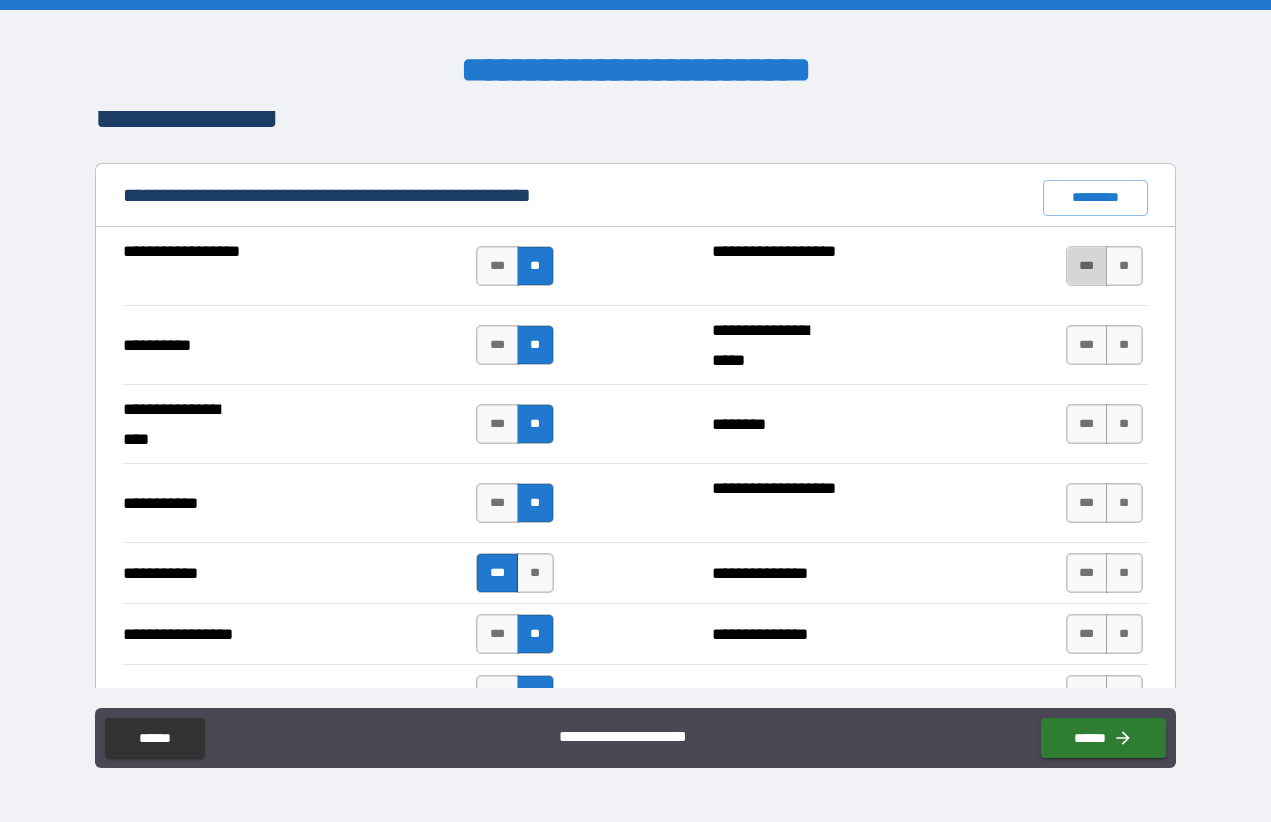click on "***" at bounding box center [1087, 266] 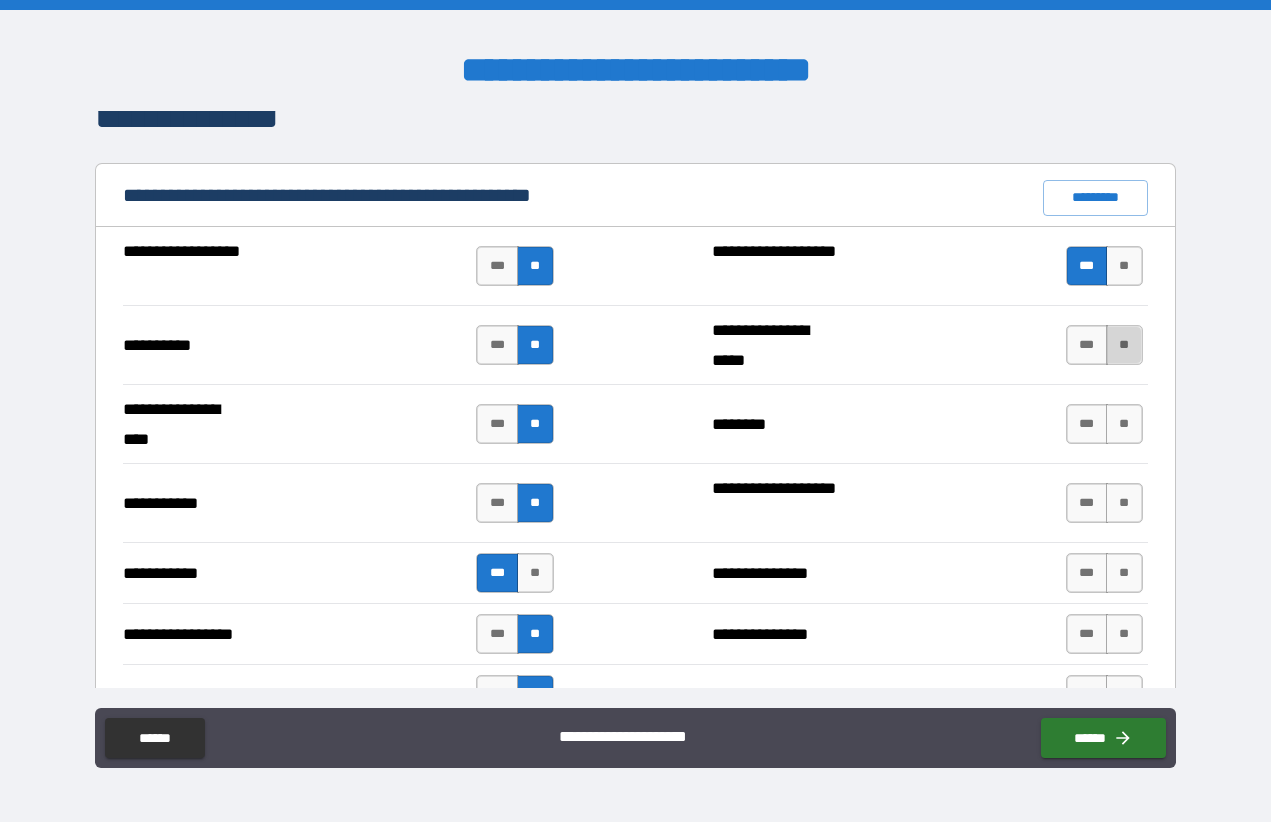 click on "**" at bounding box center [1124, 345] 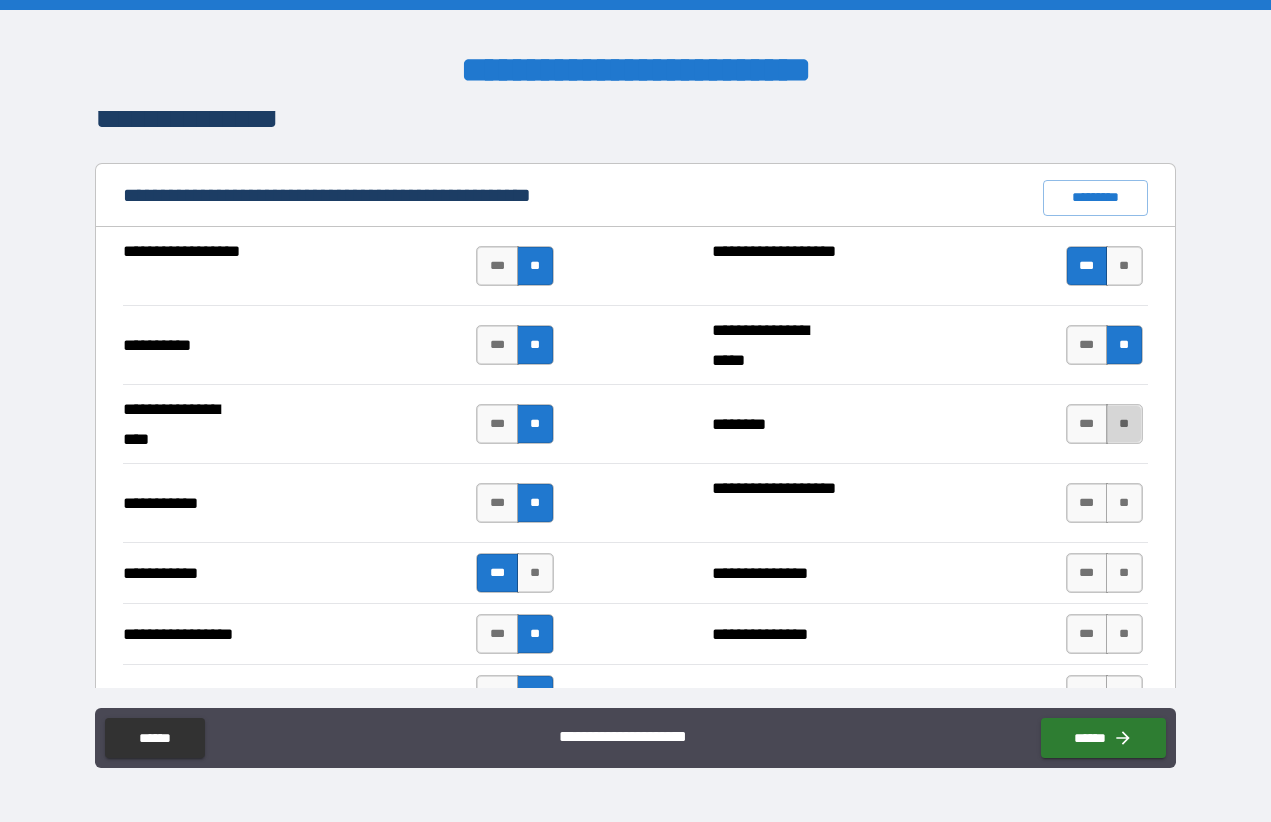 click on "**" at bounding box center (1124, 424) 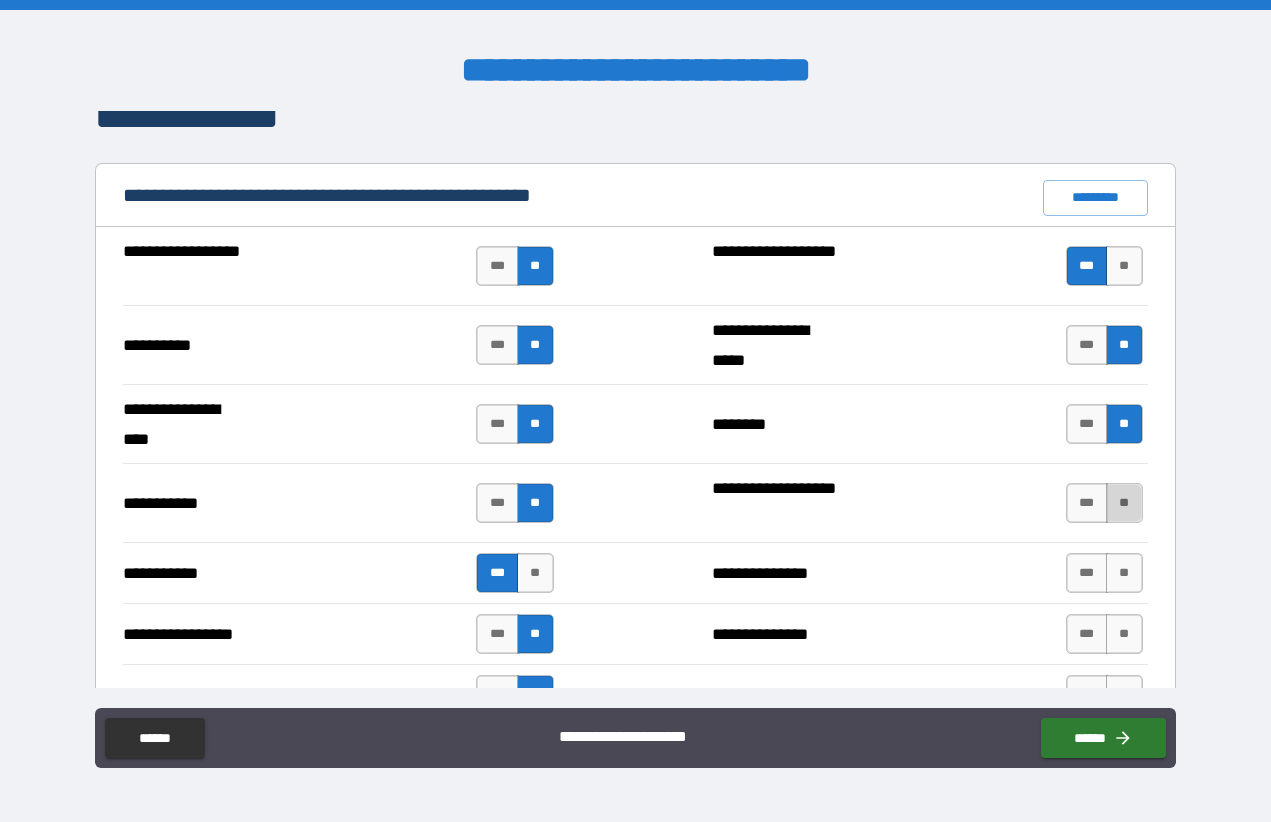 click on "**" at bounding box center [1124, 503] 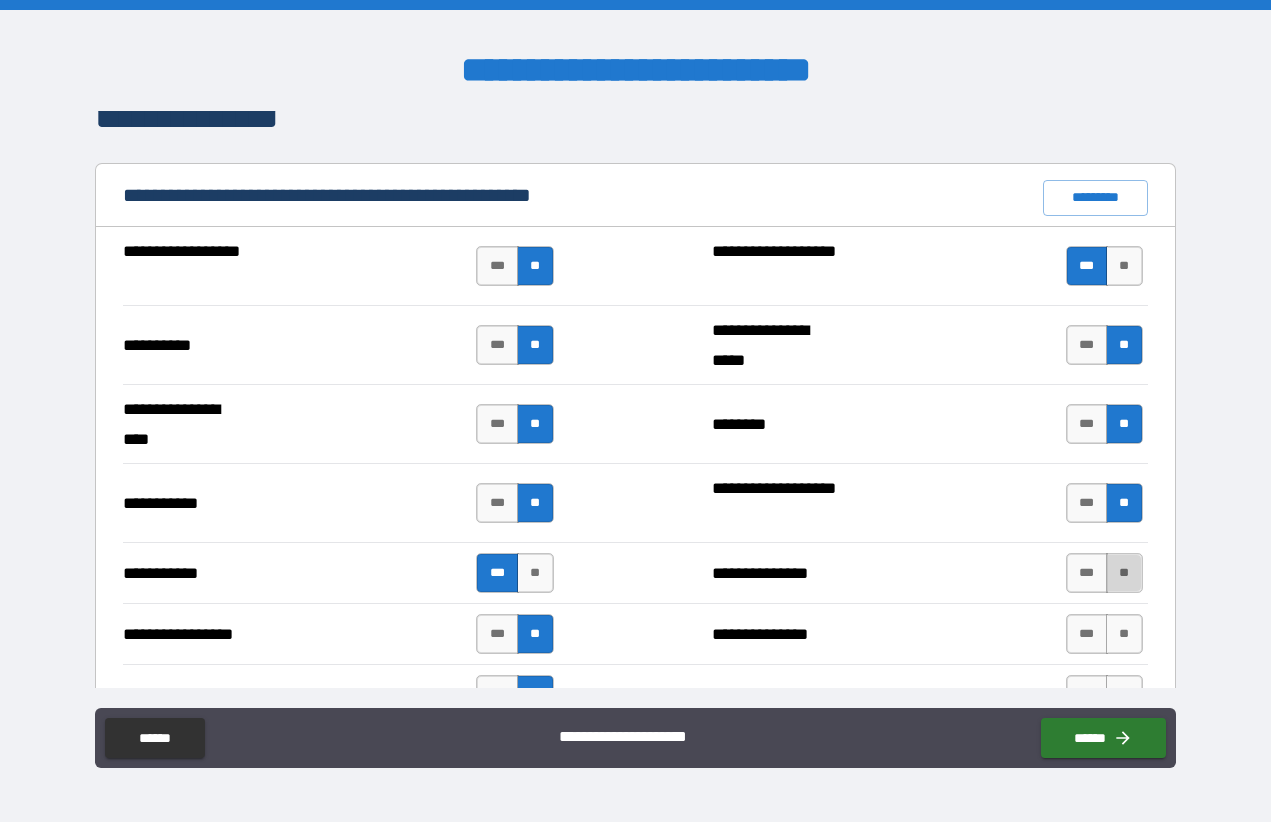 click on "**" at bounding box center [1124, 573] 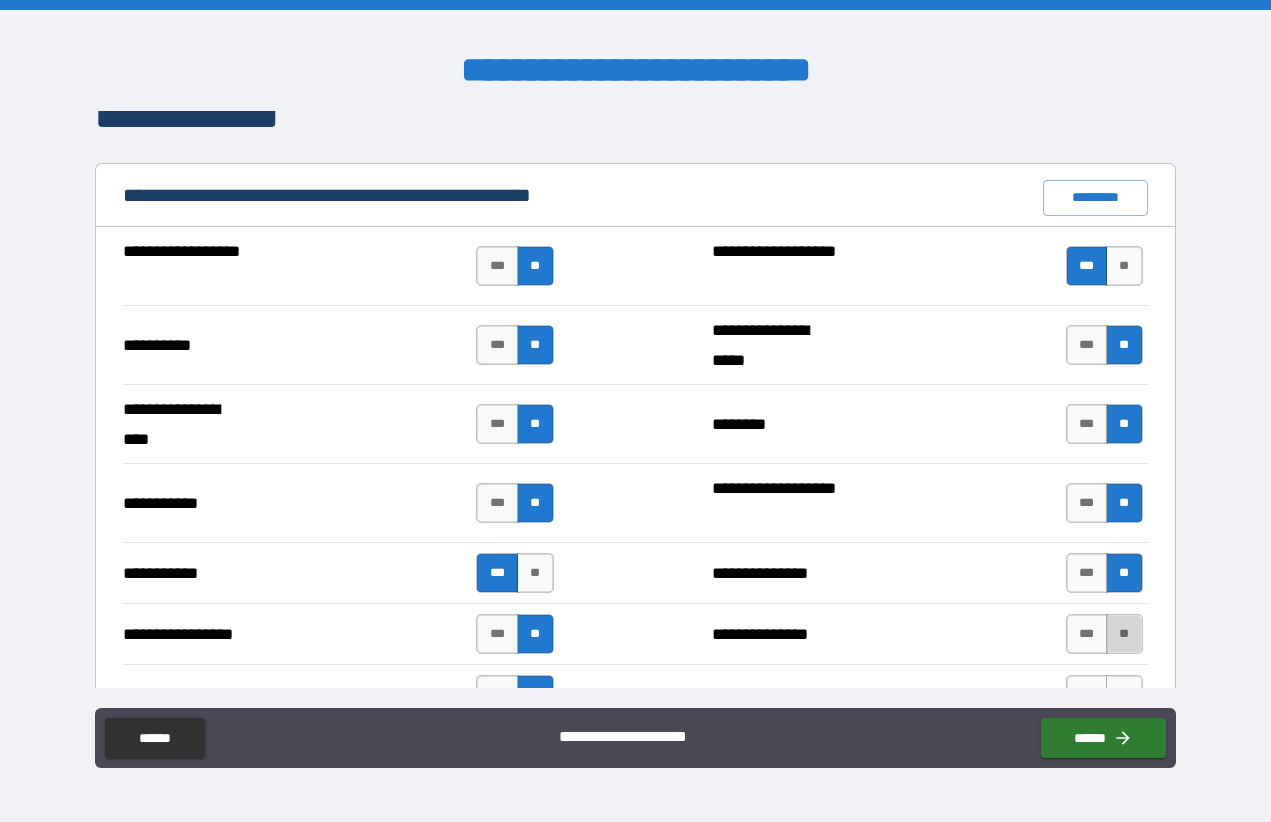 click on "**" at bounding box center [1124, 634] 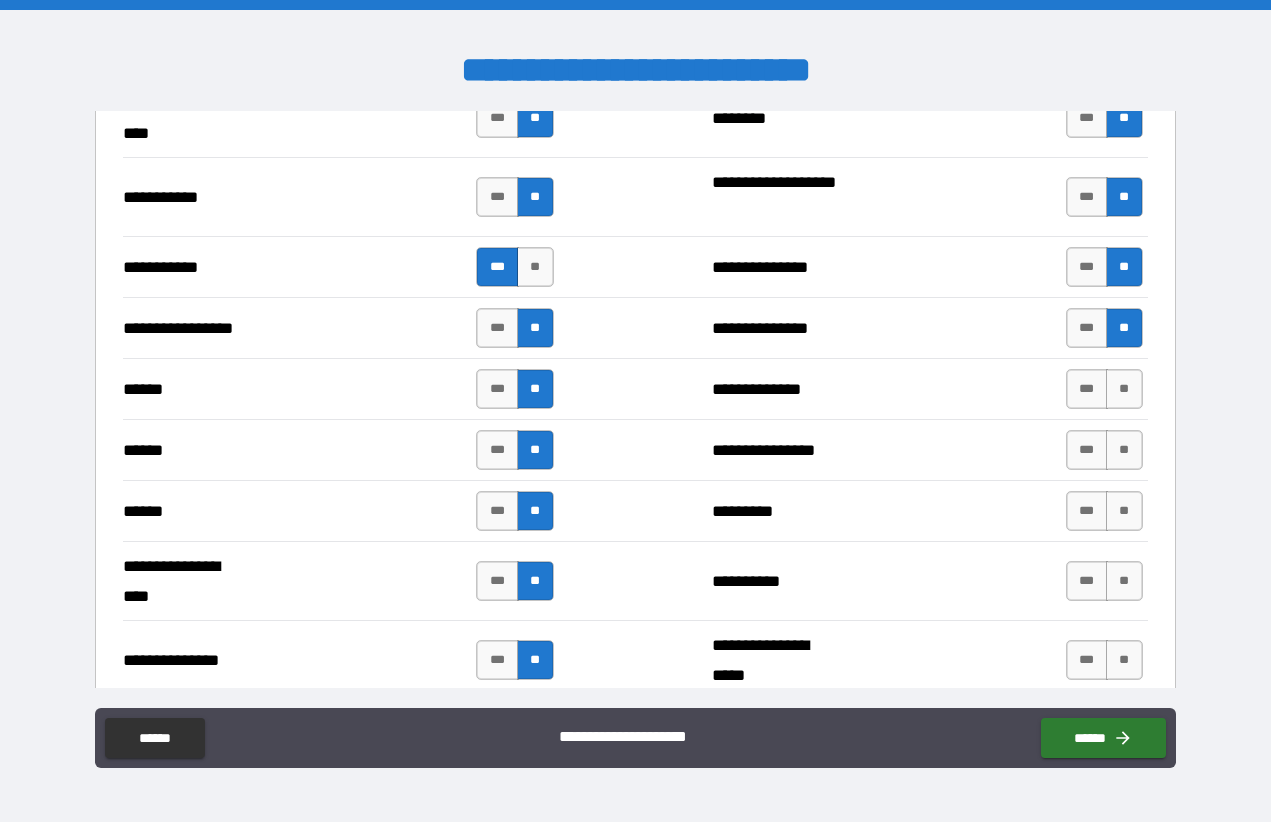 scroll, scrollTop: 2214, scrollLeft: 0, axis: vertical 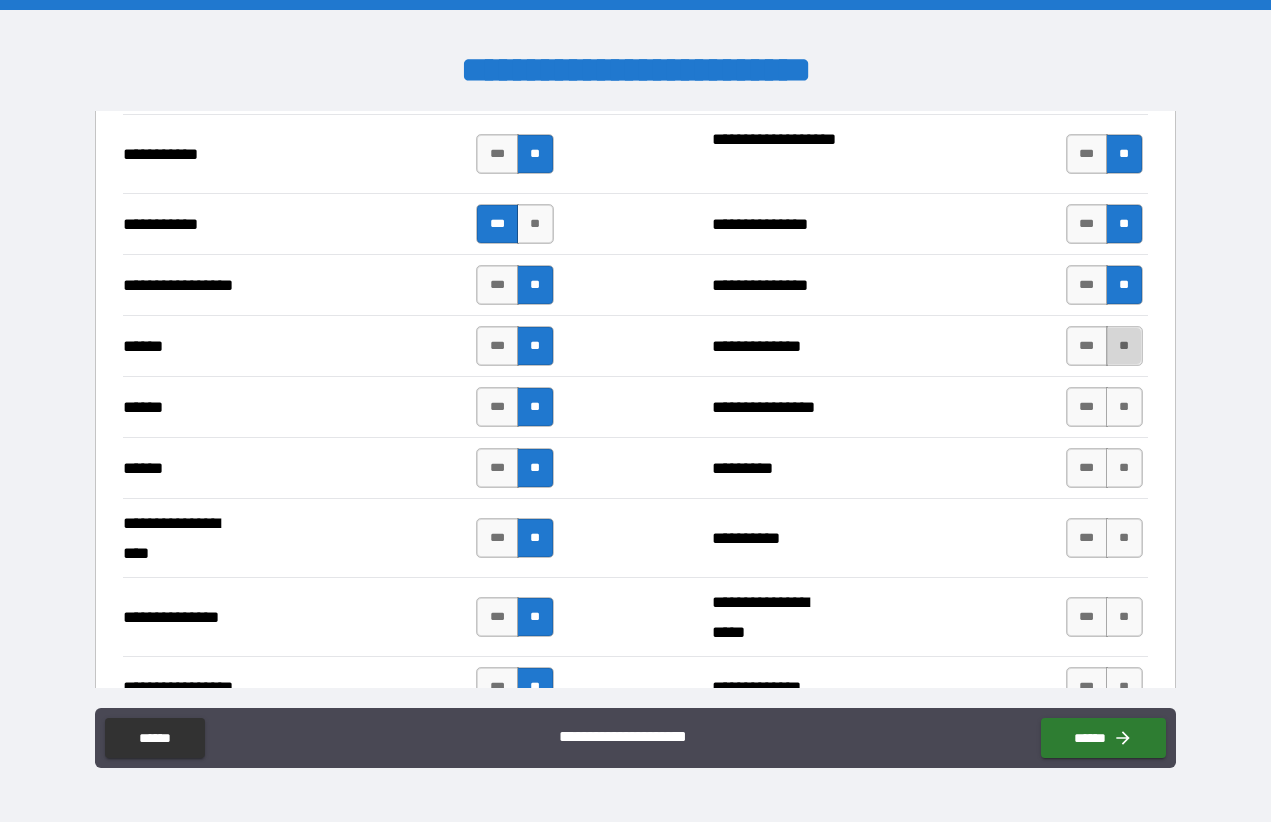 click on "**" at bounding box center [1124, 346] 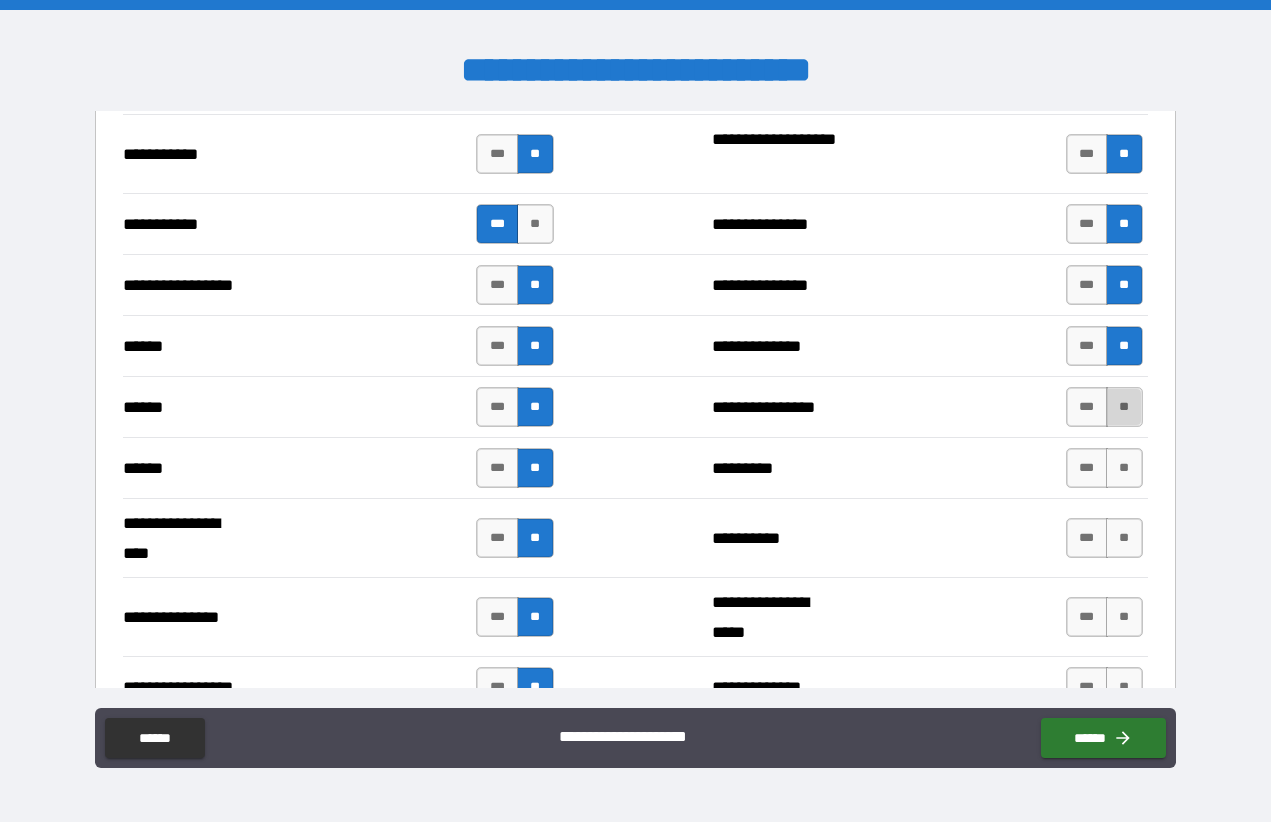 click on "**" at bounding box center (1124, 407) 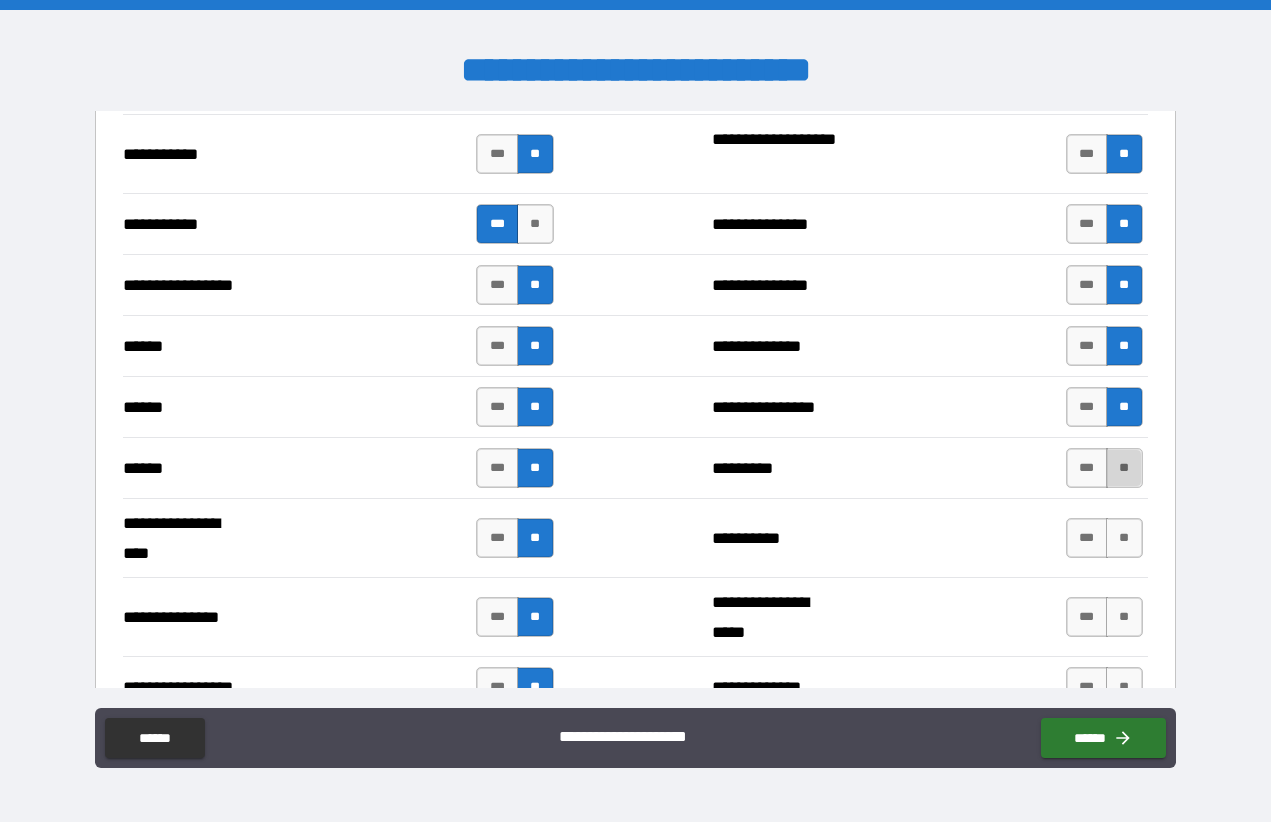 click on "**" at bounding box center [1124, 468] 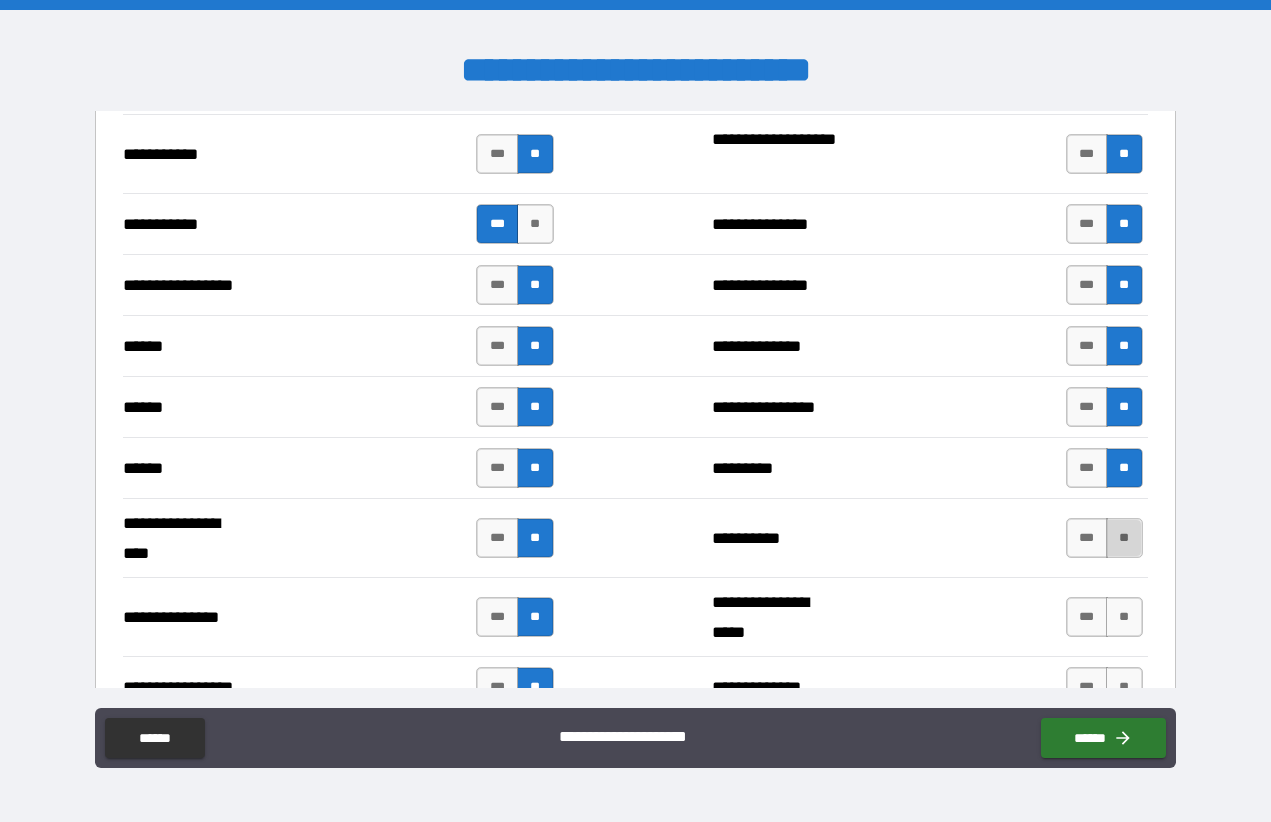 click on "**" at bounding box center [1124, 538] 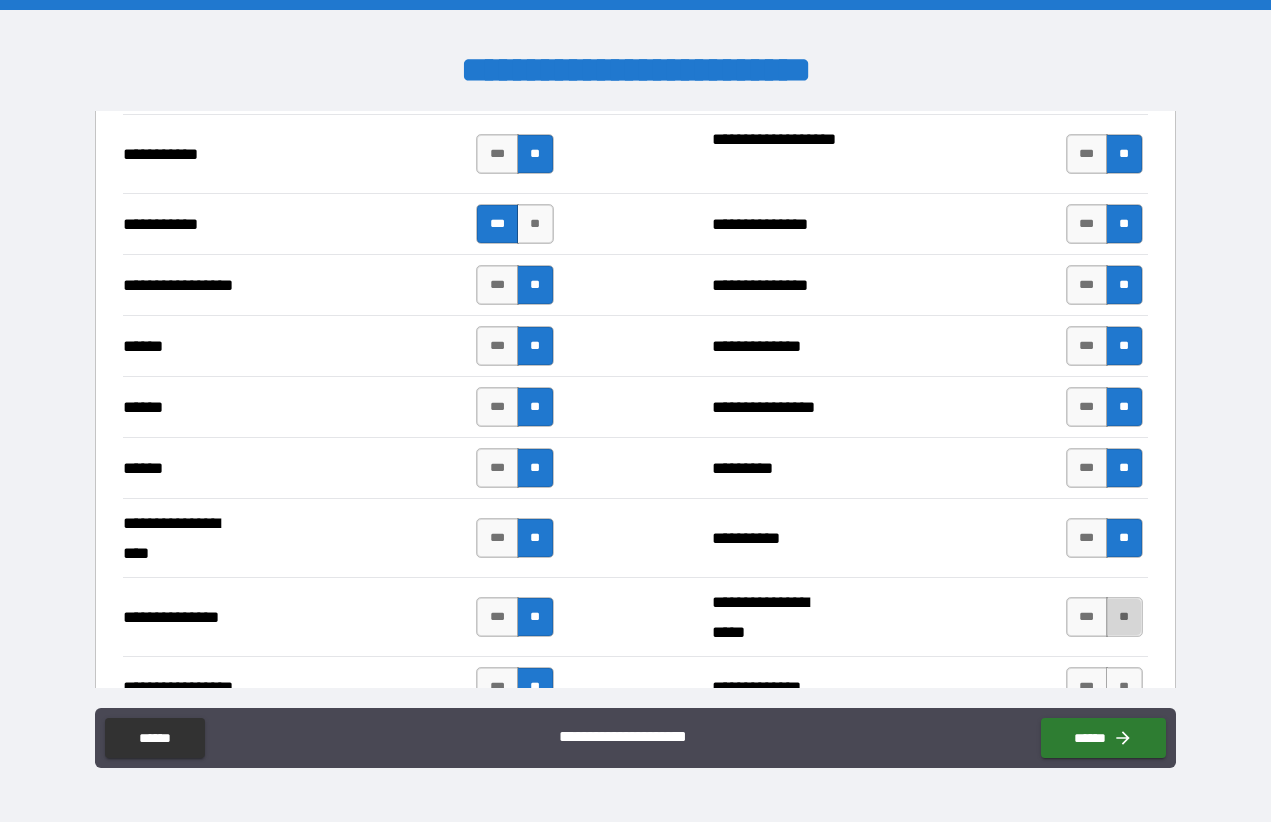 click on "**" at bounding box center [1124, 617] 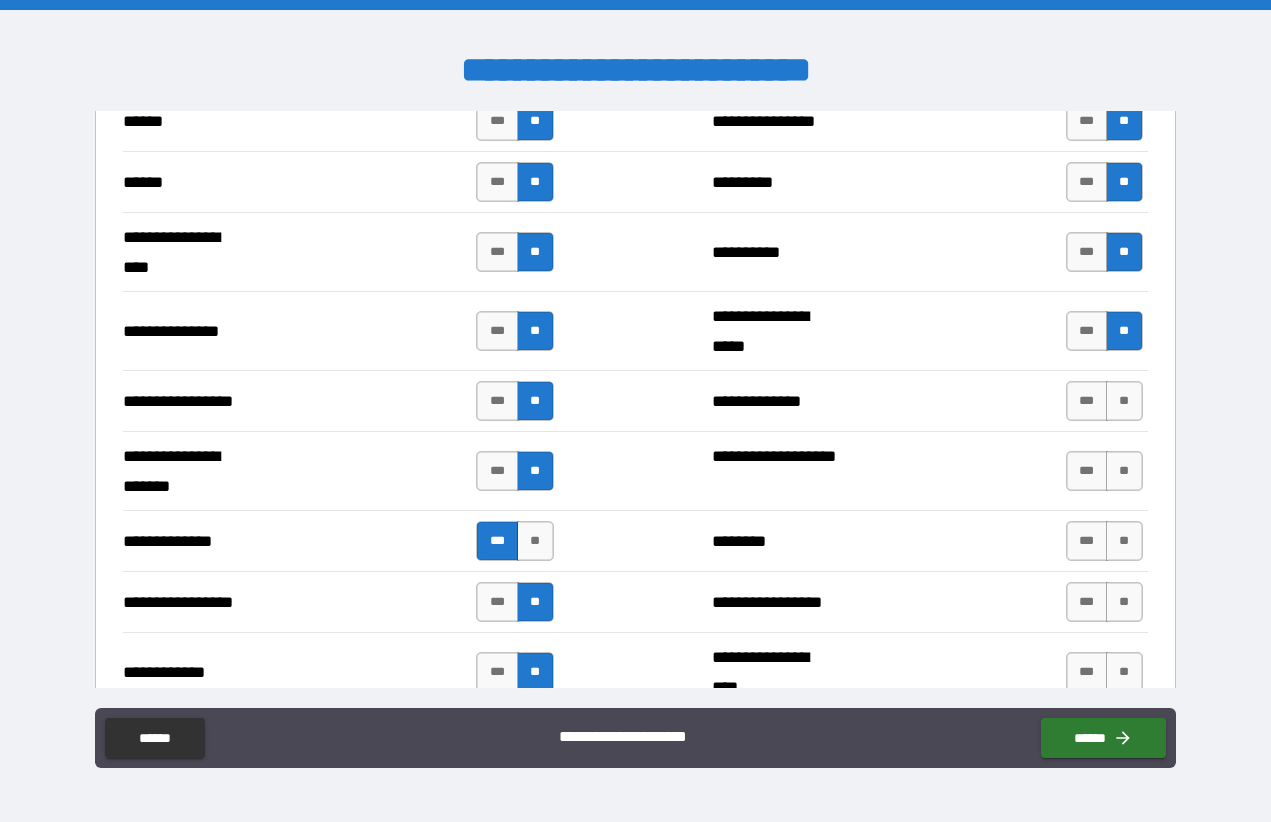 scroll, scrollTop: 2507, scrollLeft: 0, axis: vertical 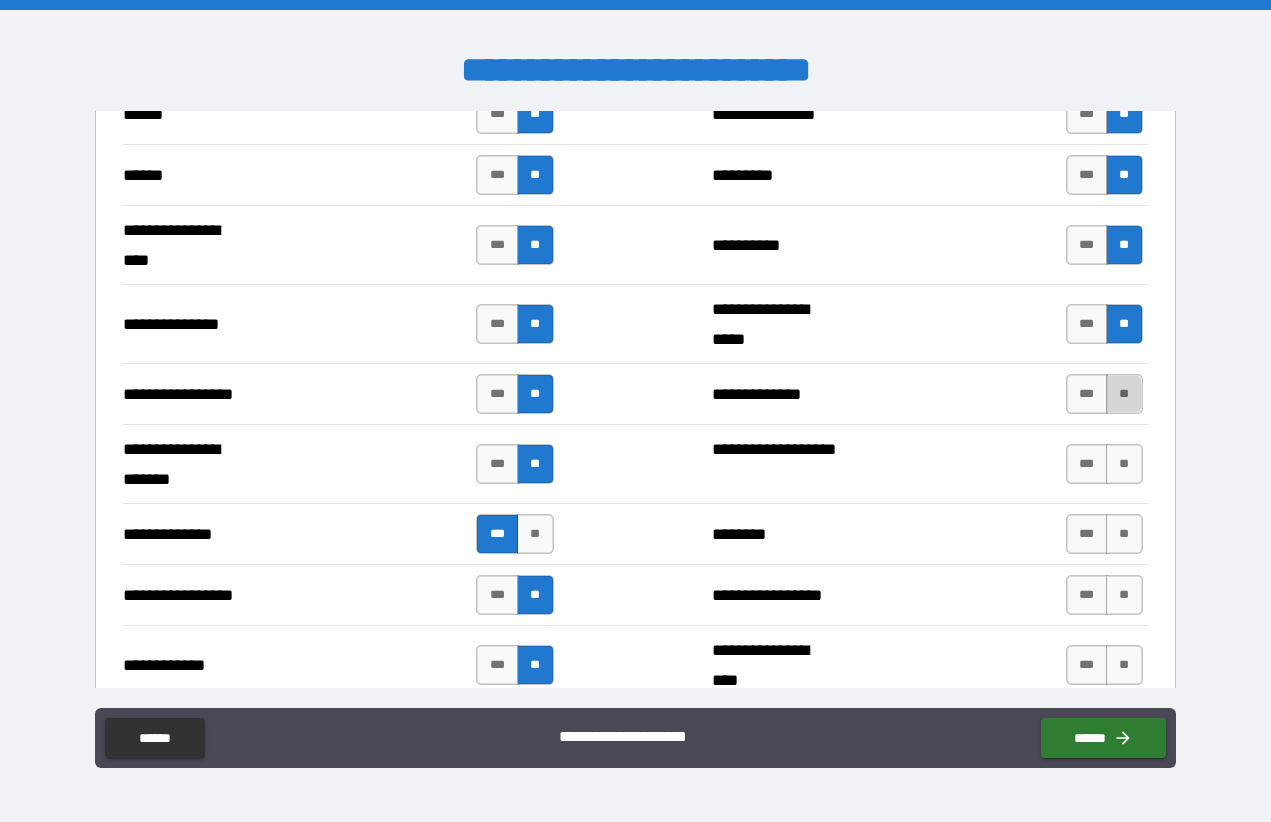 click on "**" at bounding box center [1124, 394] 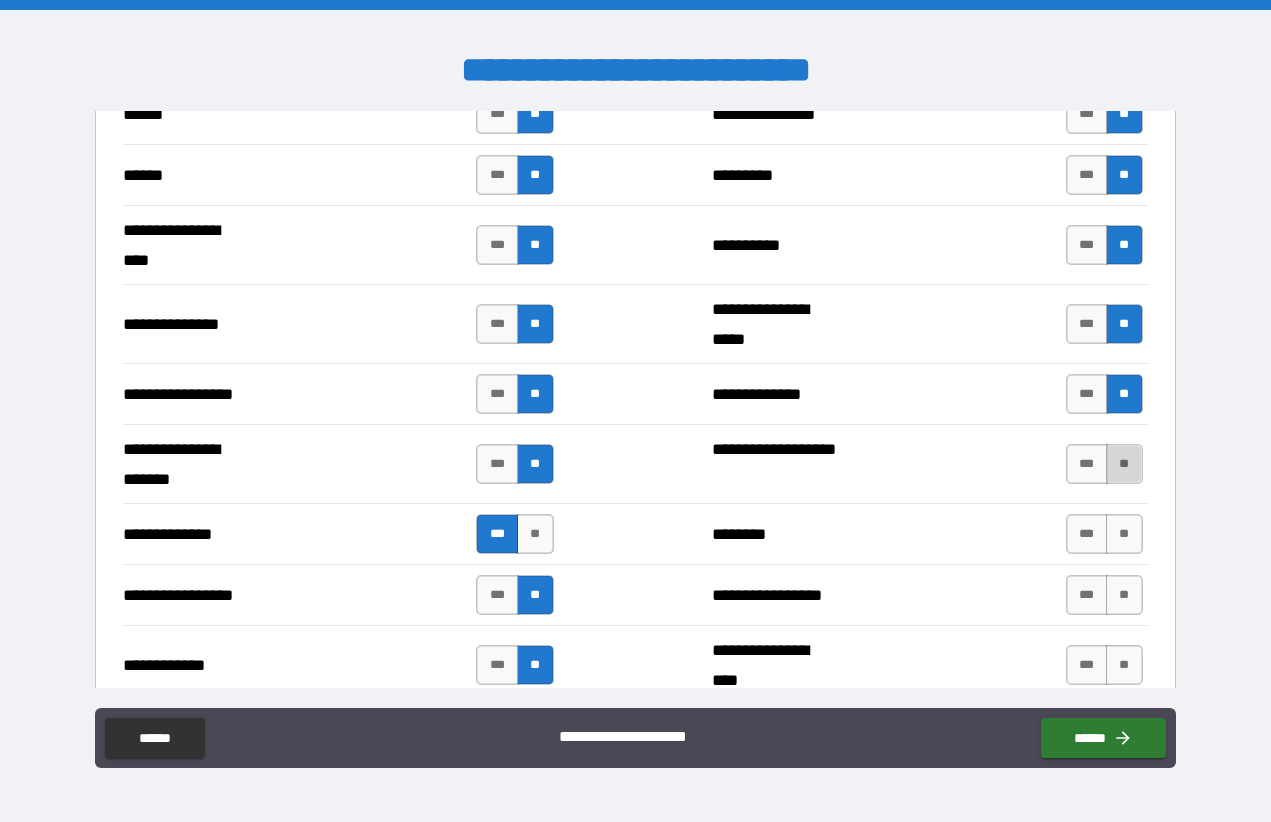 click on "**" at bounding box center [1124, 464] 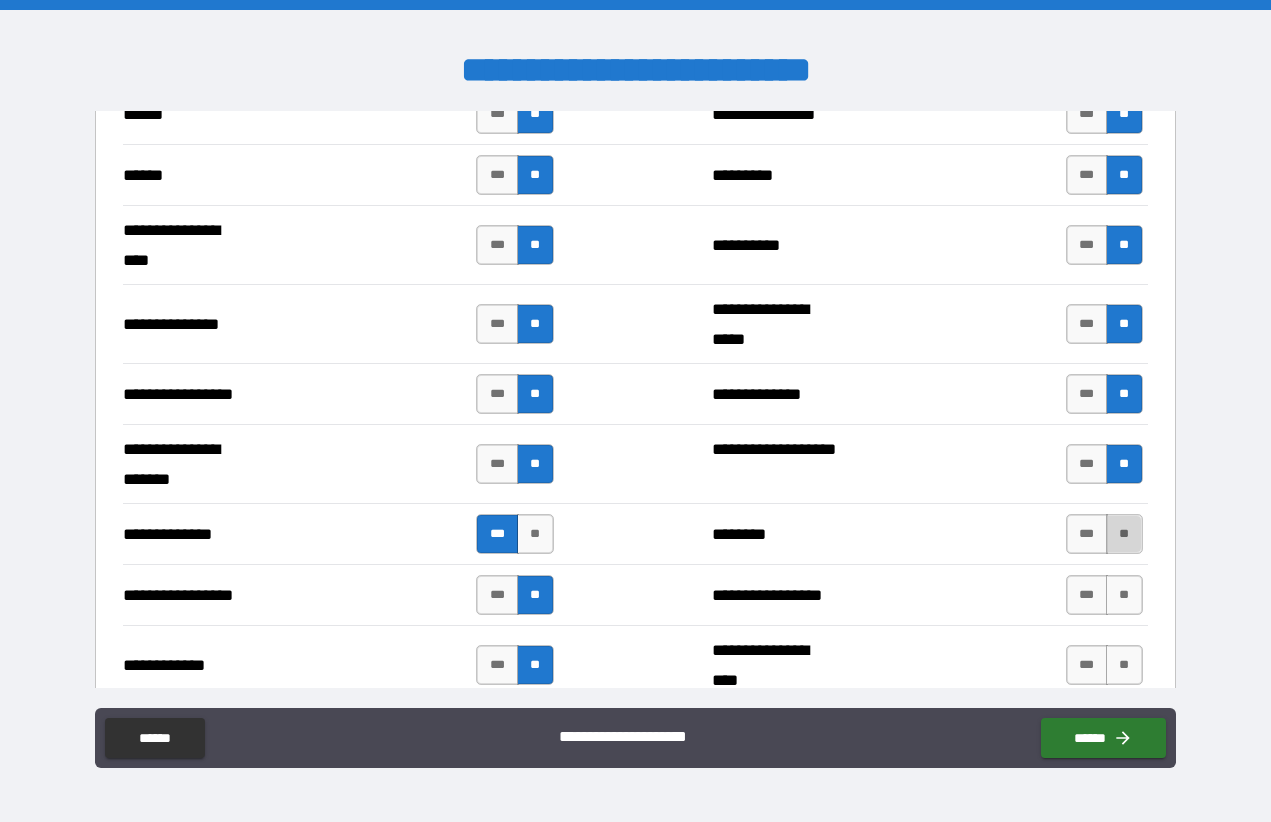 click on "**" at bounding box center [1124, 534] 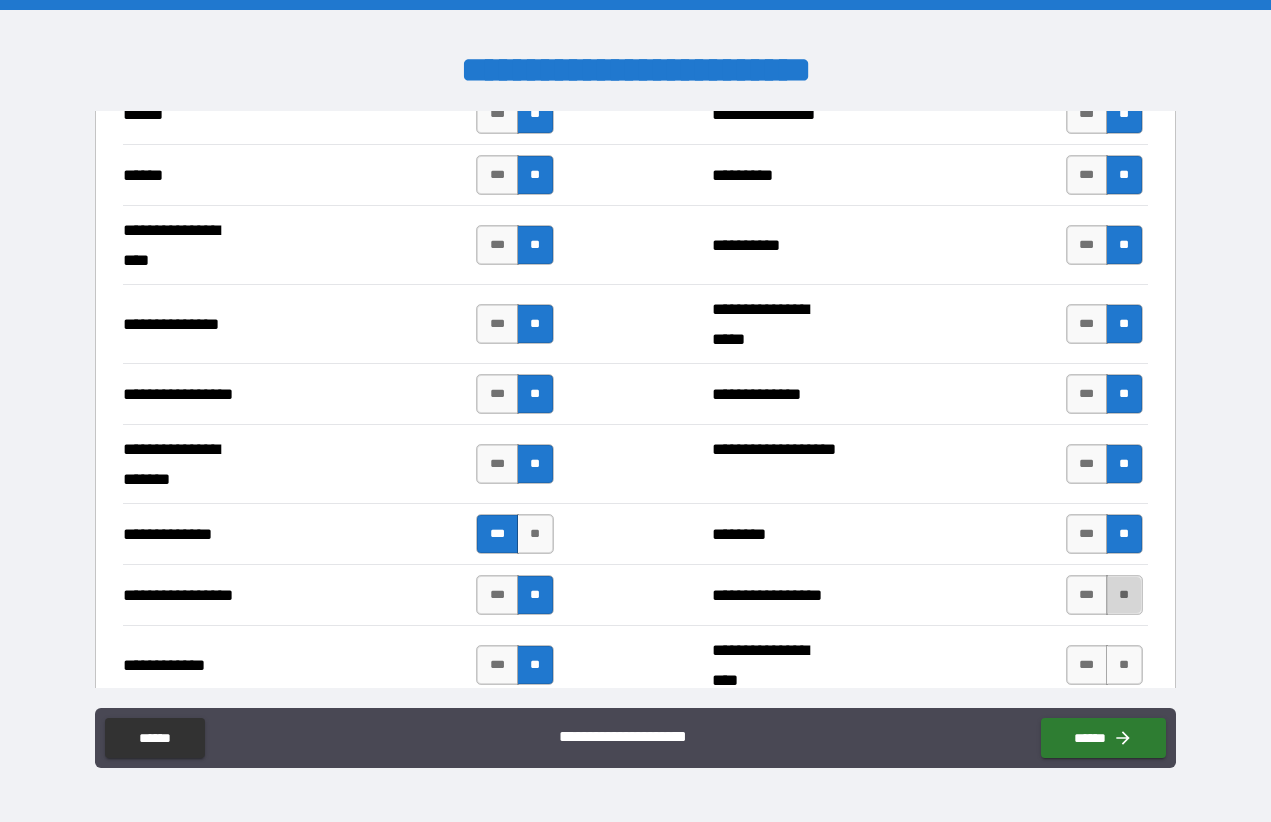 click on "**" at bounding box center [1124, 595] 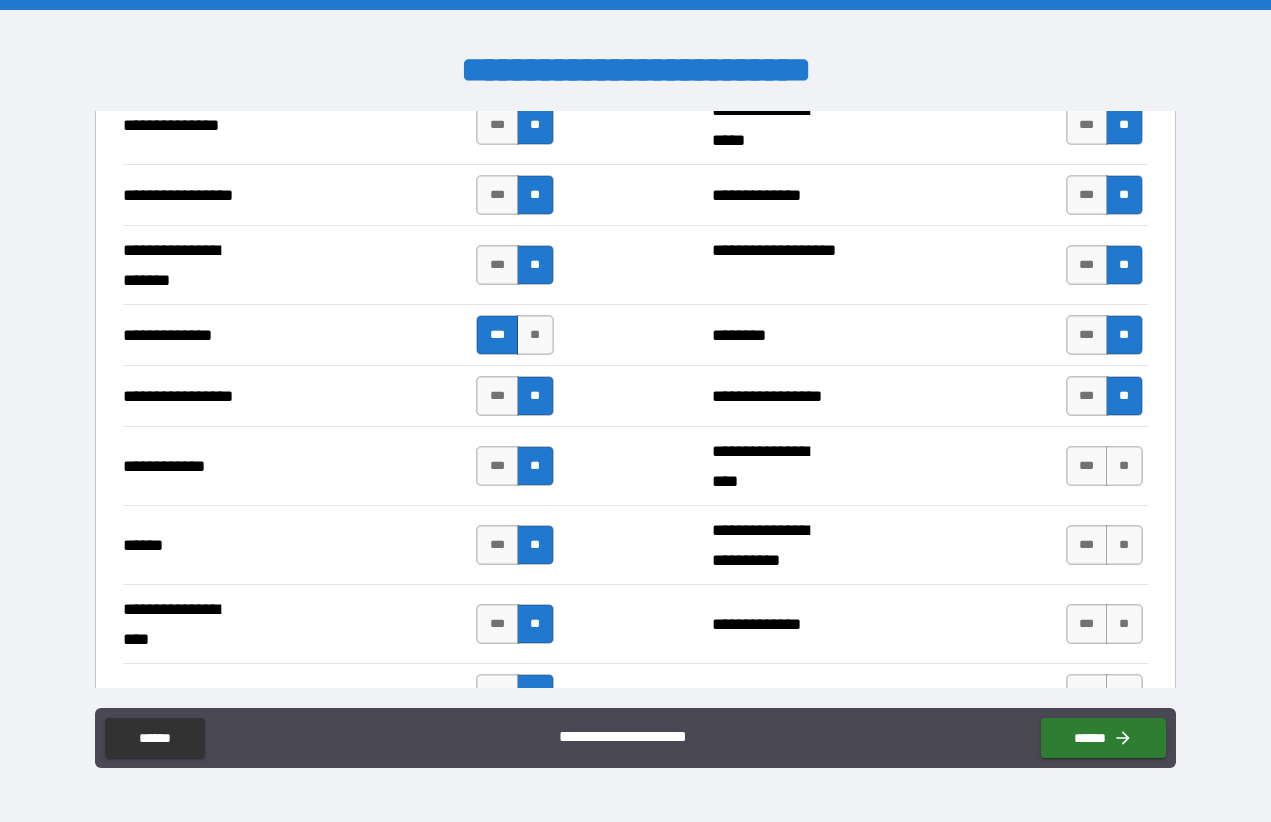 scroll, scrollTop: 2719, scrollLeft: 0, axis: vertical 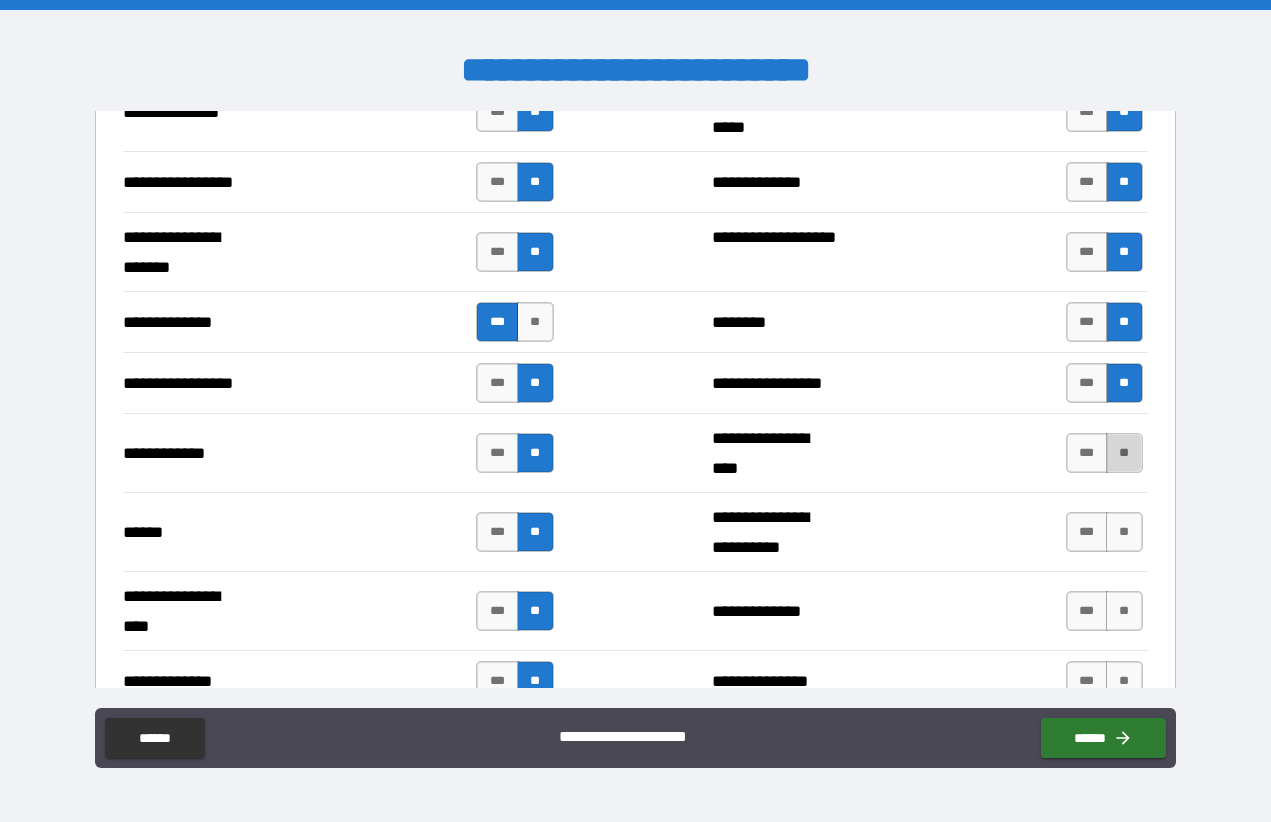 click on "**" at bounding box center (1124, 453) 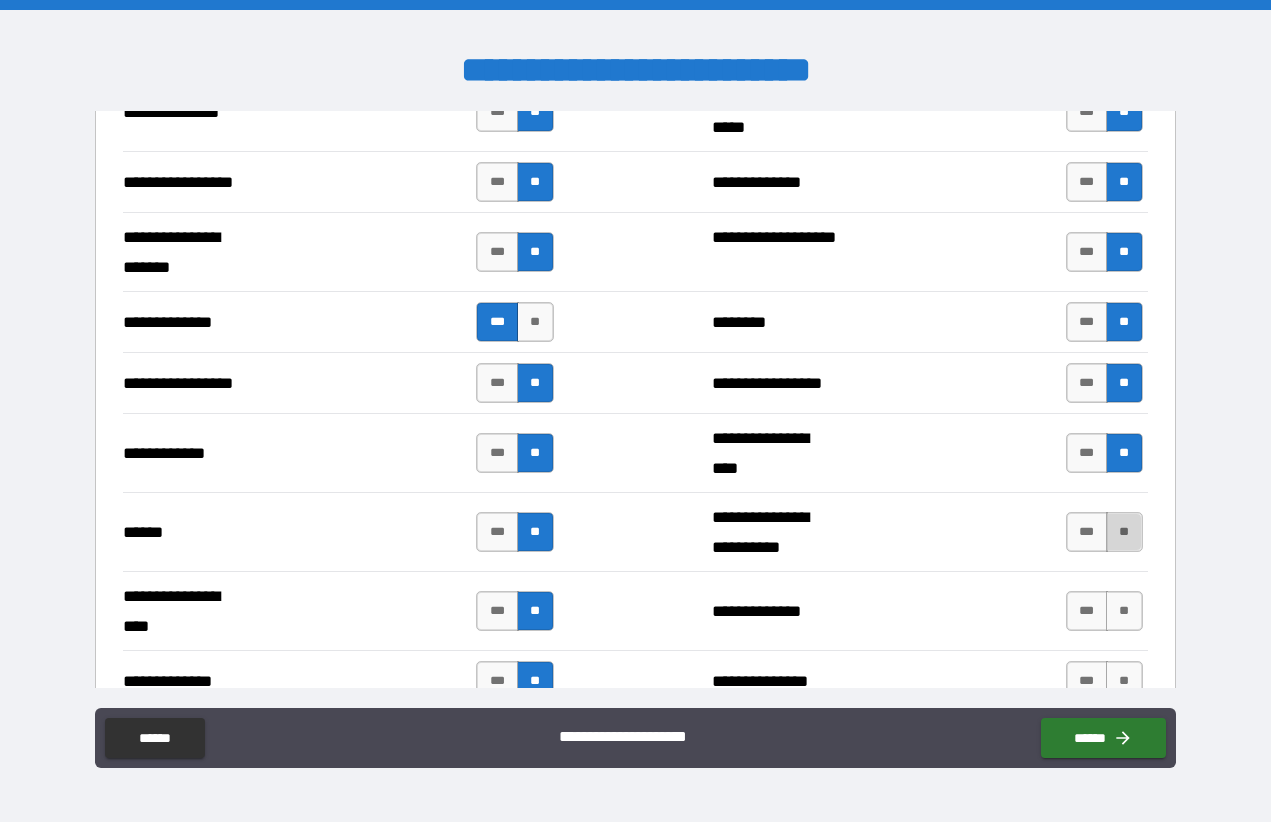 click on "**" at bounding box center (1124, 532) 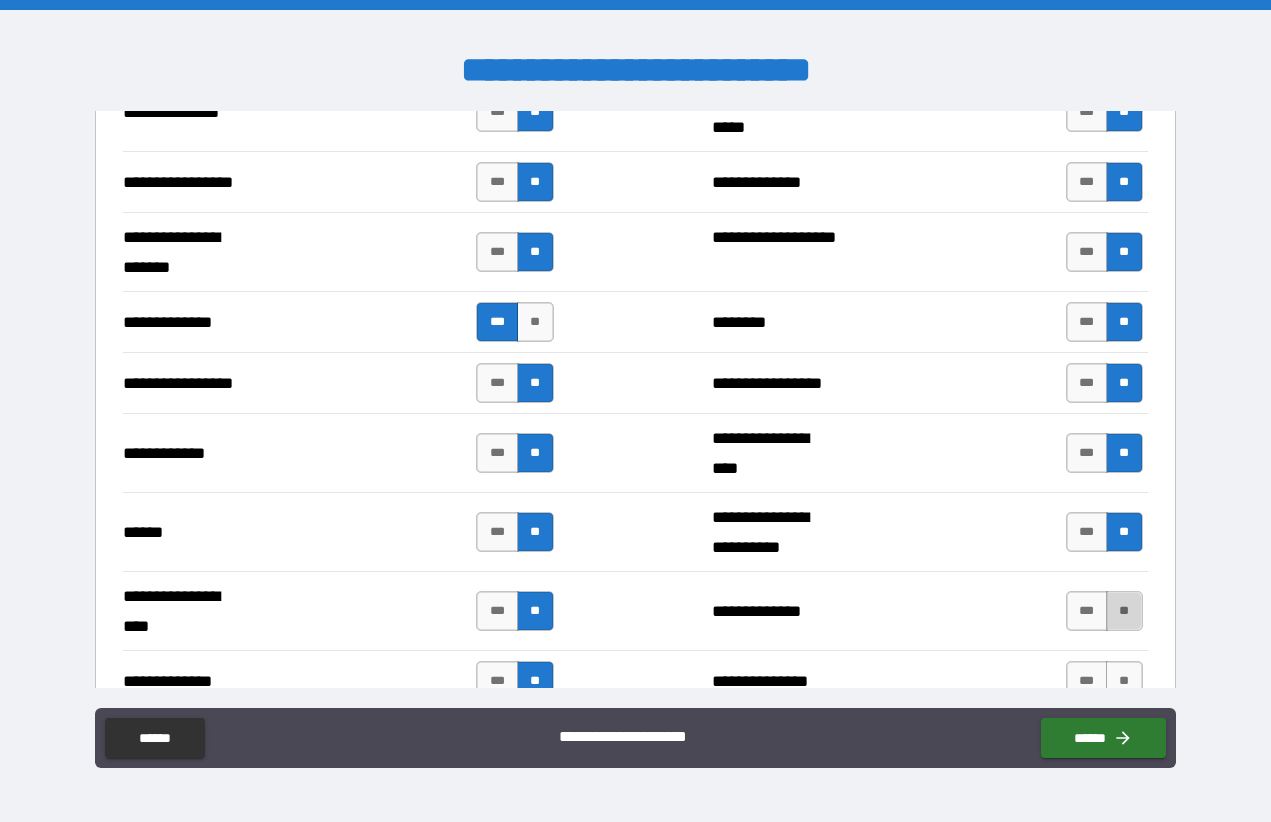 click on "**" at bounding box center [1124, 611] 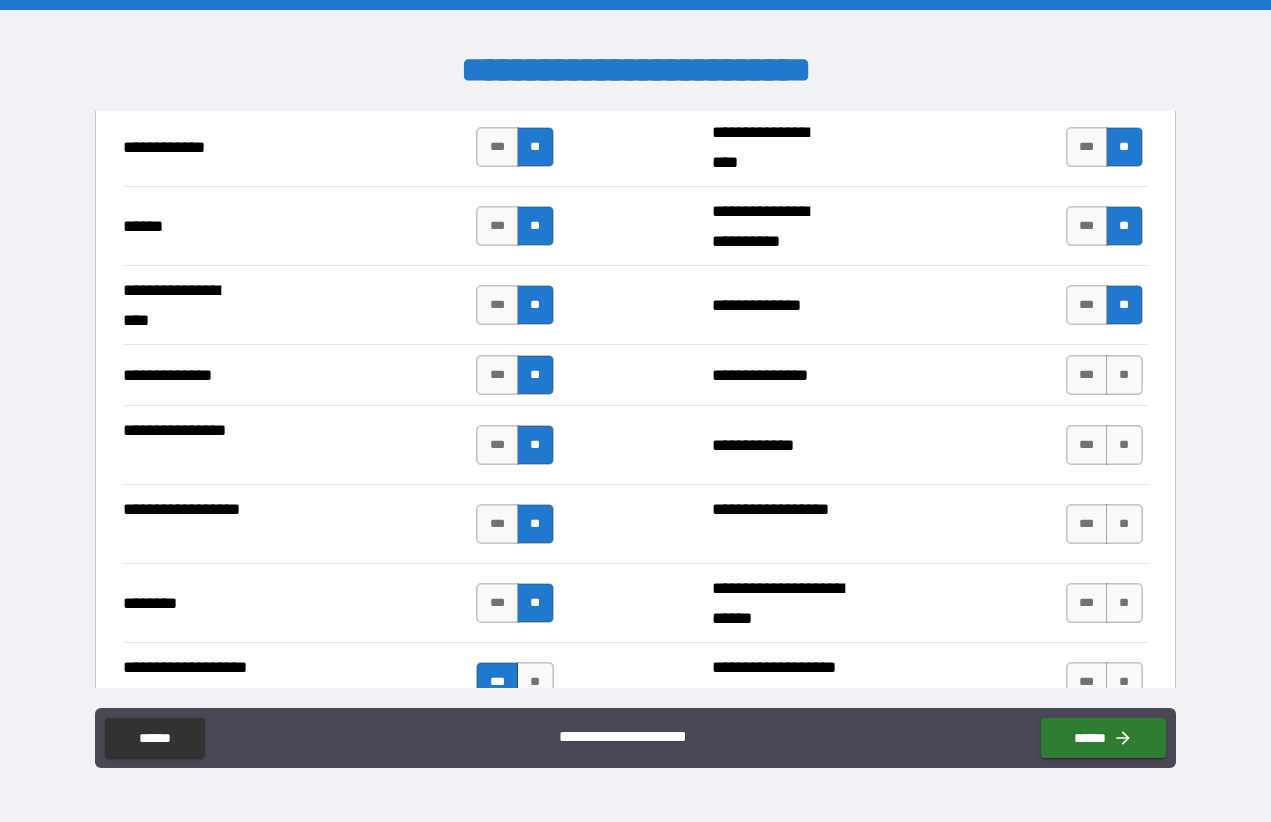 scroll, scrollTop: 3029, scrollLeft: 0, axis: vertical 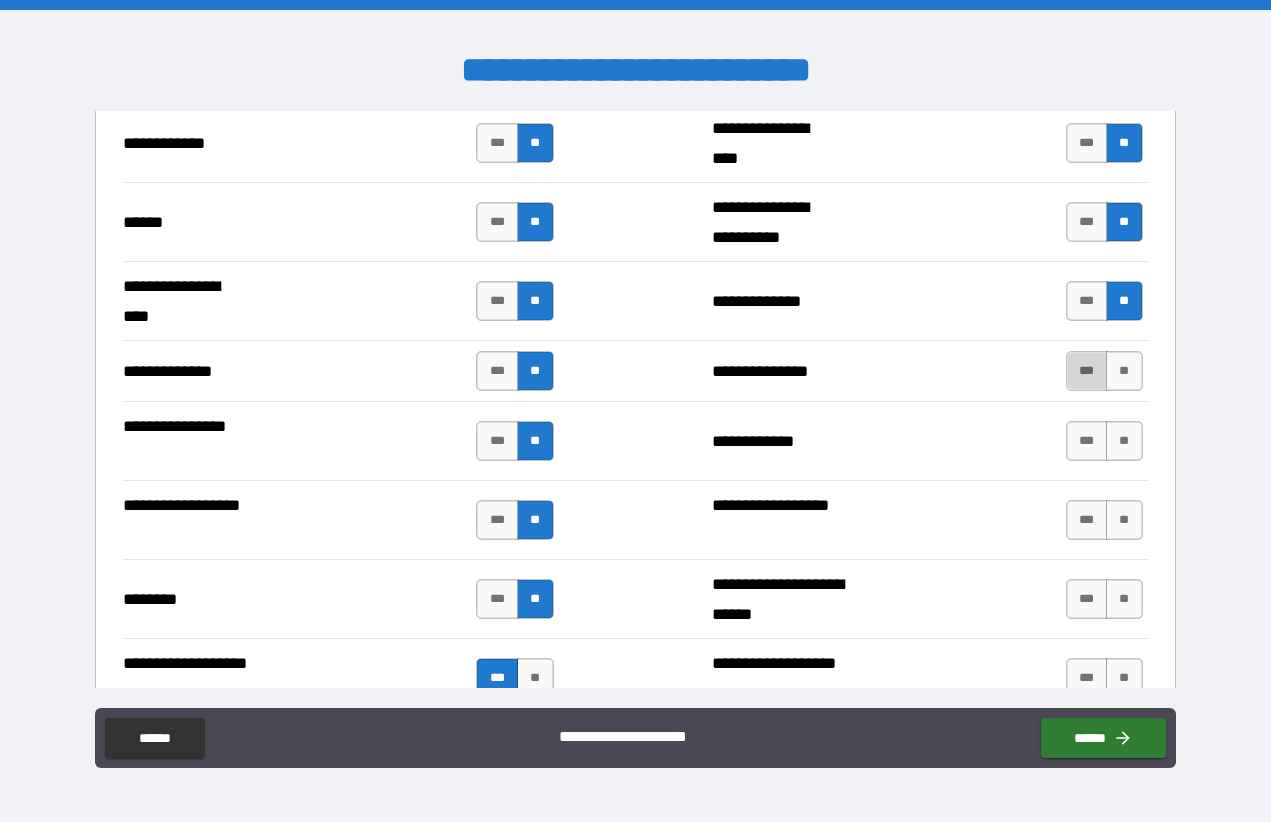 click on "***" at bounding box center (1087, 371) 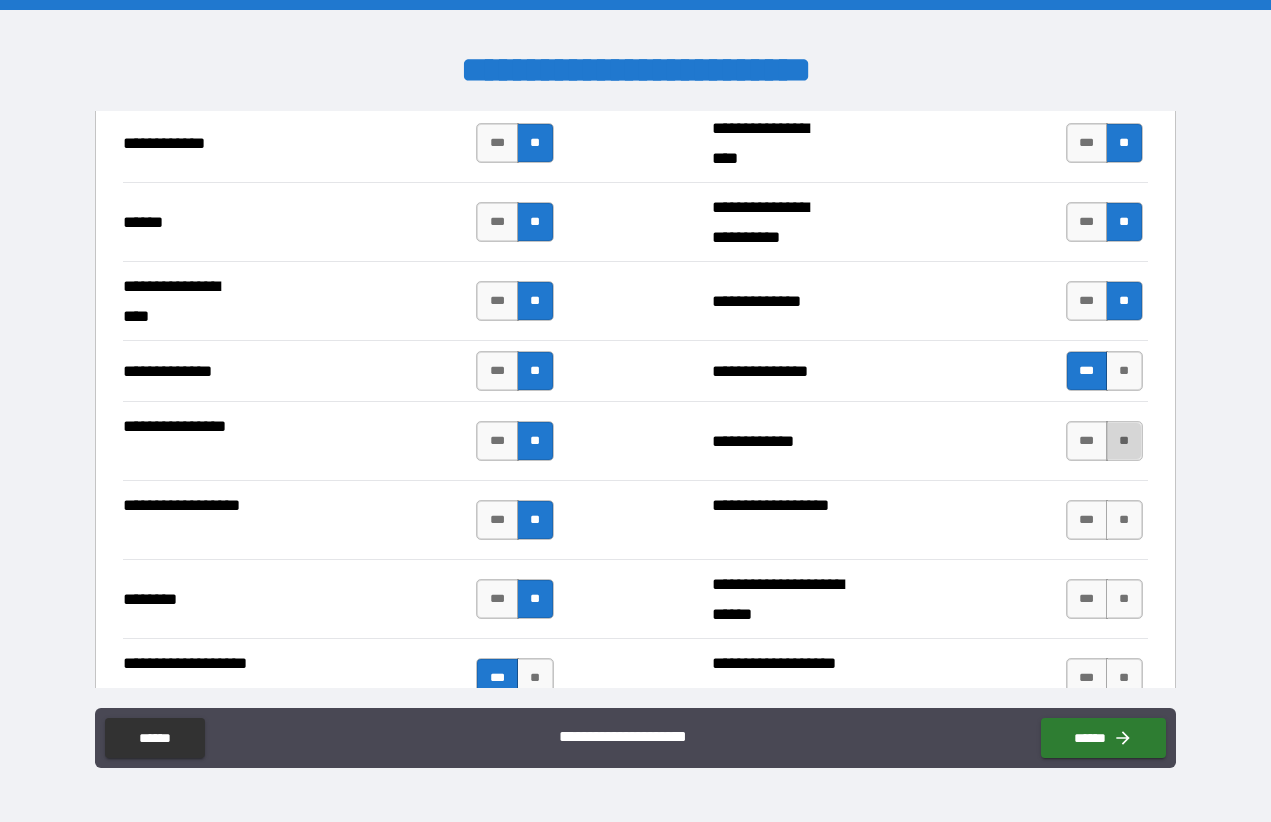 click on "**" at bounding box center (1124, 441) 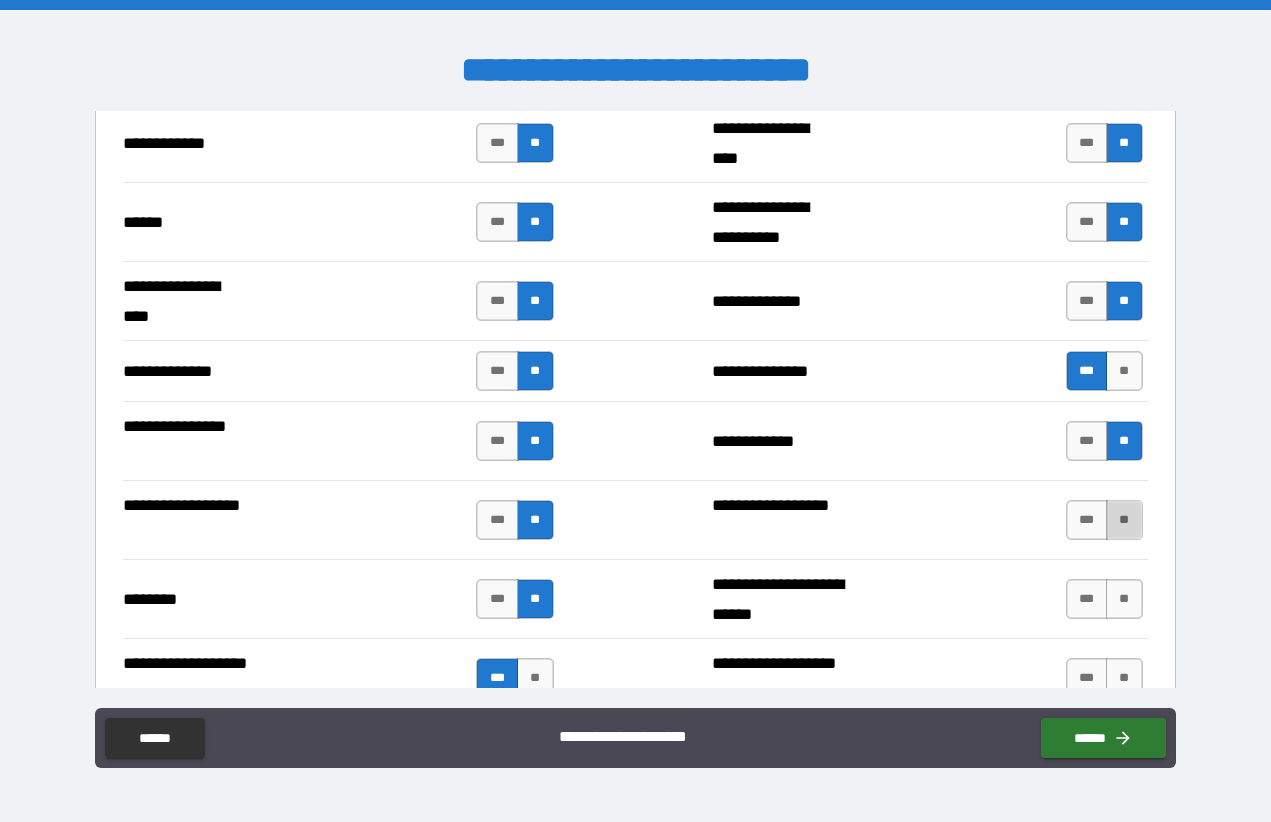 click on "**" at bounding box center (1124, 520) 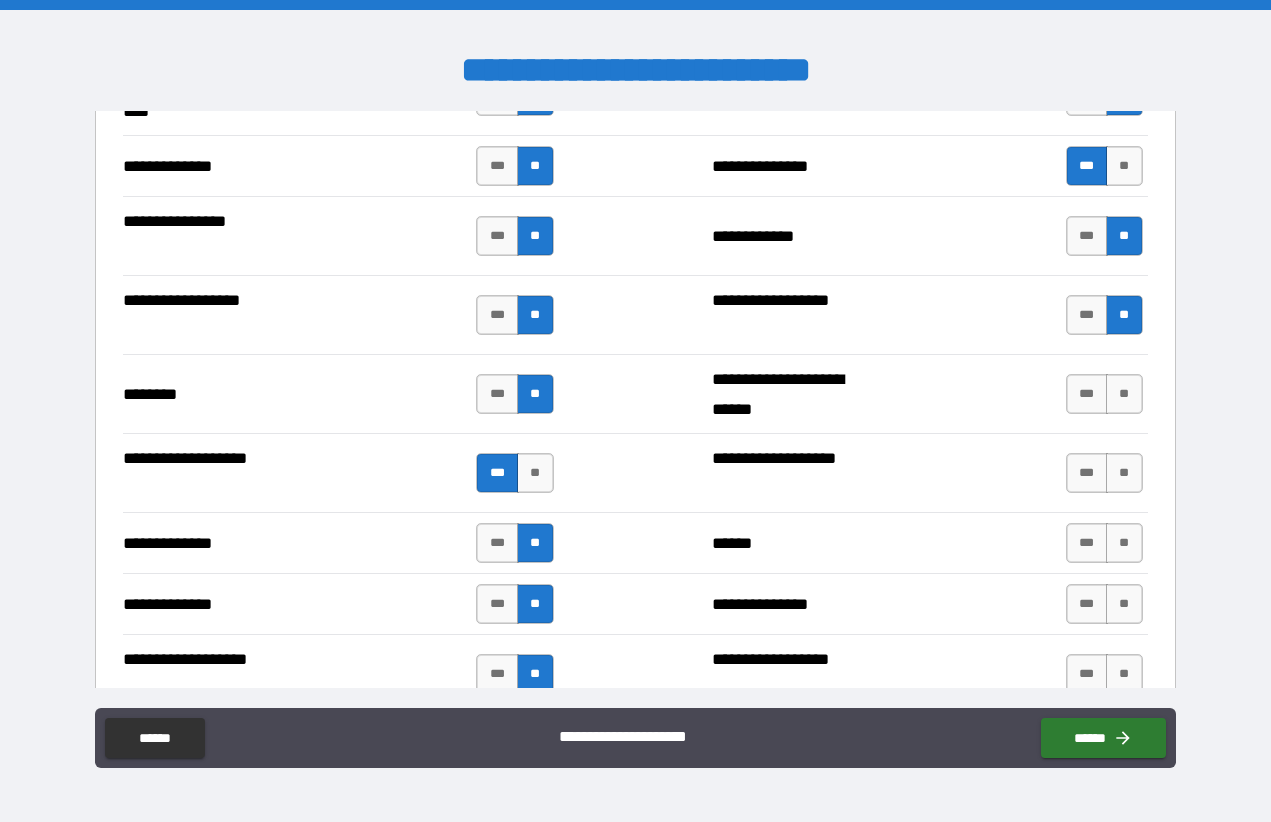 scroll, scrollTop: 3258, scrollLeft: 0, axis: vertical 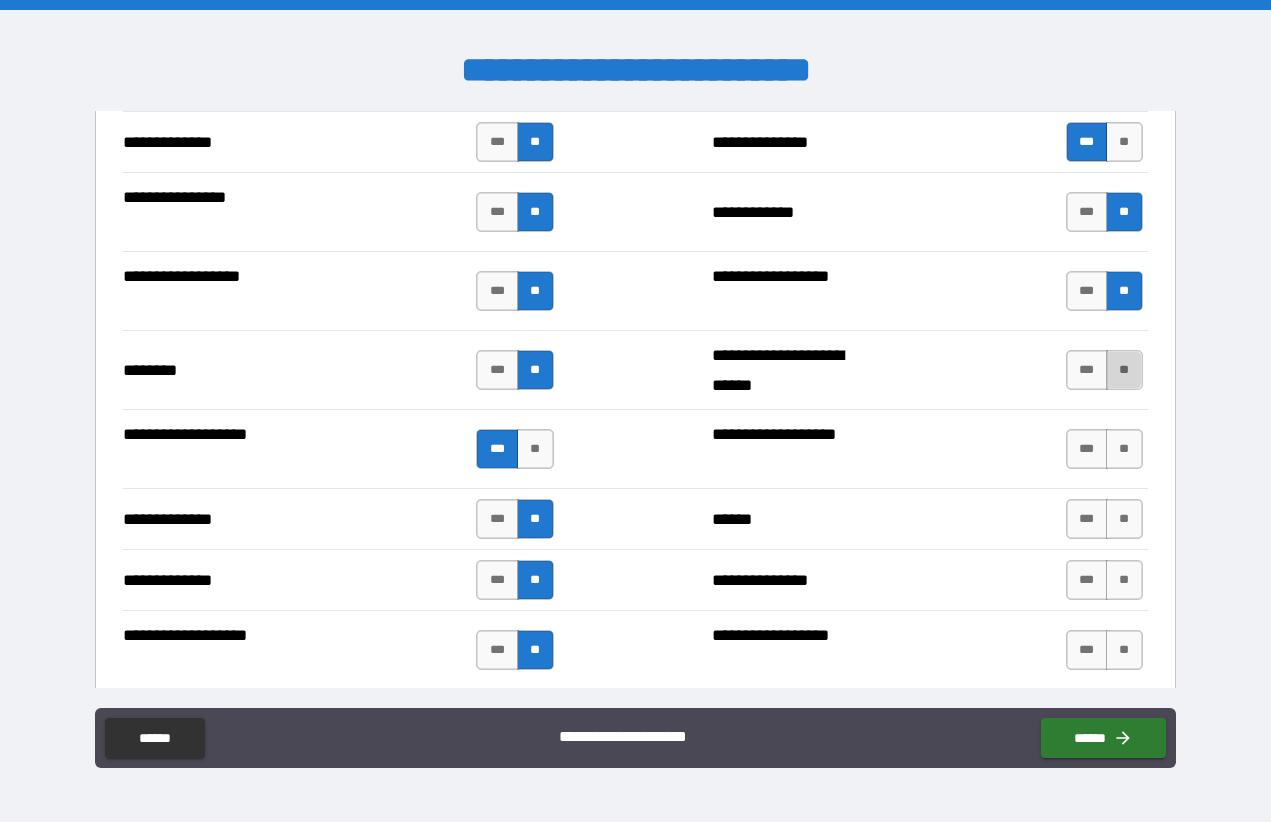 click on "**" at bounding box center [1124, 370] 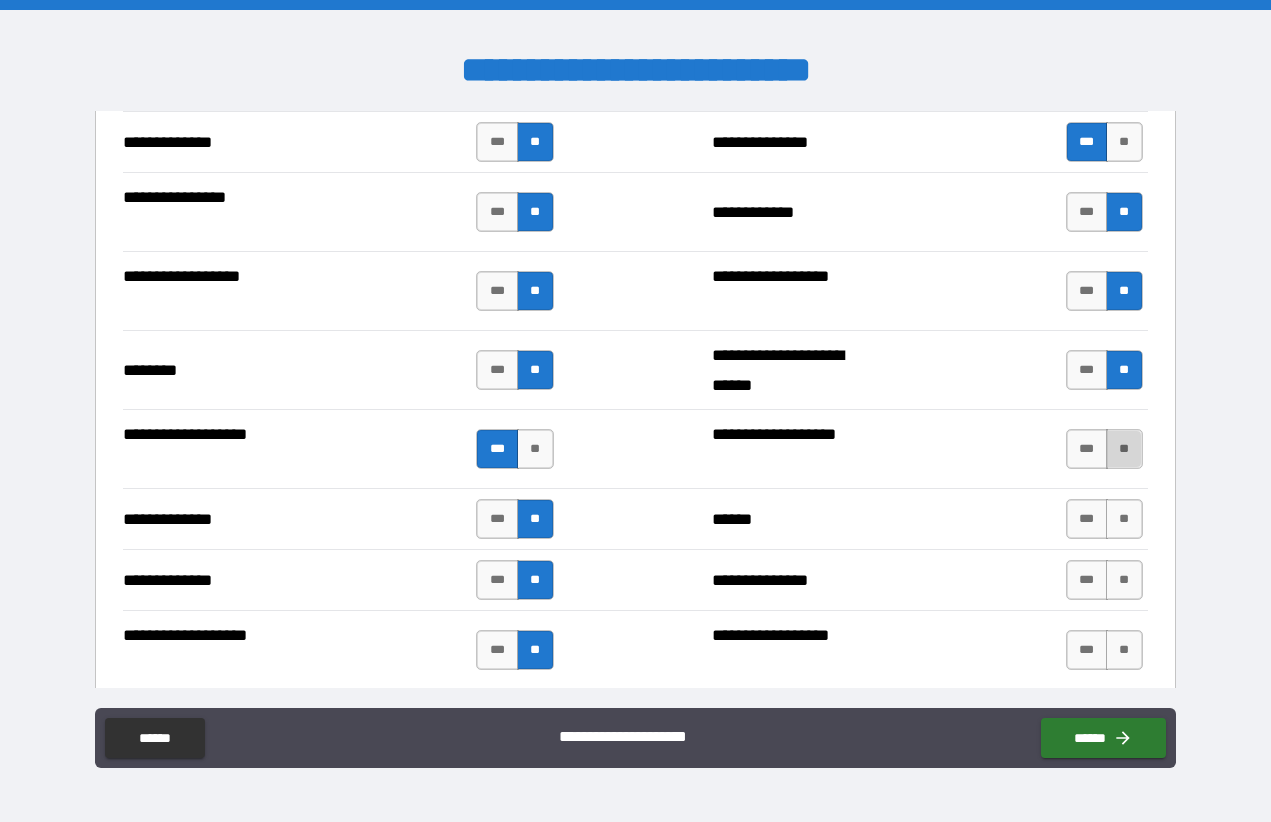 click on "**" at bounding box center (1124, 449) 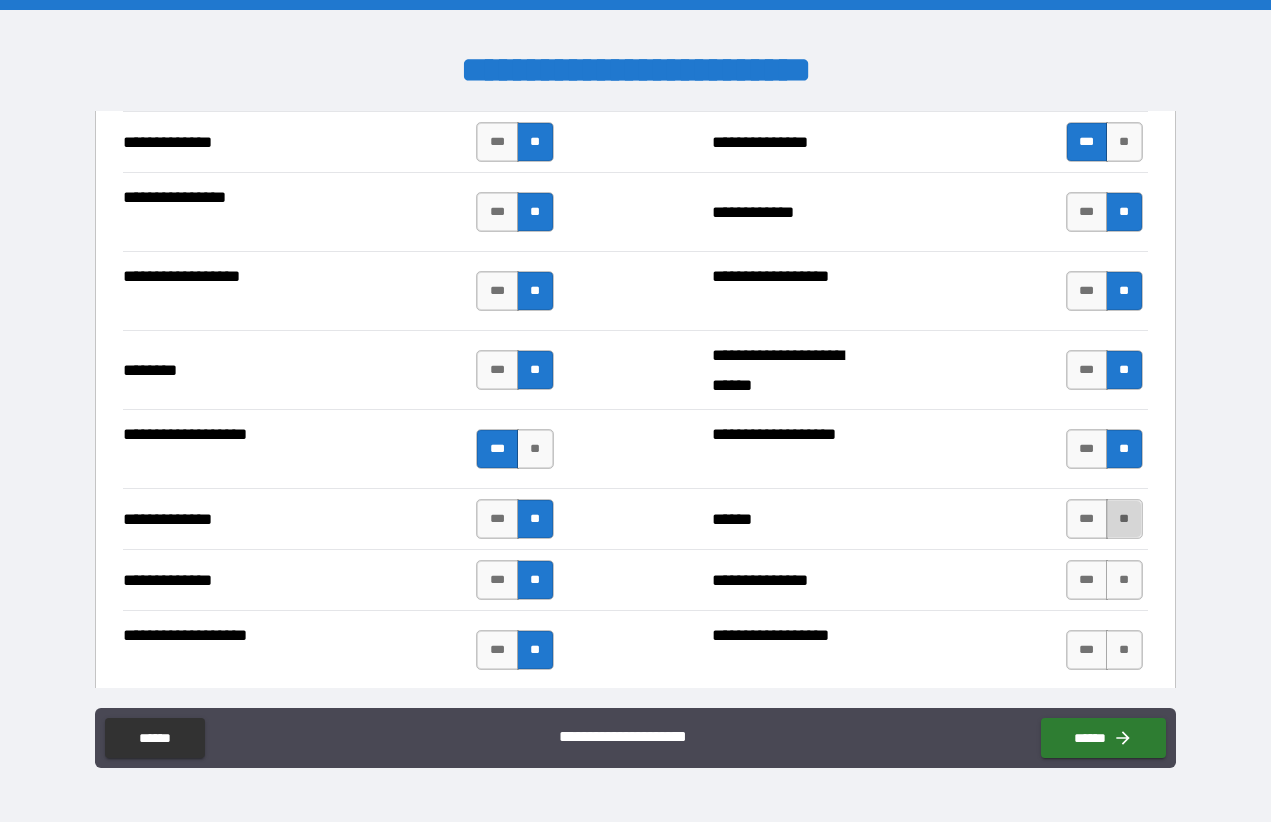 click on "**" at bounding box center (1124, 519) 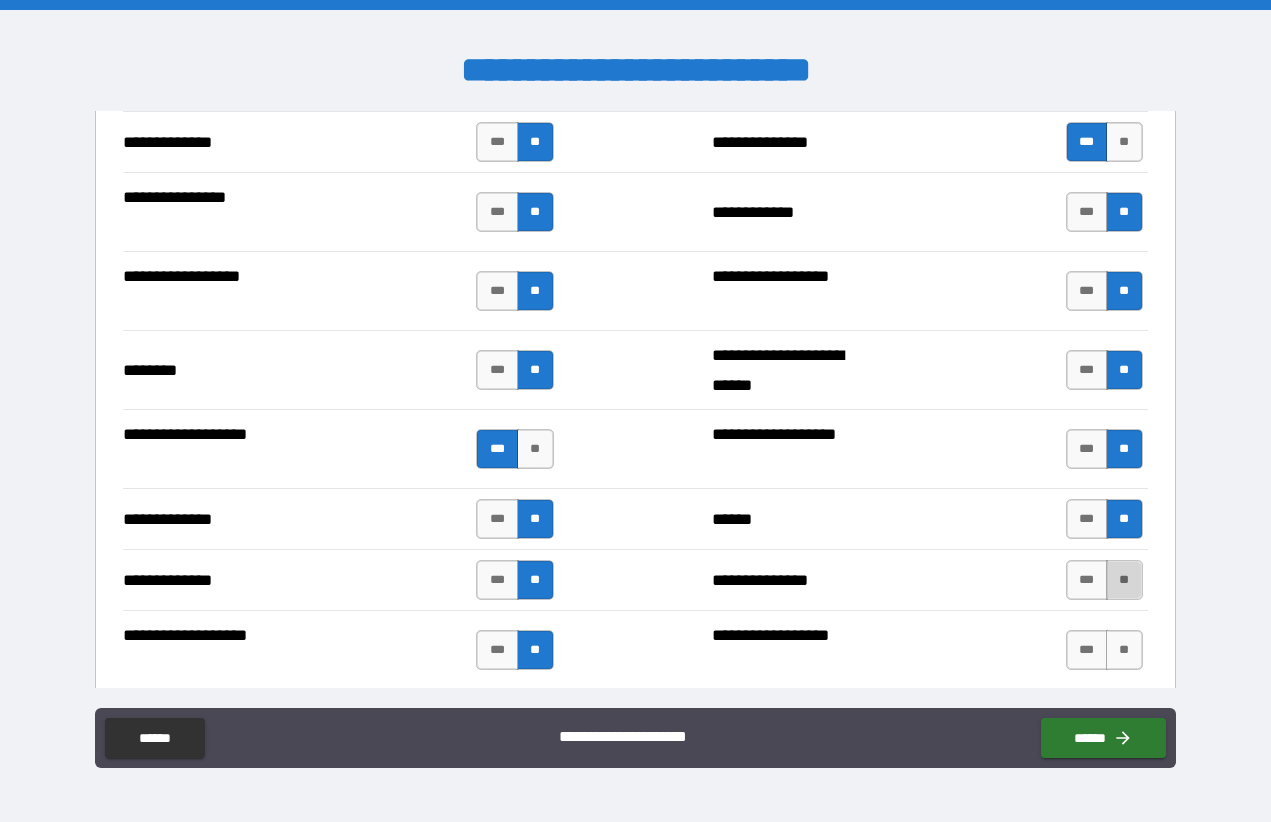 click on "**" at bounding box center [1124, 580] 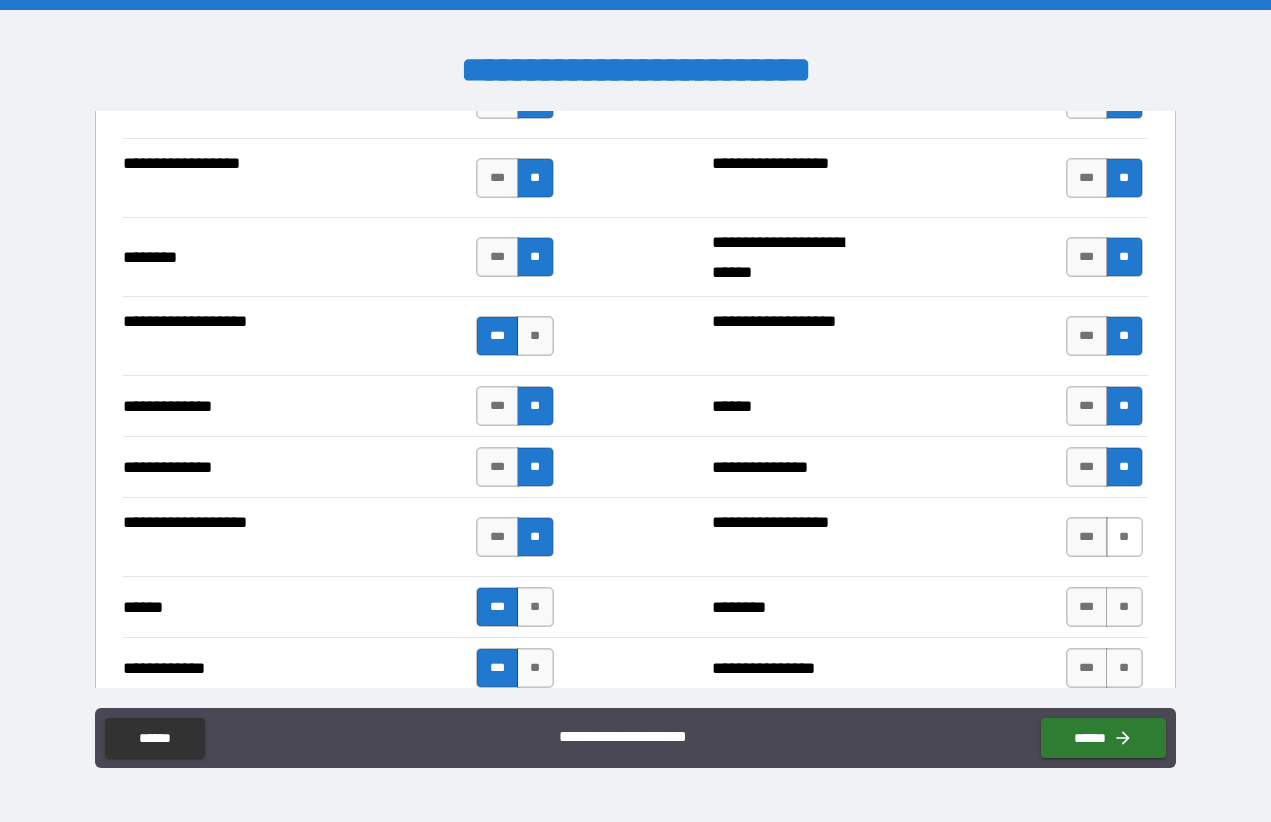 scroll, scrollTop: 3376, scrollLeft: 0, axis: vertical 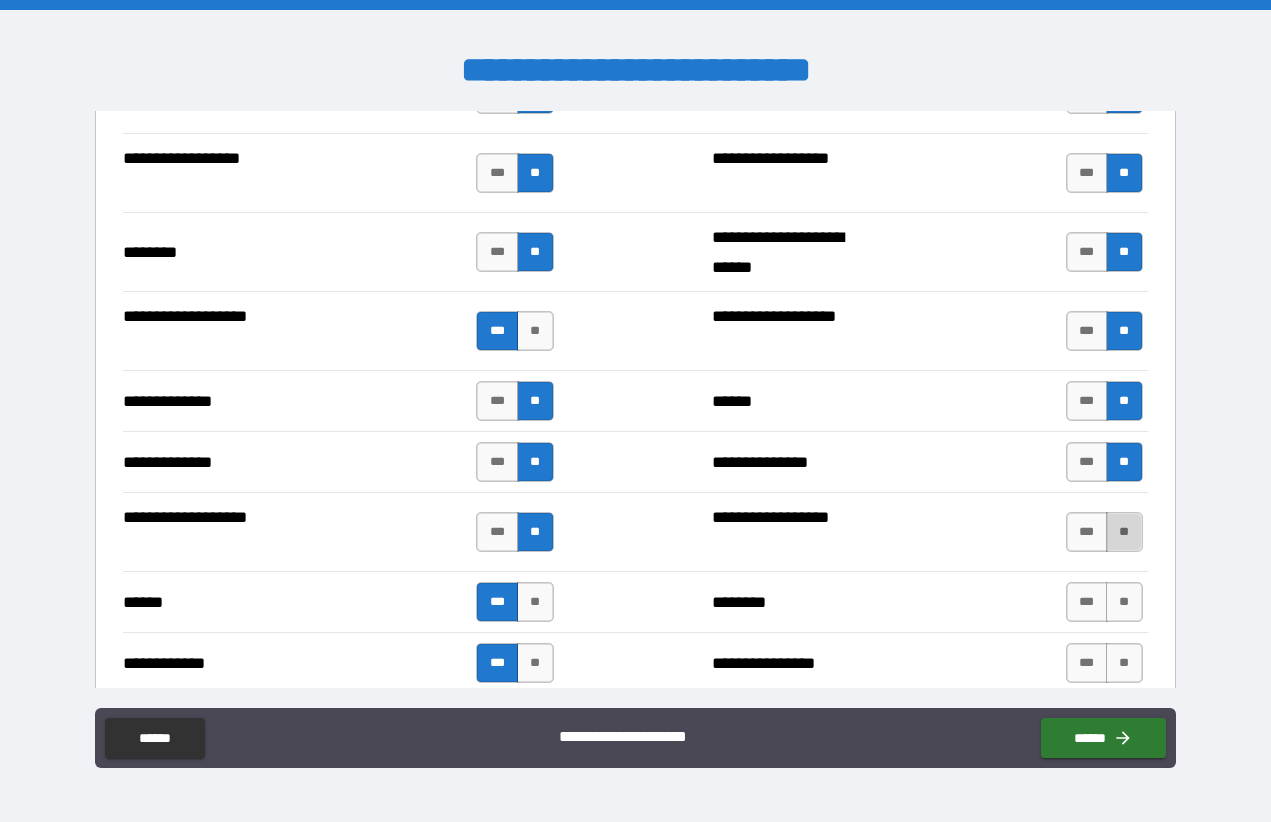 click on "**" at bounding box center (1124, 532) 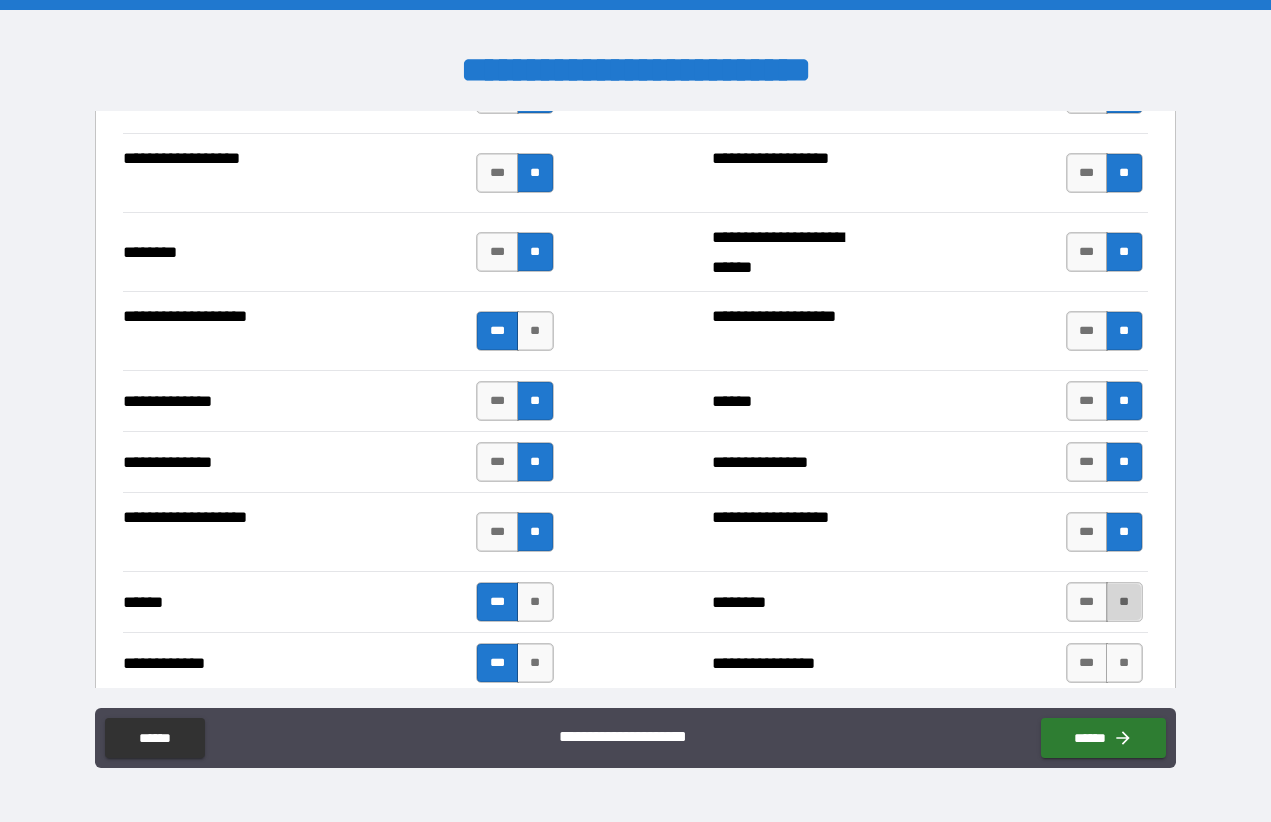 click on "**" at bounding box center (1124, 602) 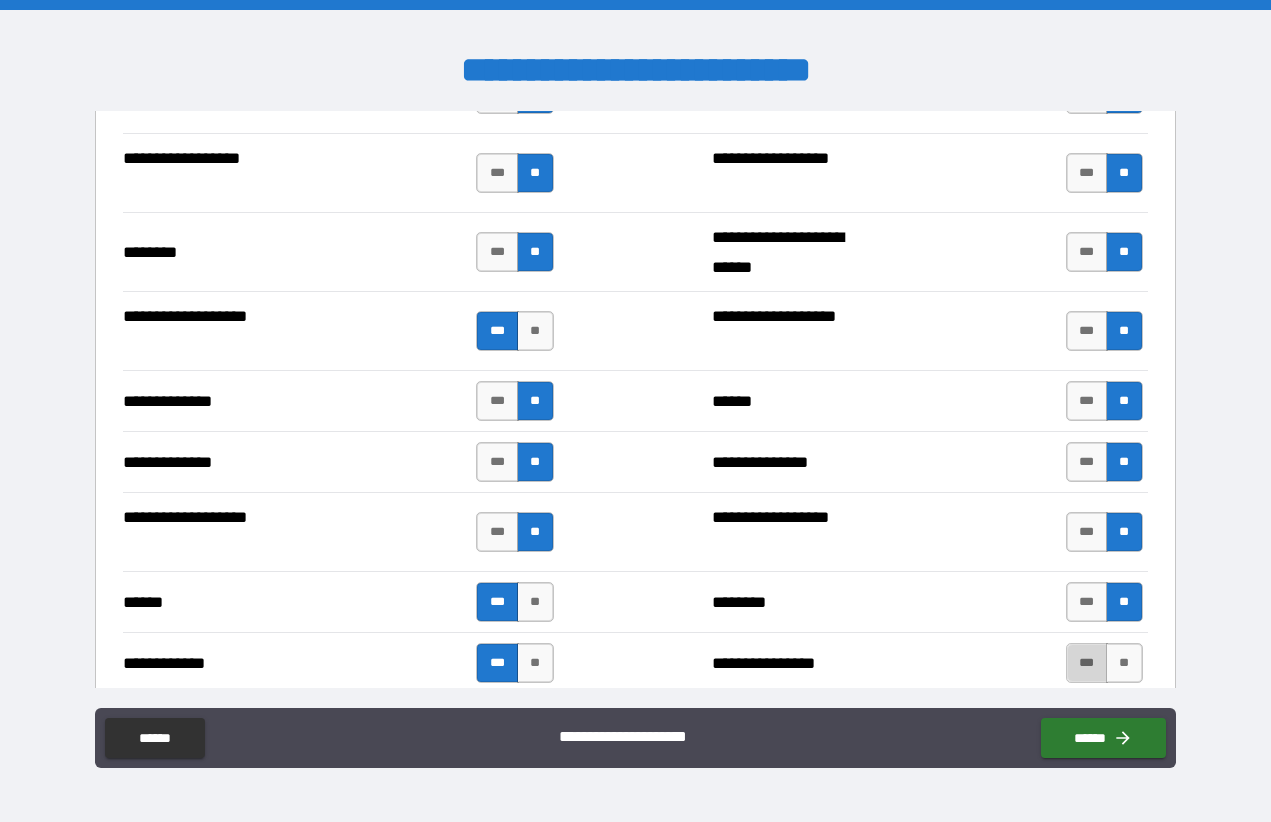 click on "***" at bounding box center (1087, 663) 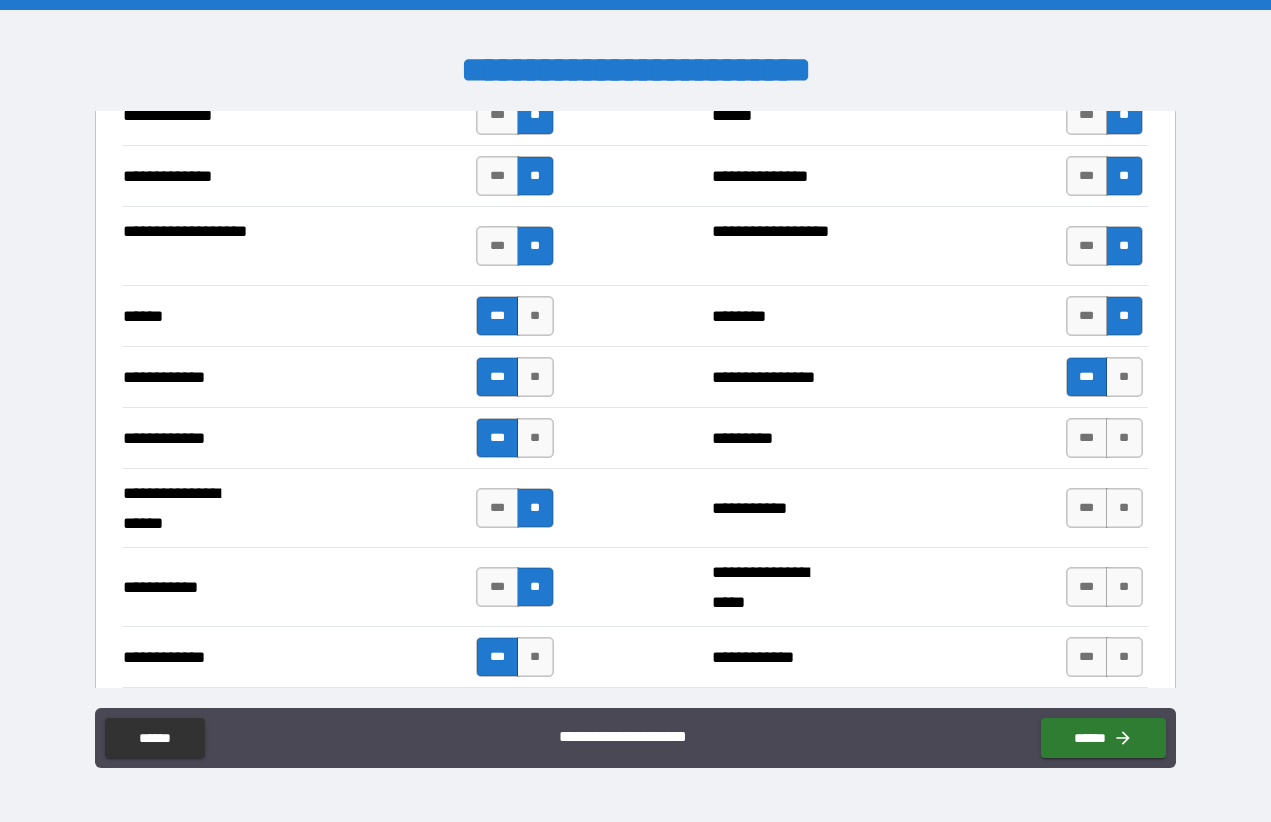 scroll, scrollTop: 3666, scrollLeft: 0, axis: vertical 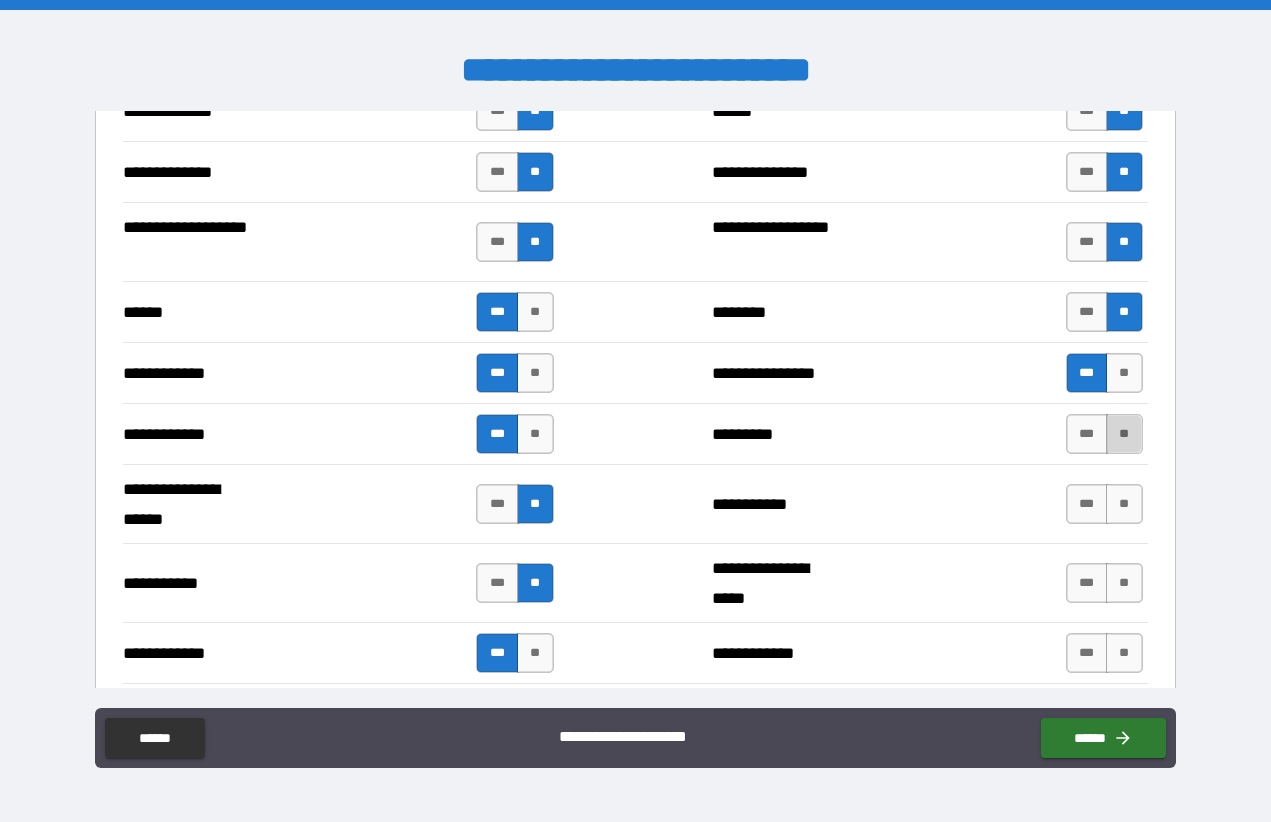 click on "**" at bounding box center (1124, 434) 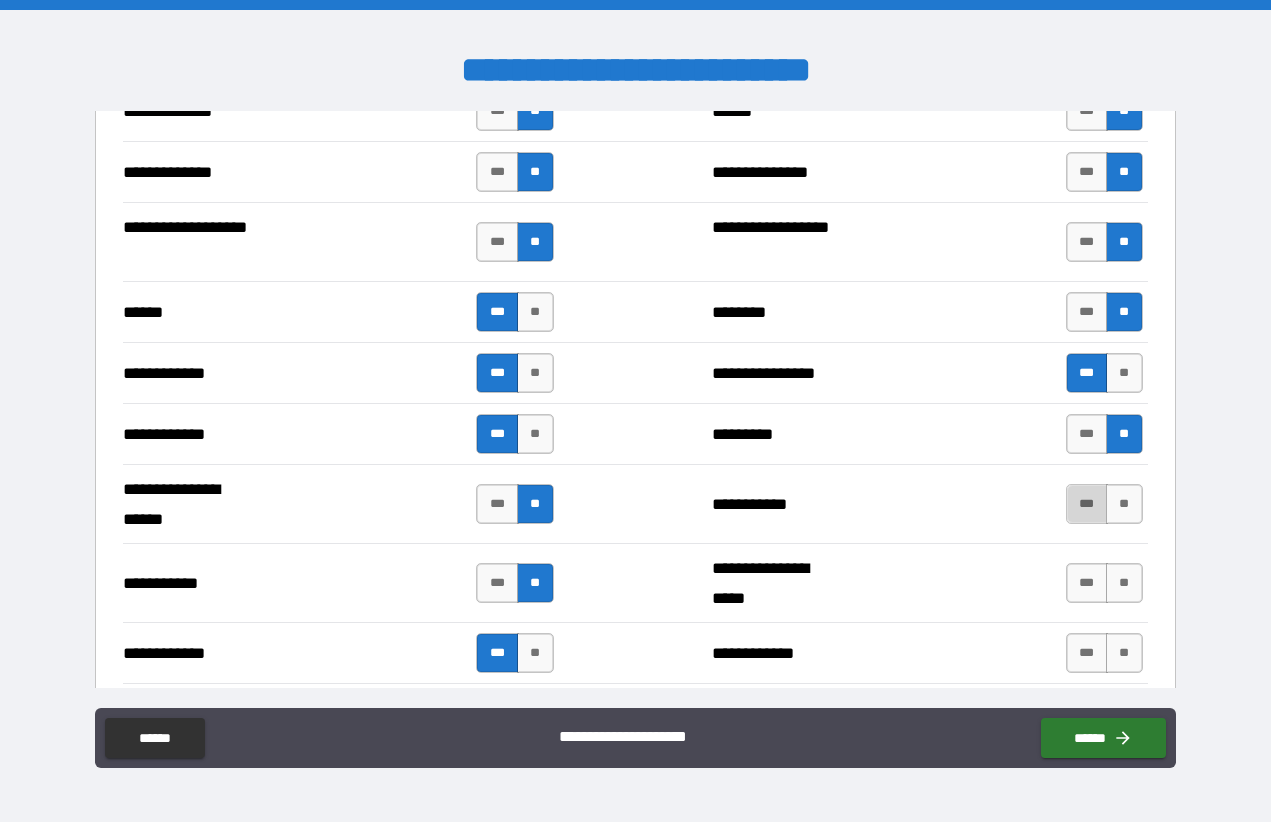 click on "***" at bounding box center (1087, 504) 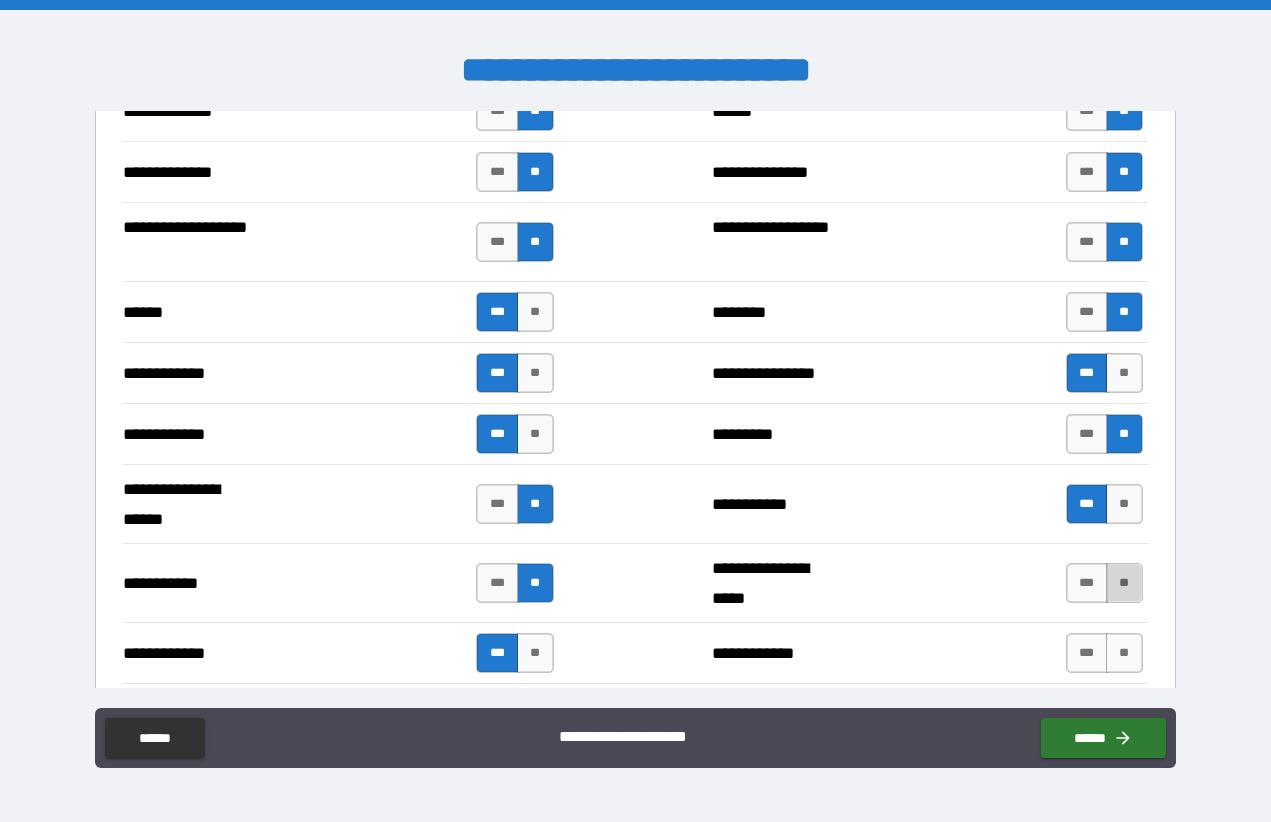 click on "**" at bounding box center (1124, 583) 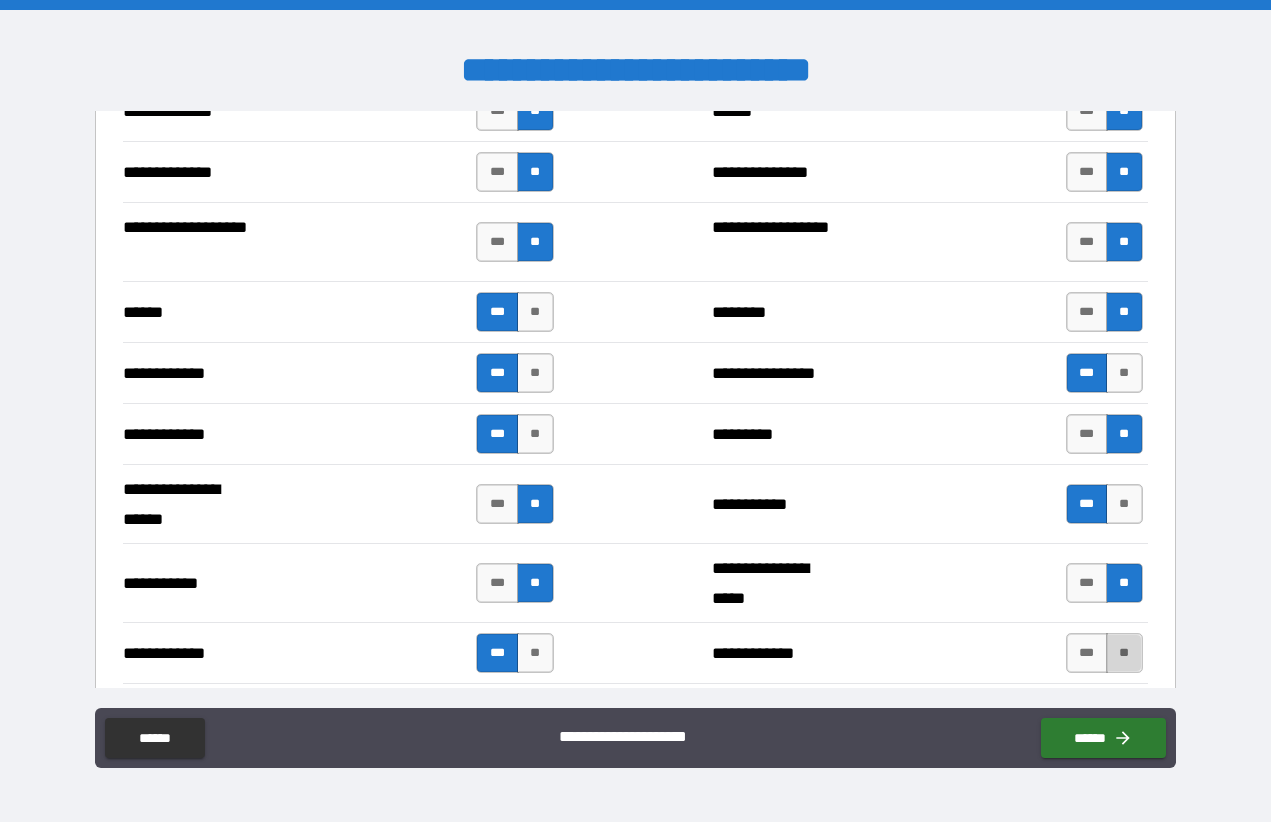 click on "**" at bounding box center [1124, 653] 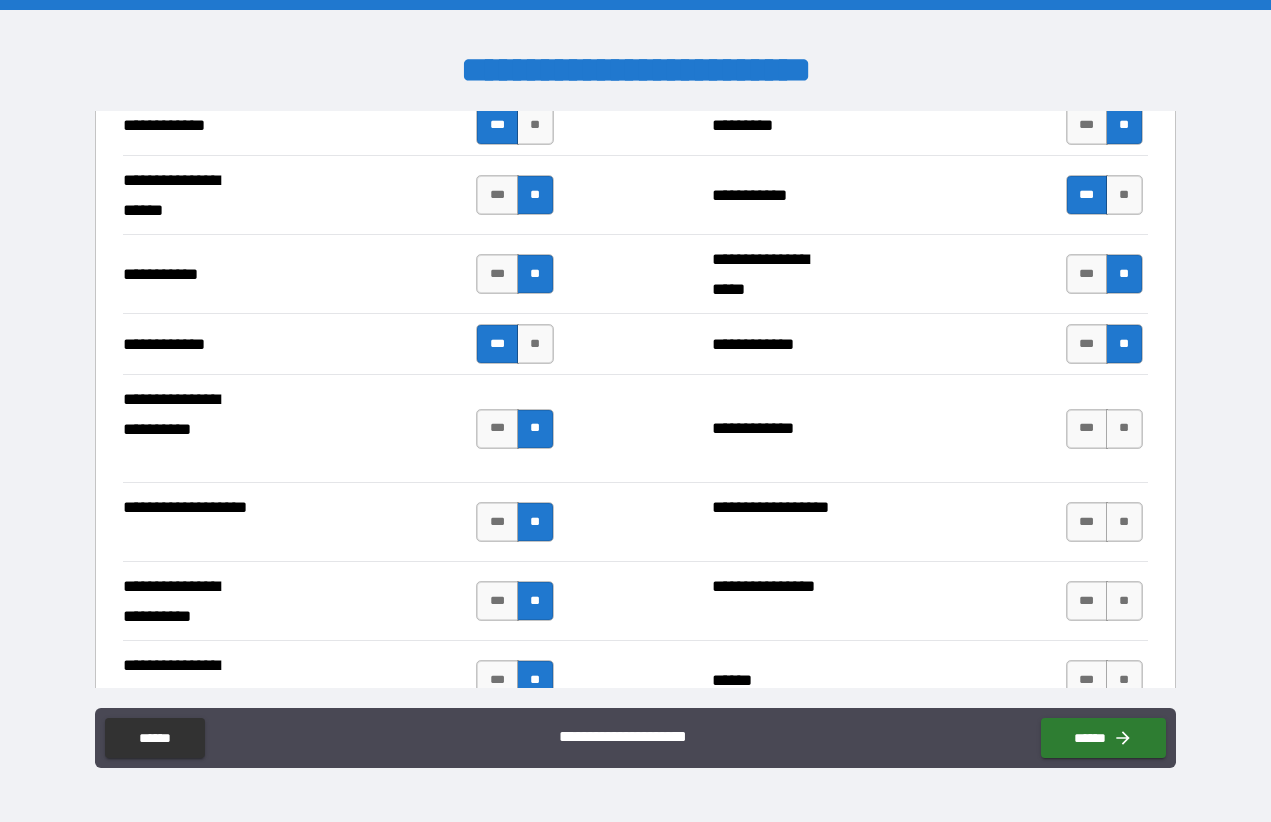 scroll, scrollTop: 3979, scrollLeft: 0, axis: vertical 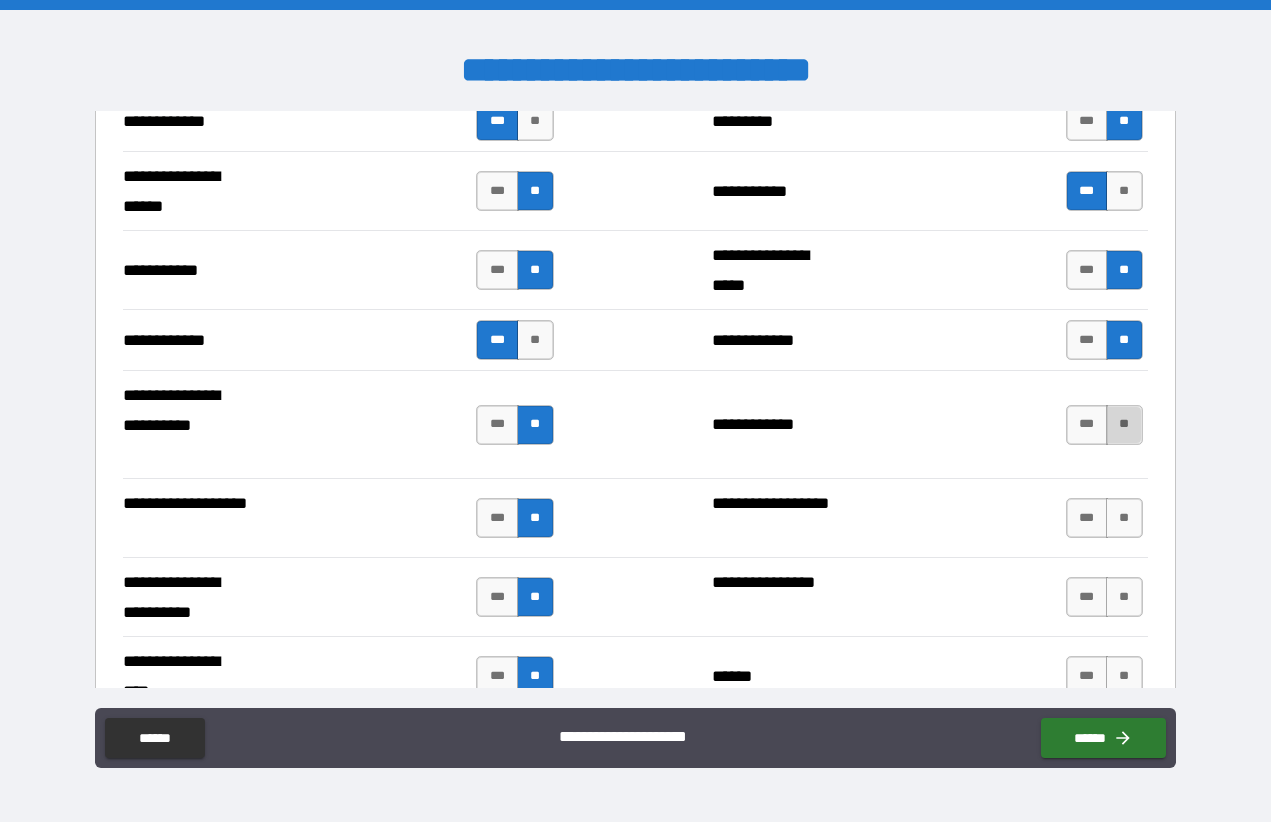 click on "**" at bounding box center [1124, 425] 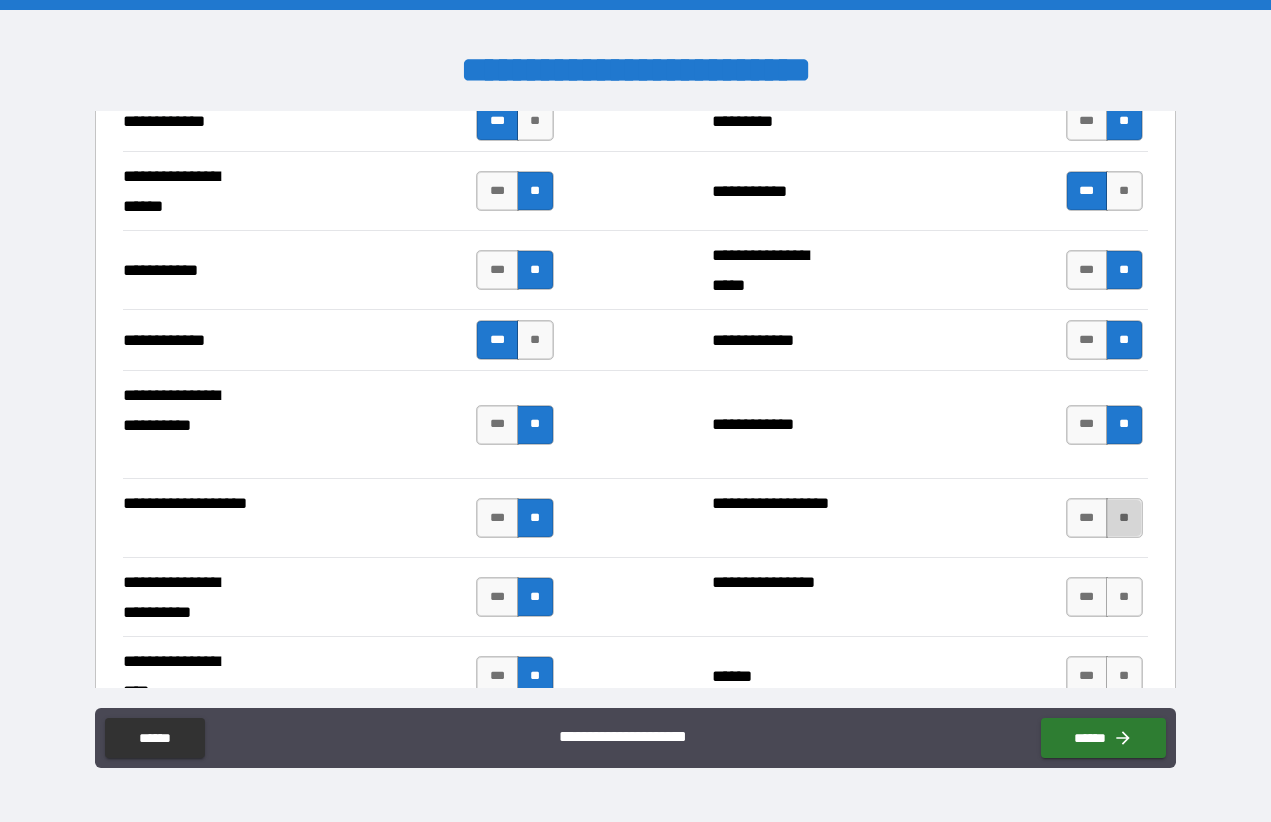 click on "**" at bounding box center (1124, 518) 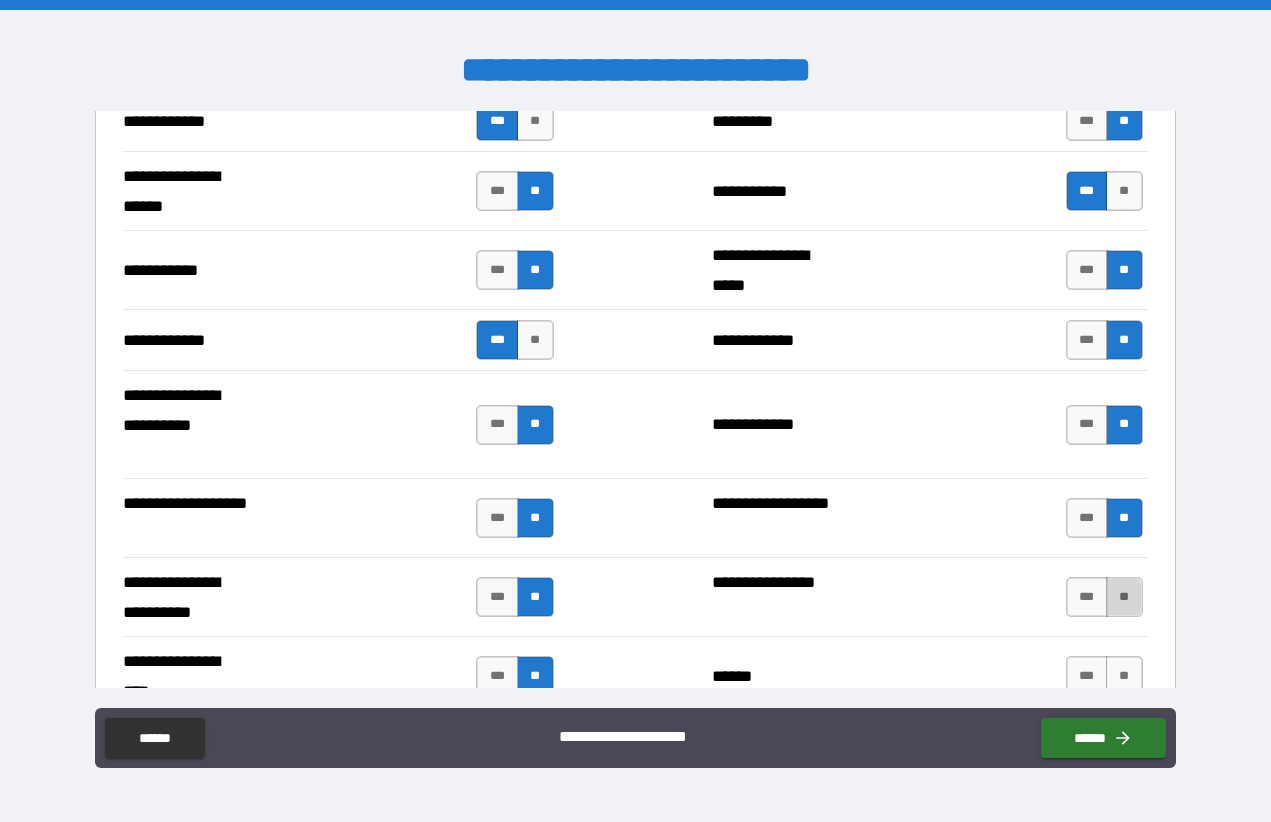click on "**" at bounding box center [1124, 597] 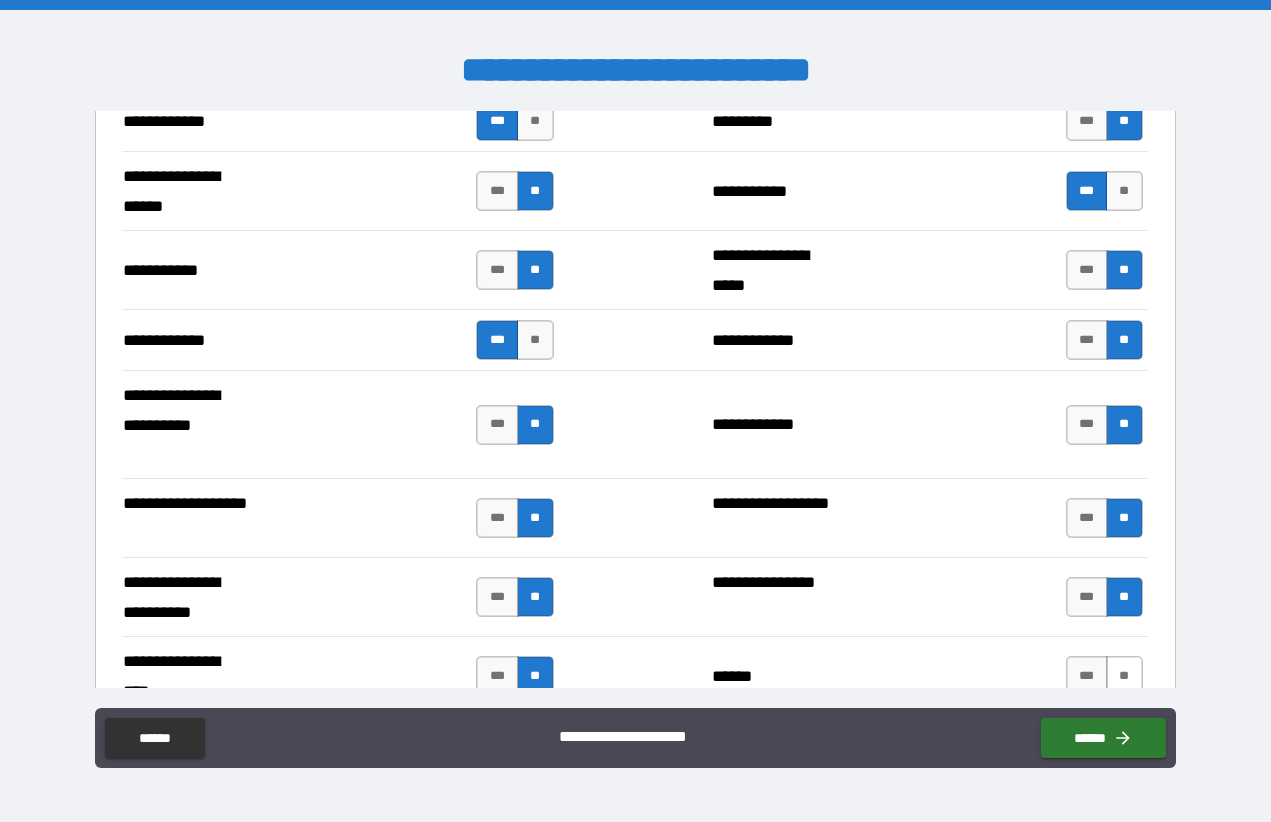 click on "**" at bounding box center [1124, 676] 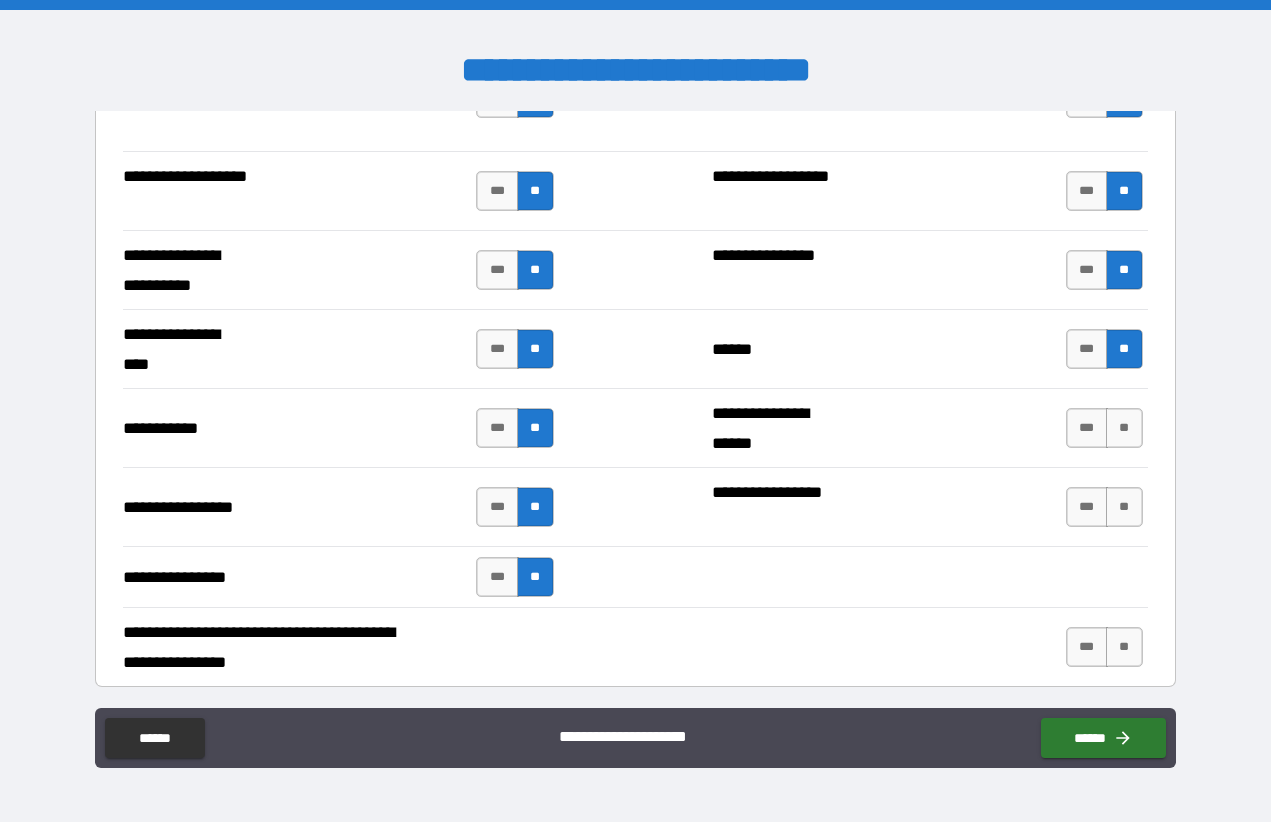 scroll, scrollTop: 4323, scrollLeft: 0, axis: vertical 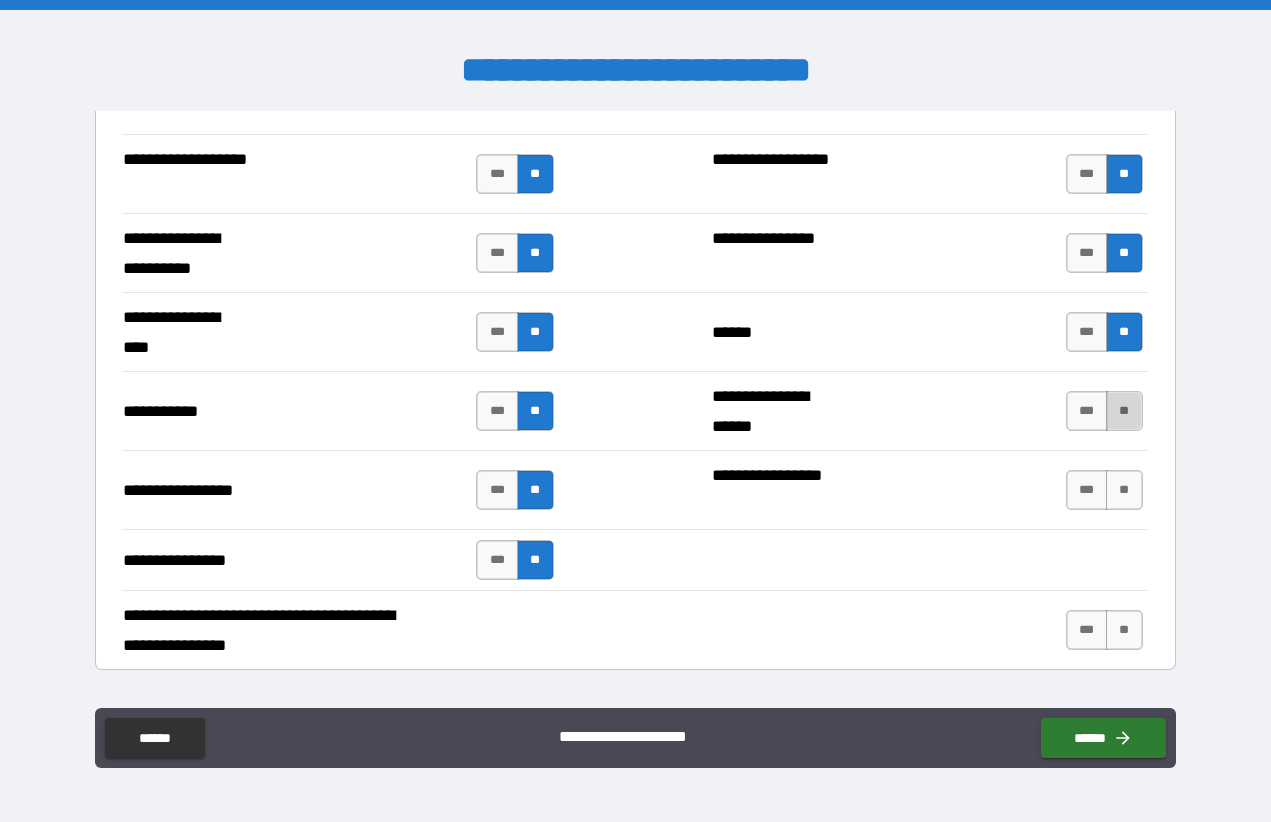 click on "**" at bounding box center [1124, 411] 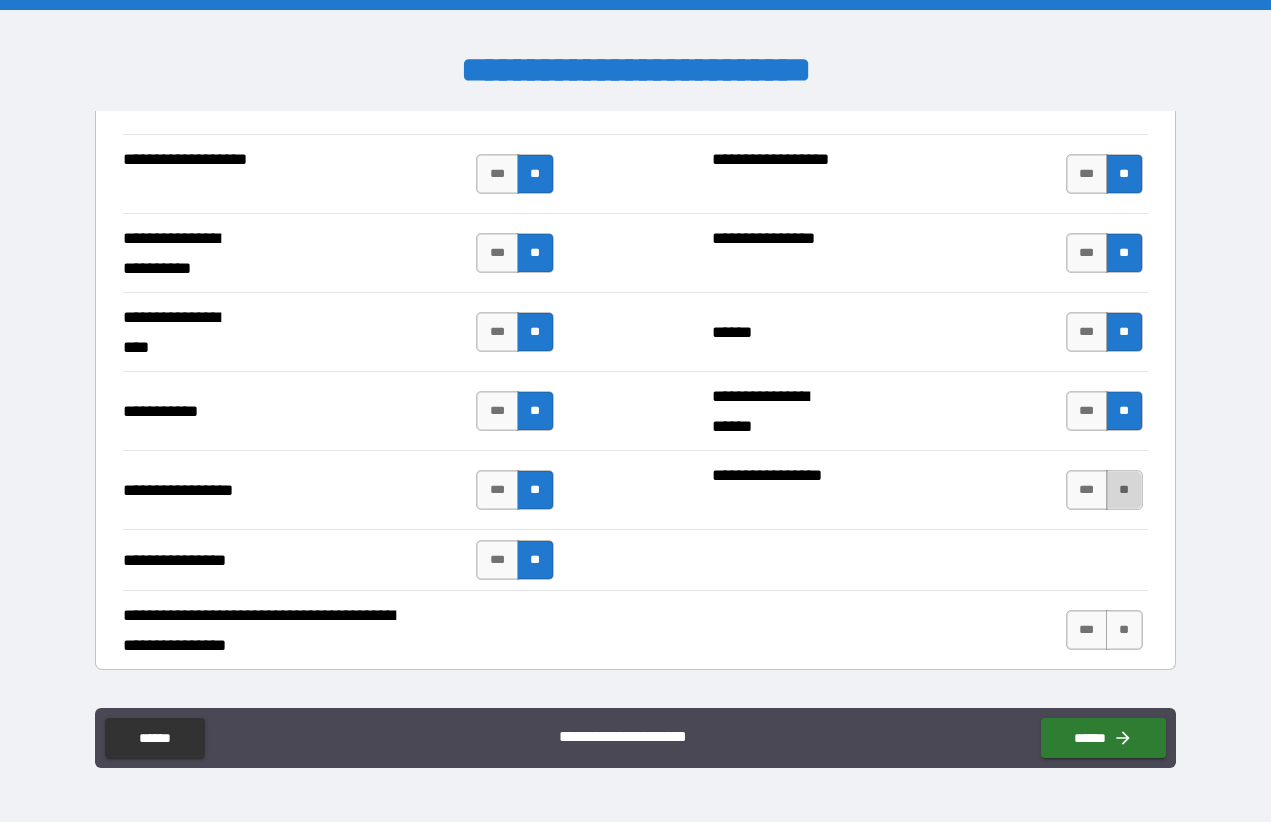 click on "**" at bounding box center [1124, 490] 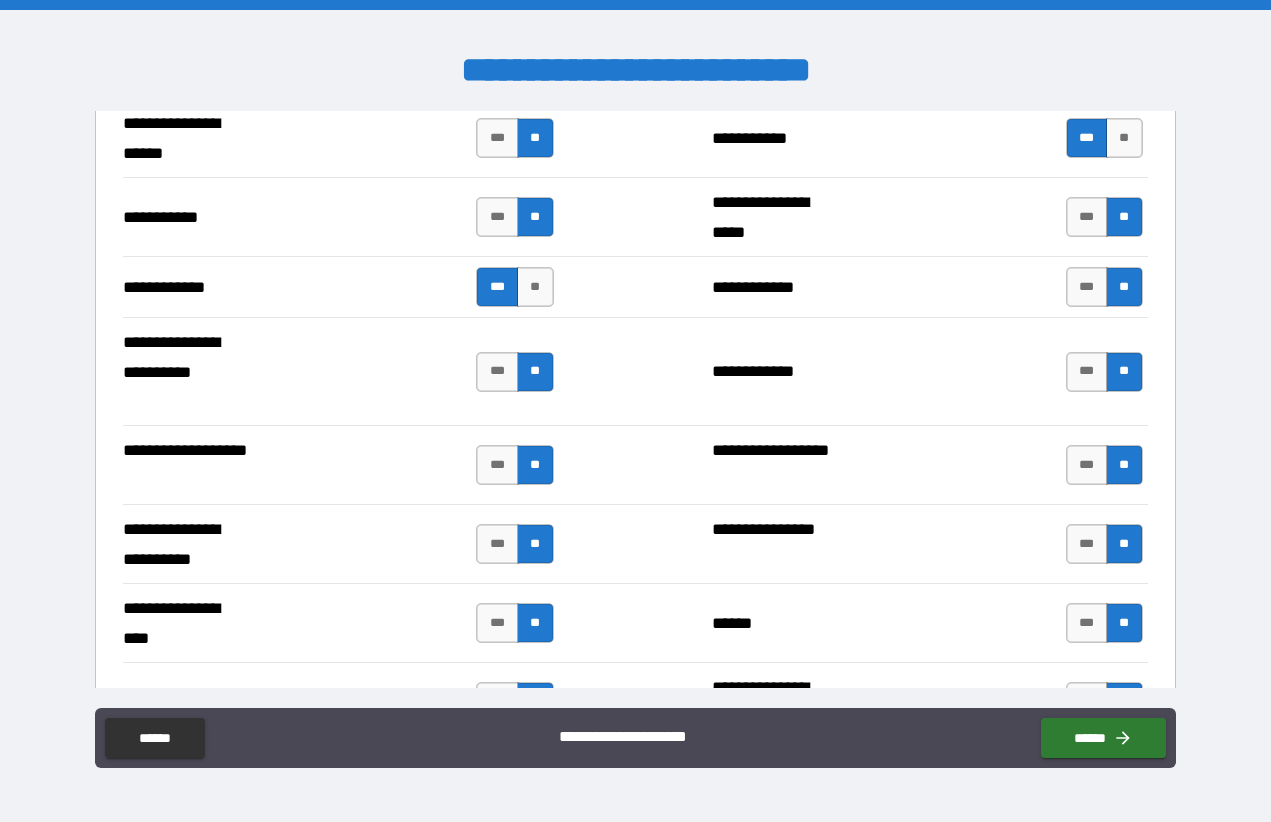 scroll, scrollTop: 4077, scrollLeft: 0, axis: vertical 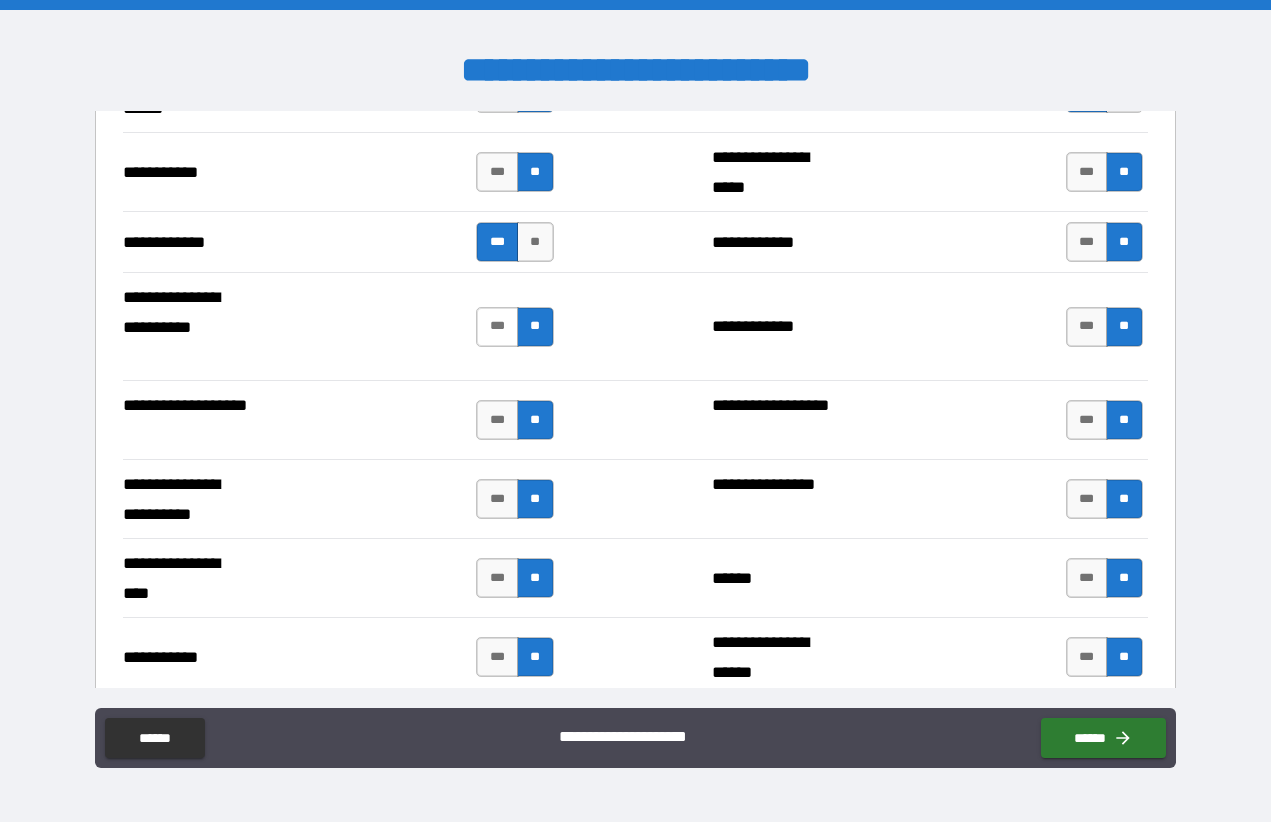 click on "***" at bounding box center (497, 327) 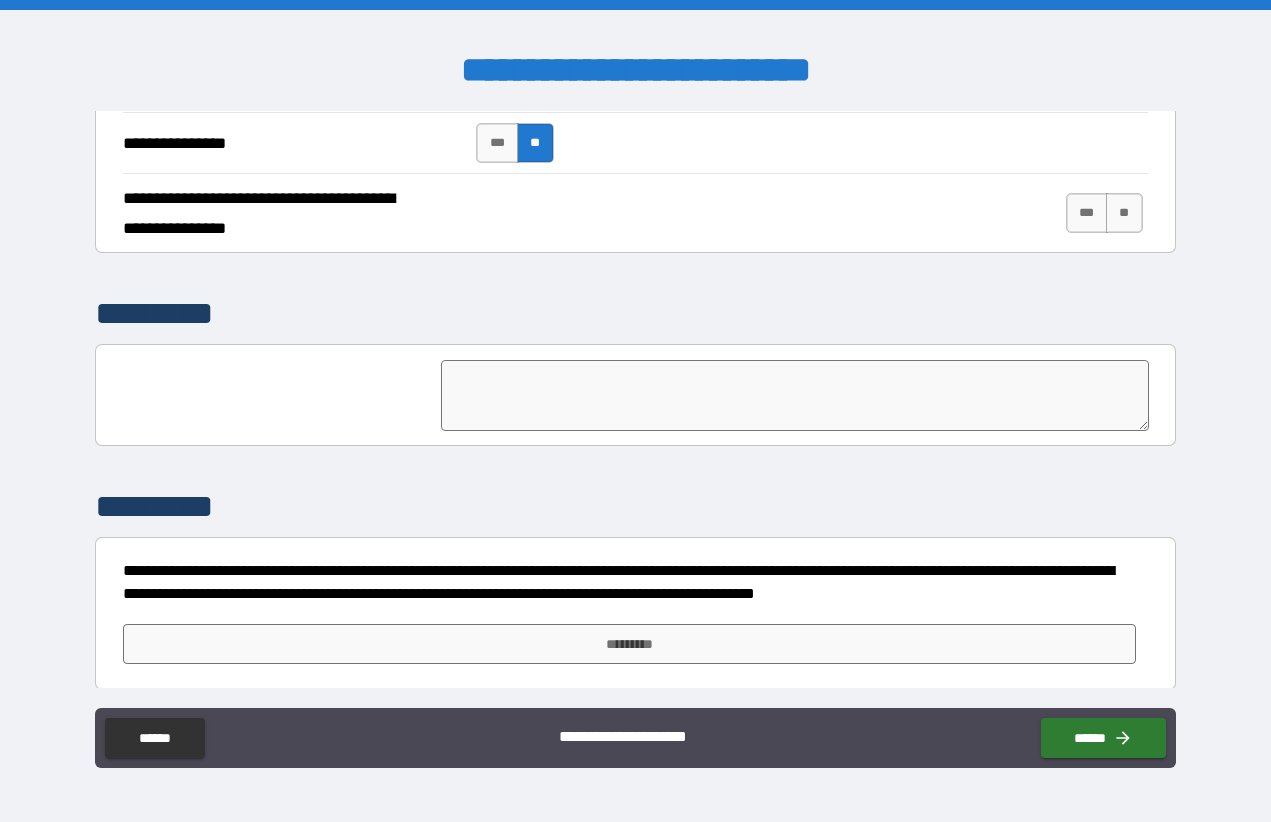 scroll, scrollTop: 4747, scrollLeft: 0, axis: vertical 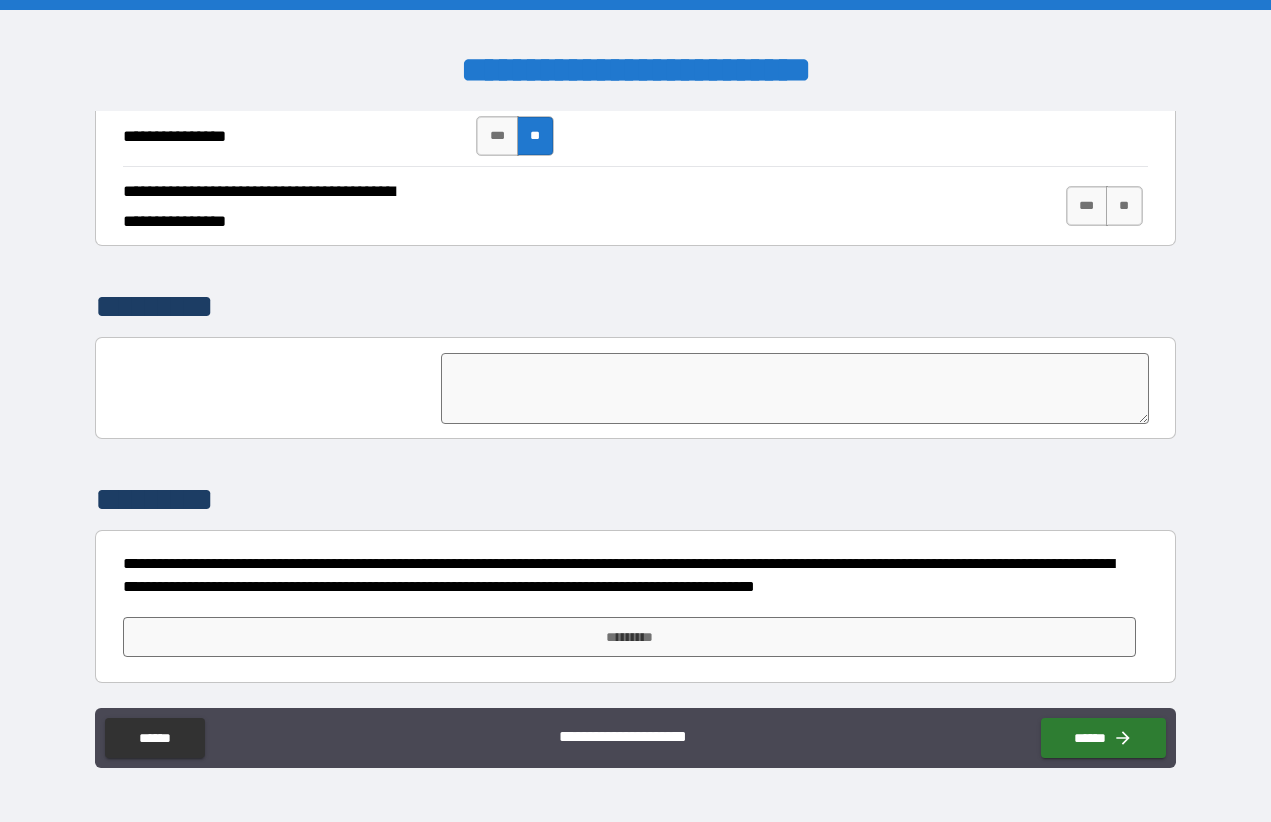 click at bounding box center (795, 388) 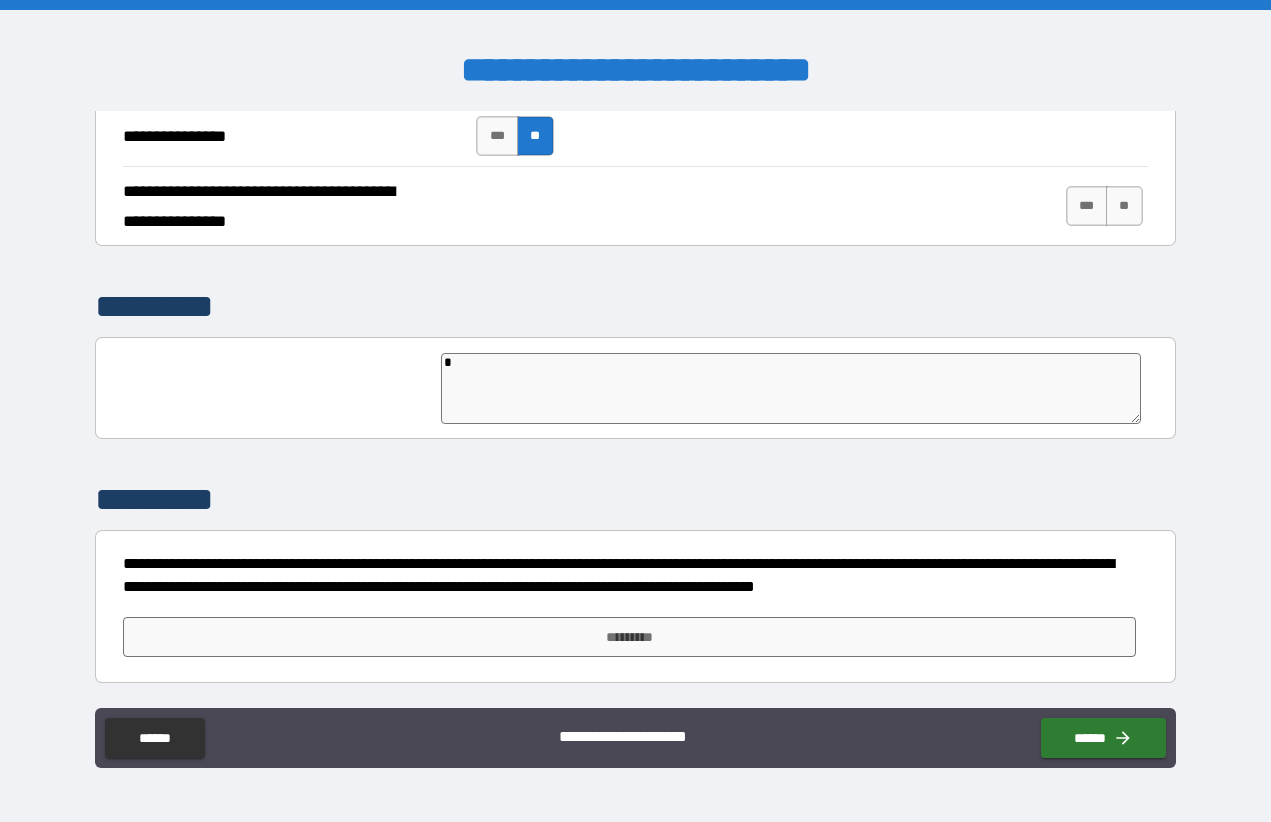 type on "*" 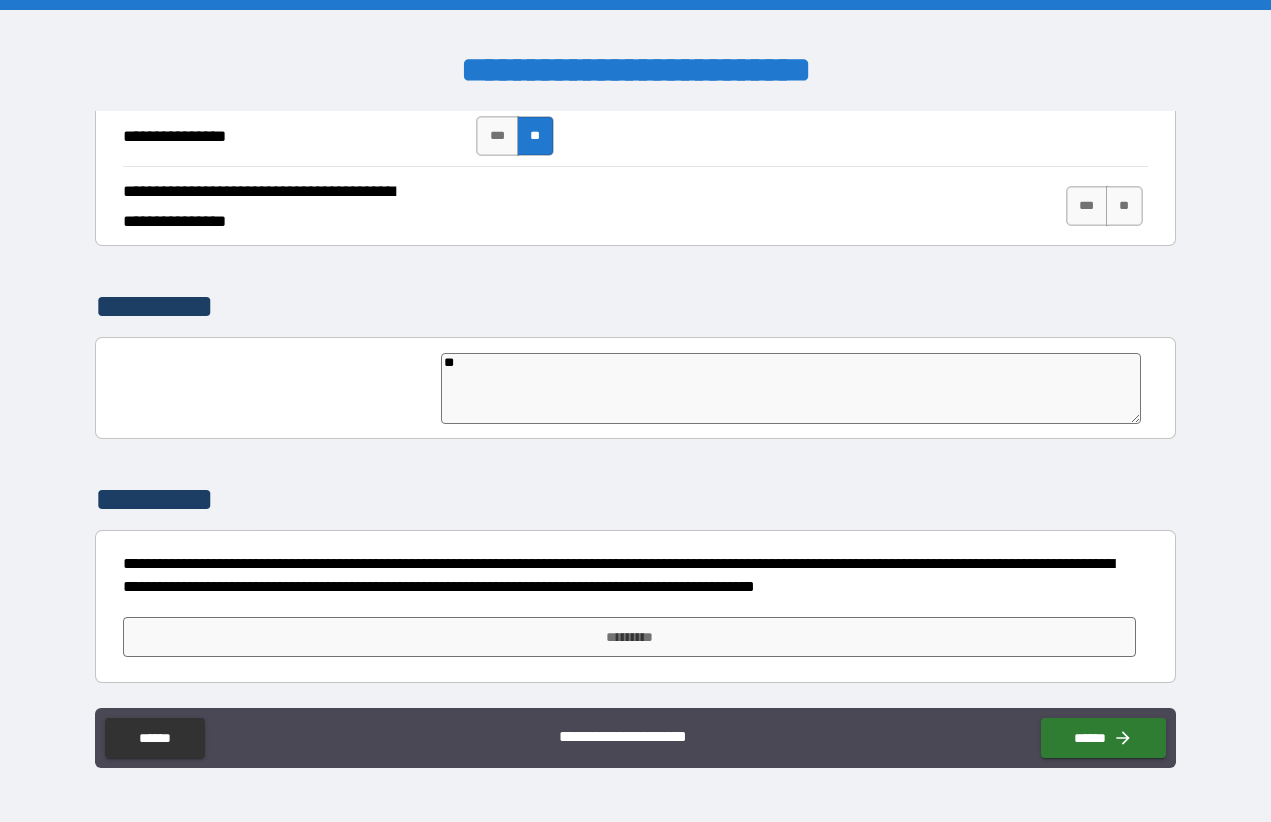 type on "***" 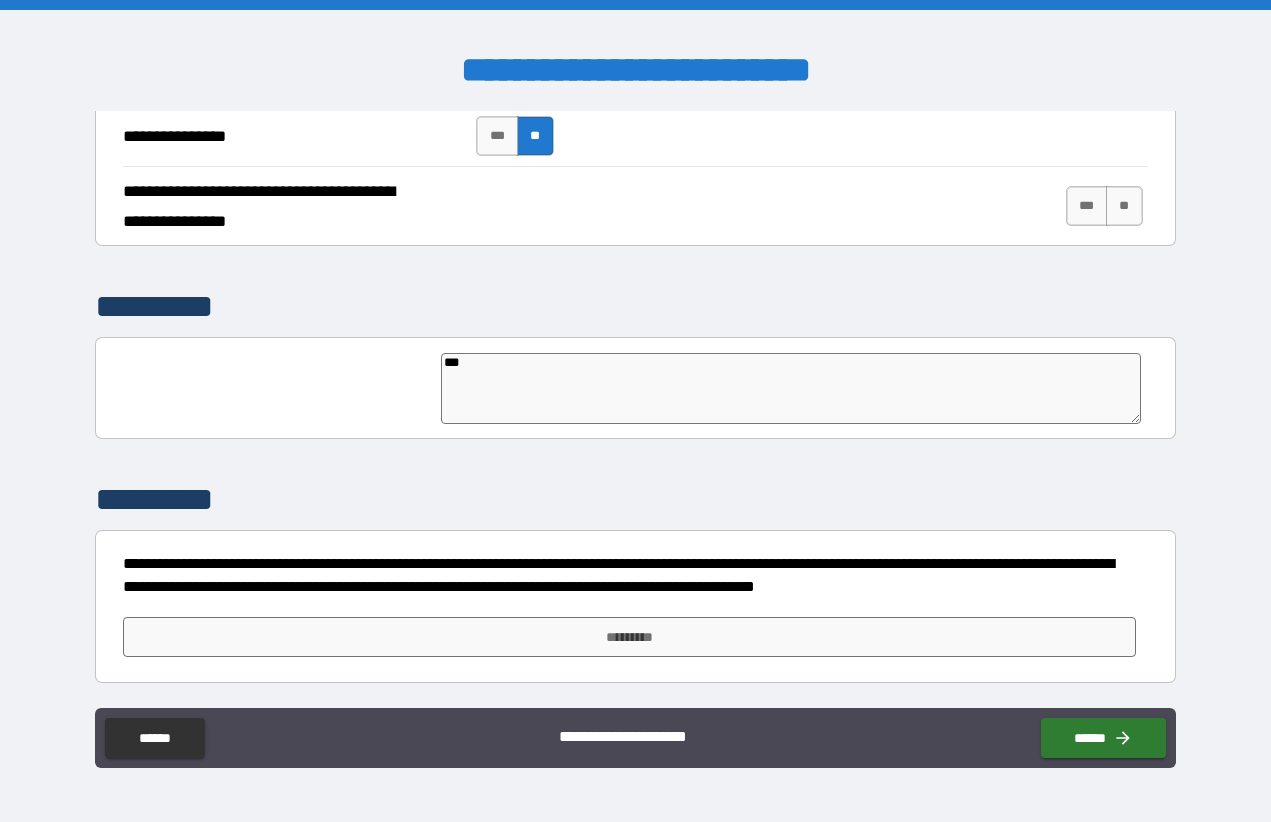 type on "****" 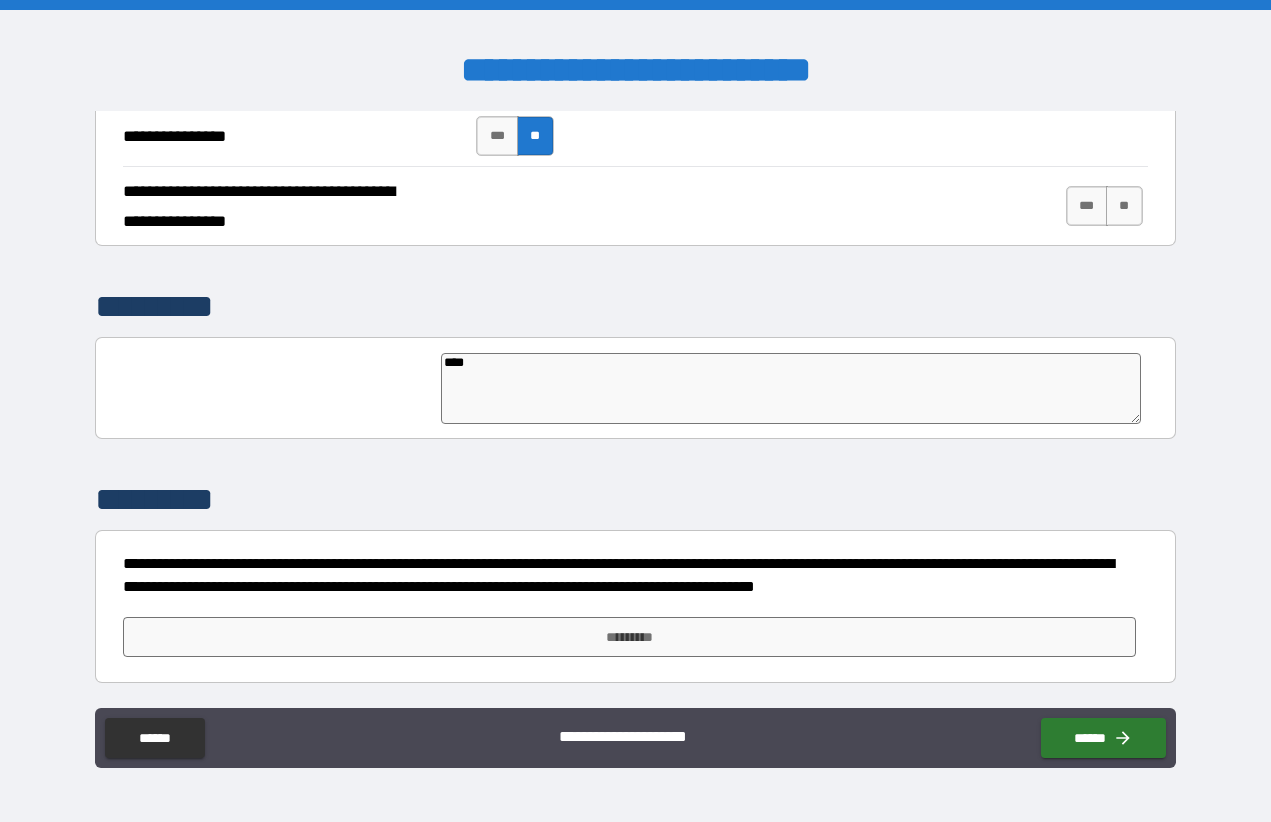 type on "*" 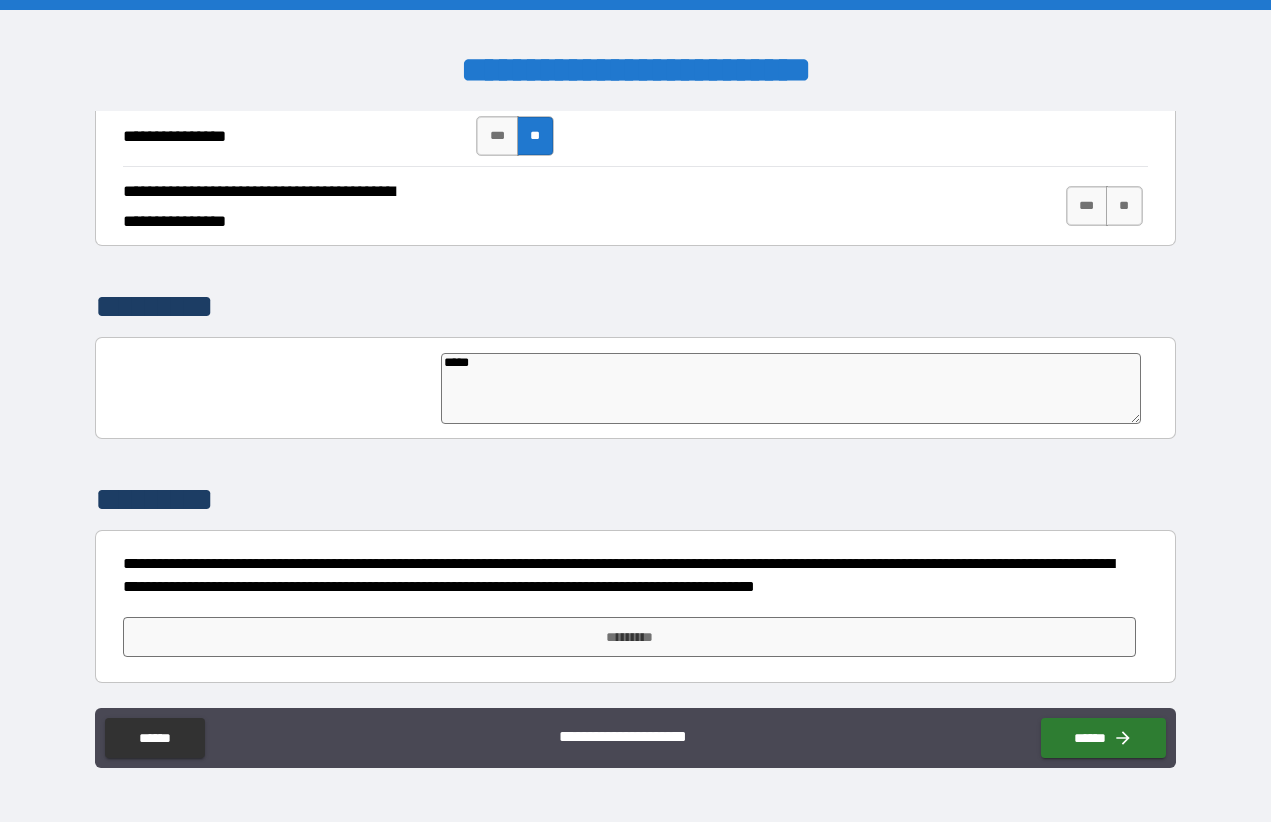 type on "*" 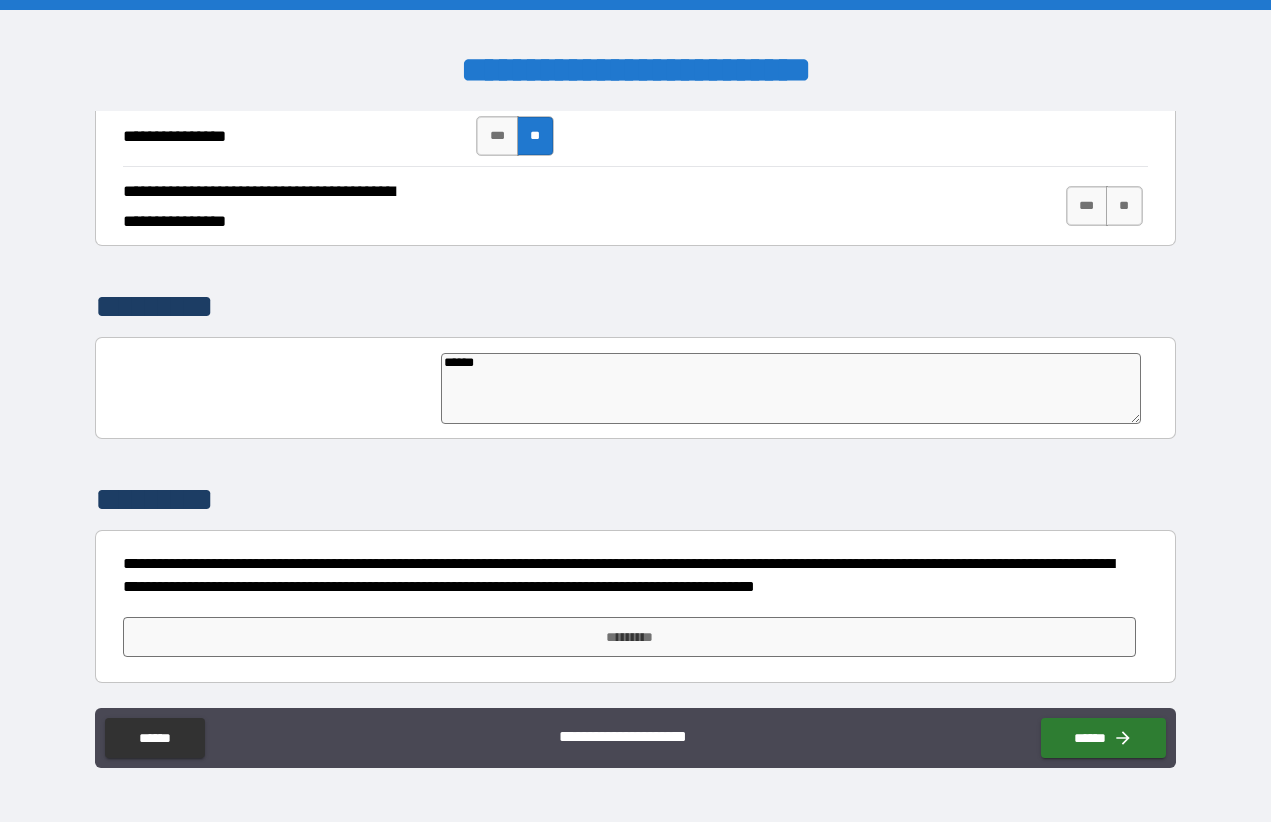 type on "*" 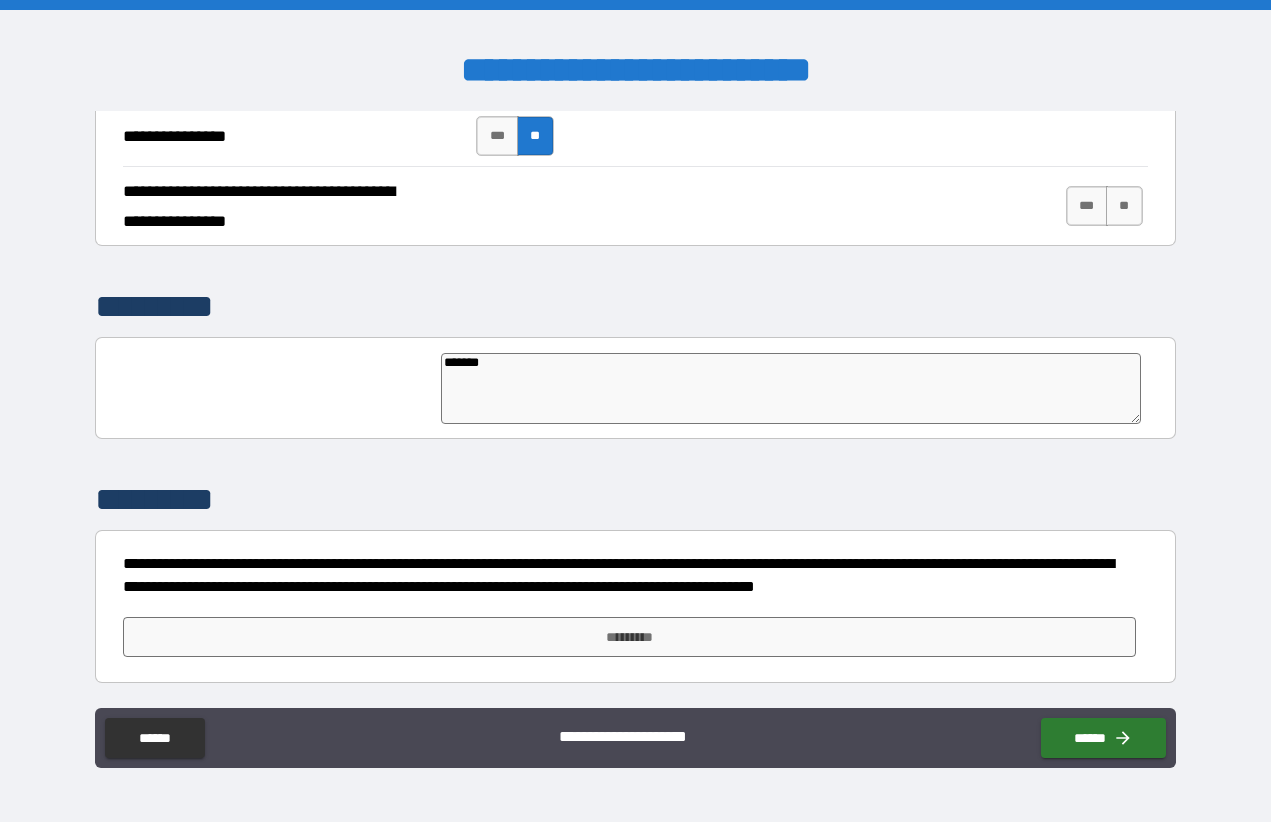 type on "*" 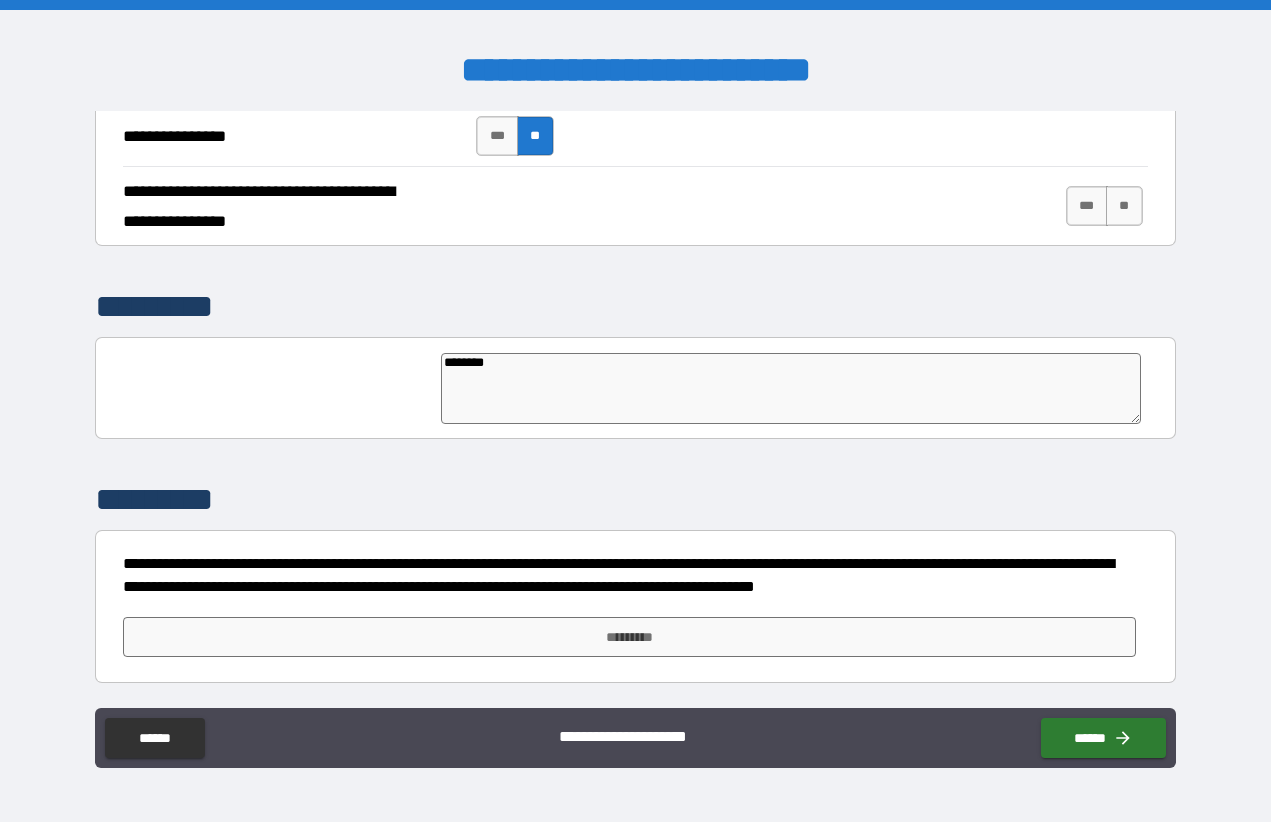 type on "*" 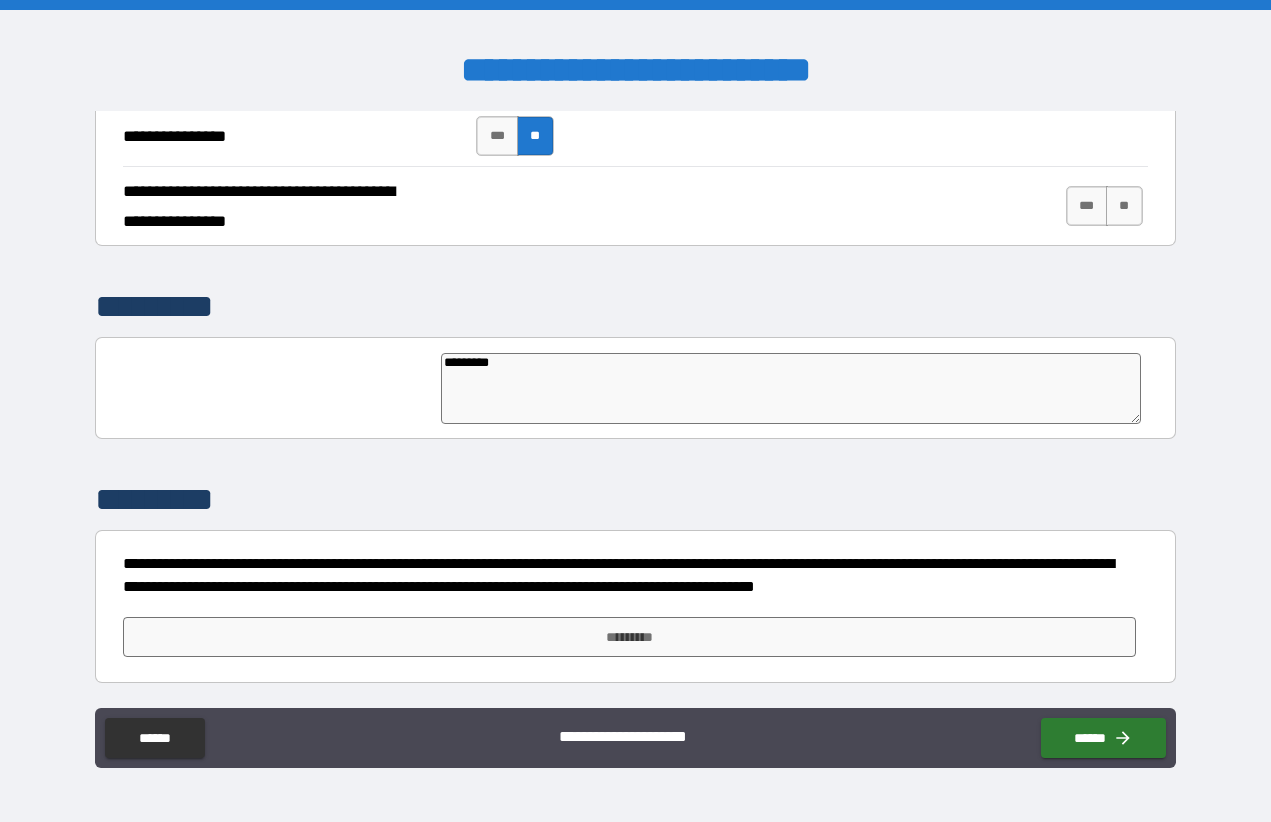 type on "**********" 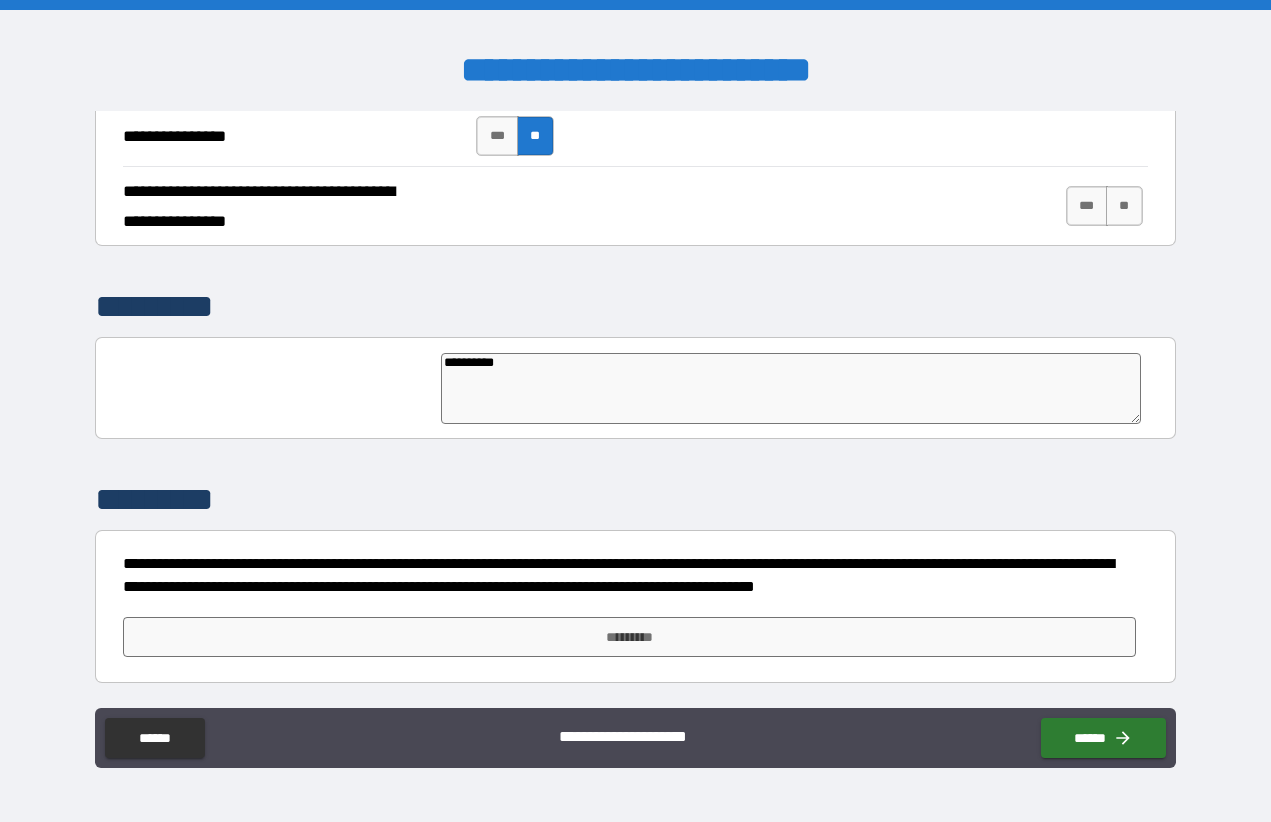 type on "*" 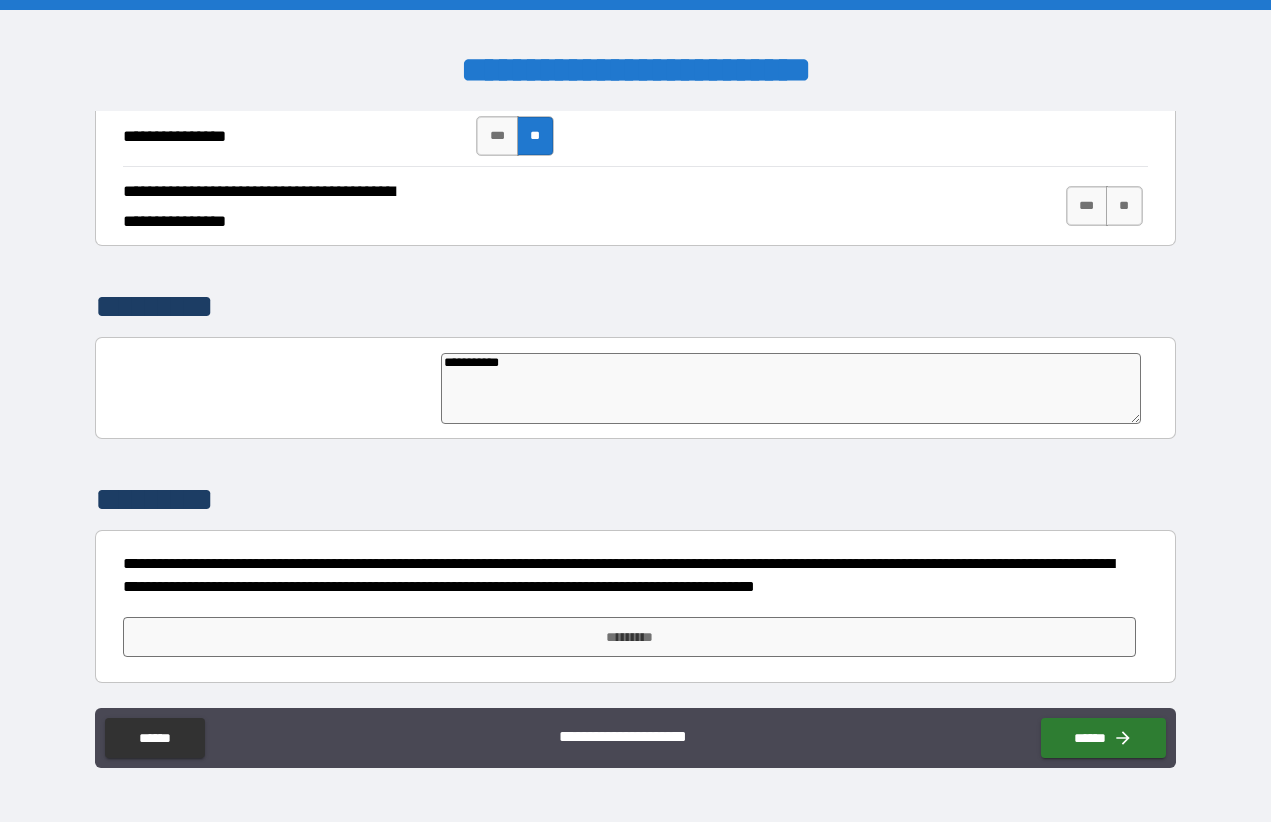 type on "*" 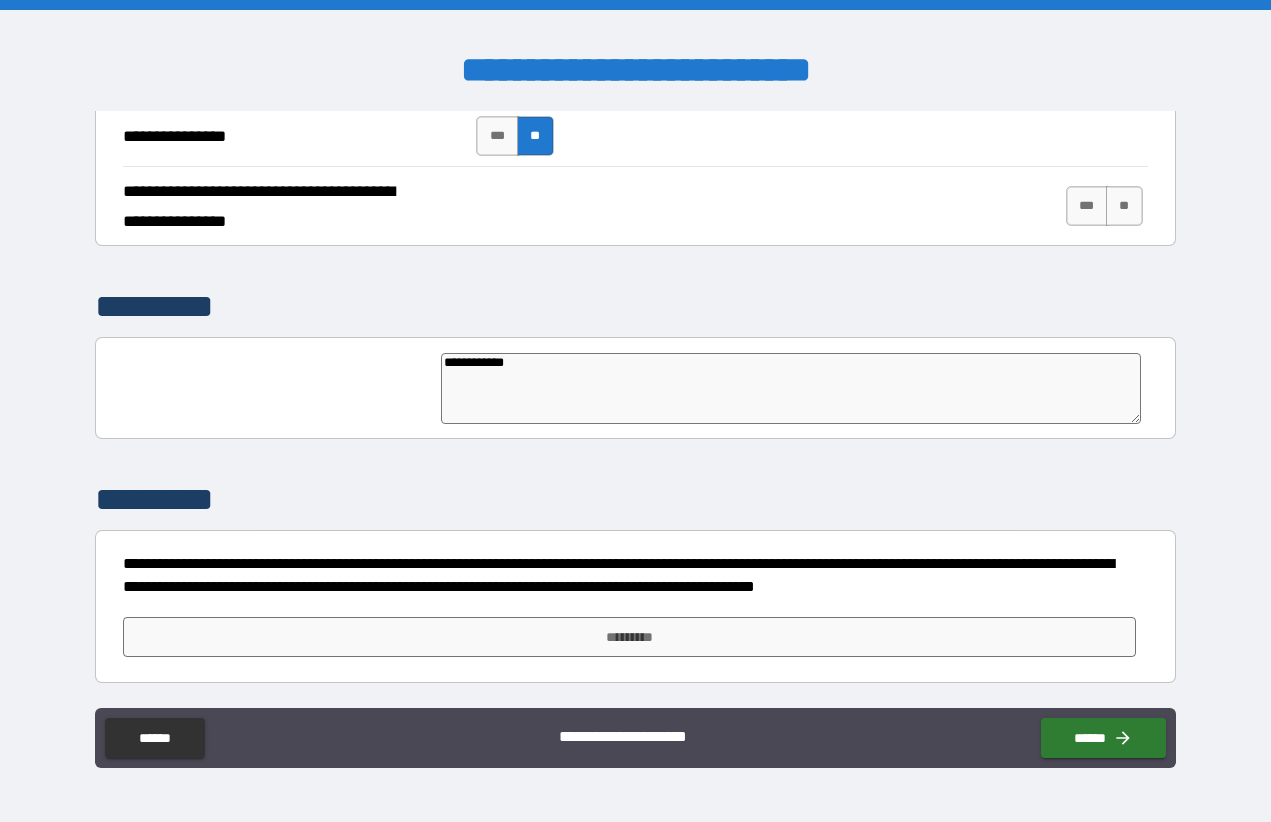 type on "*" 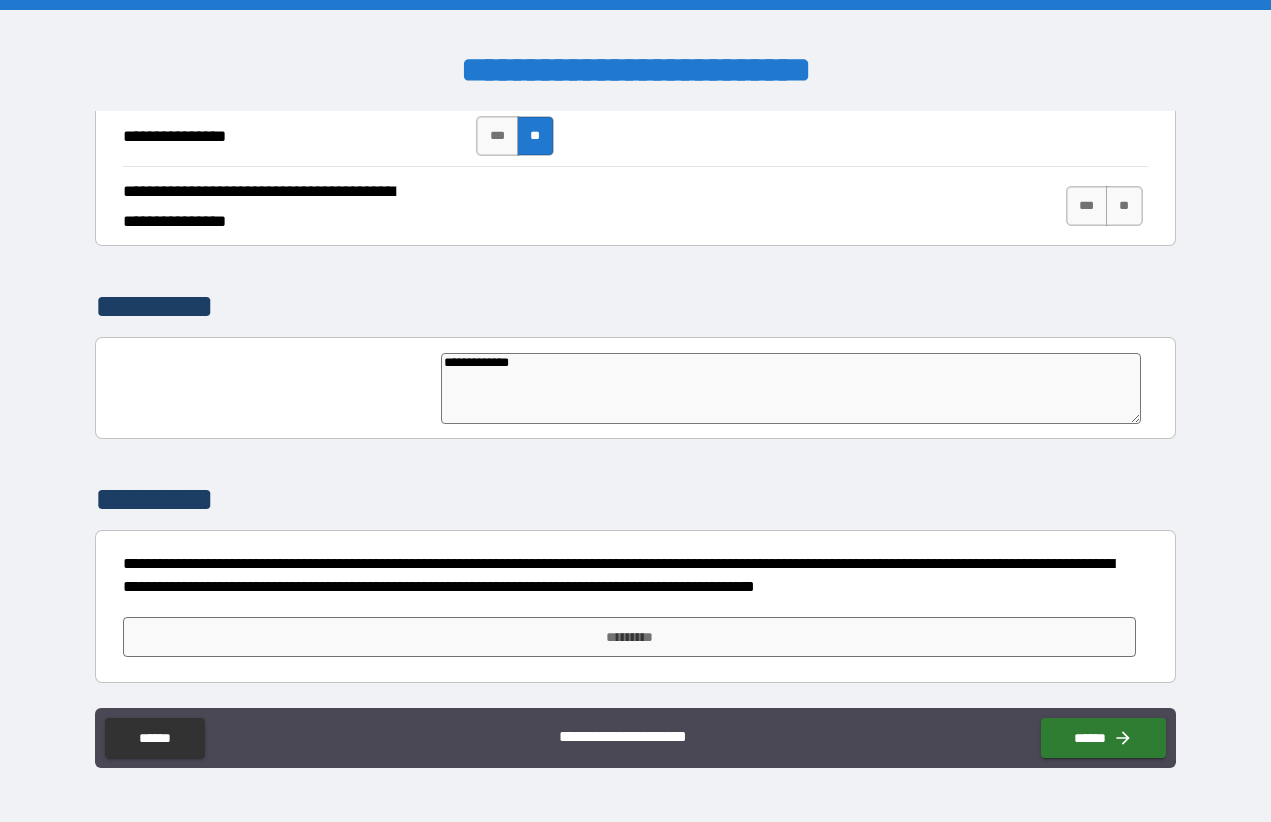 type on "*" 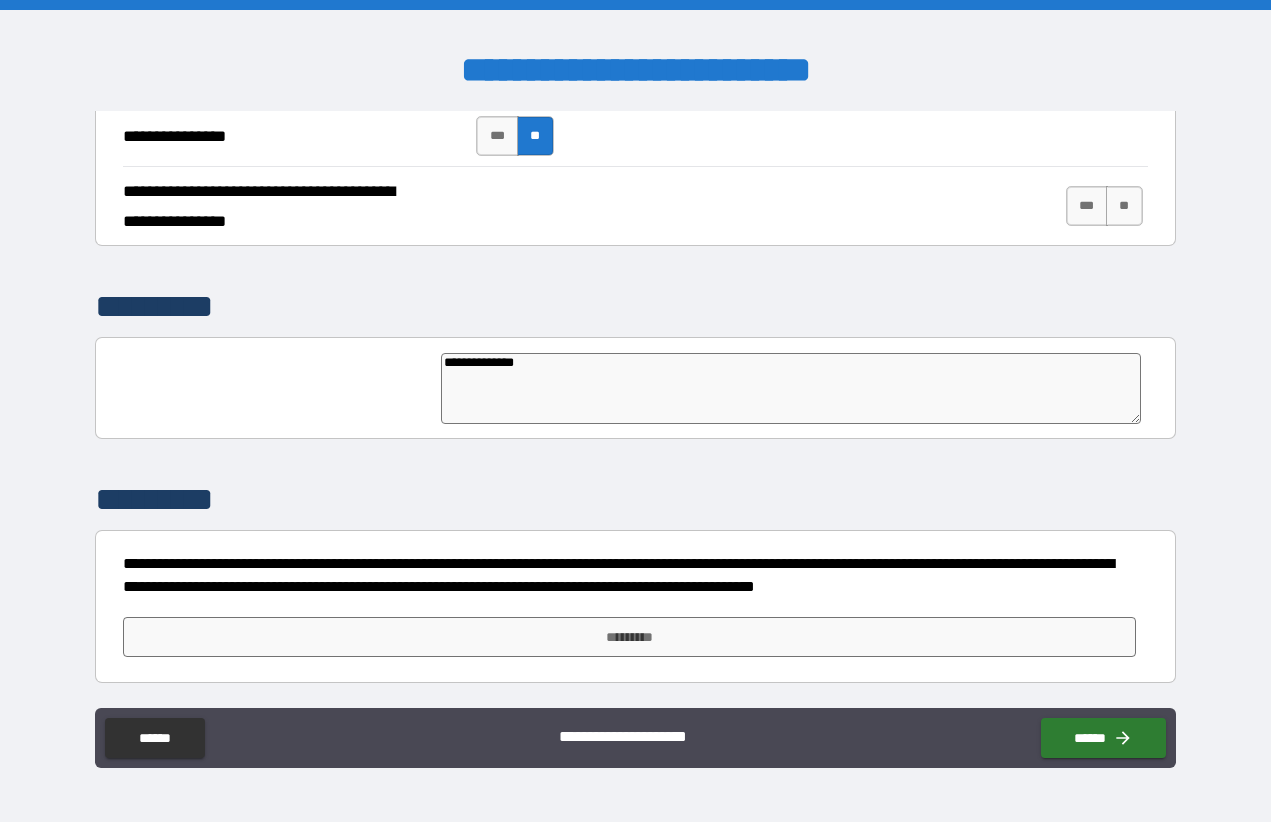 type on "**********" 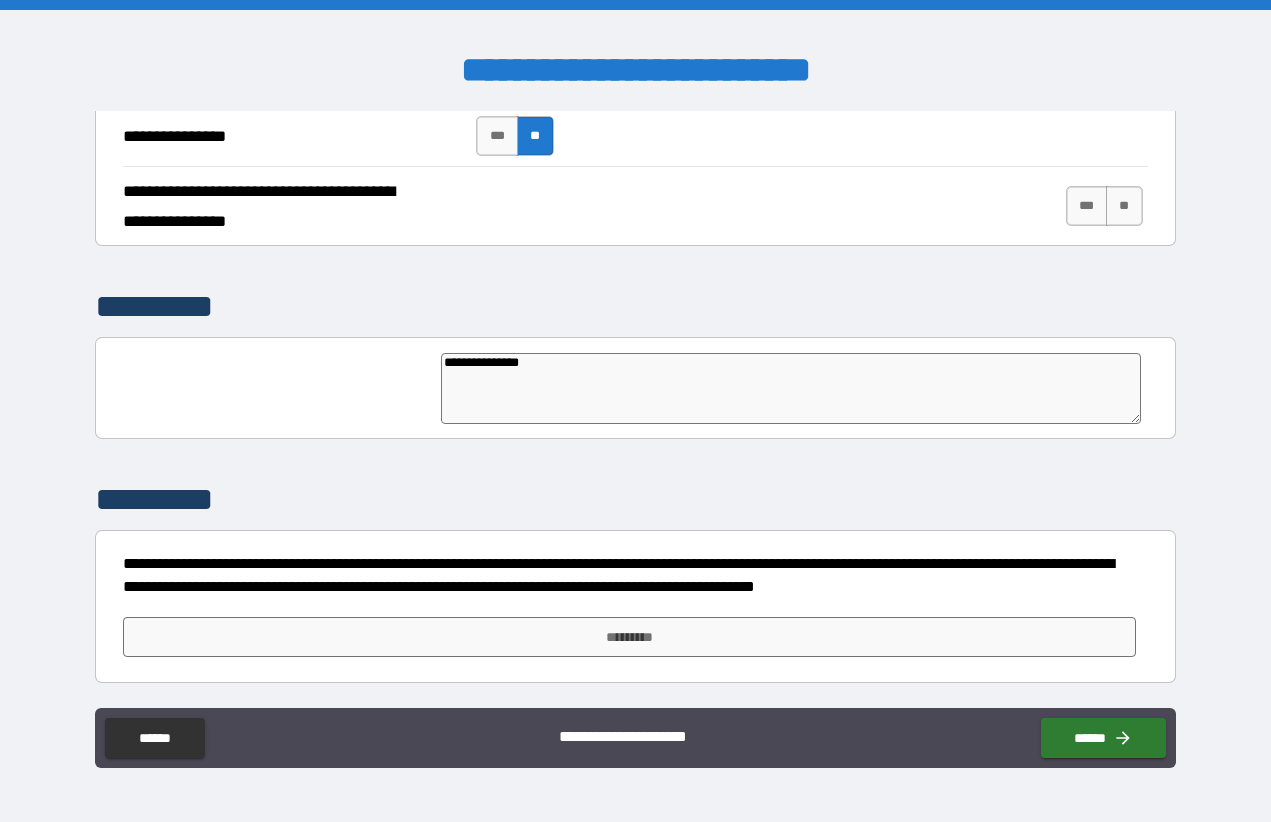 type on "**********" 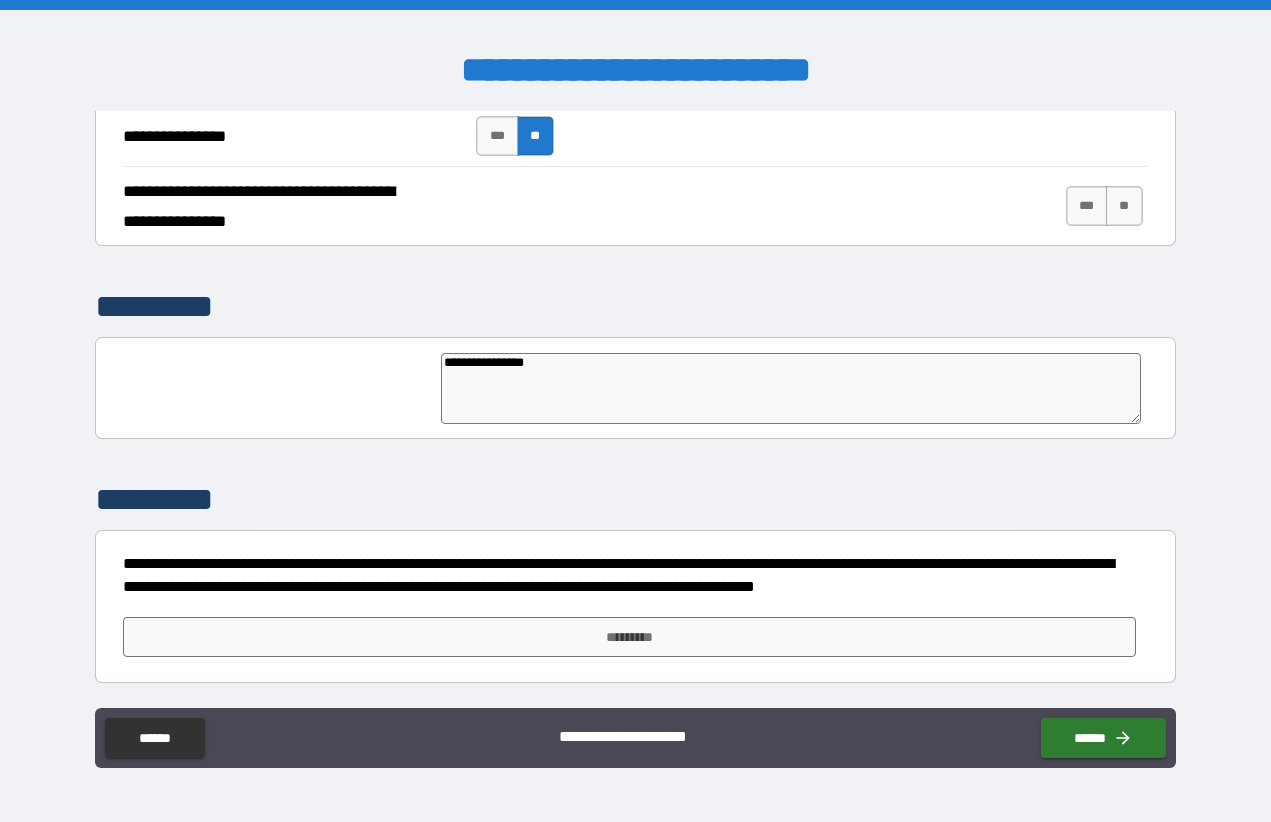 type on "**********" 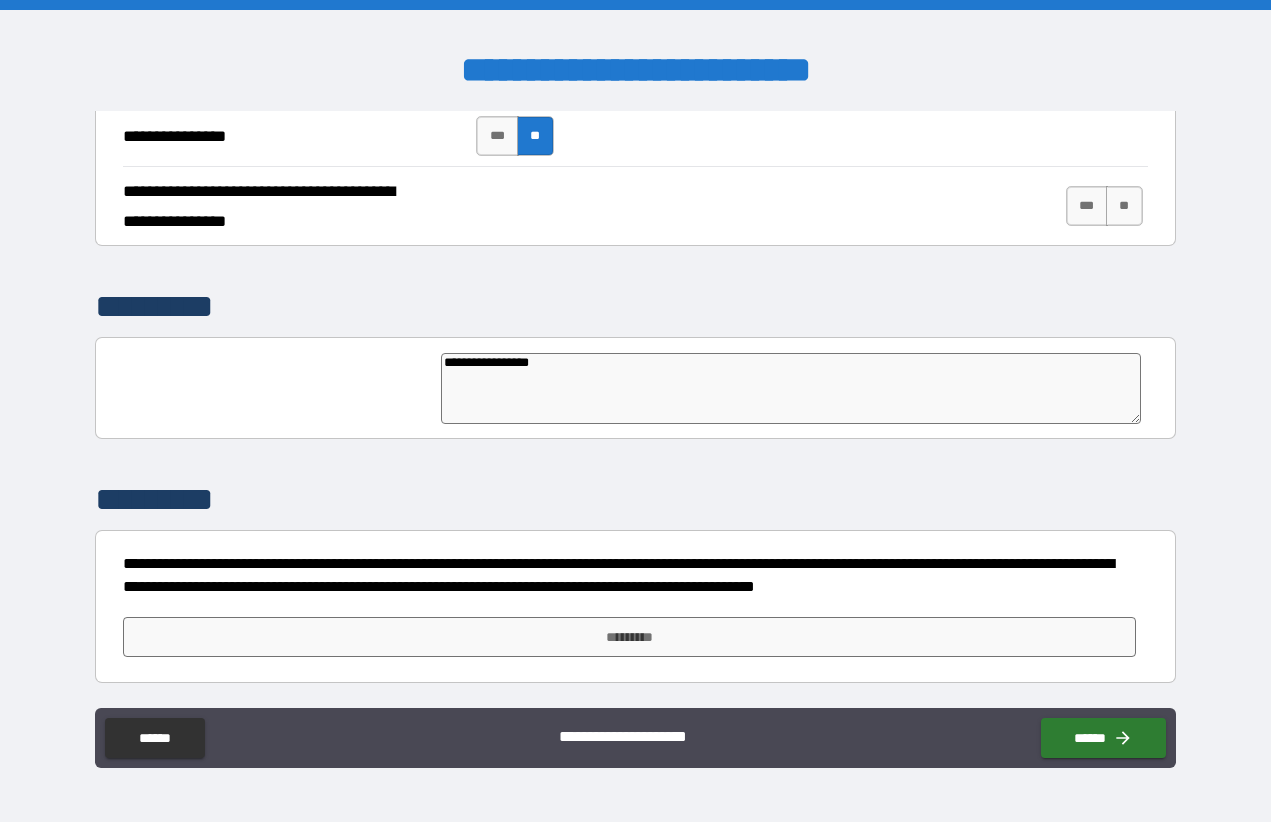 type on "*" 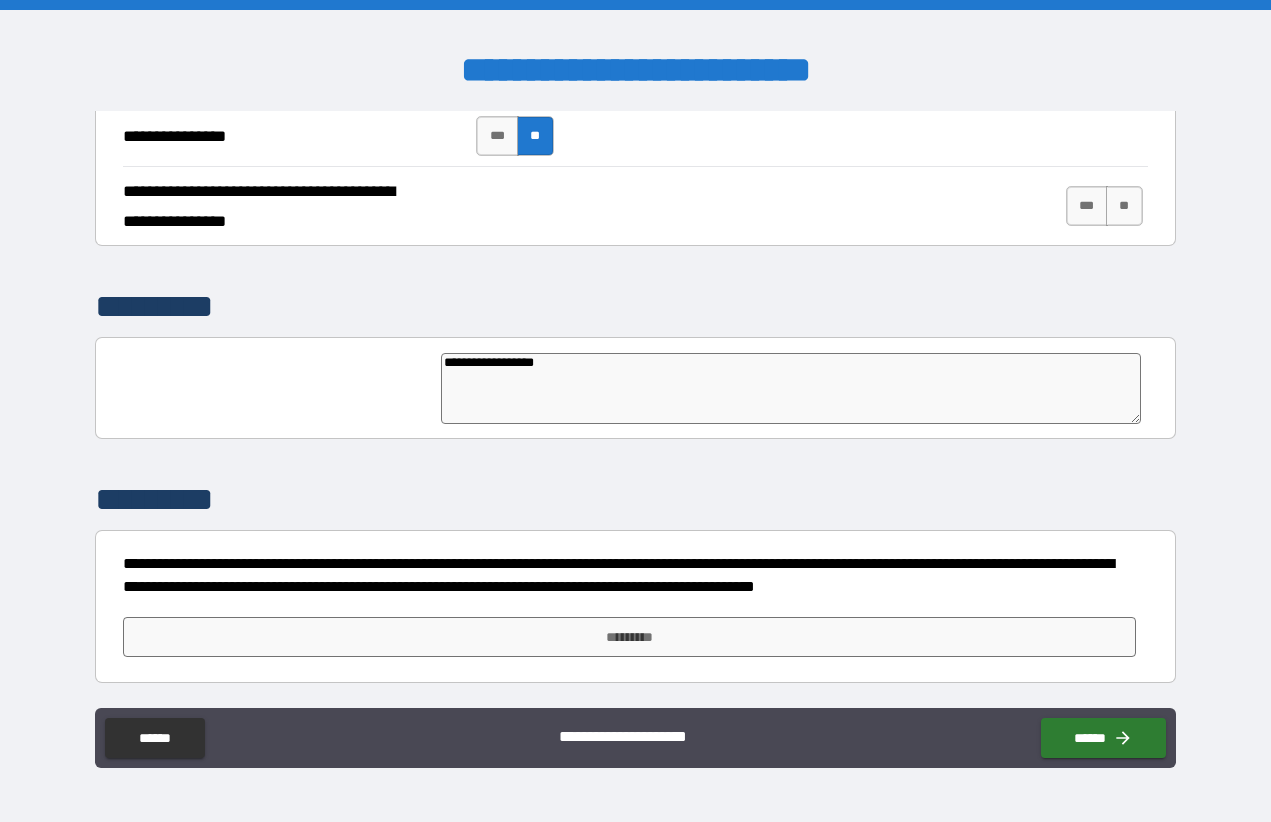 type on "*" 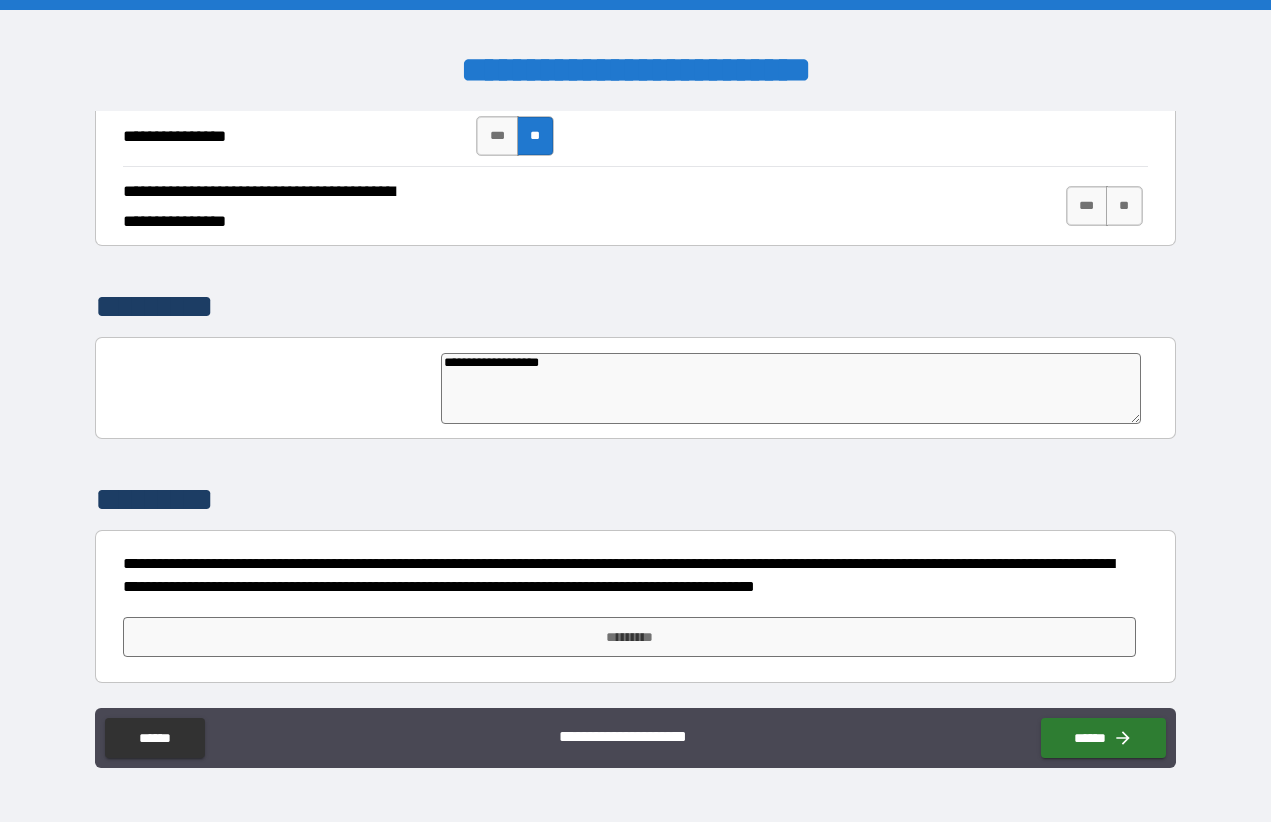 type on "*" 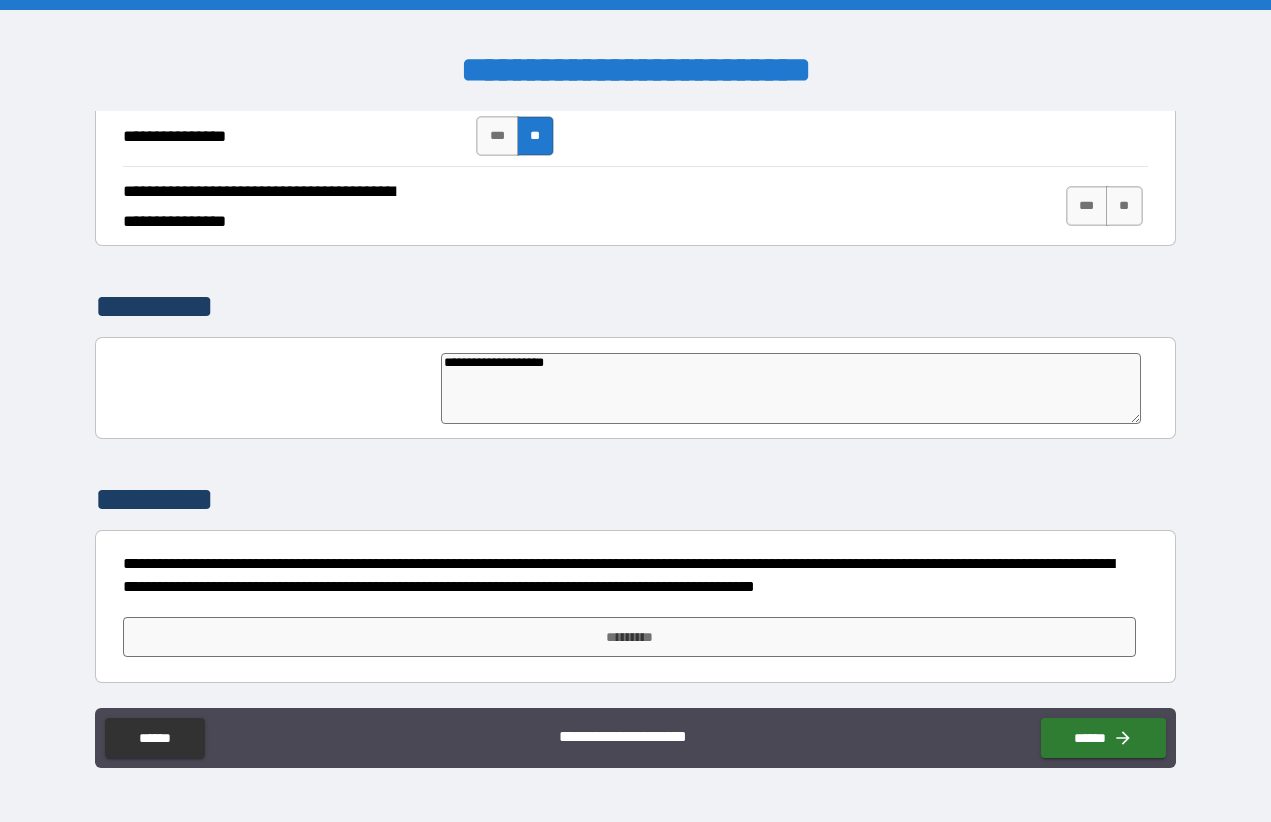 type on "**********" 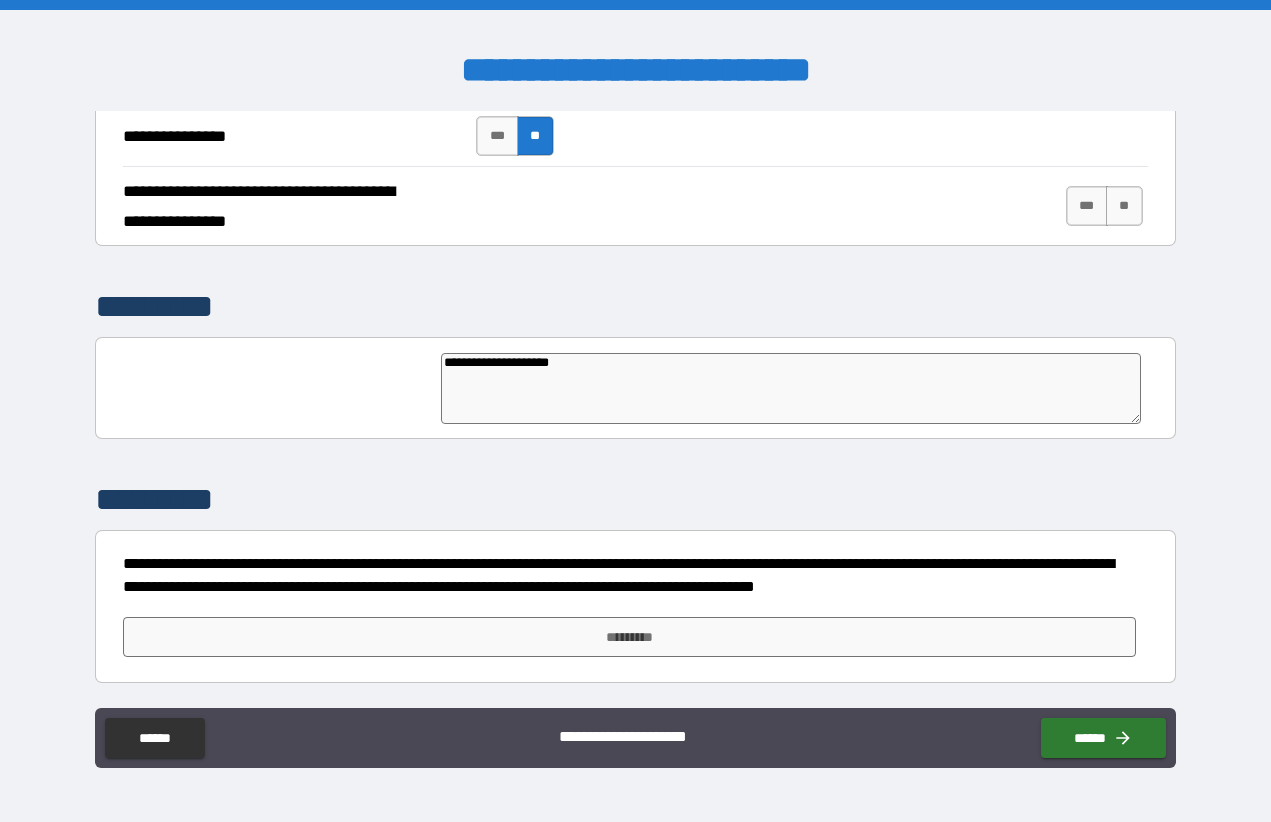 type on "**********" 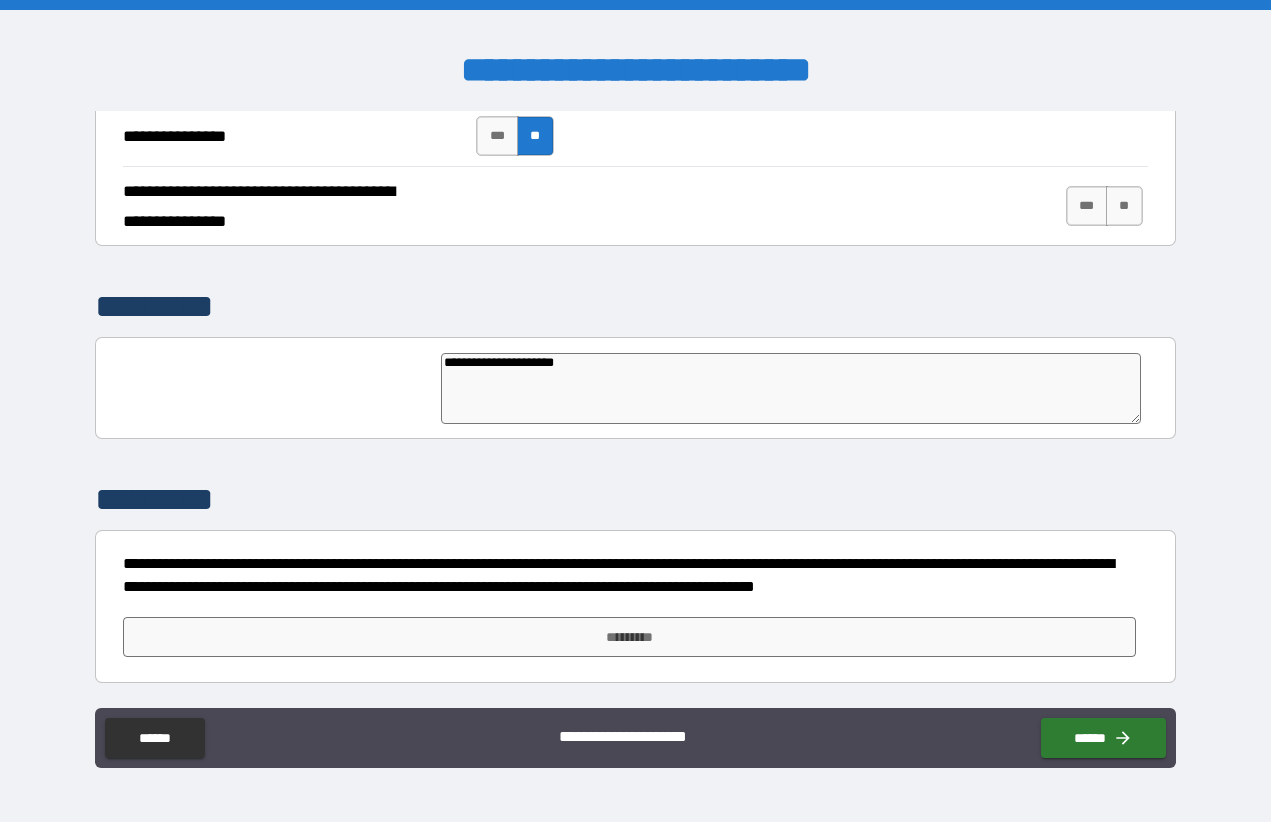 type on "*" 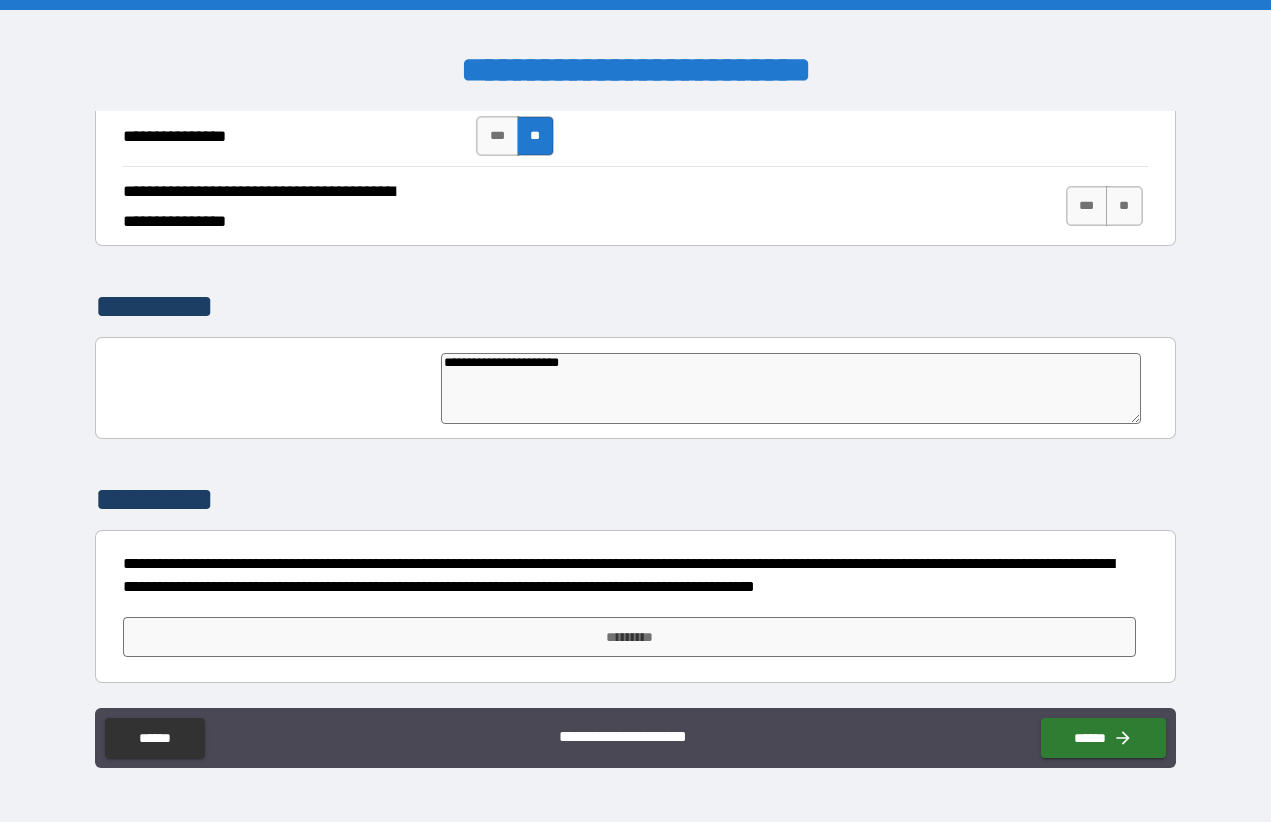type on "*" 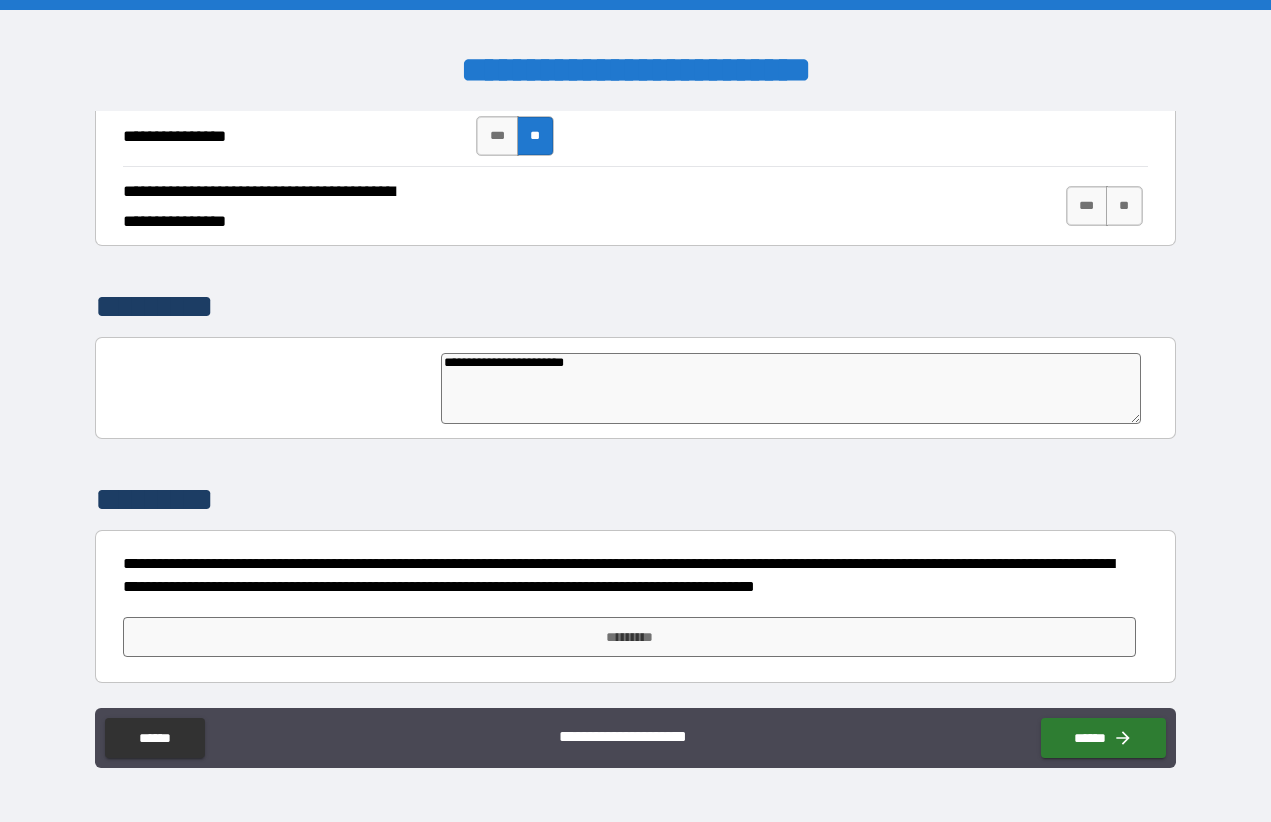 type on "*" 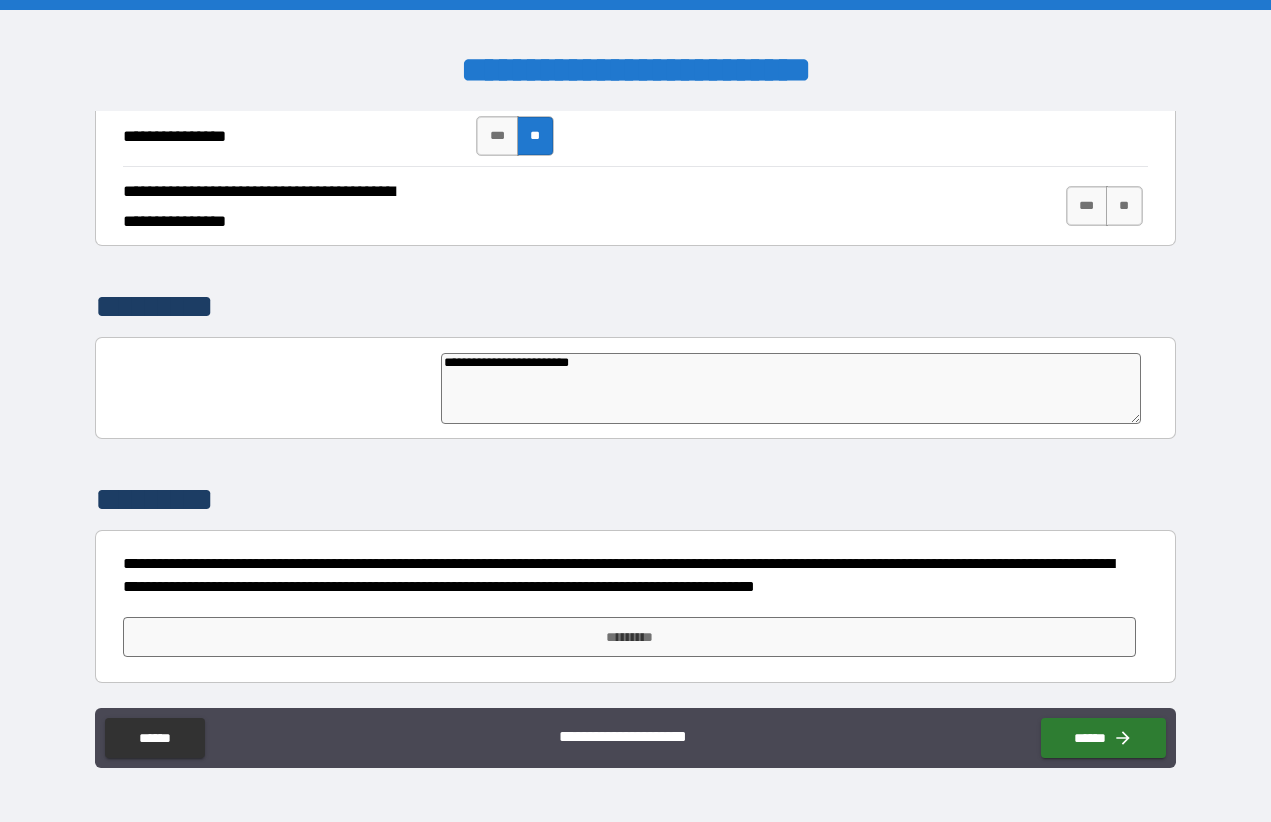 type on "*" 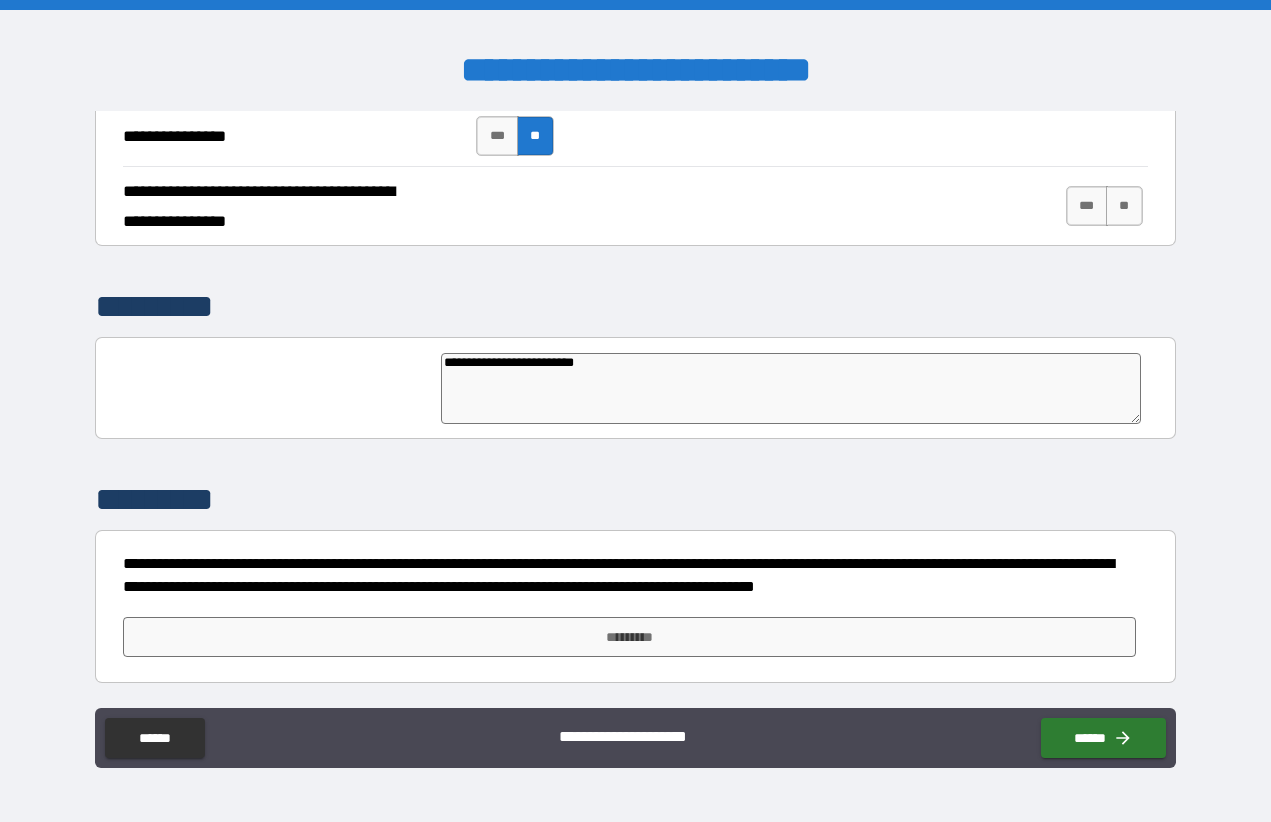 type on "**********" 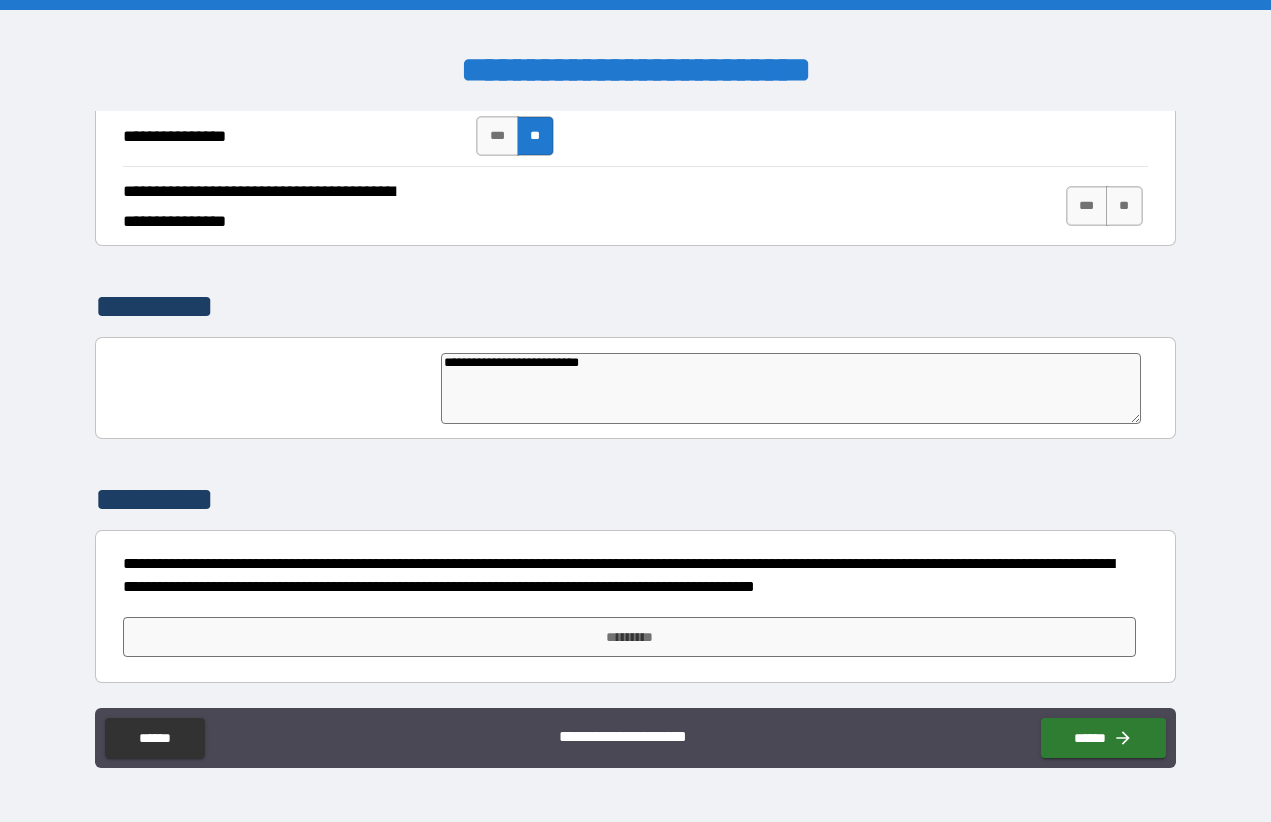 type on "**********" 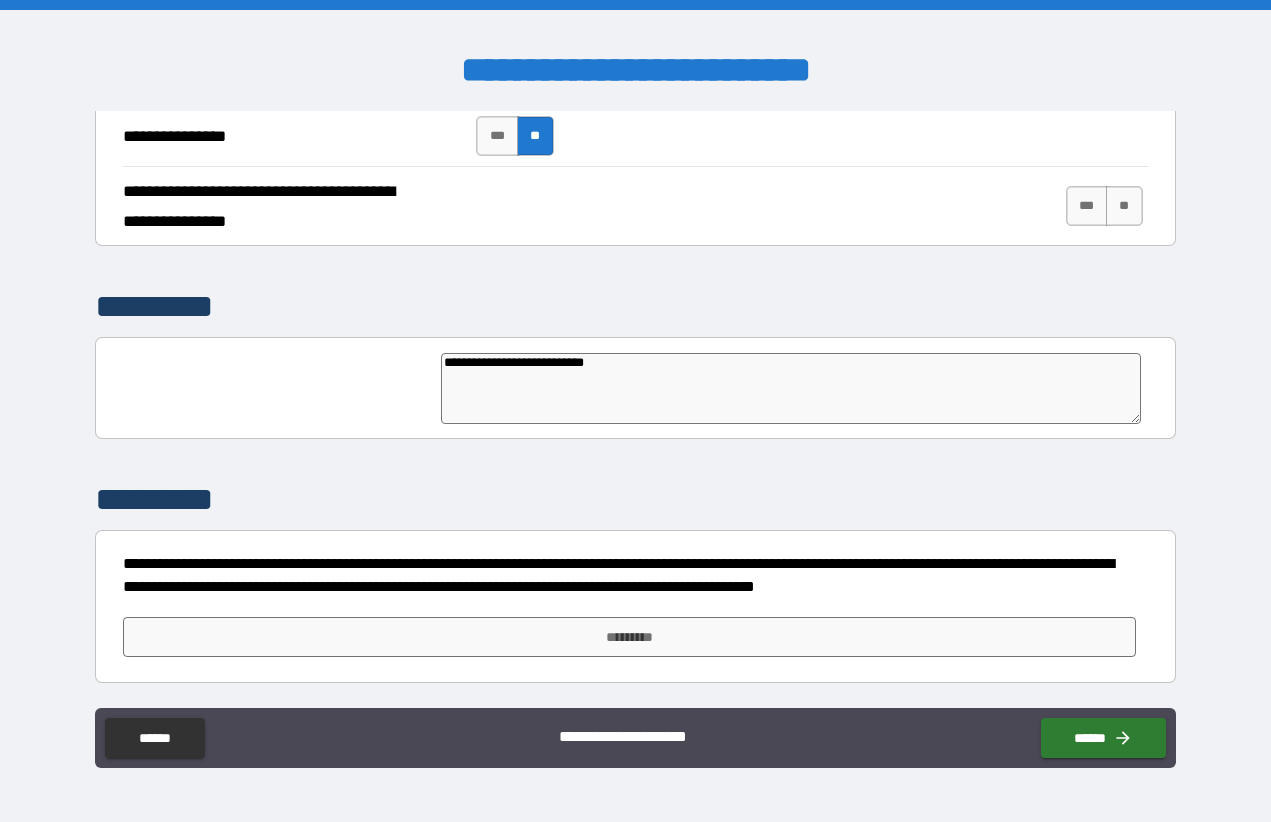 type on "**********" 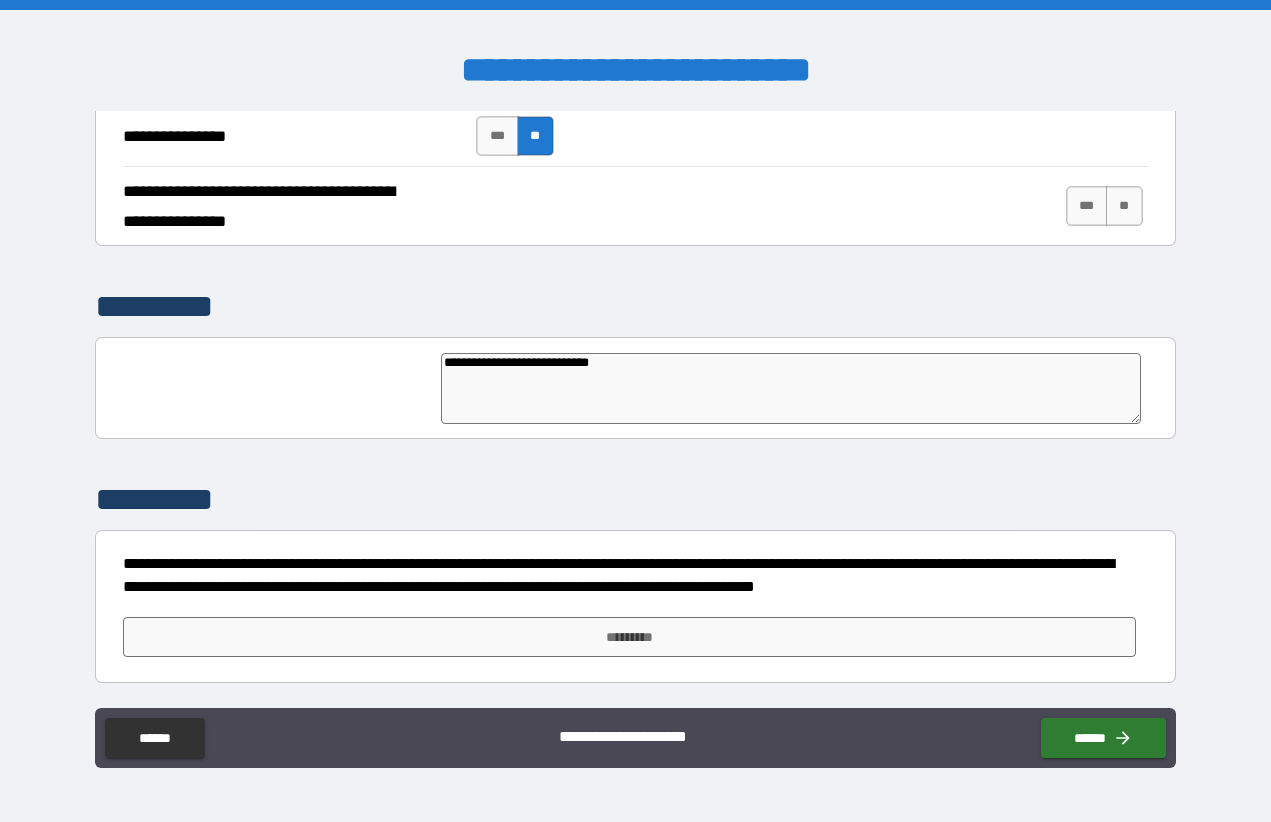 type on "*" 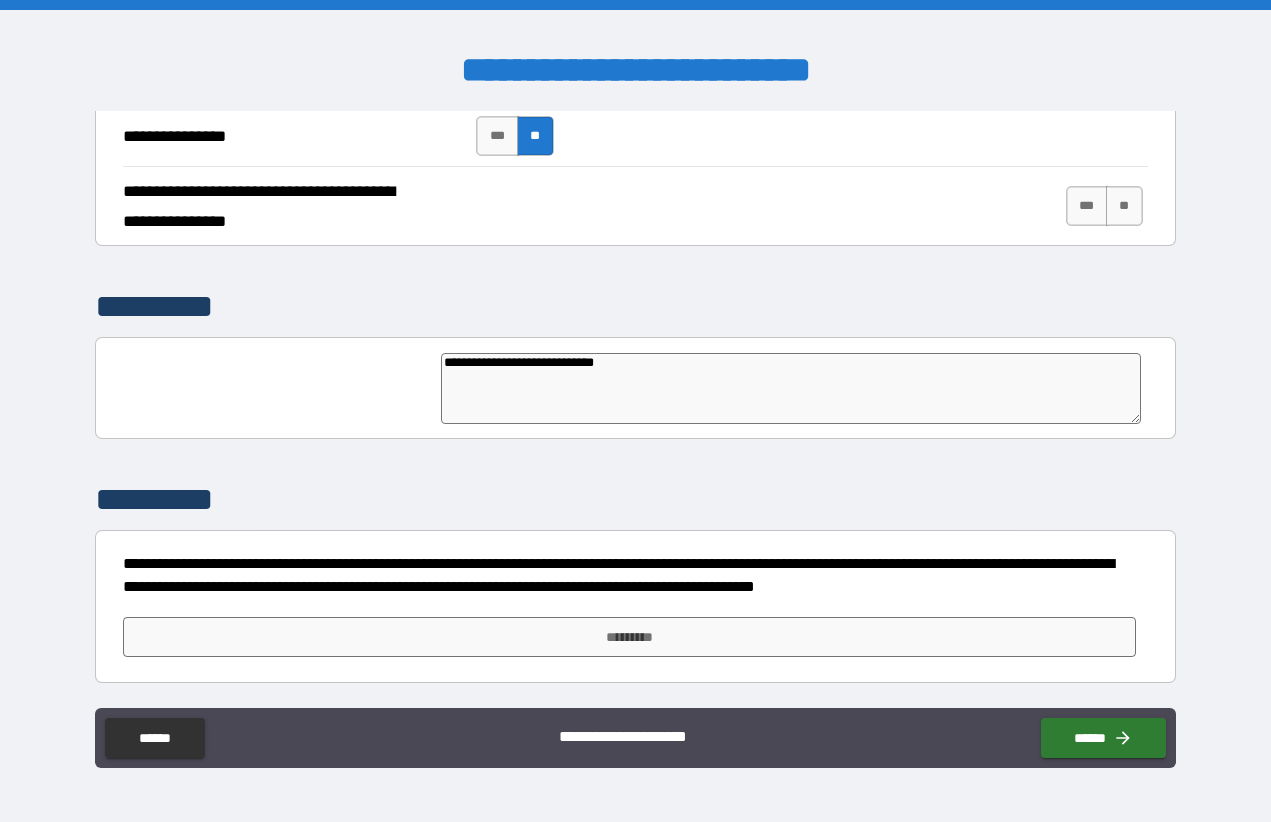 type on "*" 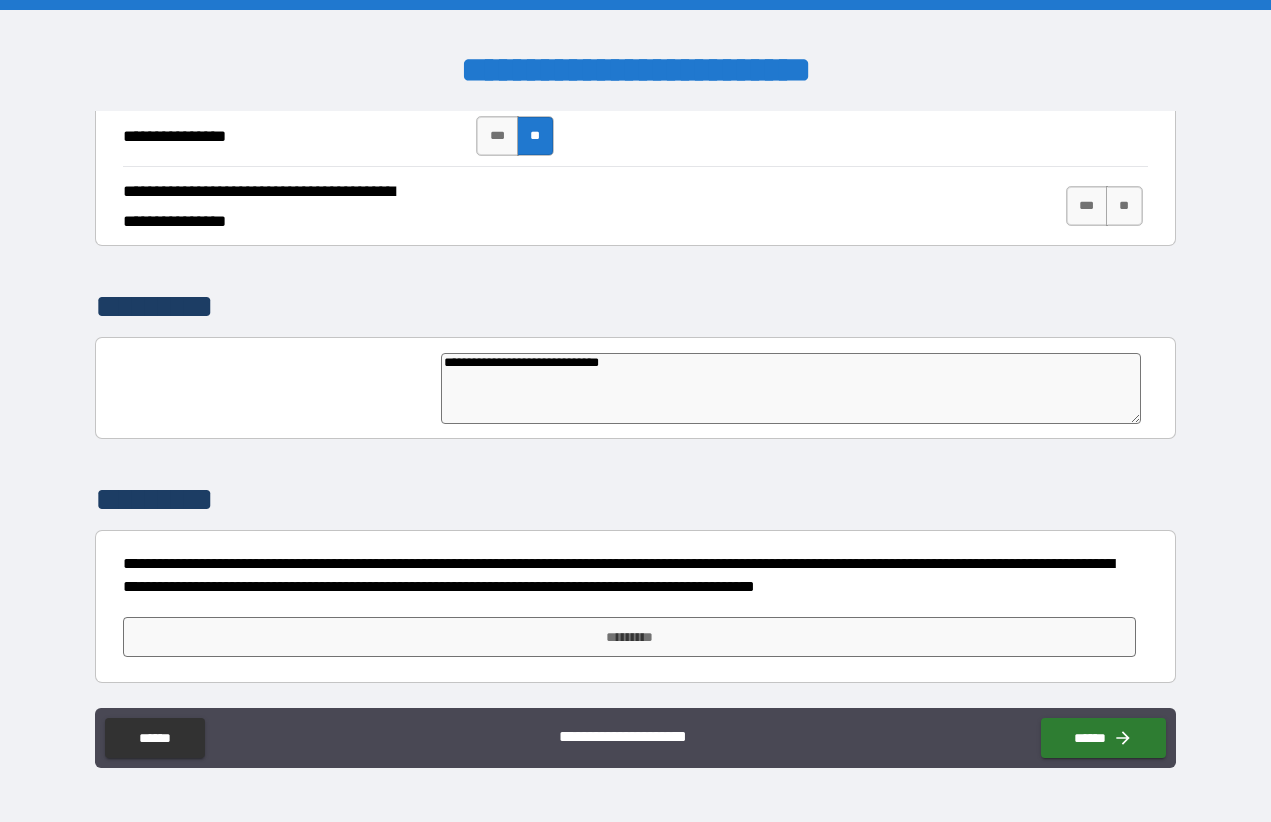type on "*" 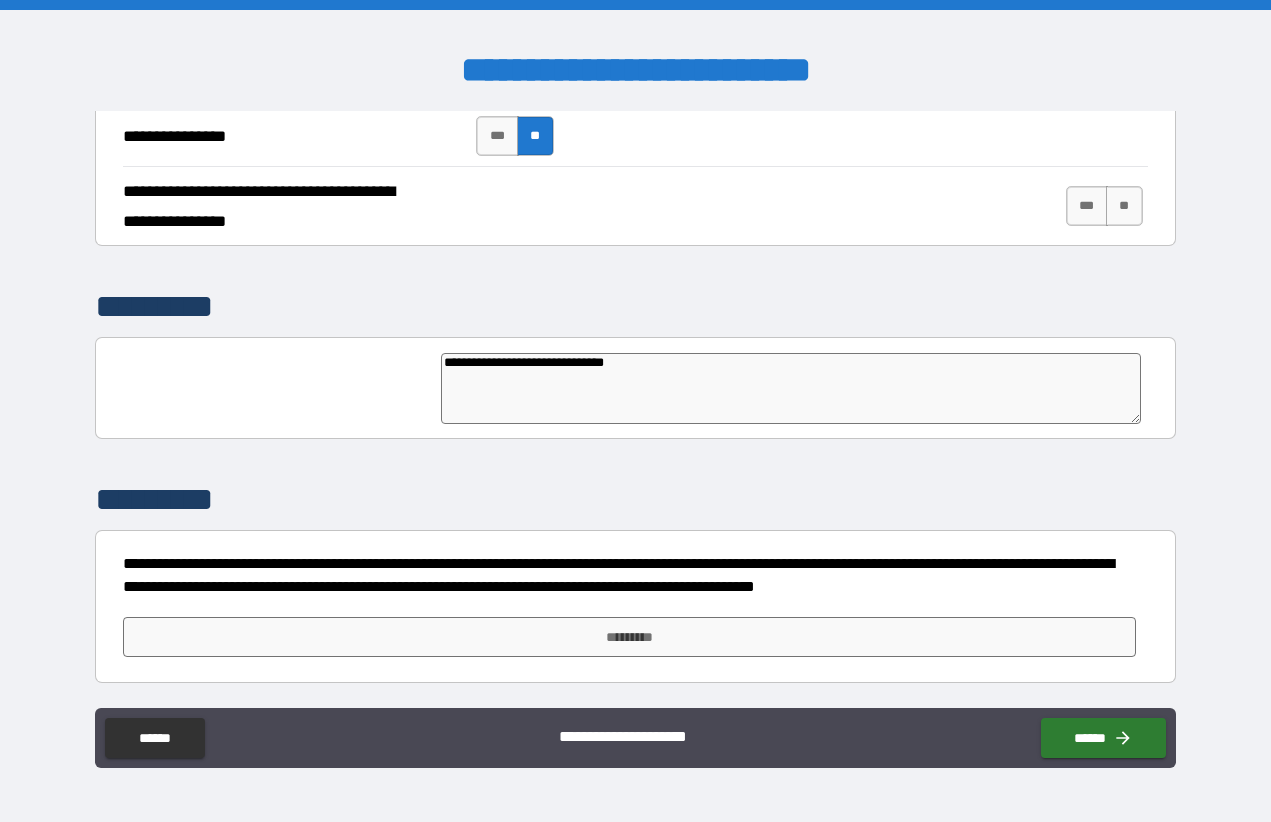 type on "*" 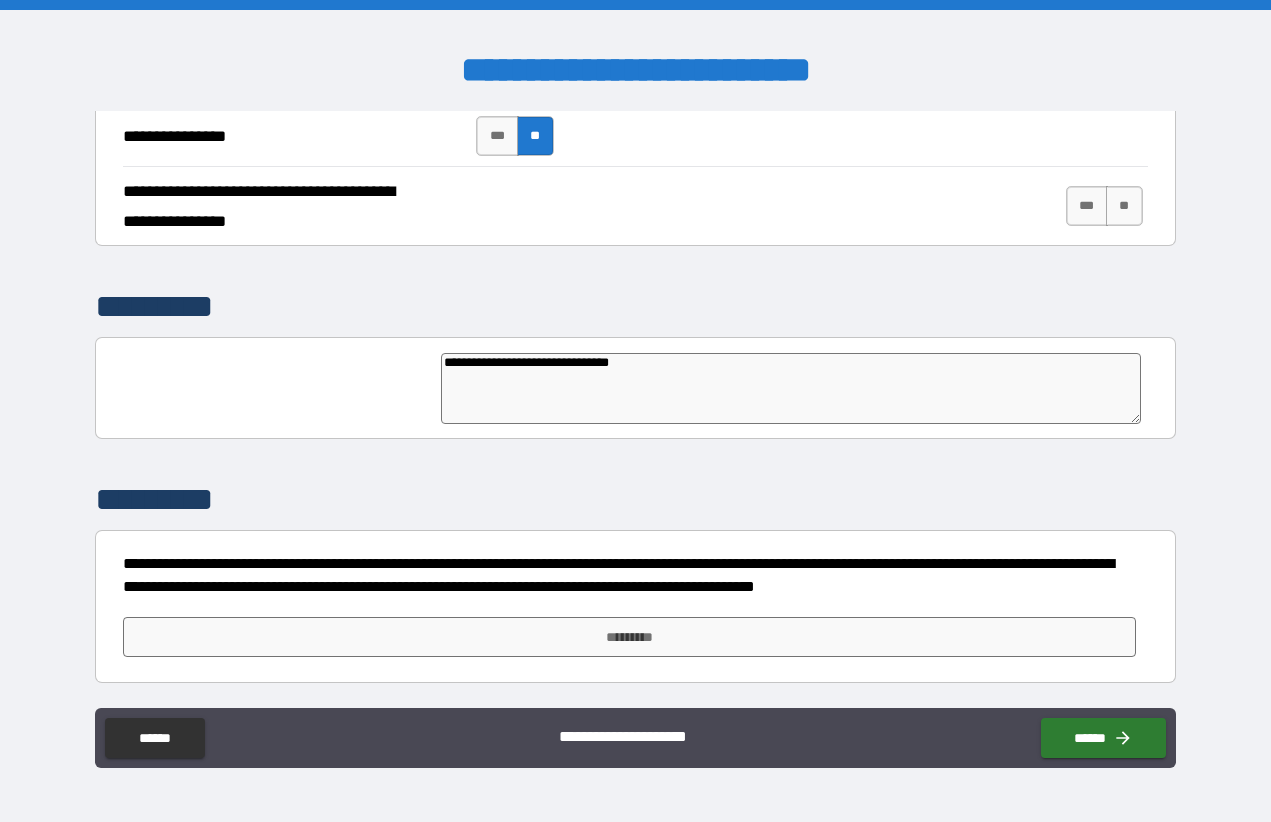 type on "*" 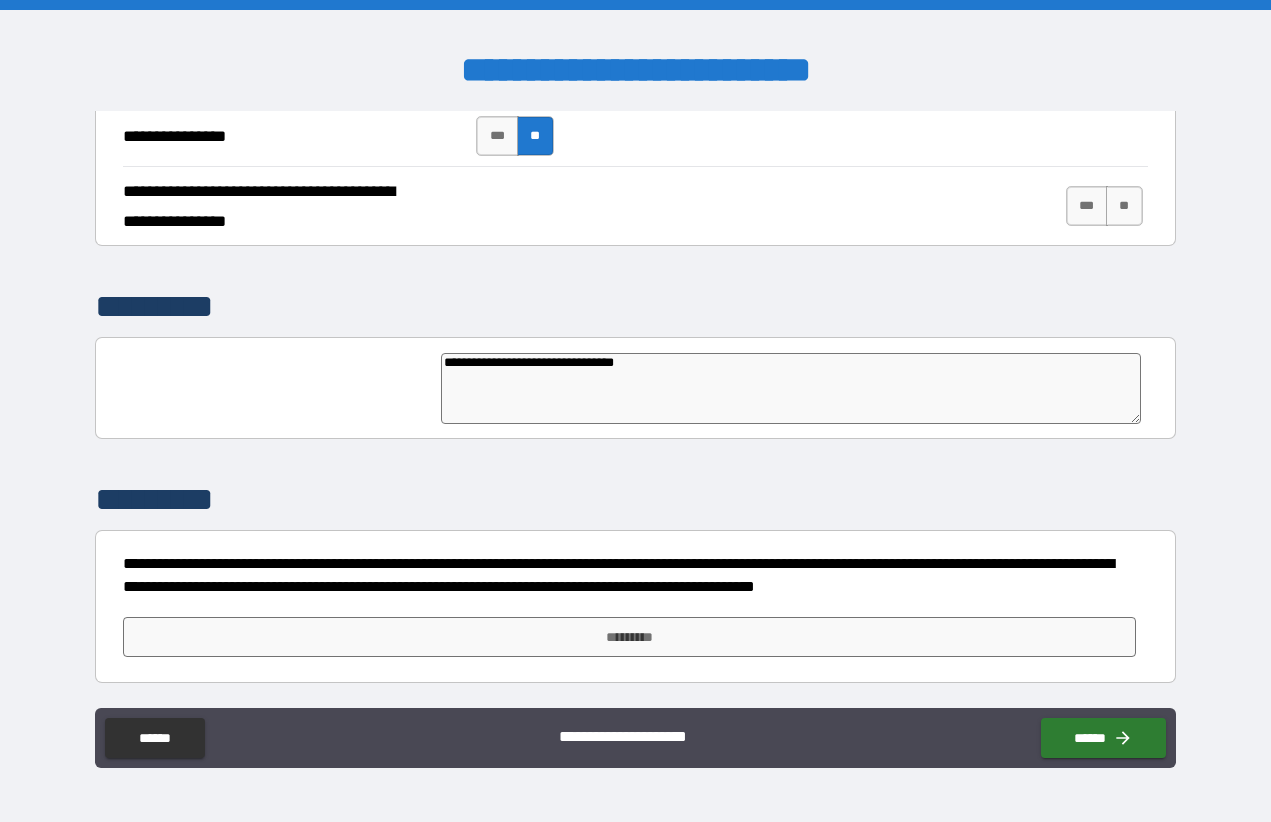 type on "*" 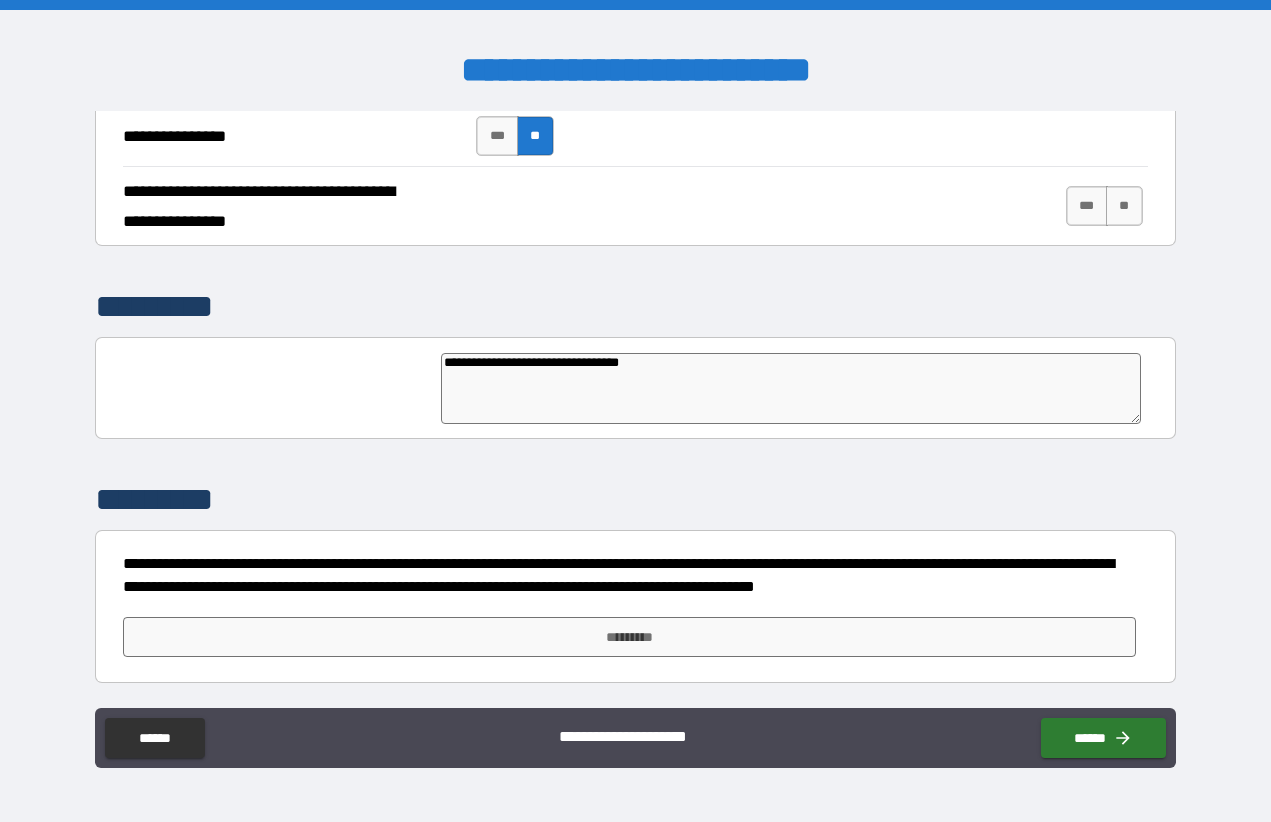 type on "*" 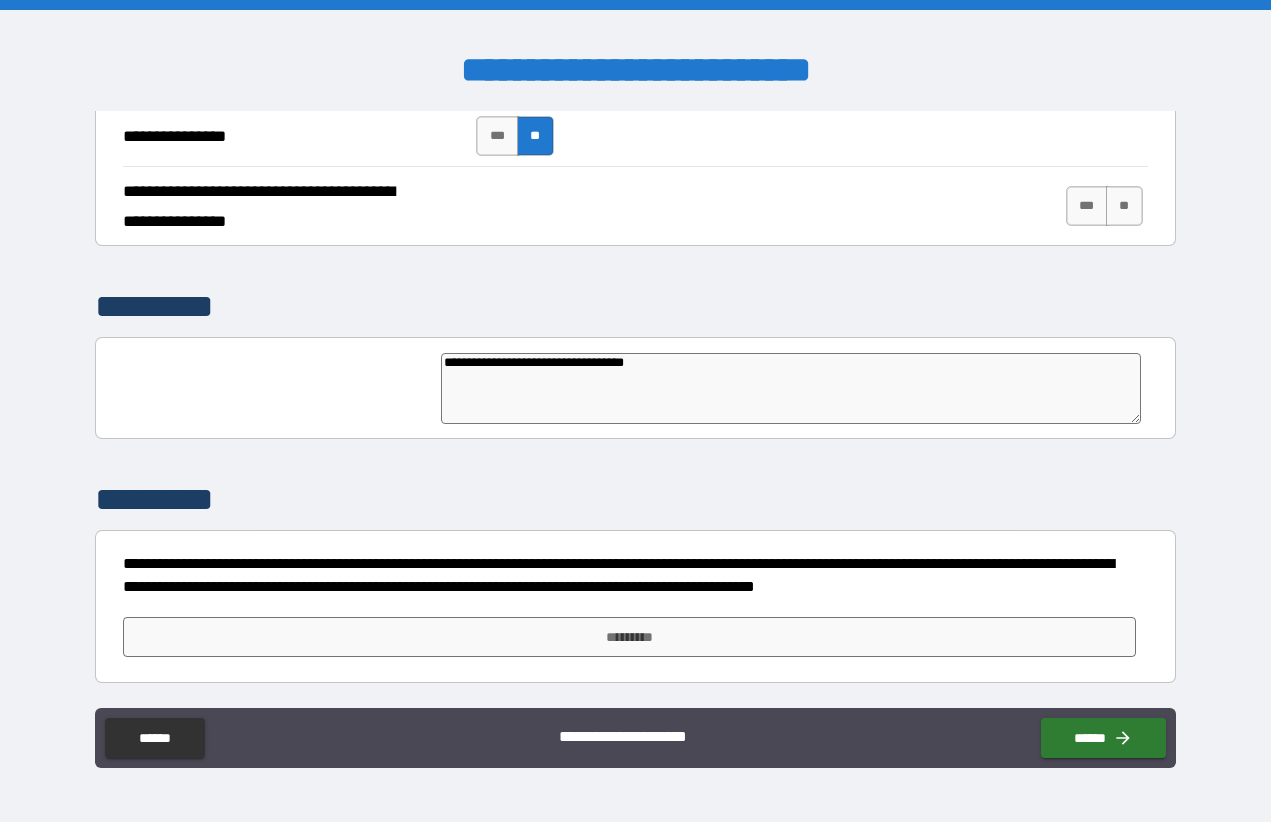 type on "*" 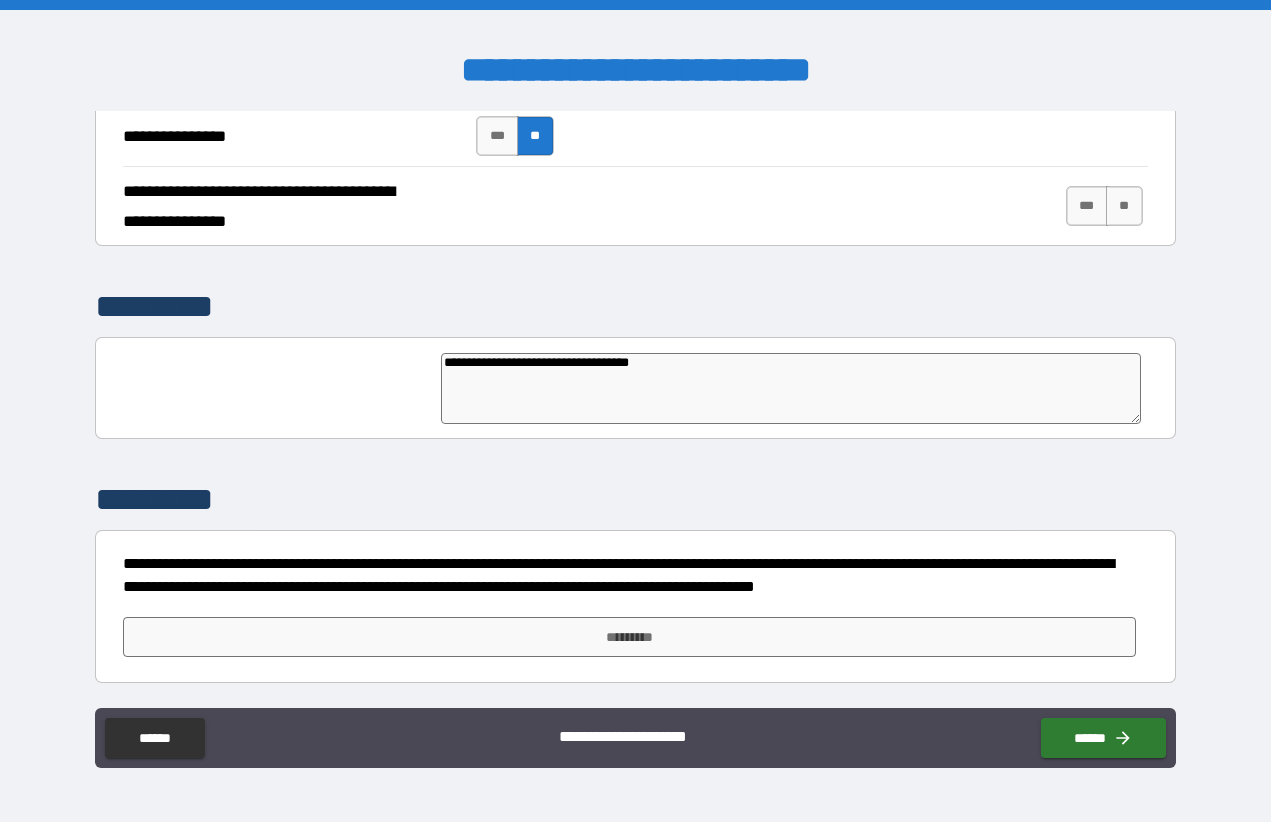 type on "*" 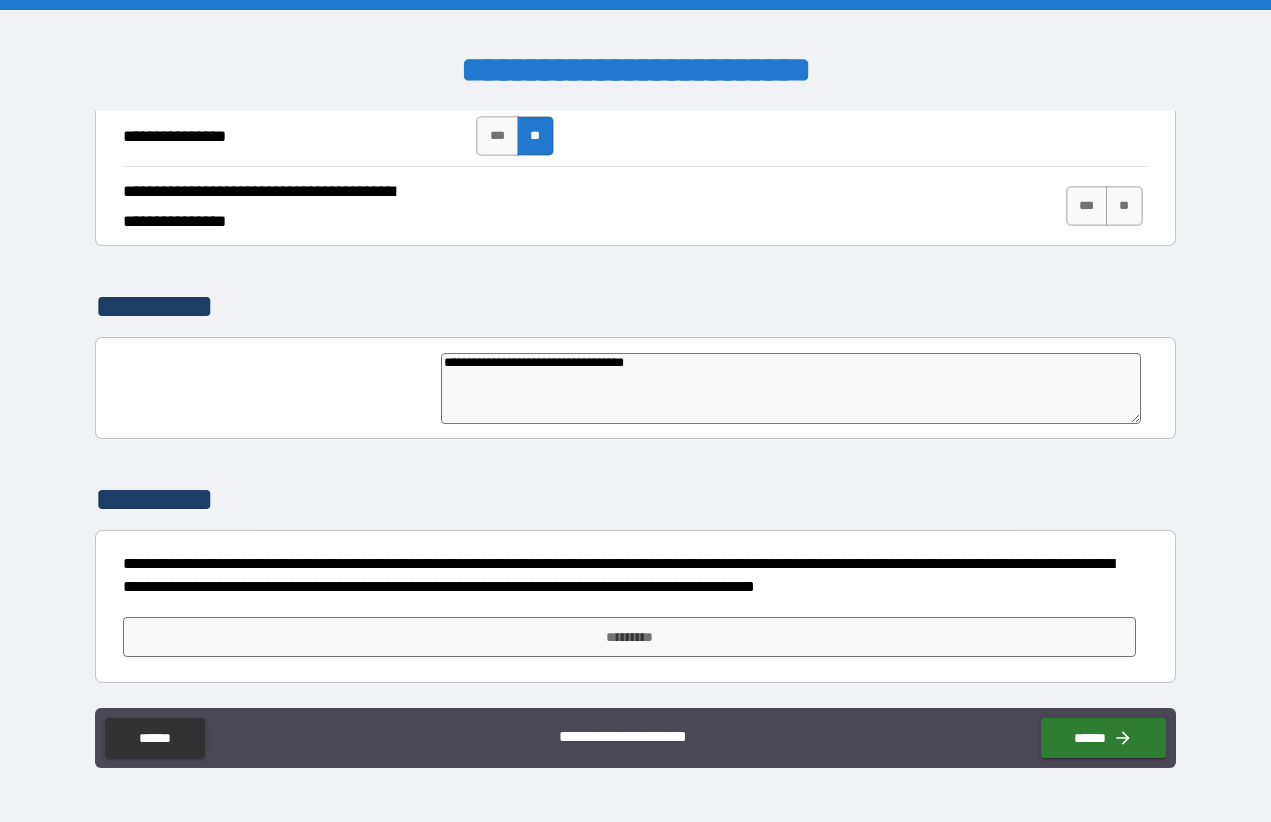 type on "*" 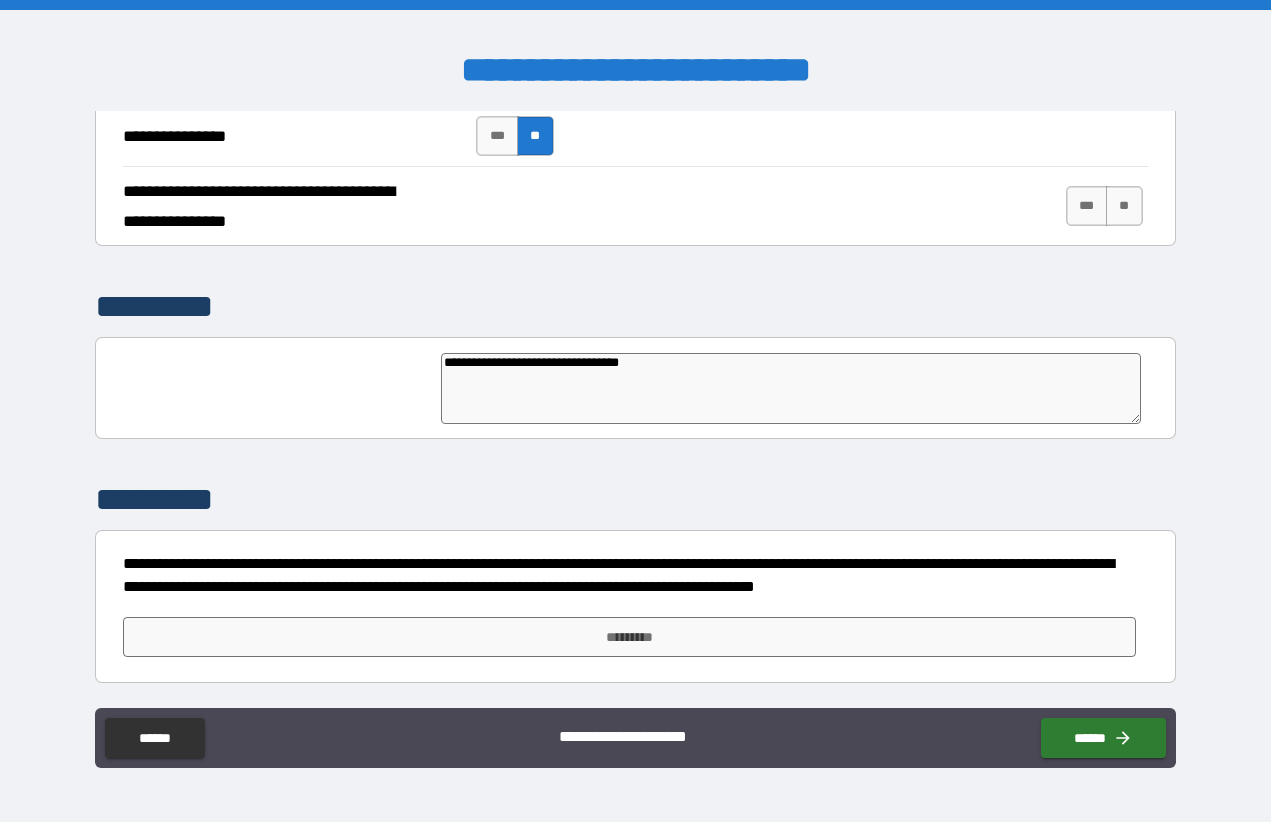 type on "**********" 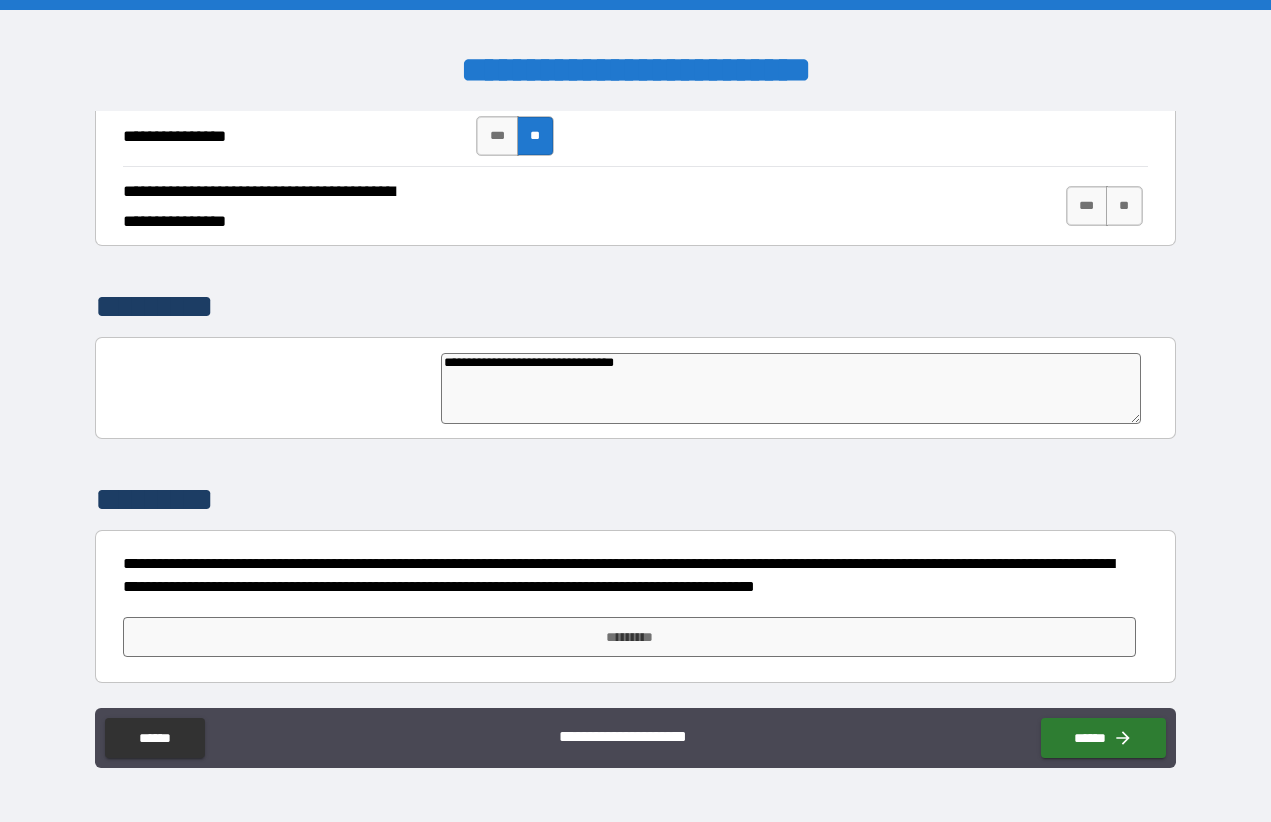 type on "*" 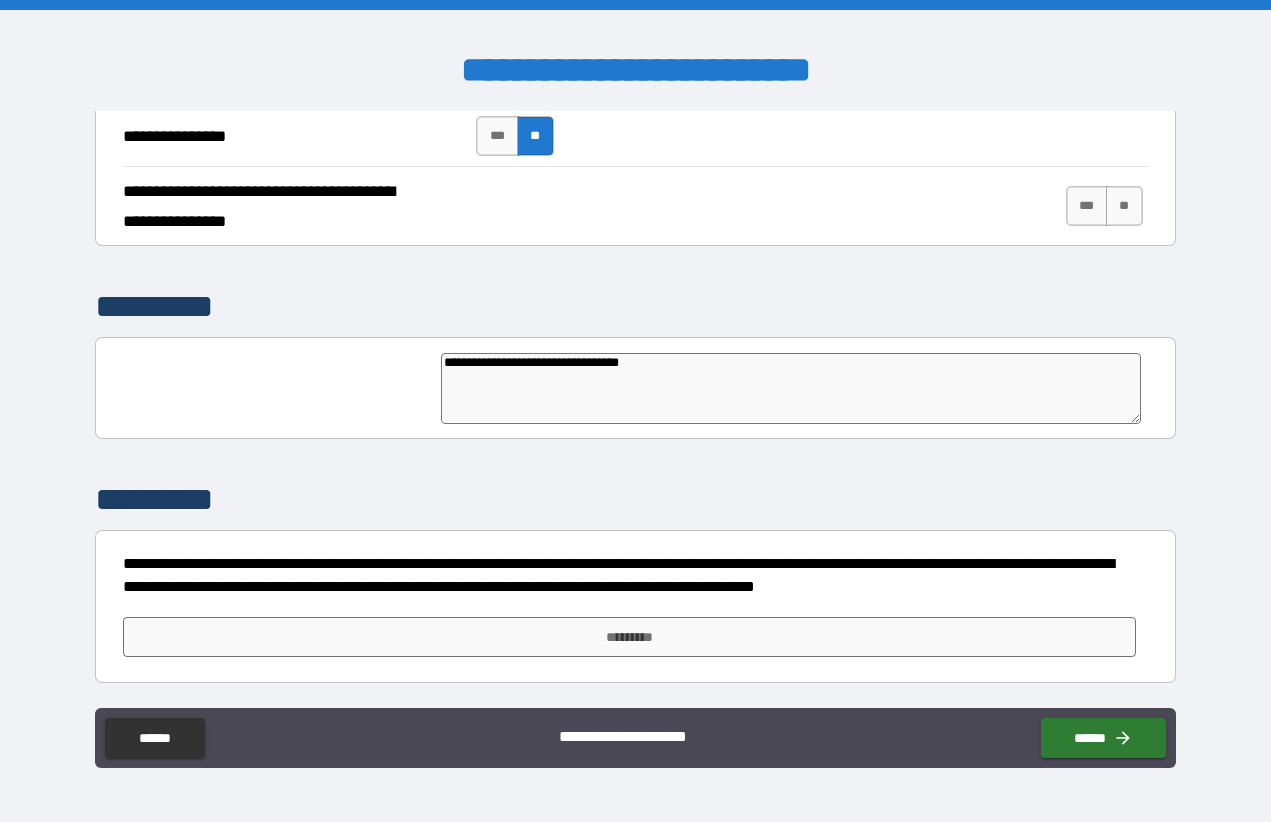 type on "*" 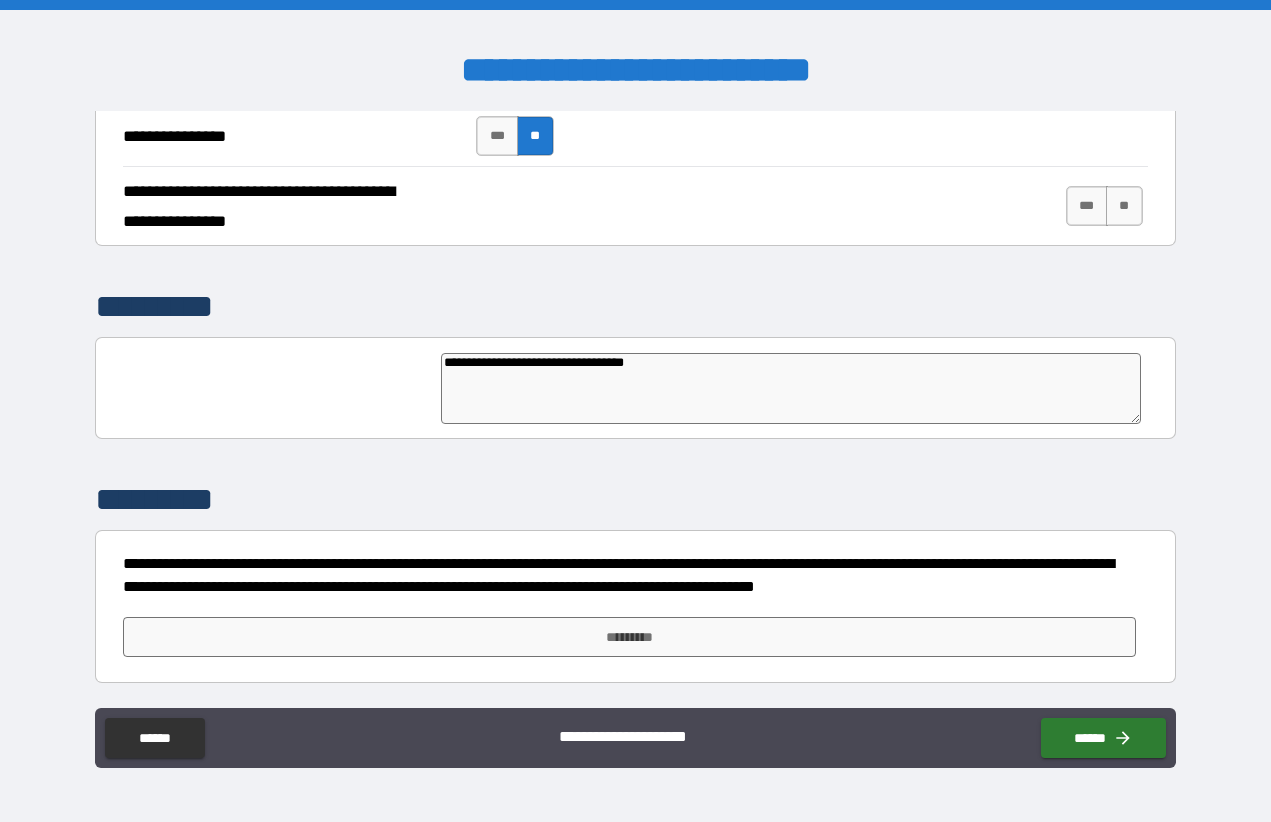type on "**********" 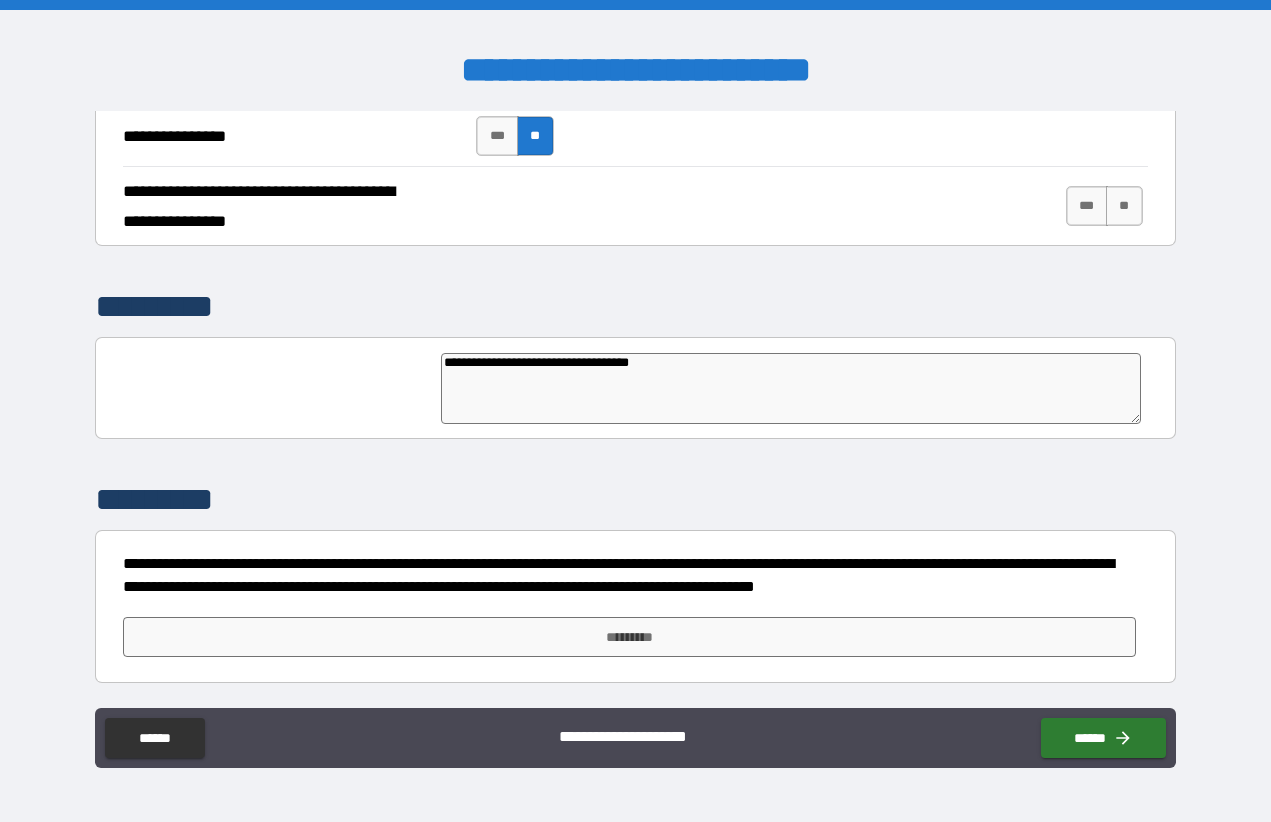 type on "**********" 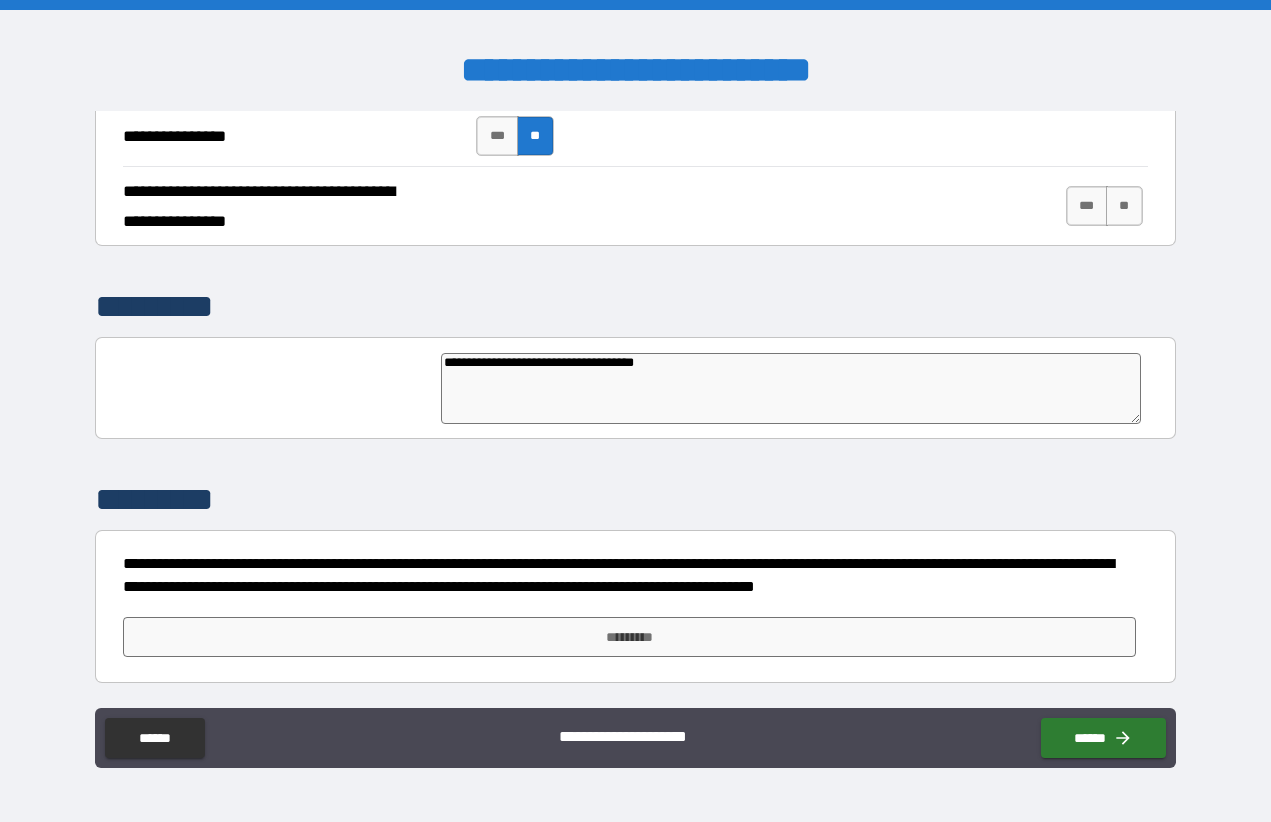 type on "*" 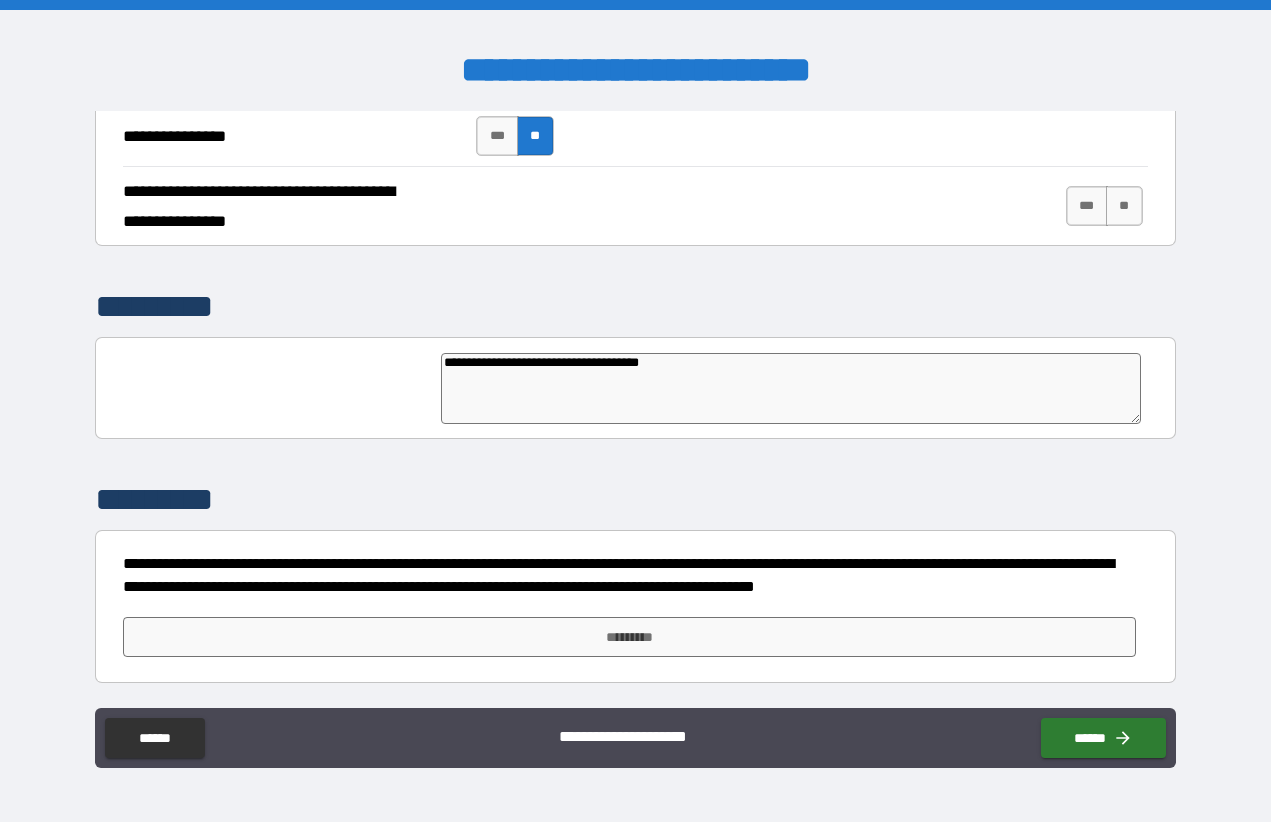 type on "*" 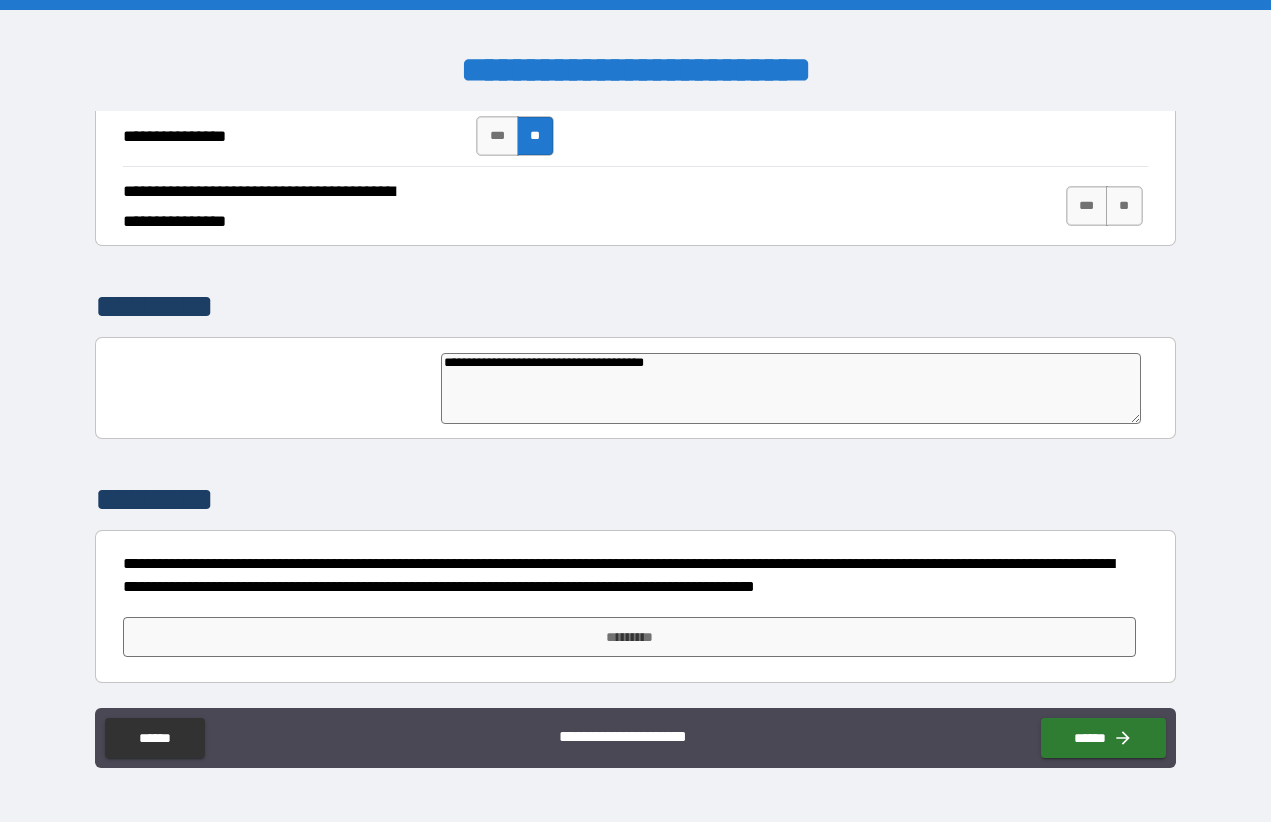 type on "*" 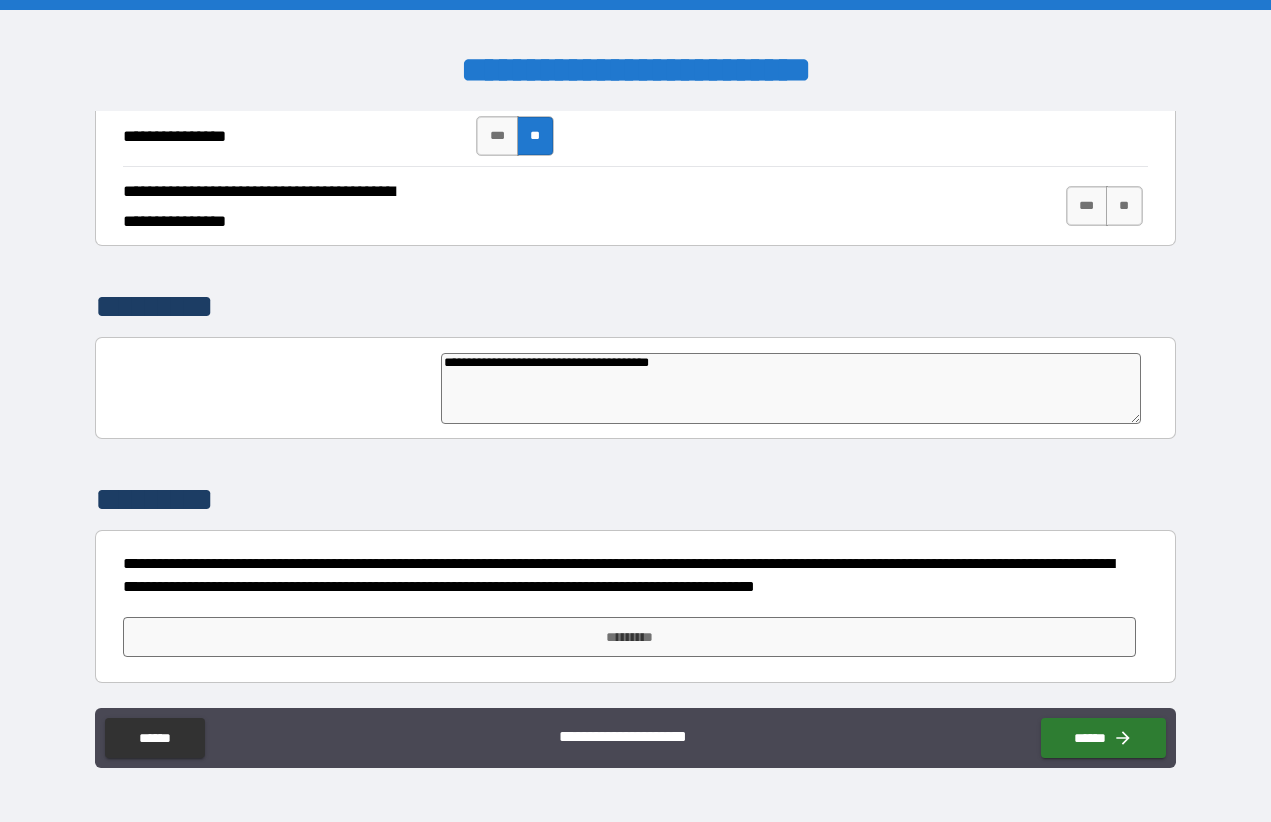 type on "*" 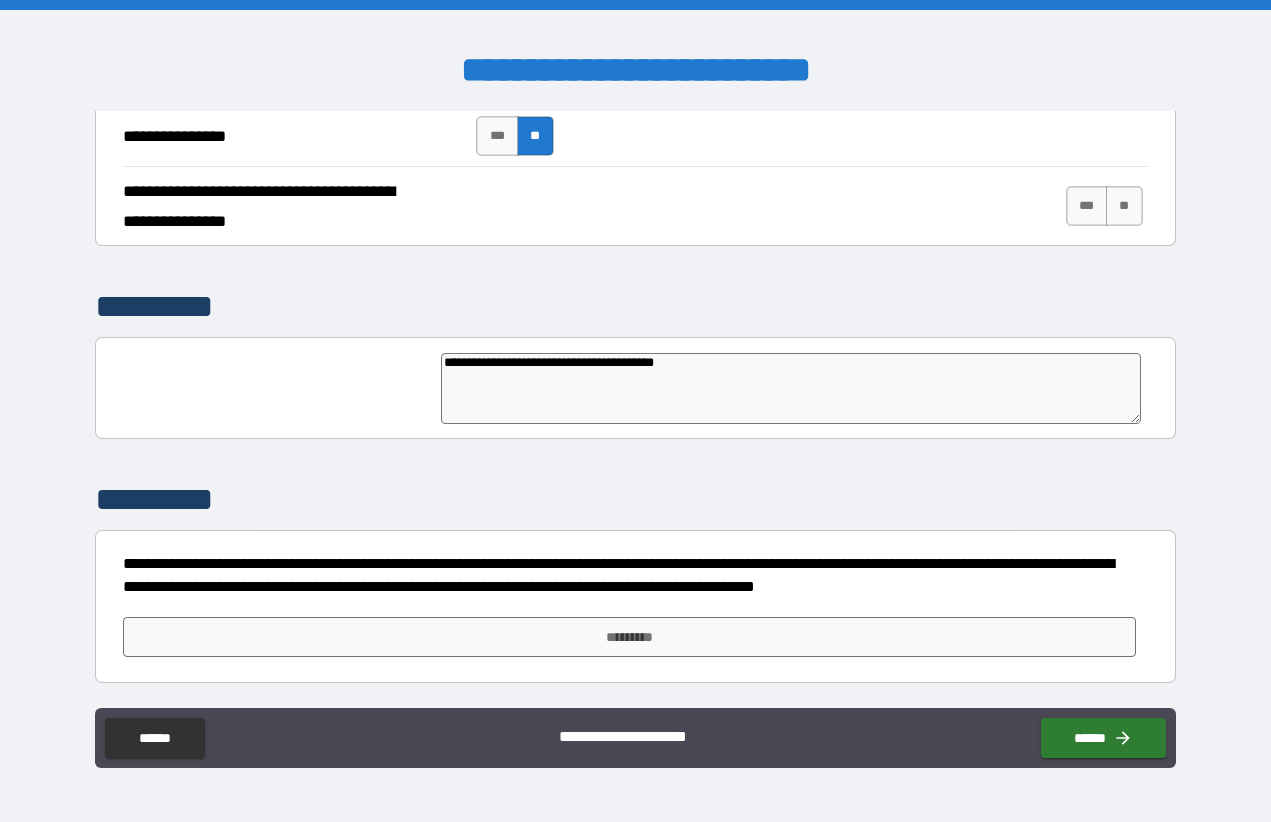 type on "*" 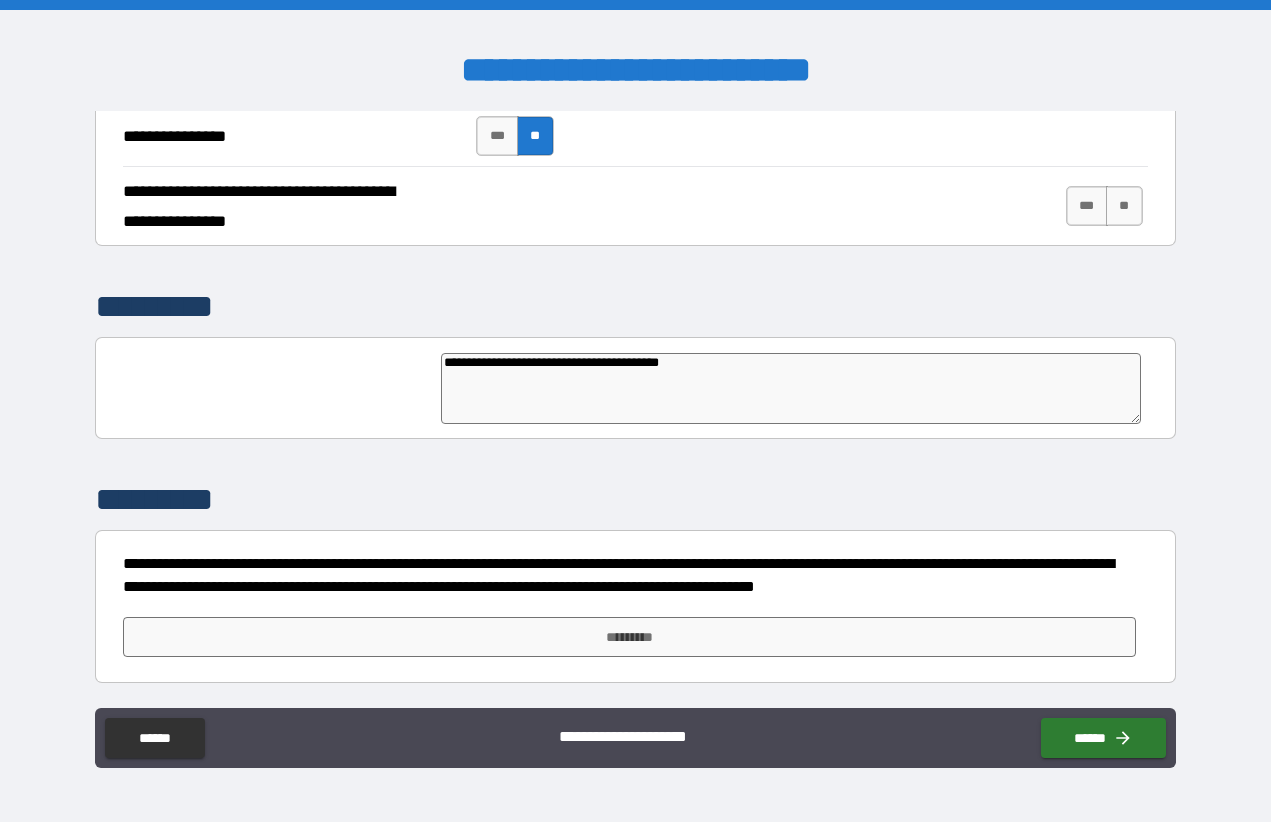 type on "*" 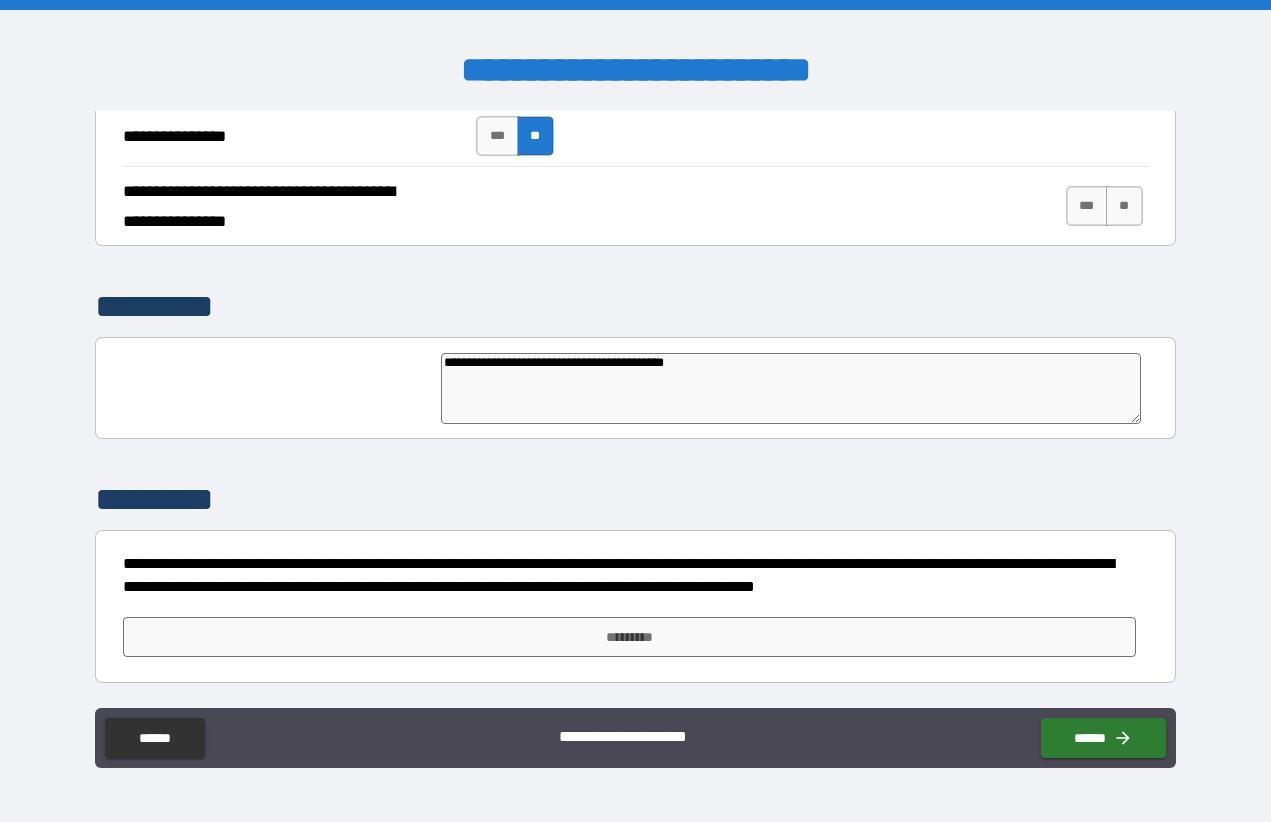 type on "*" 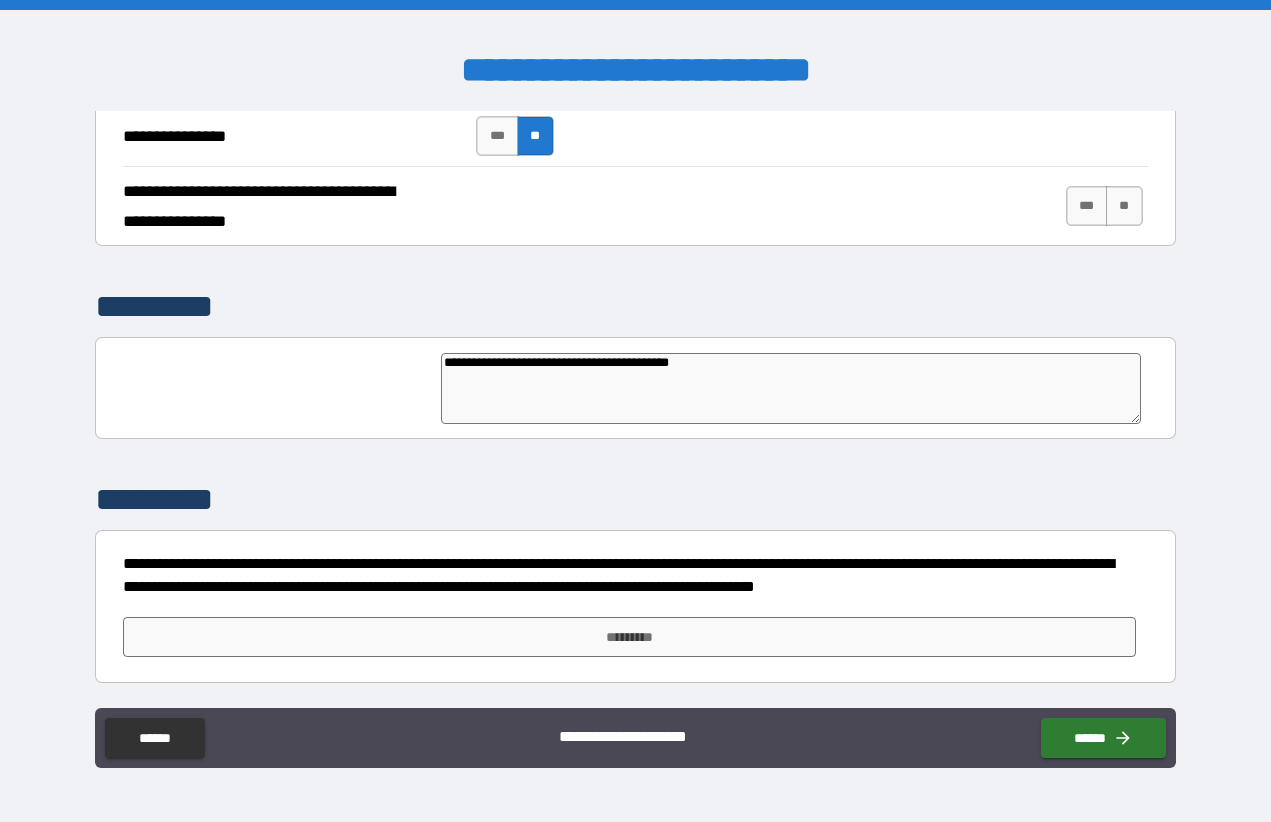 type on "*" 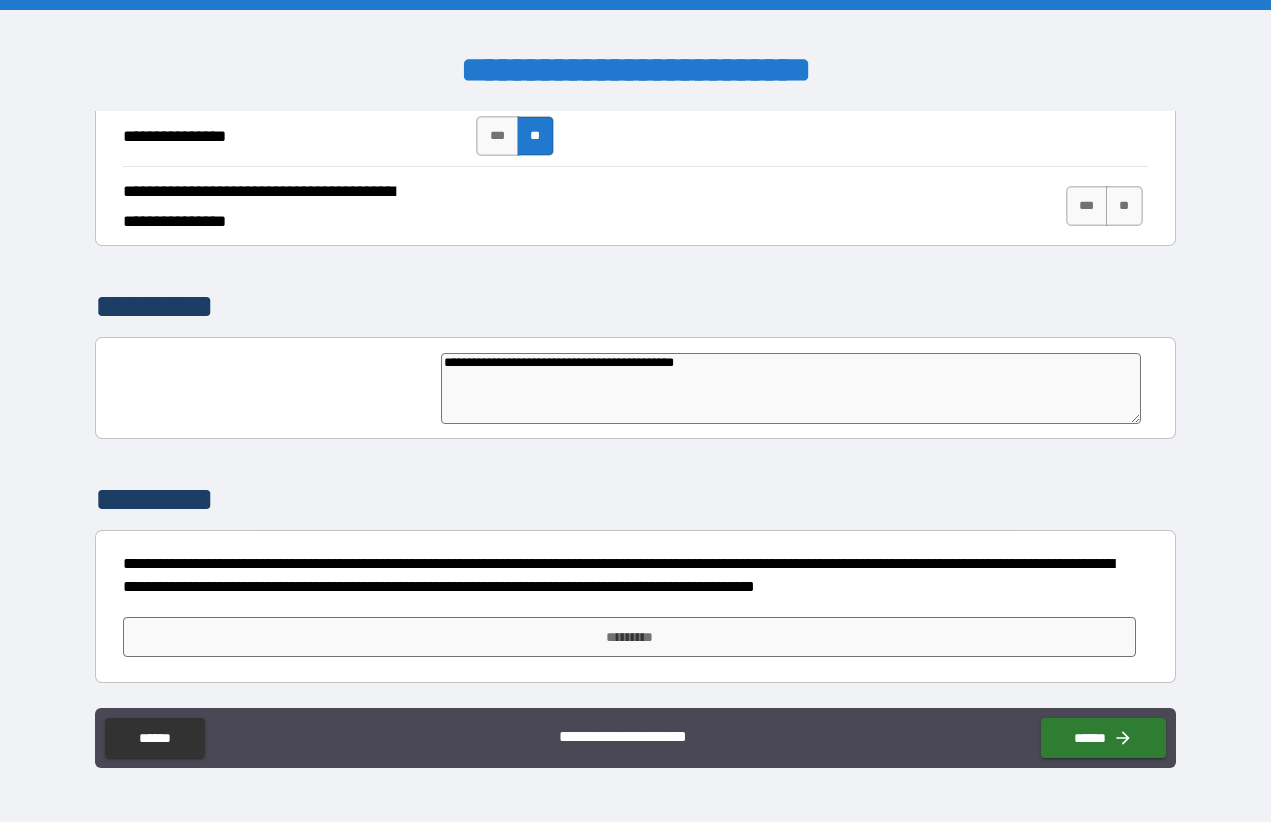 type on "*" 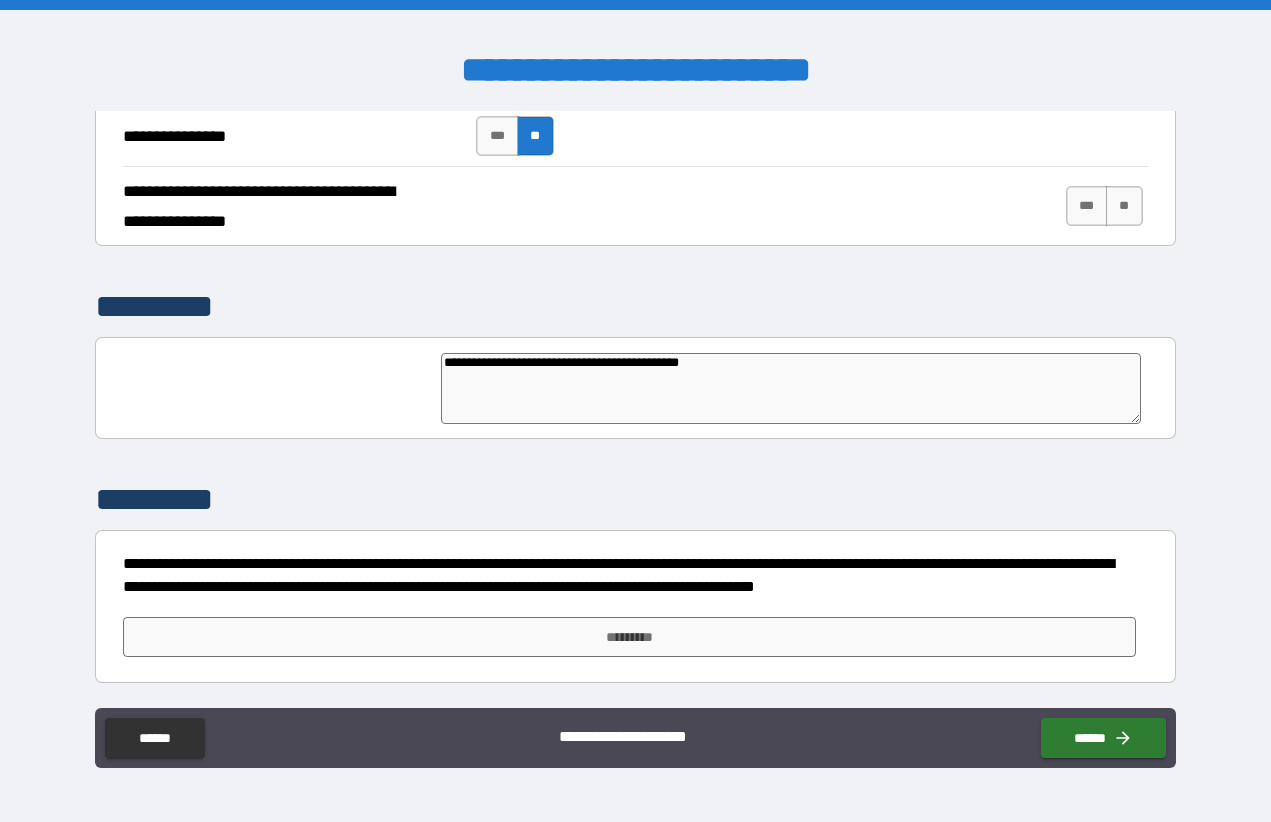 type on "**********" 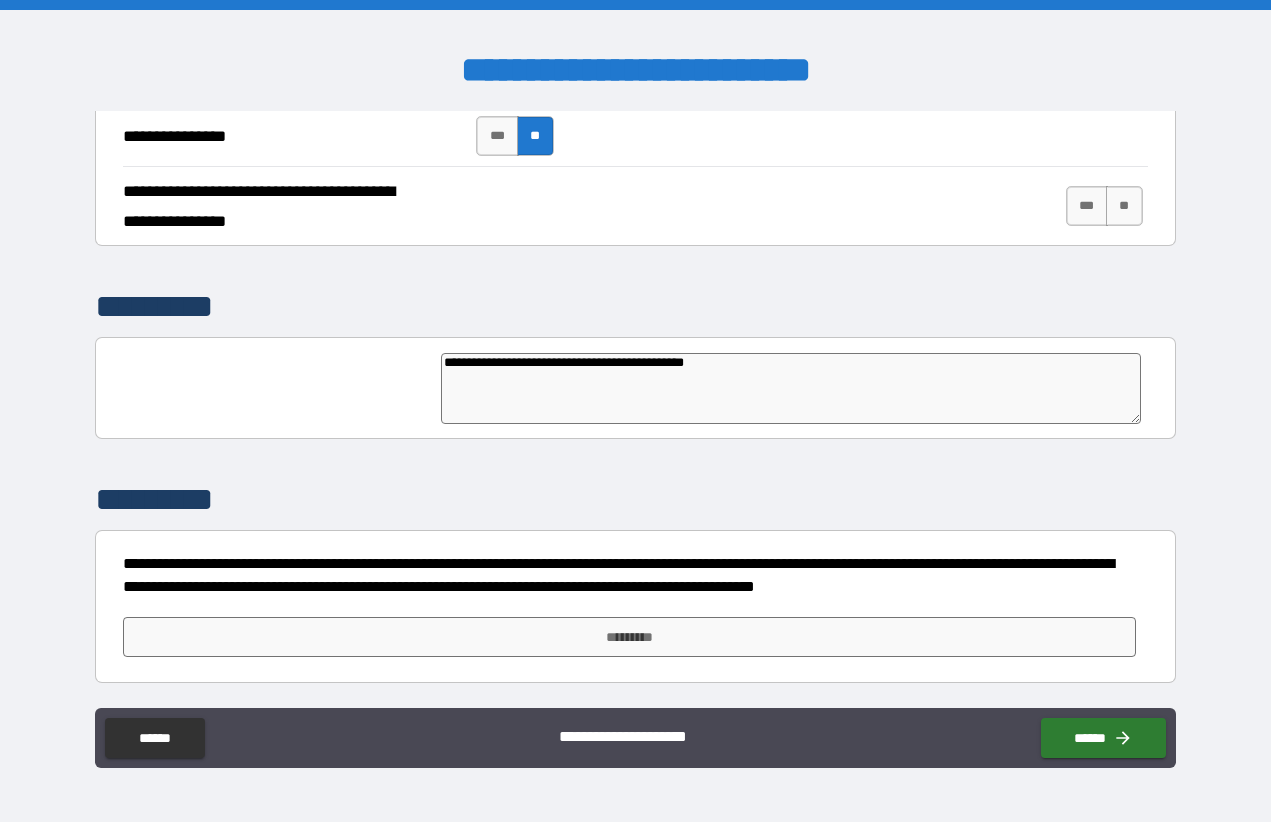 type on "*" 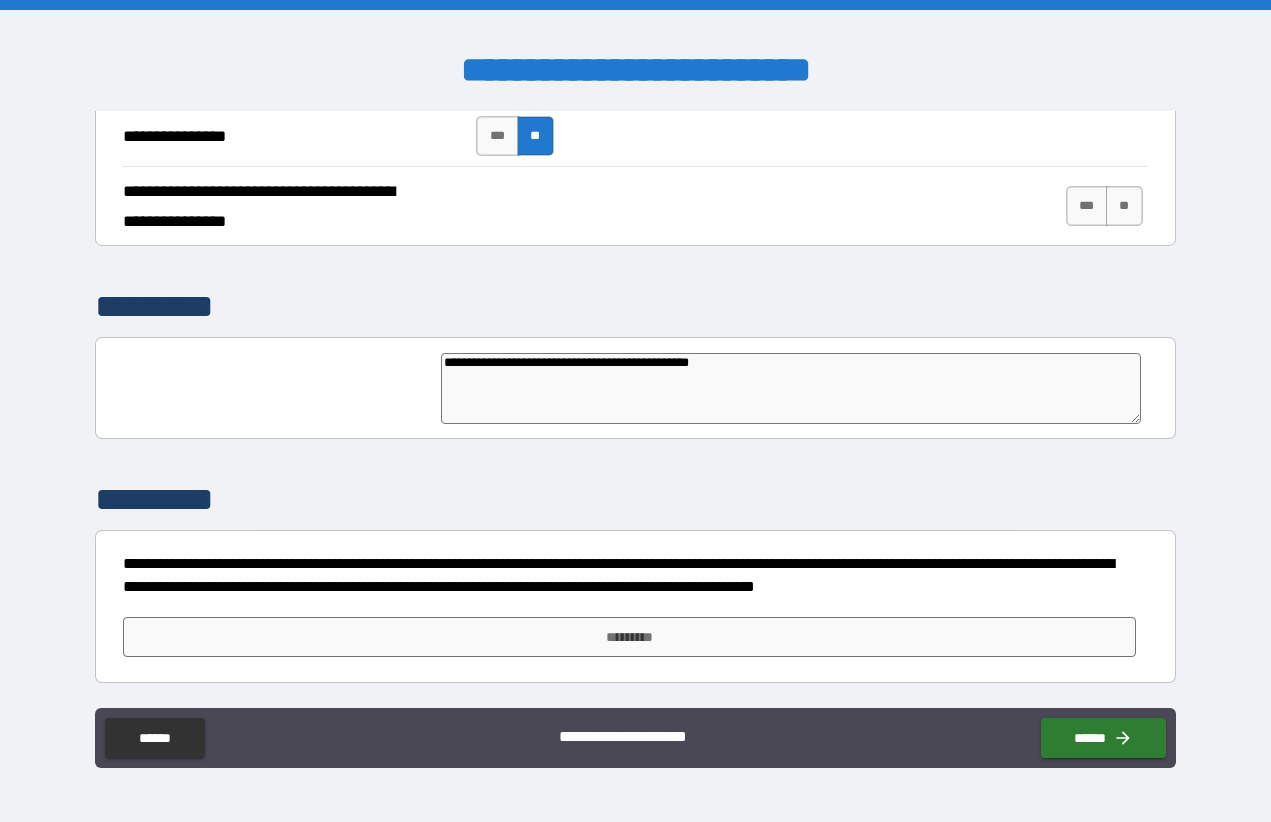 type on "*" 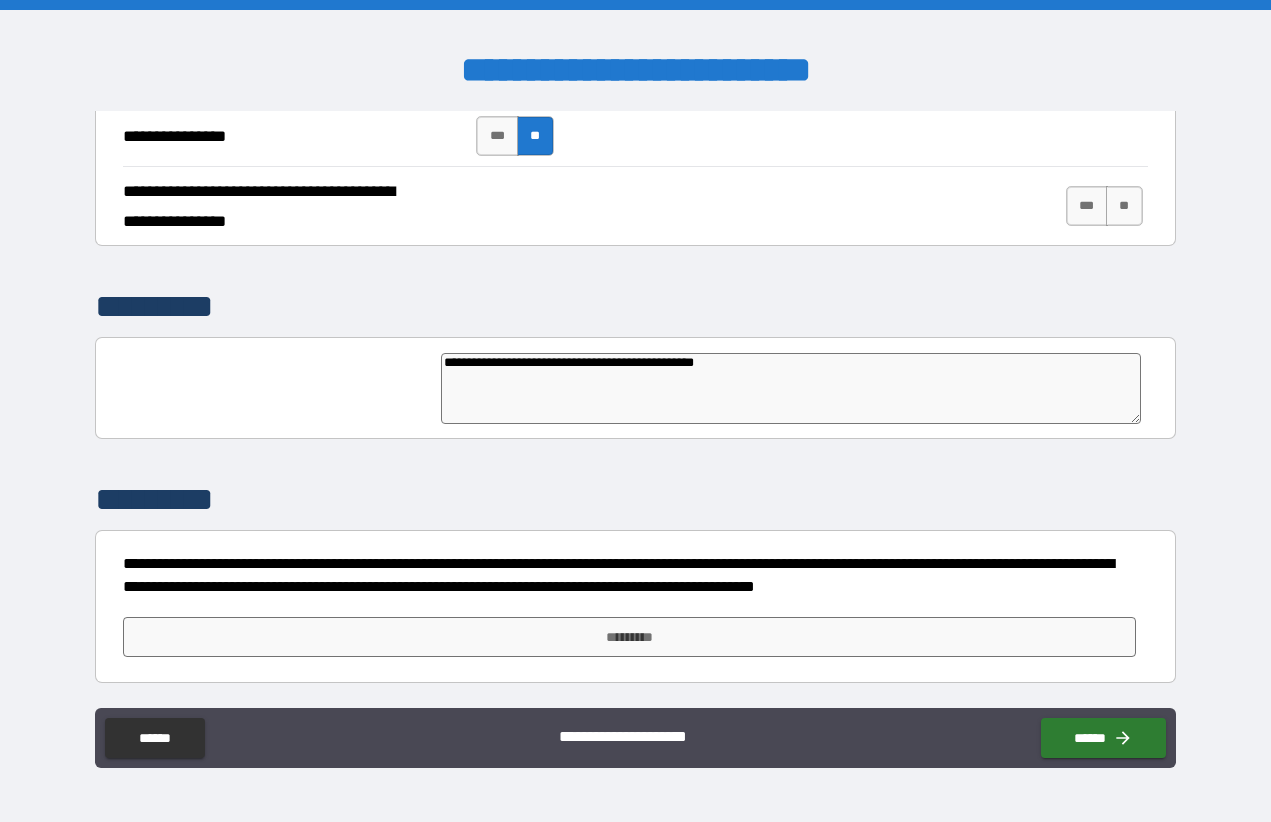 type on "*" 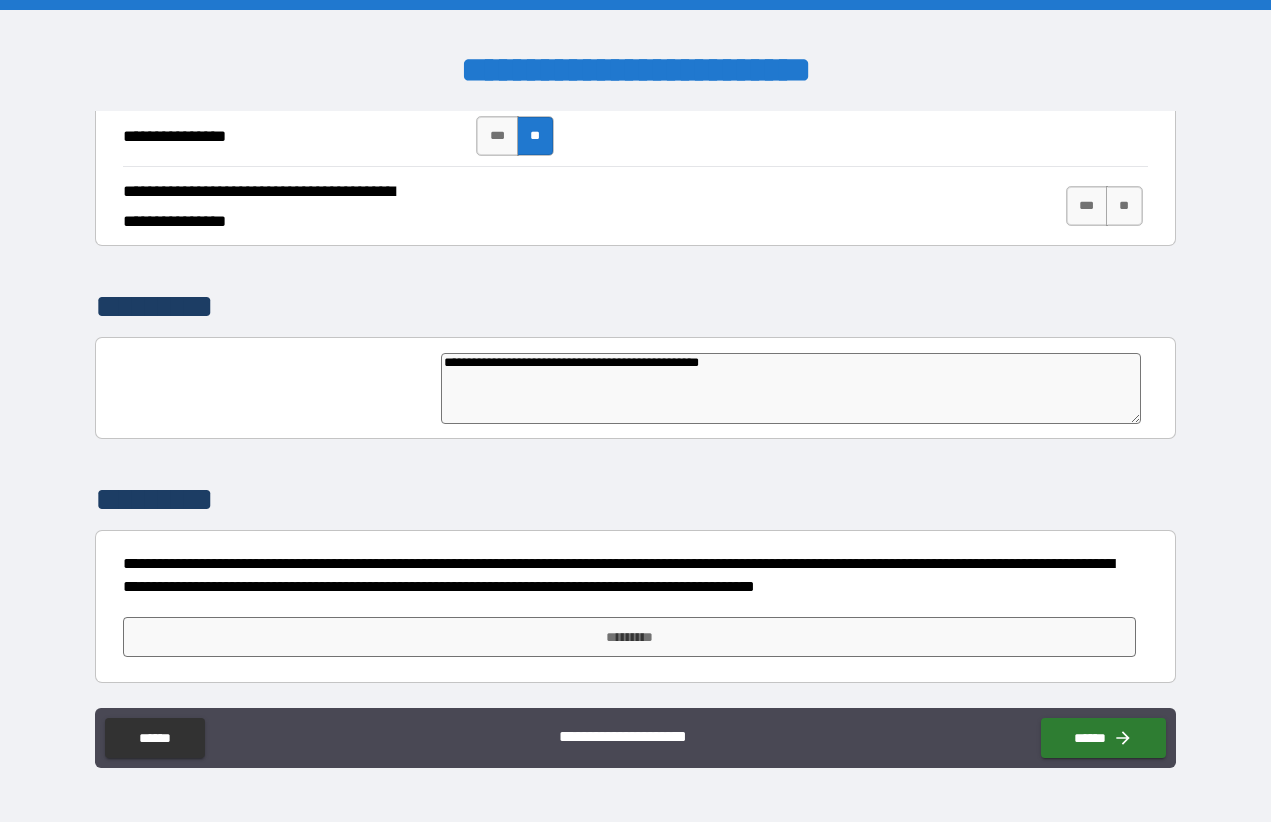 type on "**********" 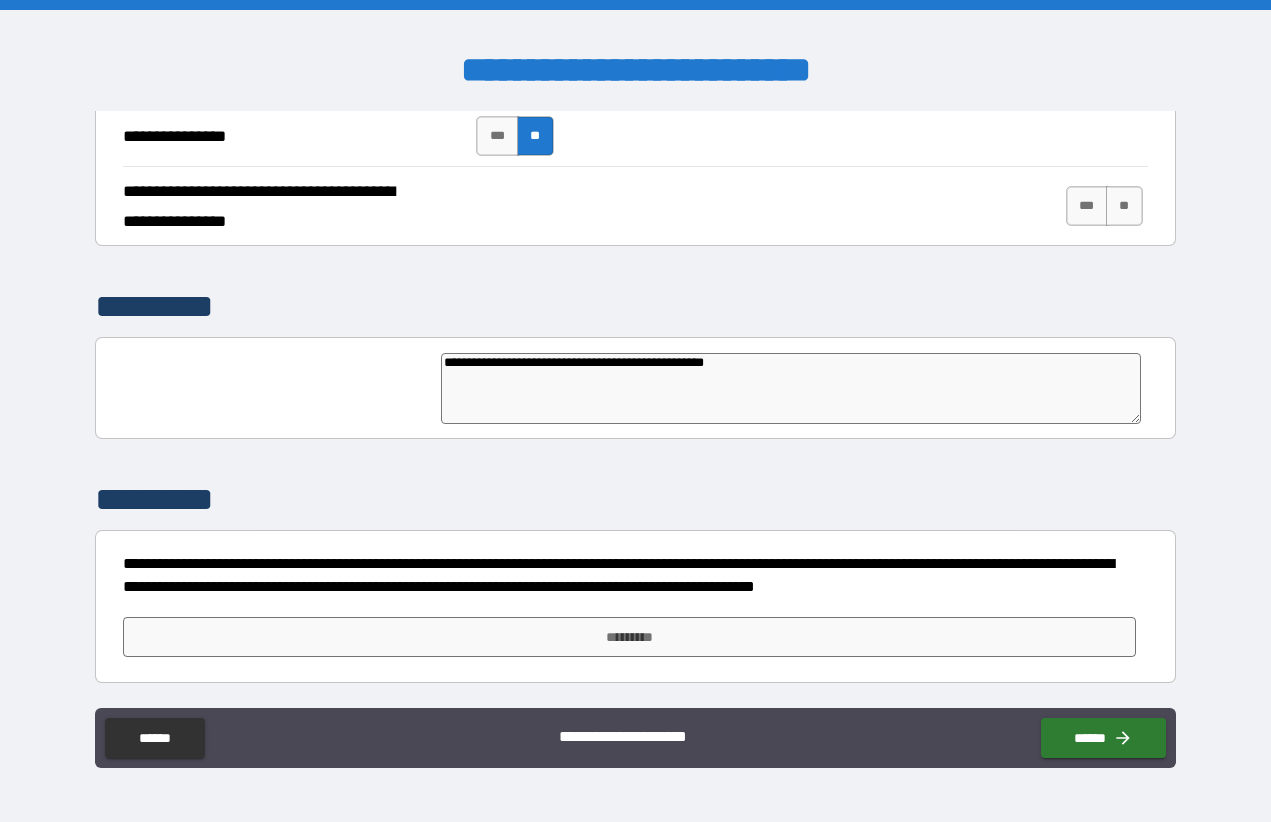 type on "*" 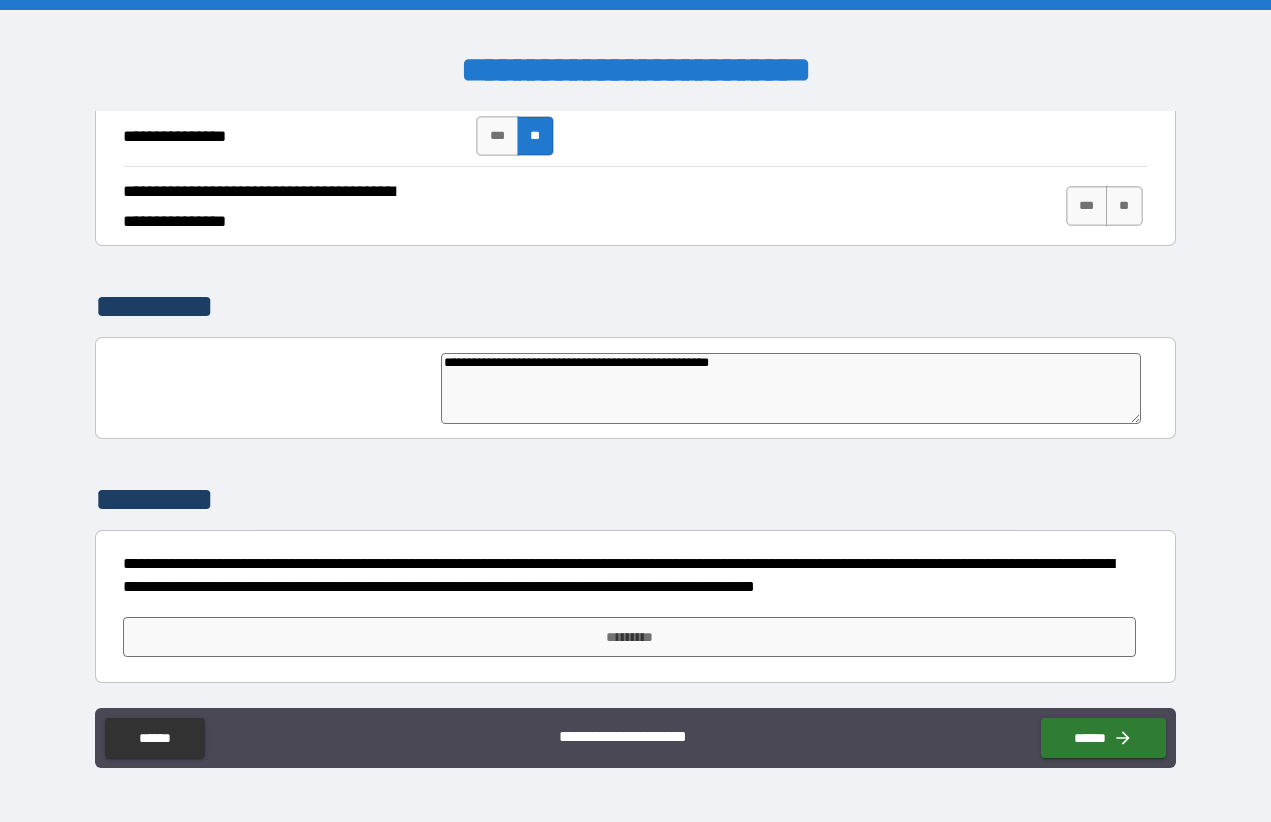 type on "*" 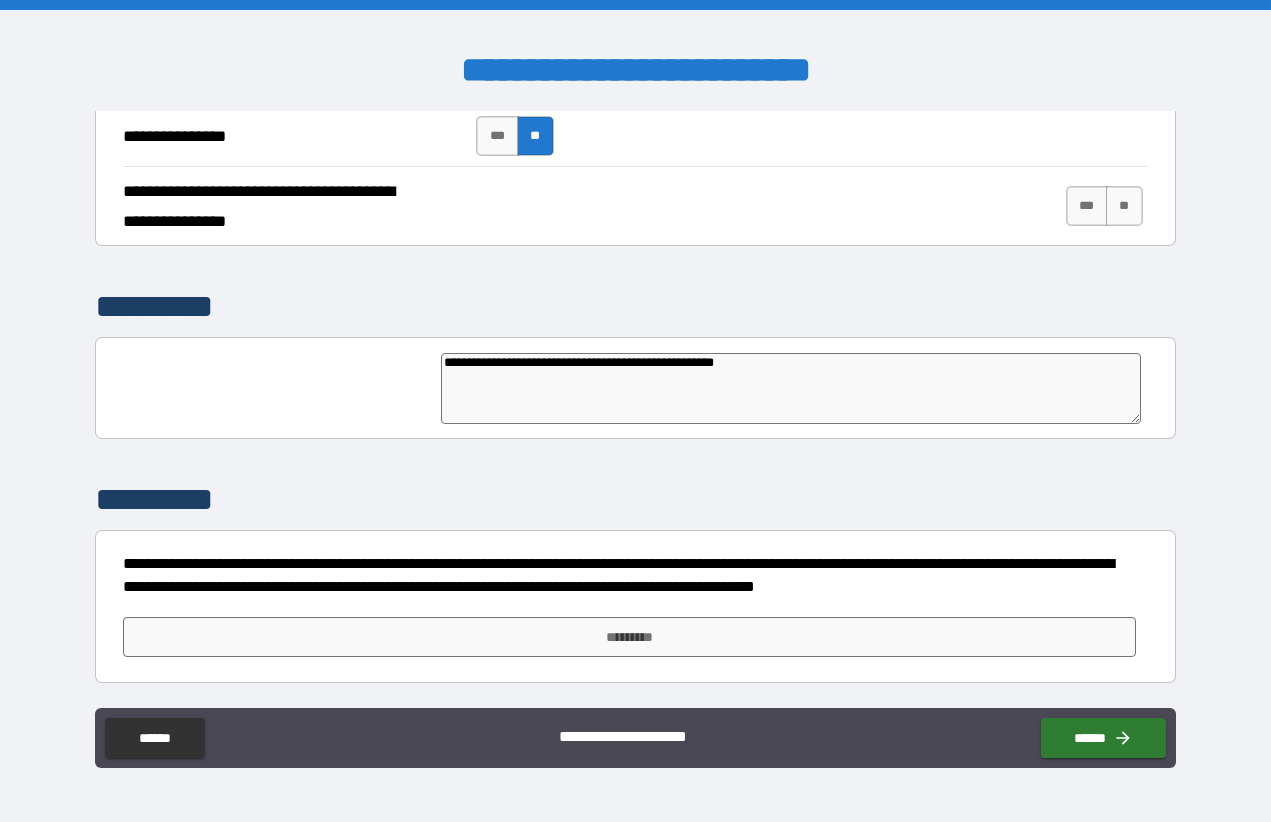 type on "**********" 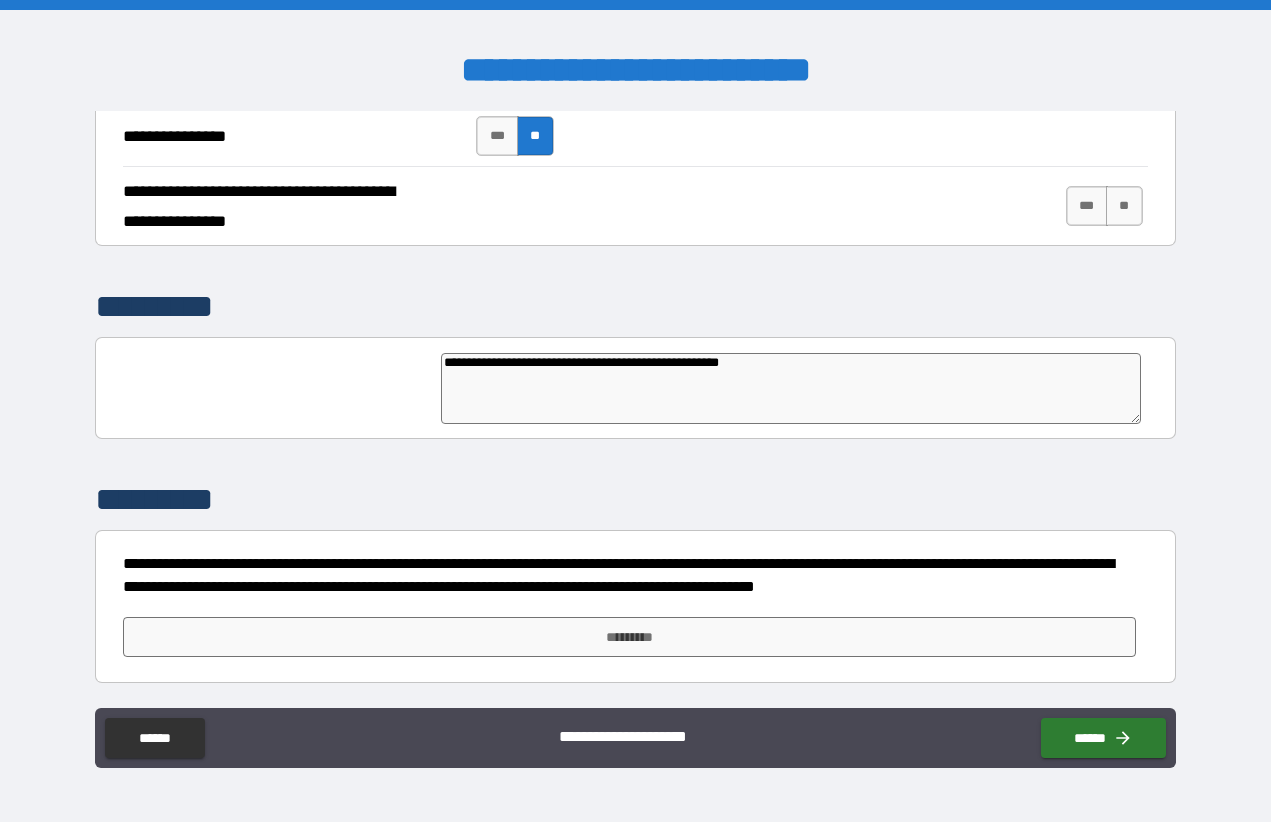 type on "*" 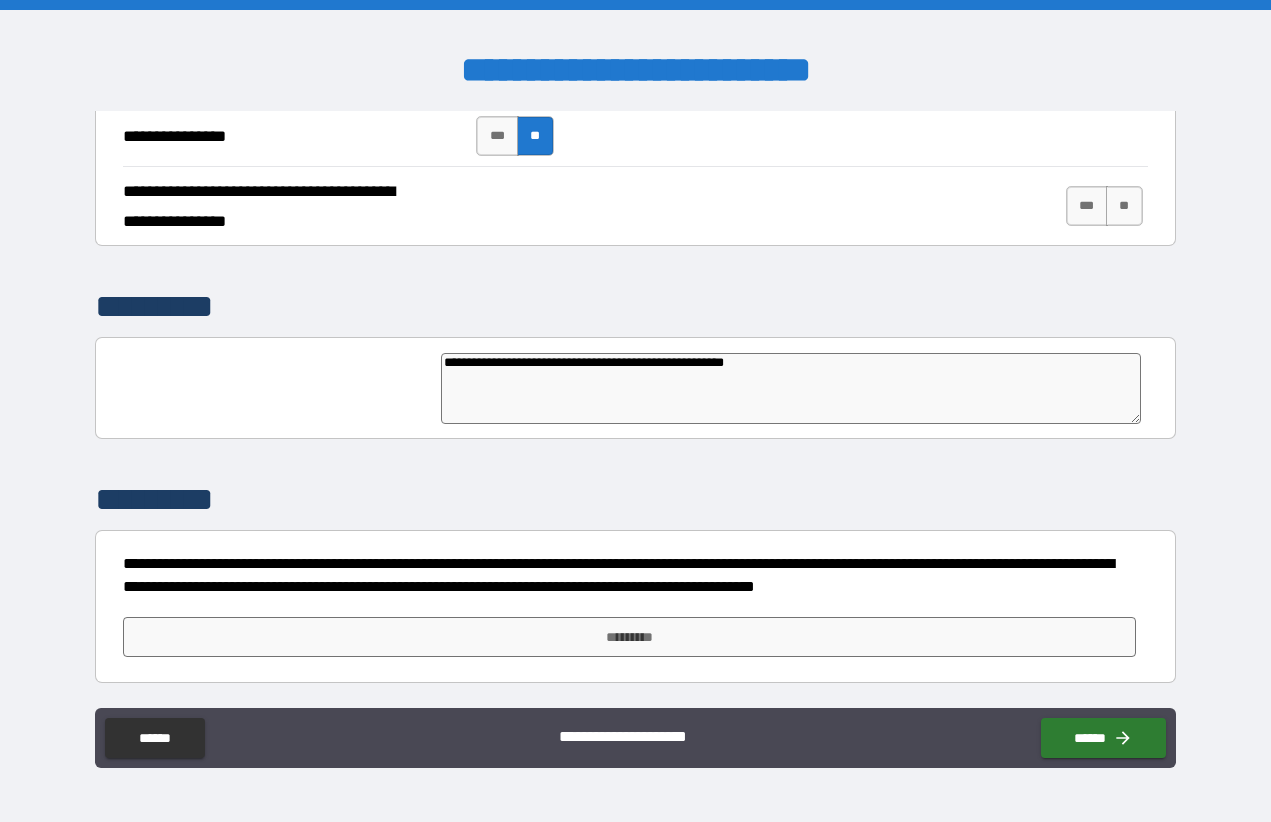 type on "**********" 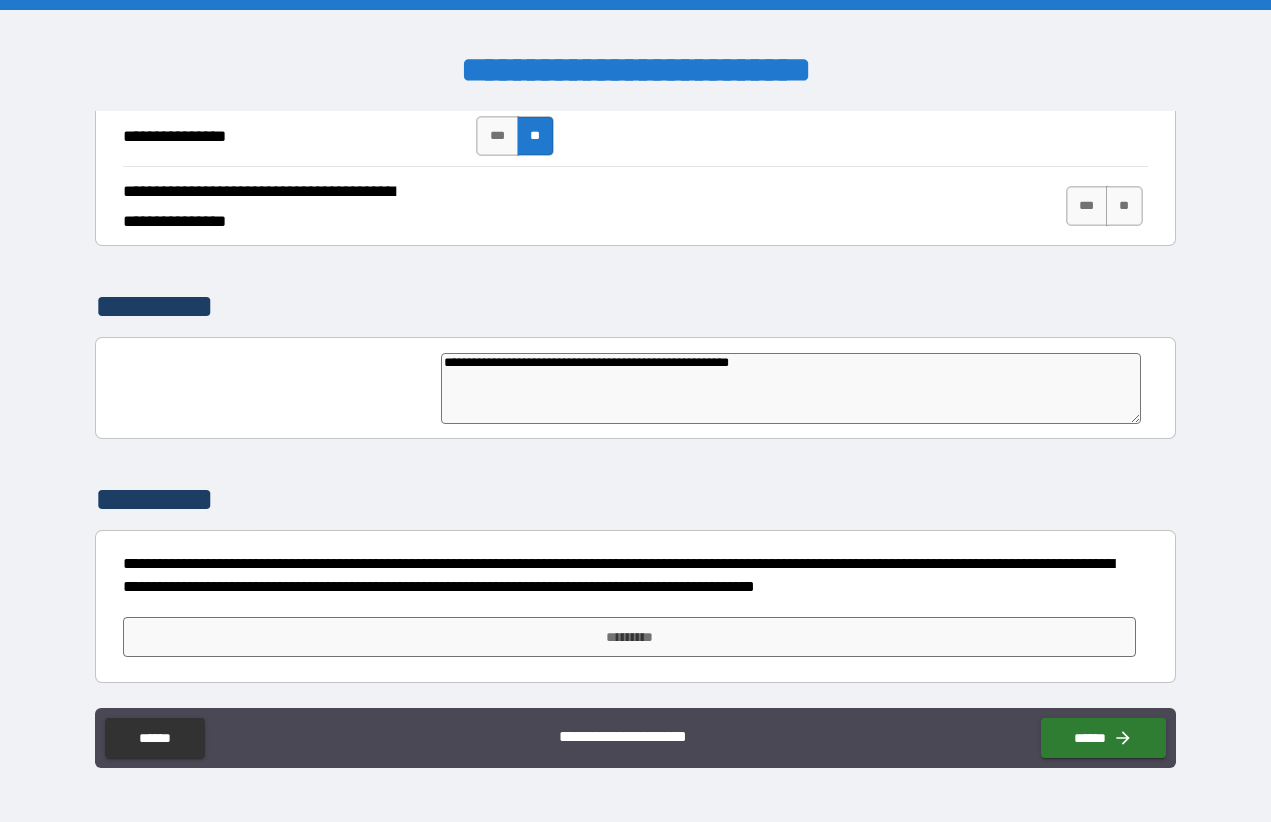 type on "*" 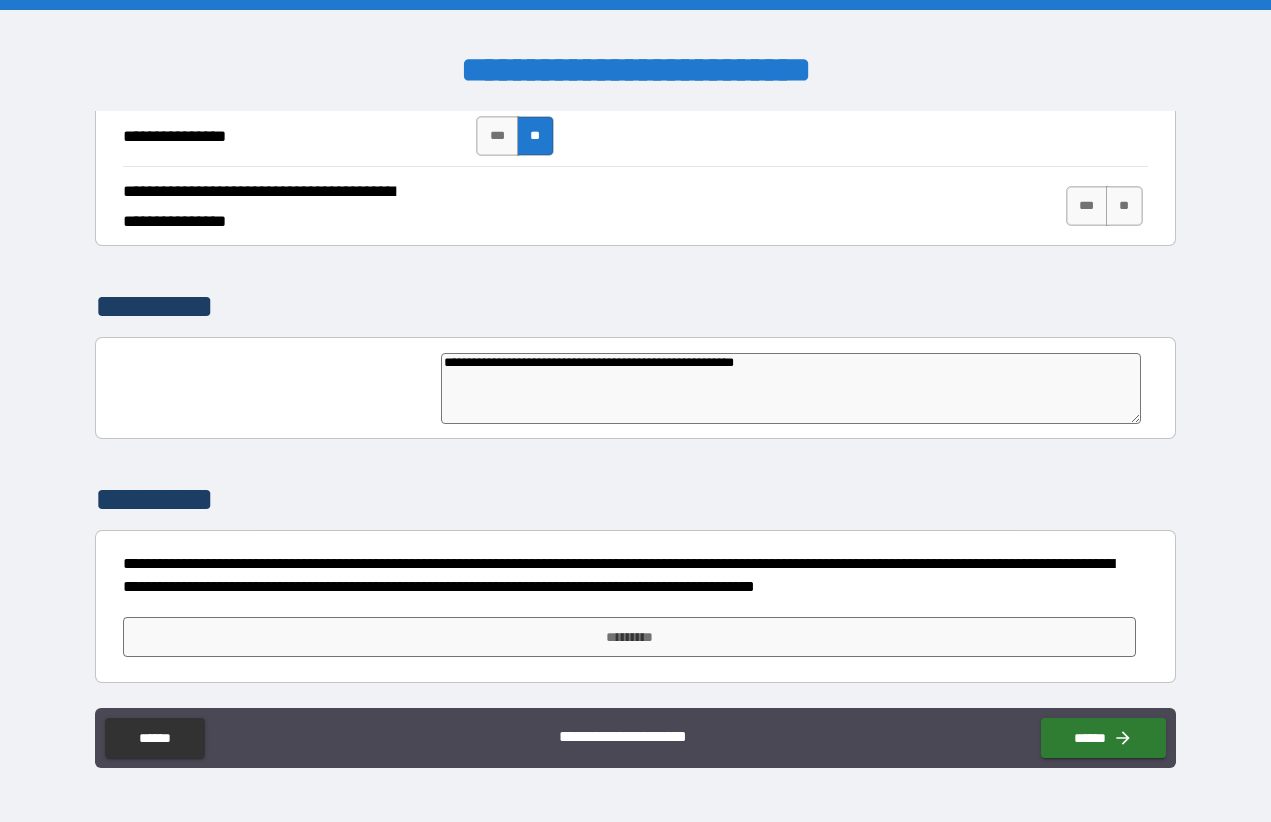 type on "**********" 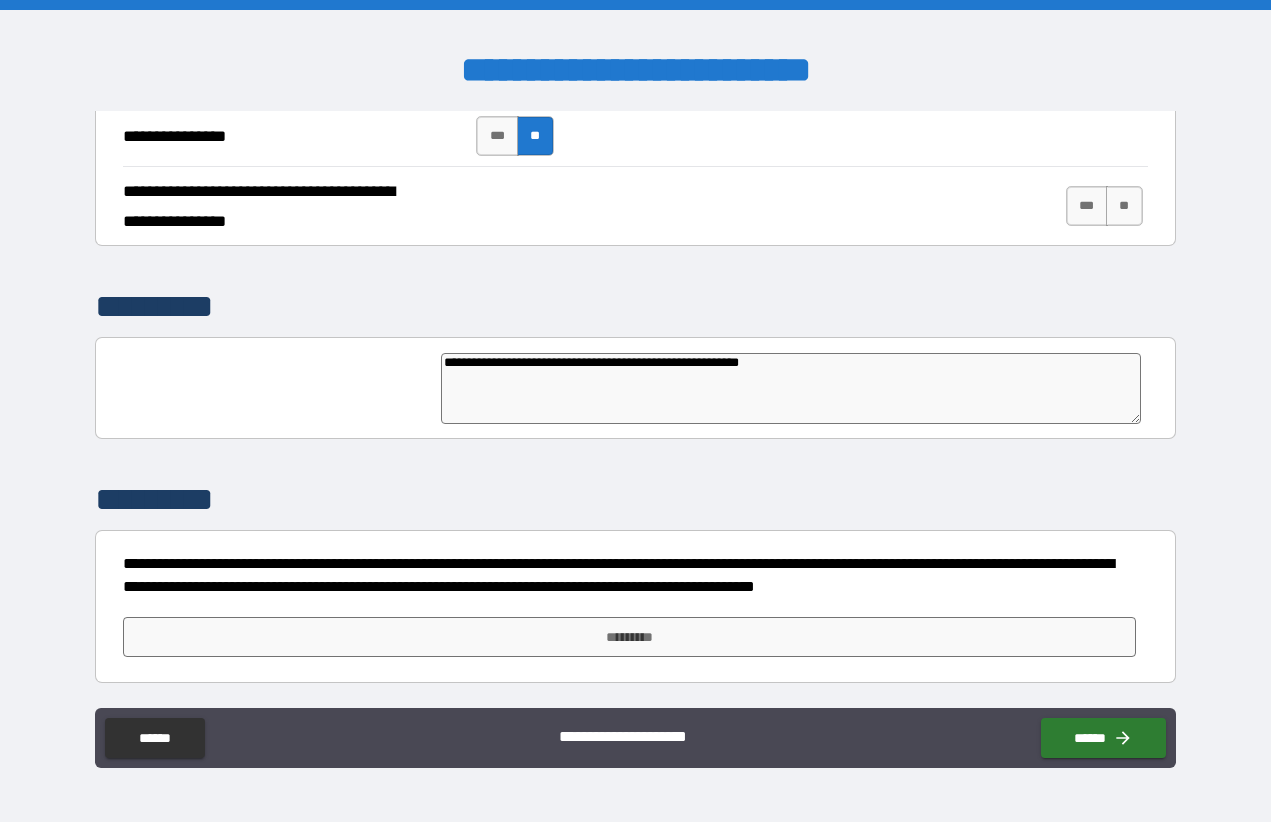 type on "*" 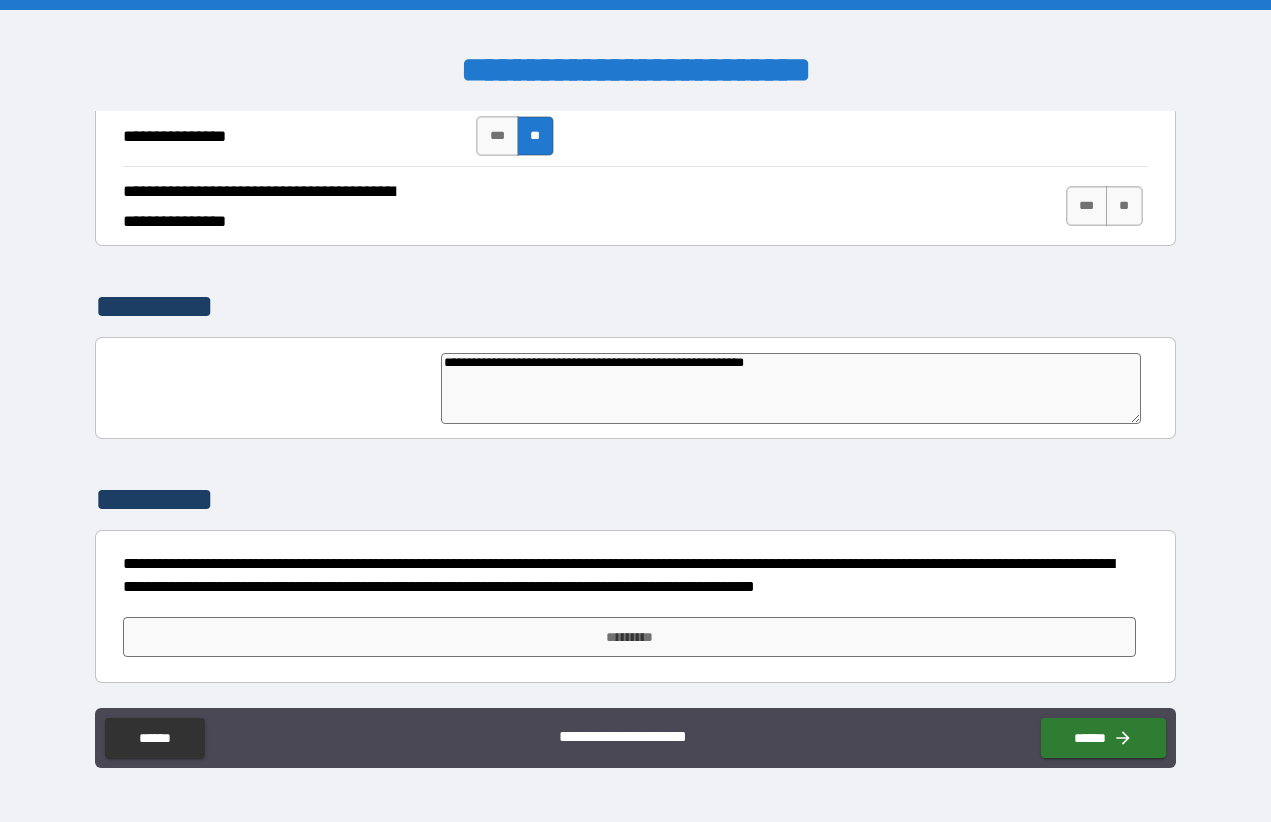 type on "*" 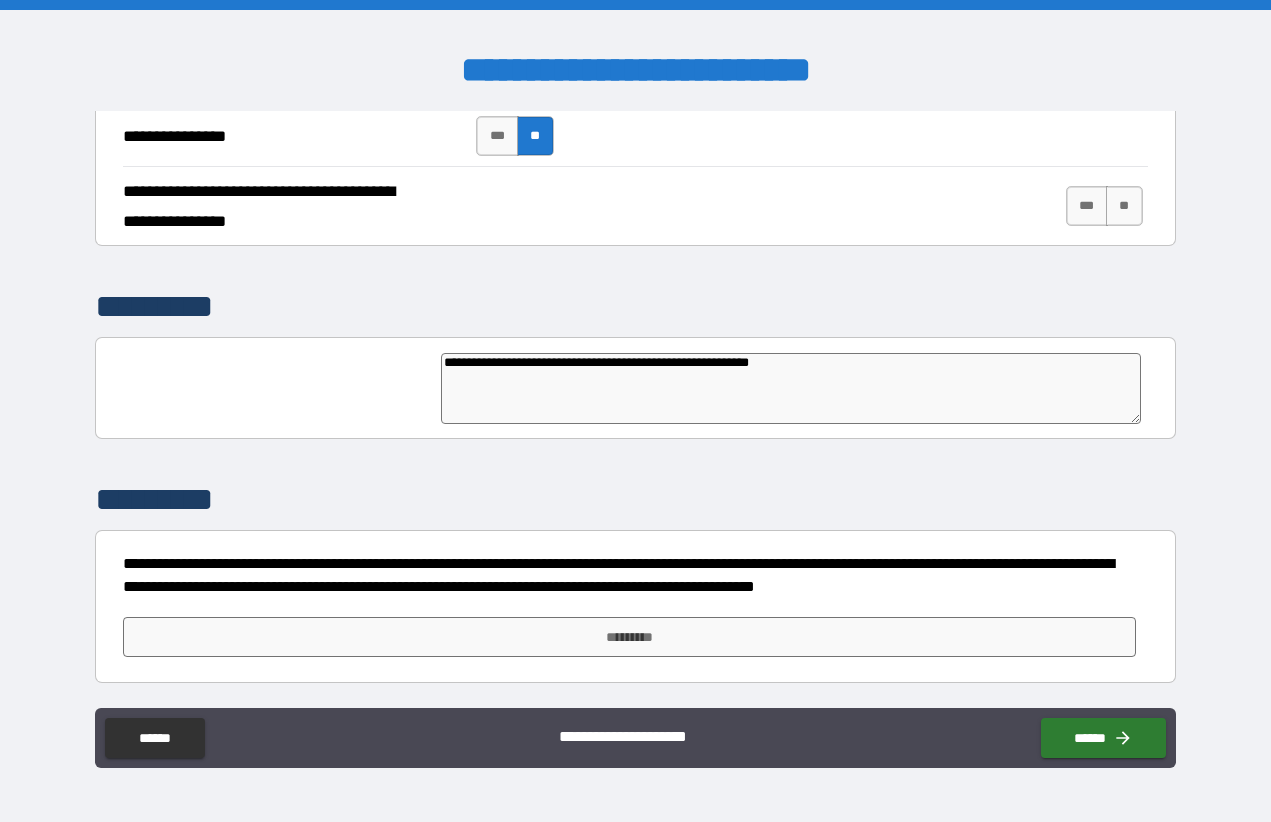type on "*" 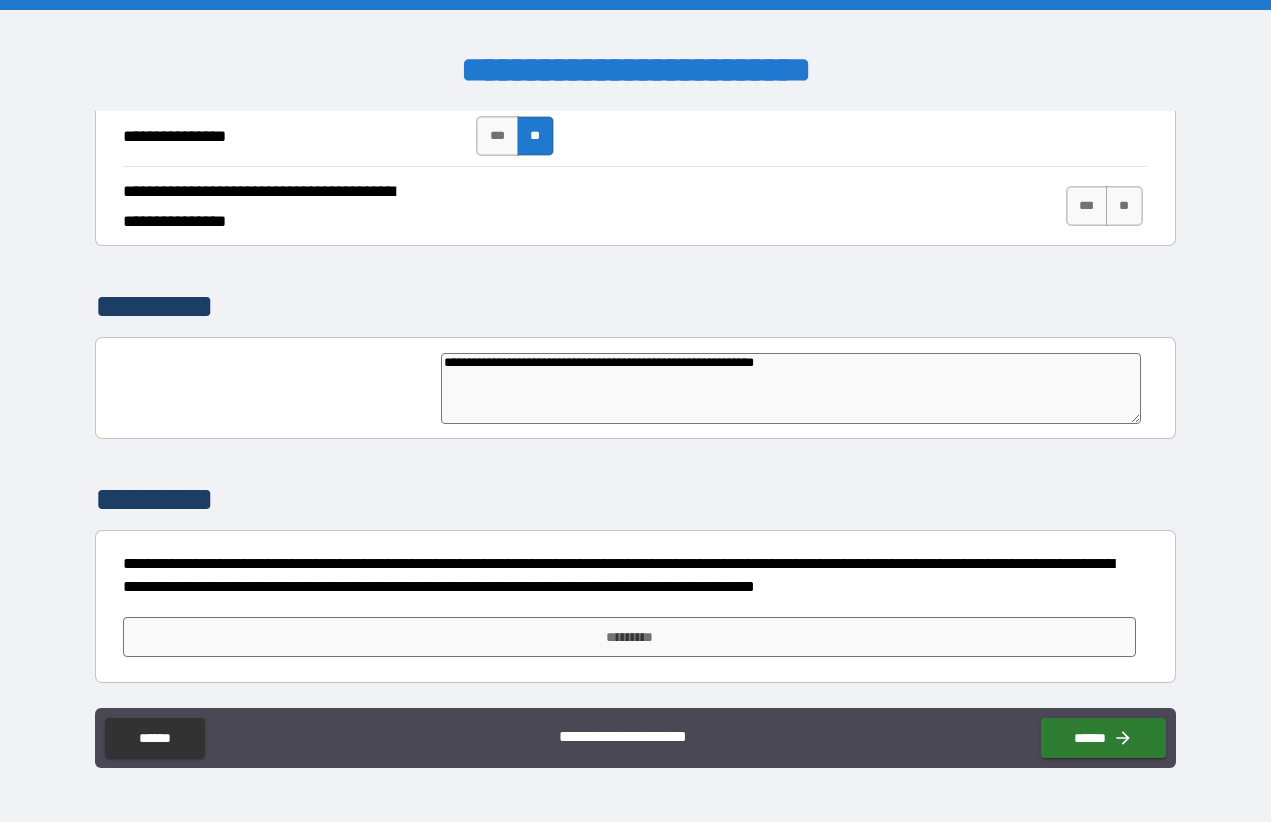 type on "*" 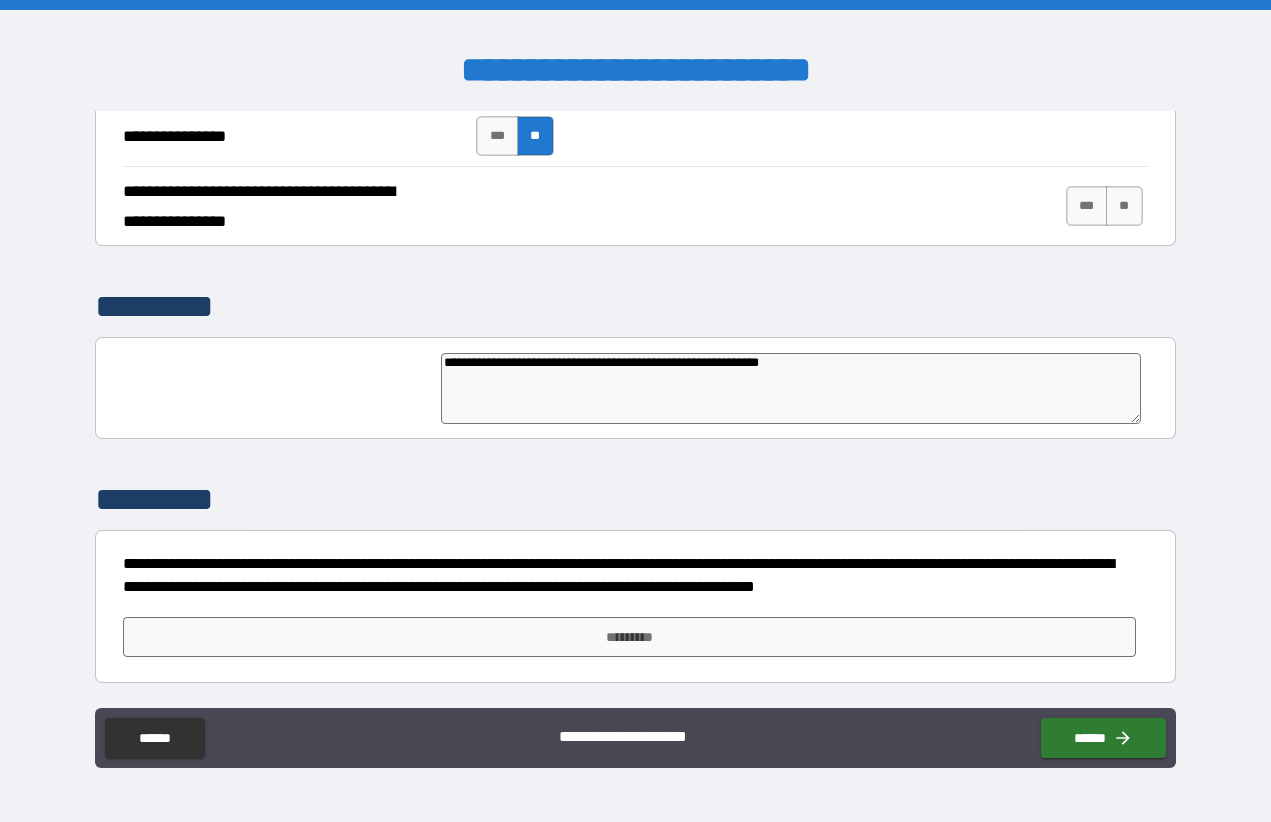 type on "**********" 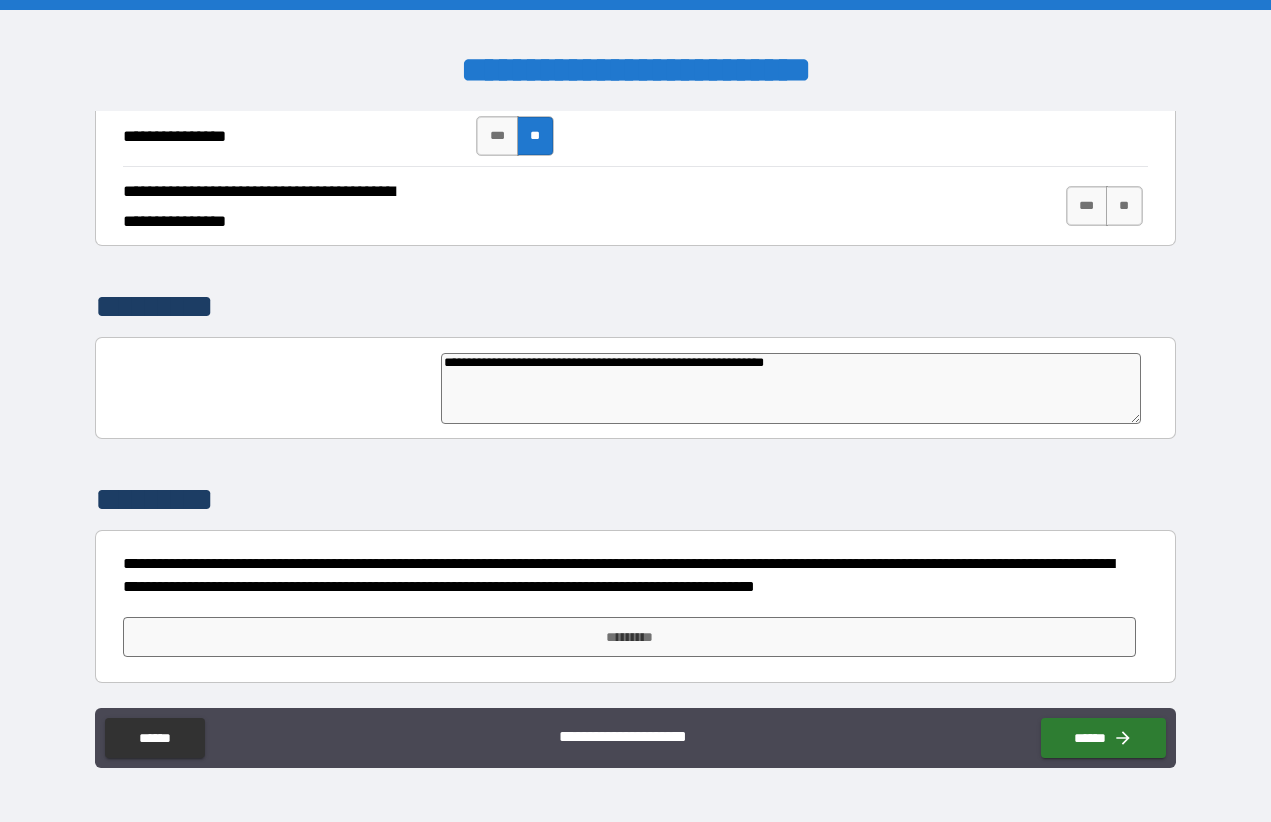 type on "**********" 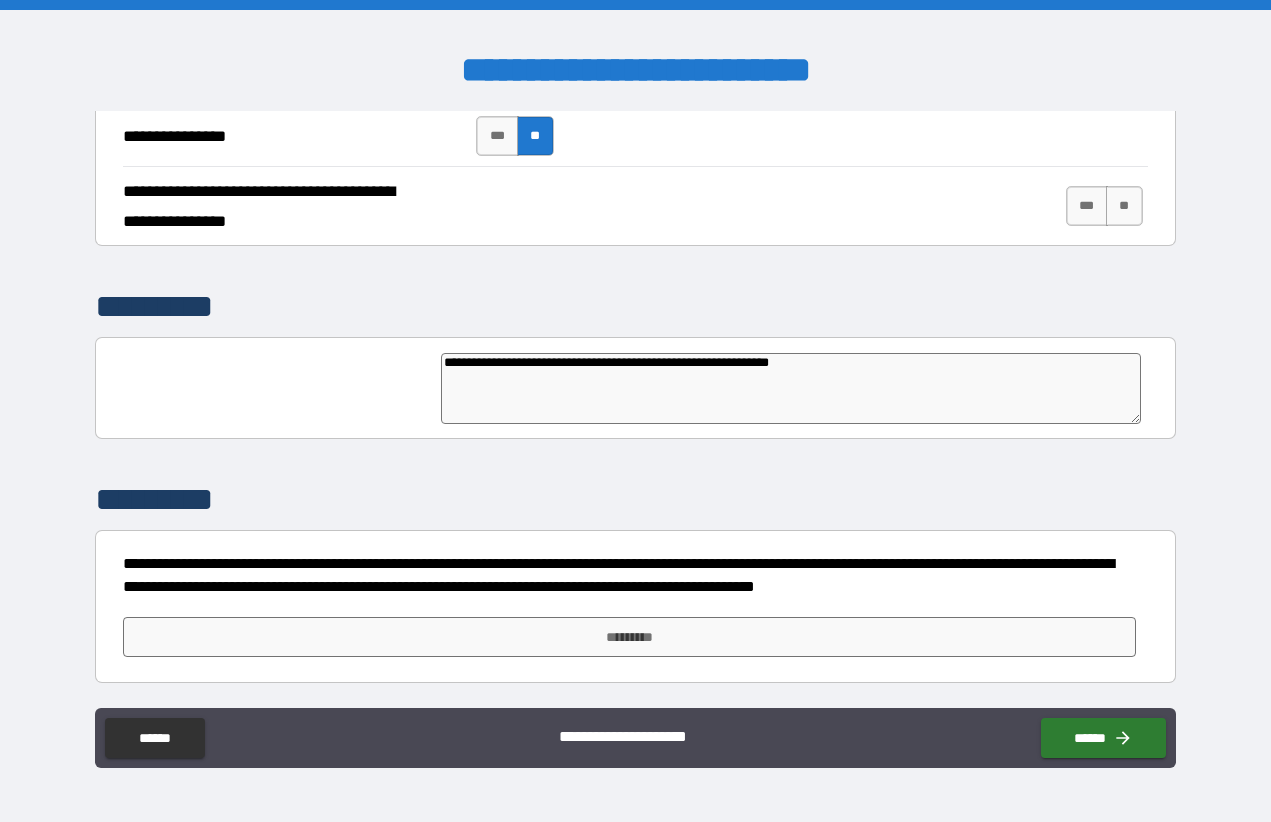 type on "*" 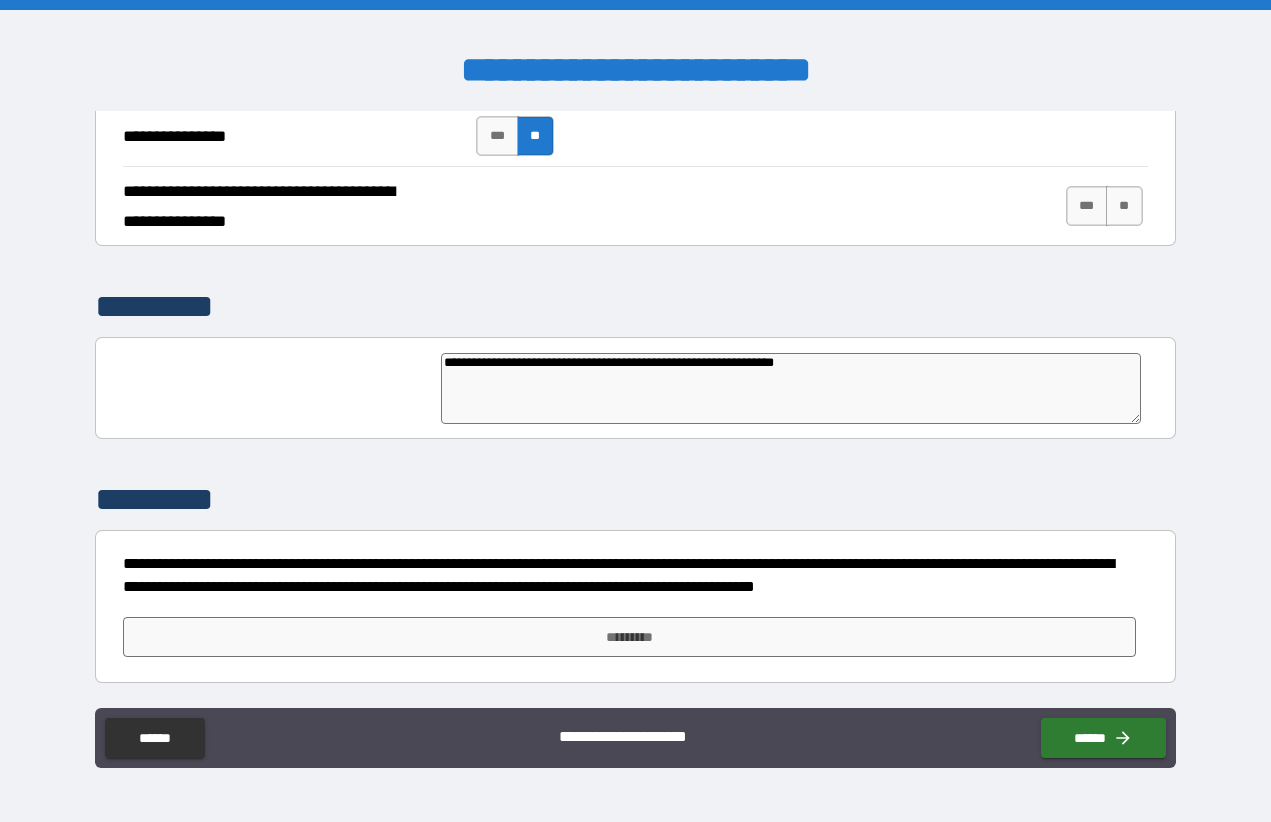 type on "**********" 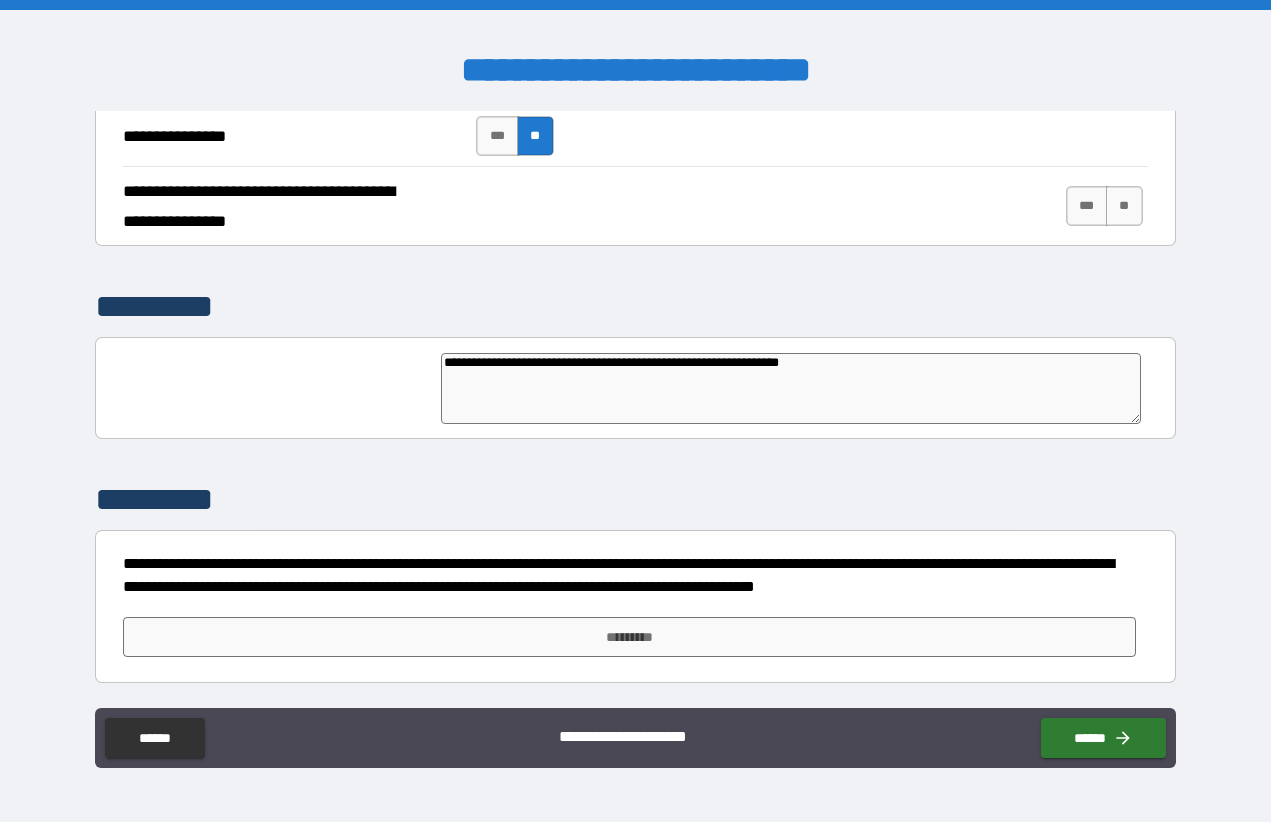 type on "**********" 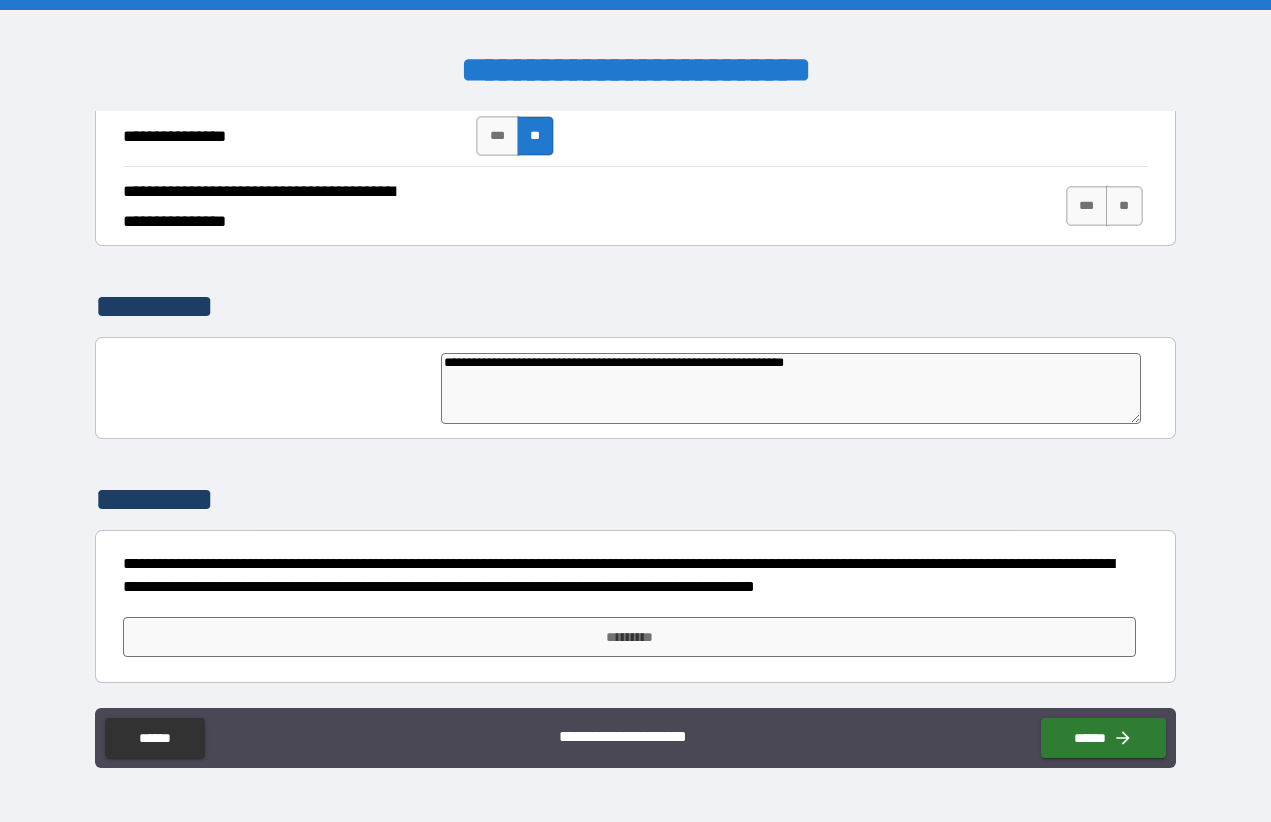 type on "**********" 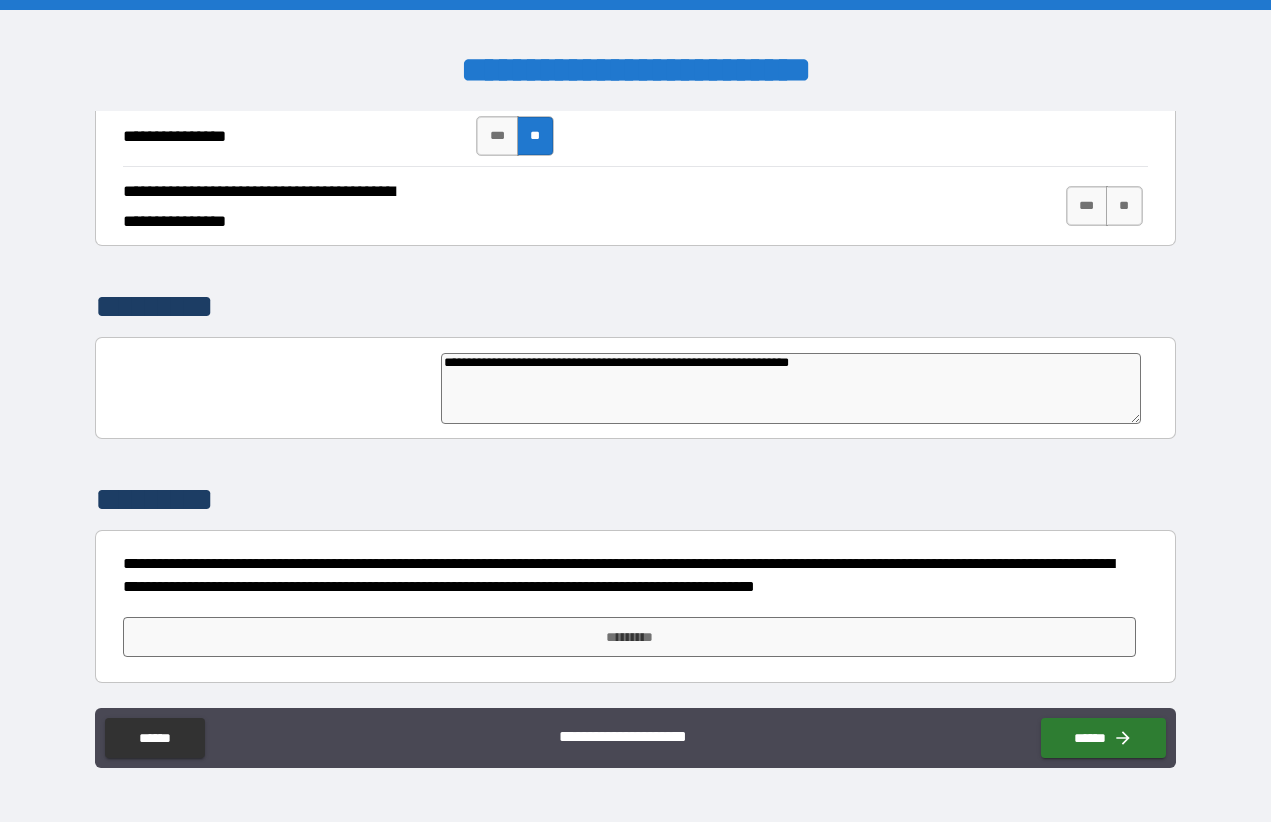 type on "**********" 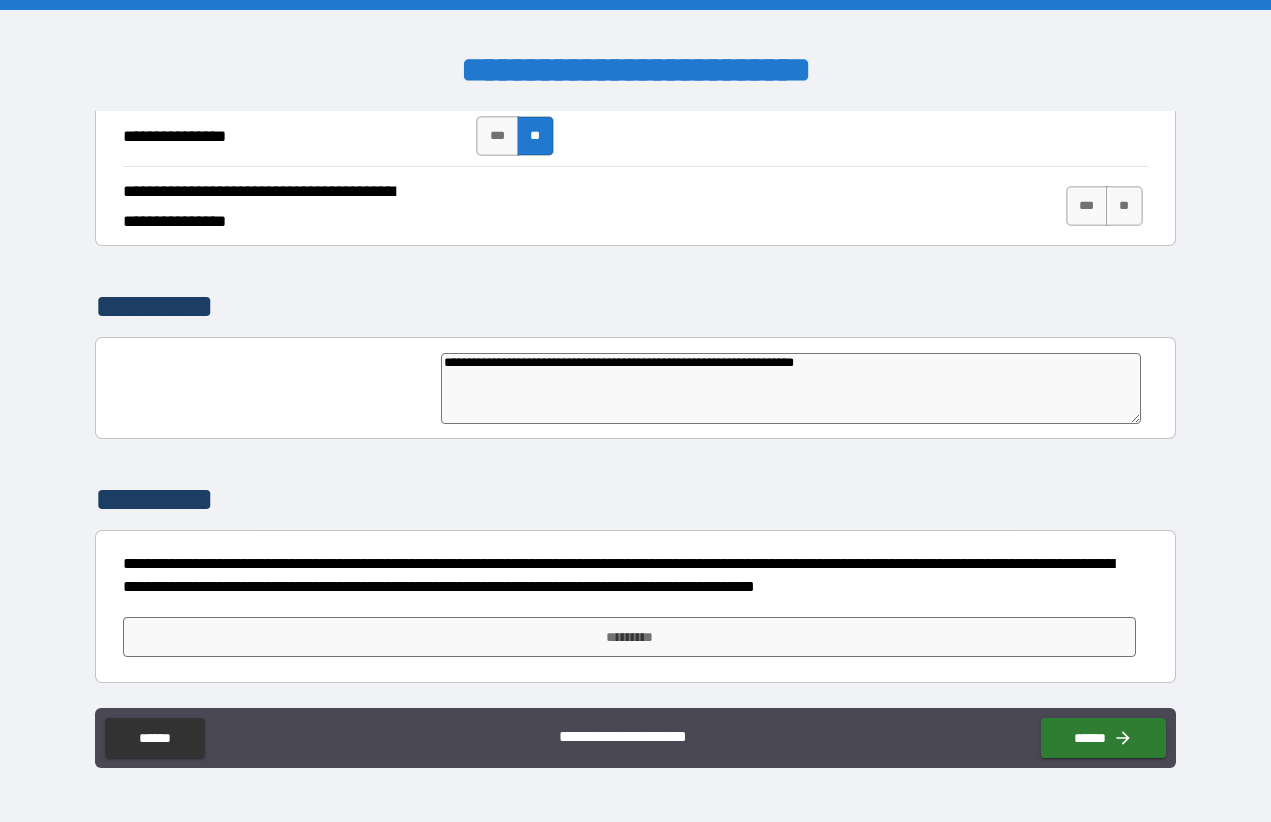 type on "**********" 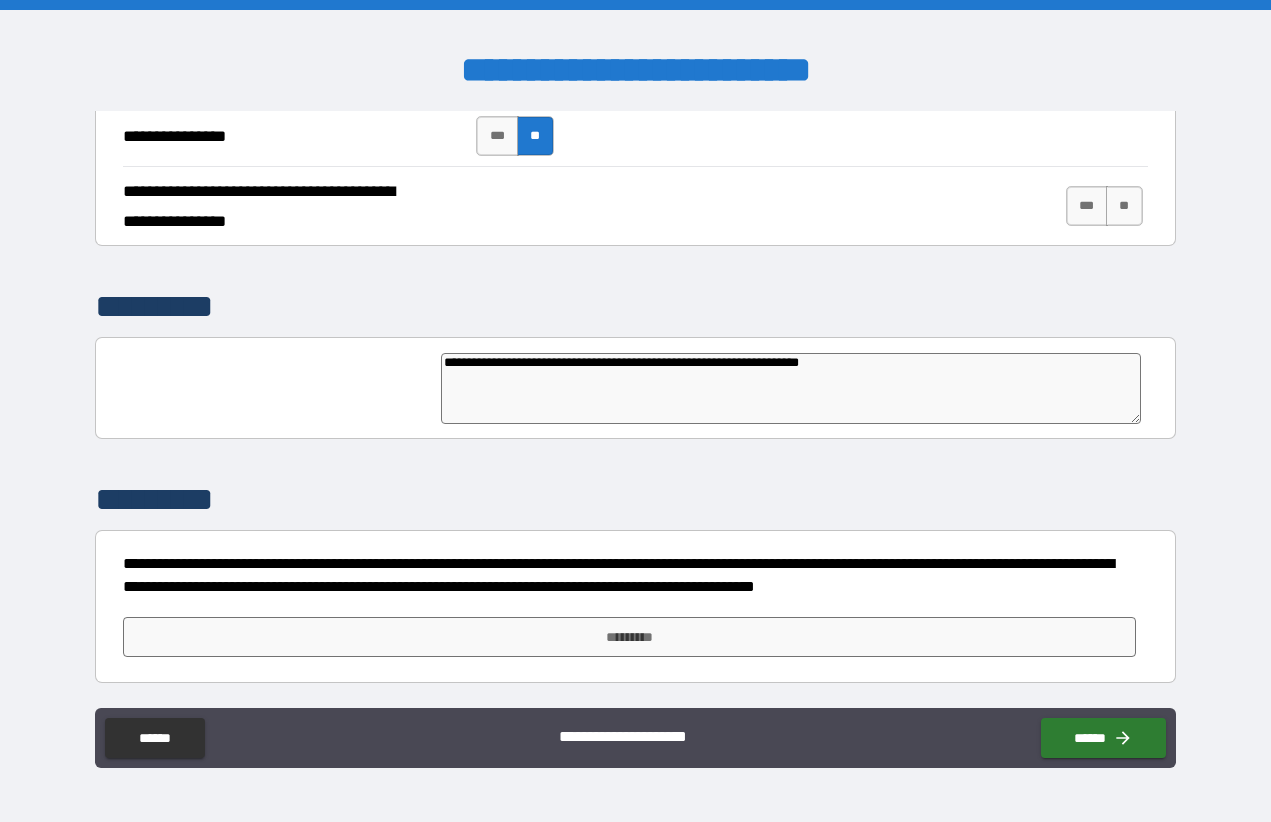 type on "**********" 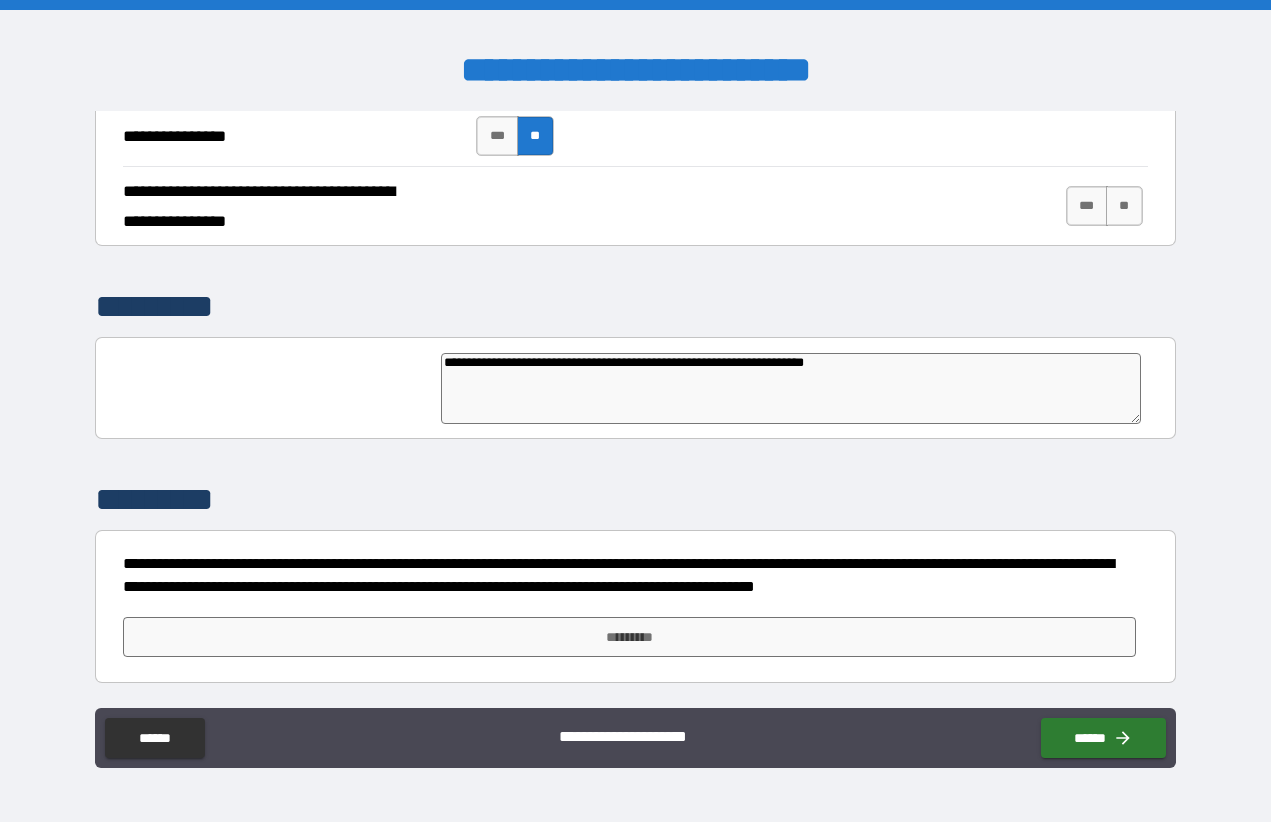 type on "**********" 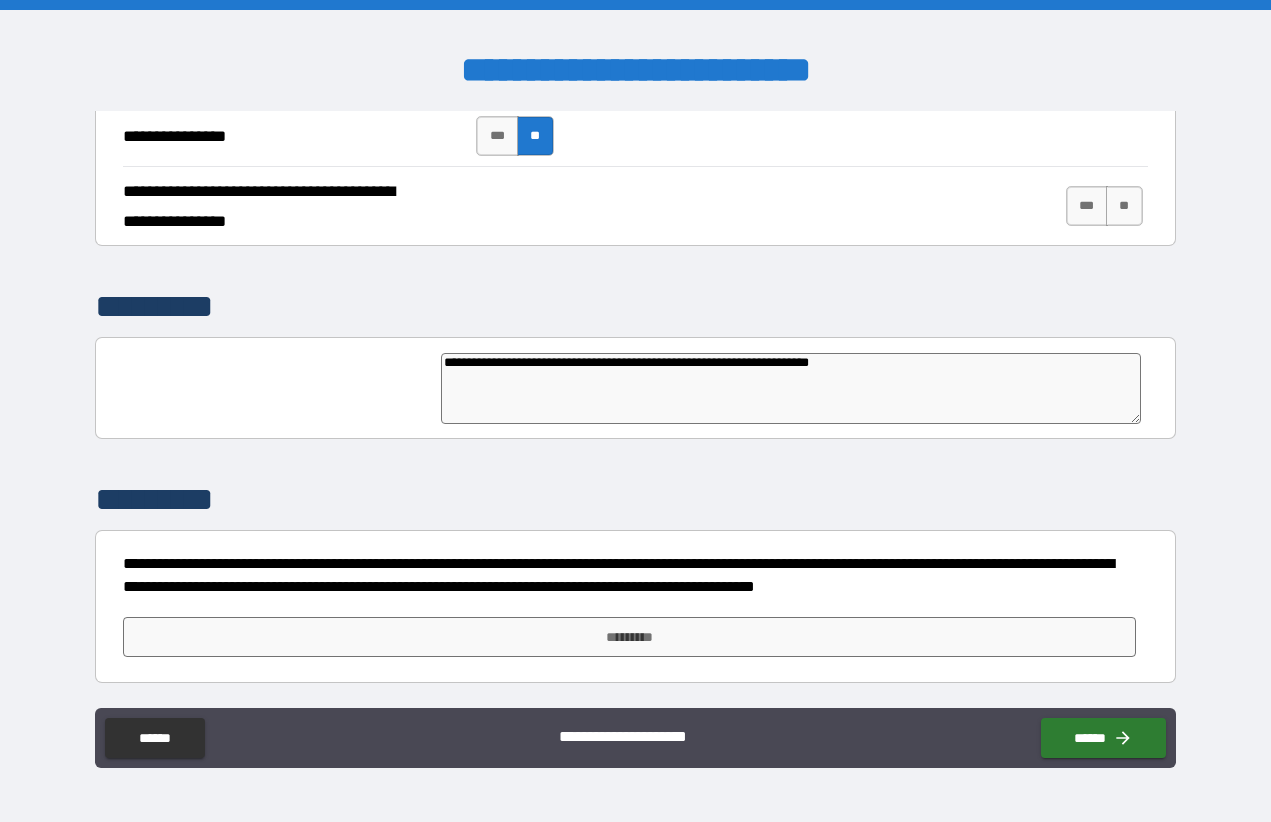 type on "*" 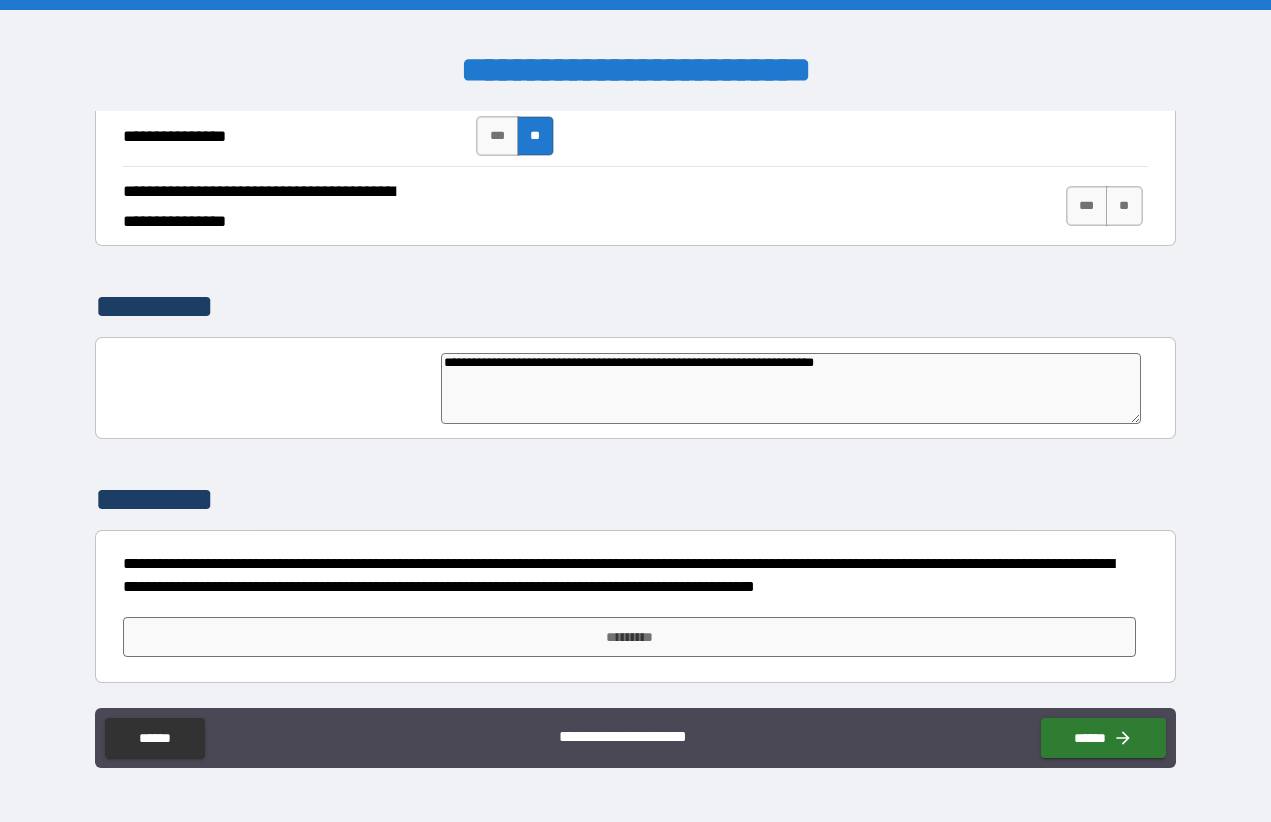 type on "*" 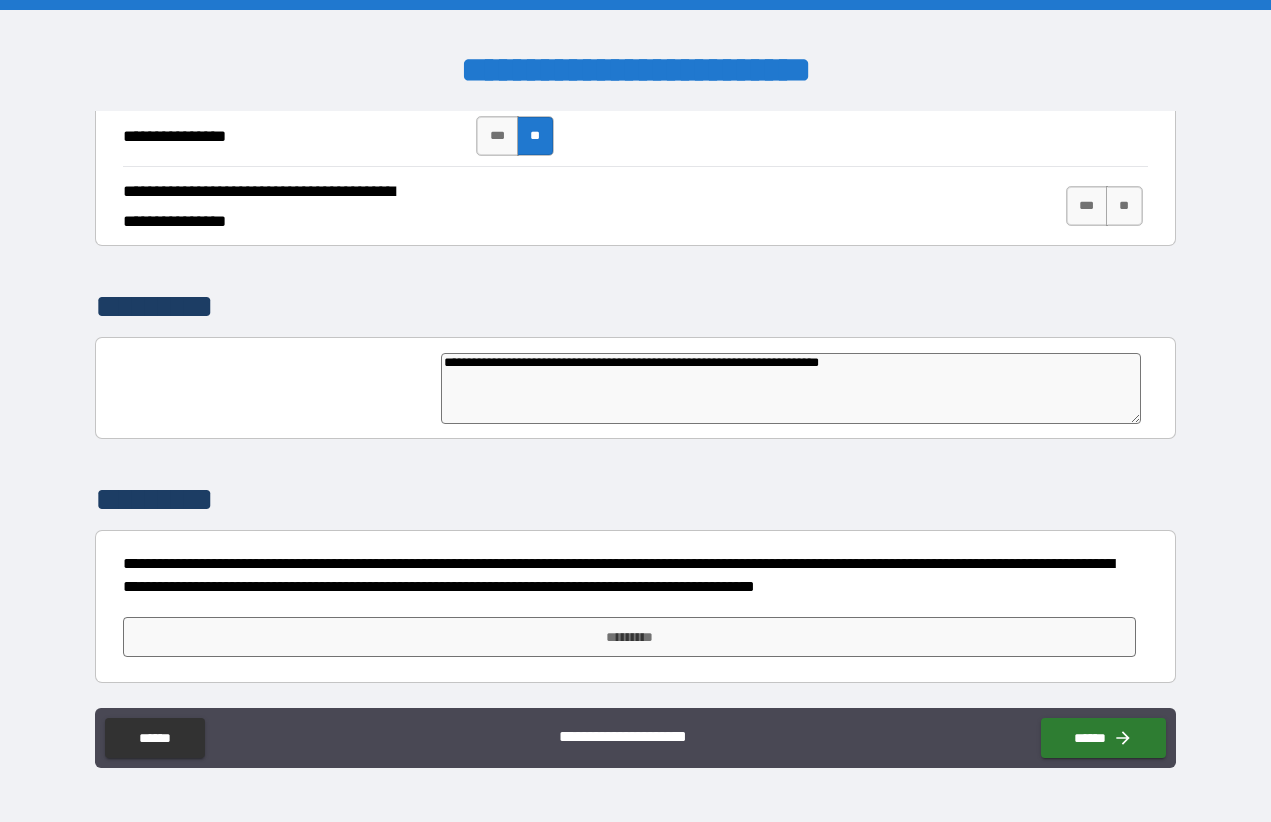 type on "**********" 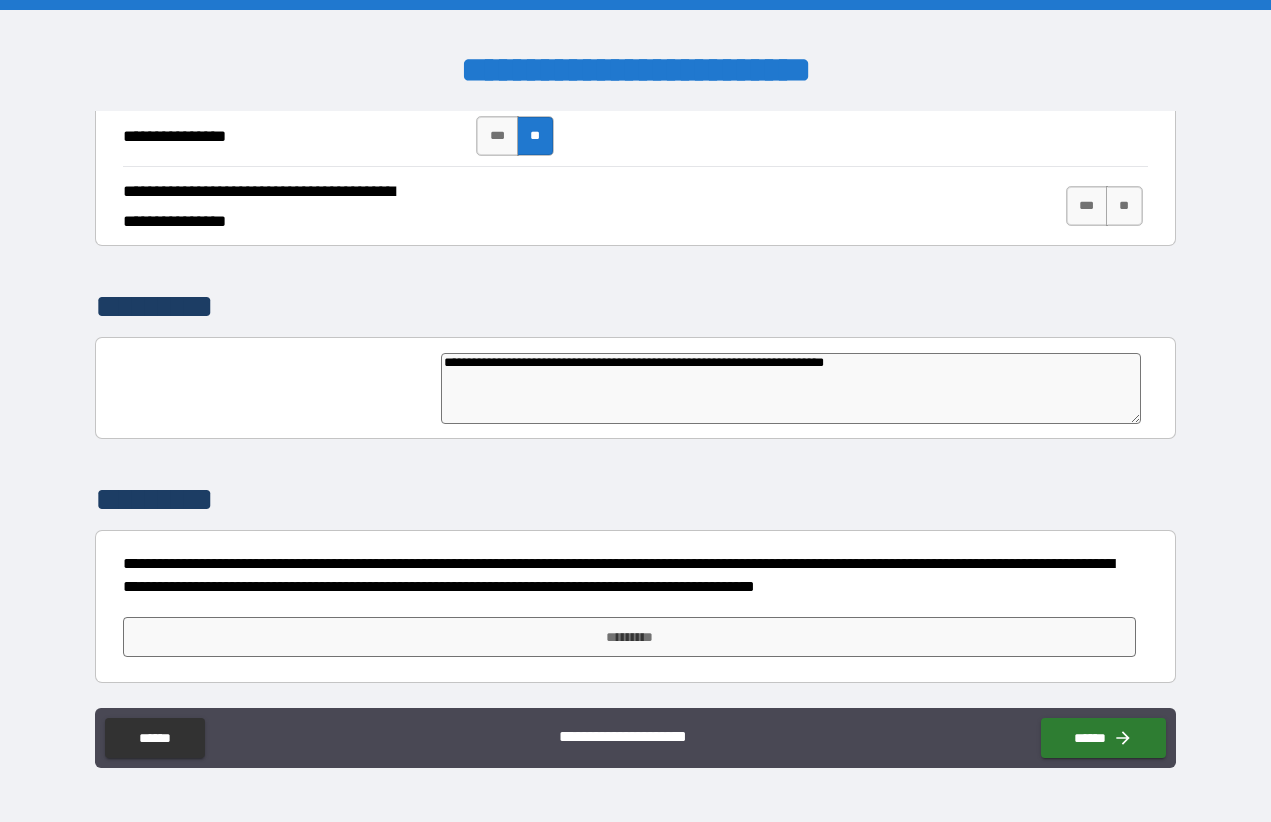 type on "*" 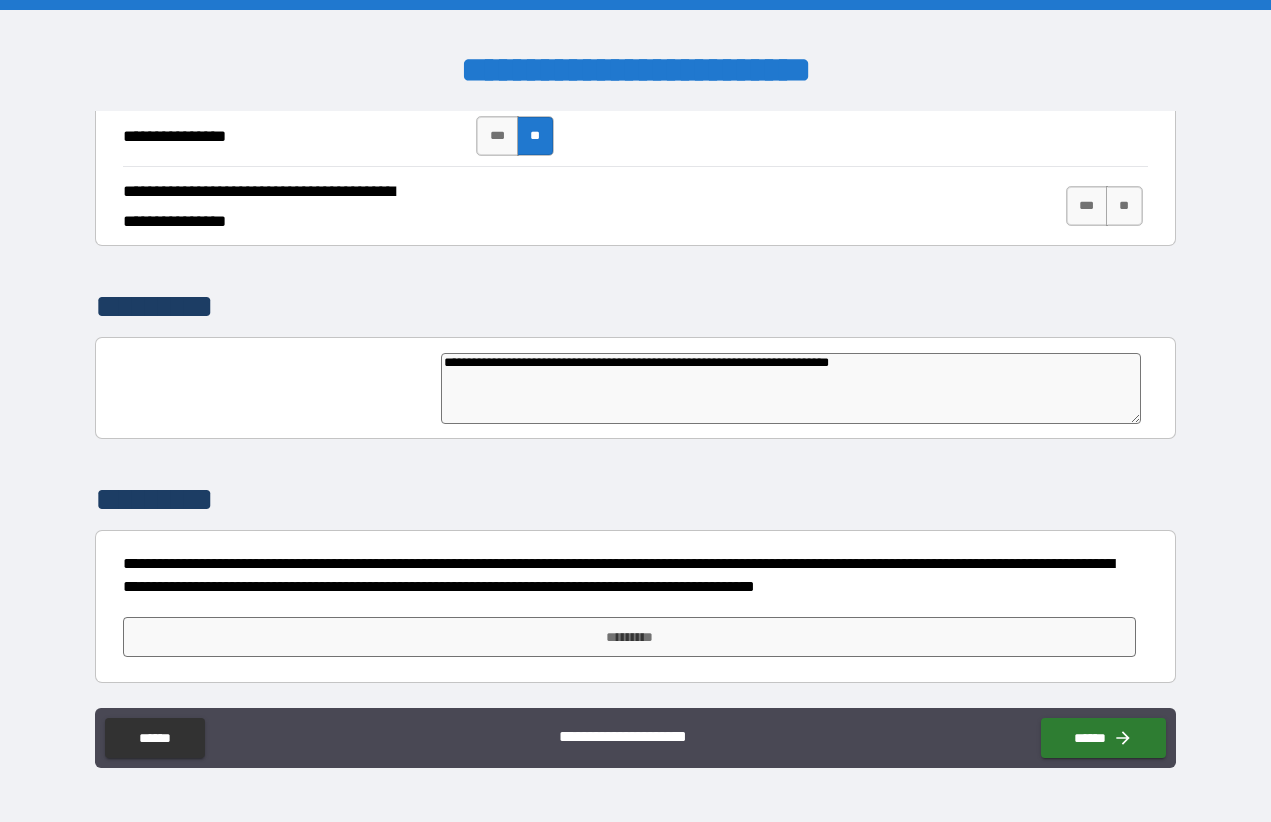 type on "**********" 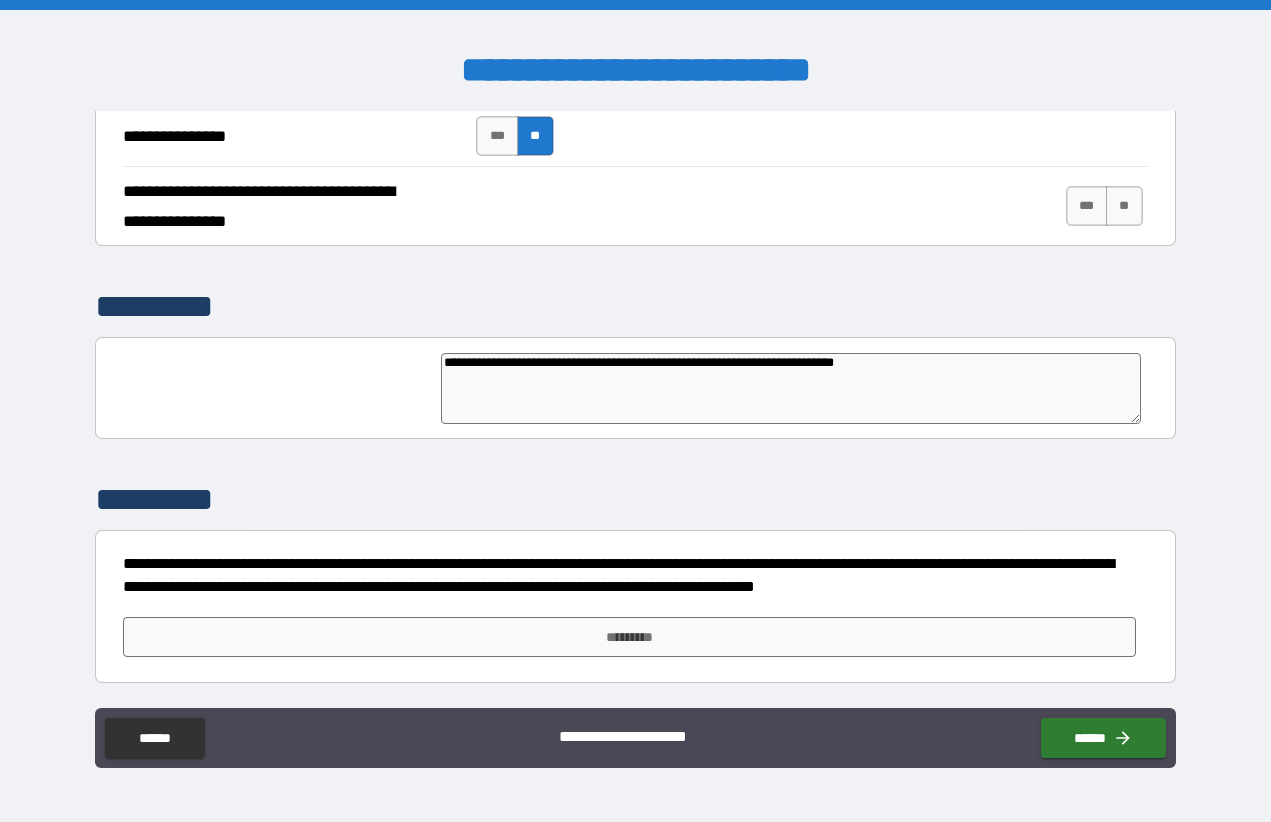 type on "*" 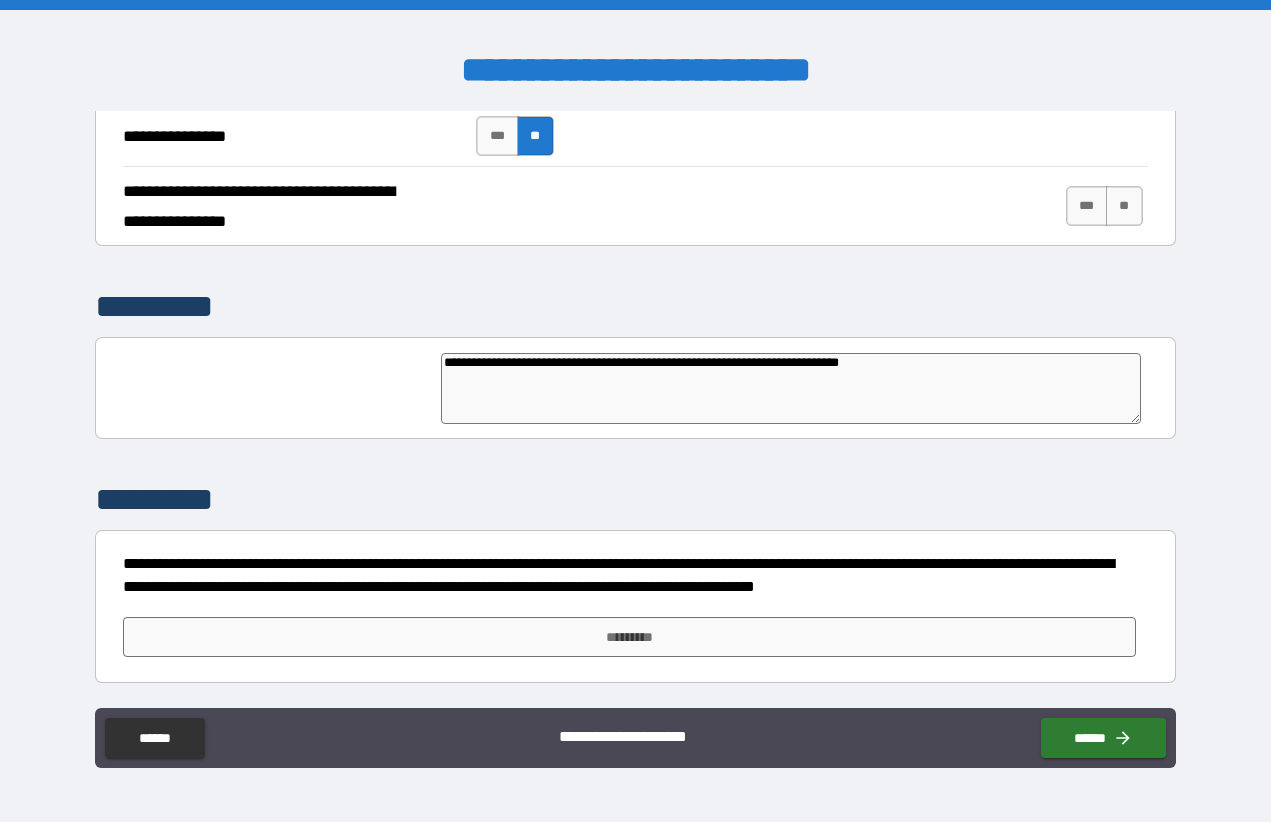 type on "*" 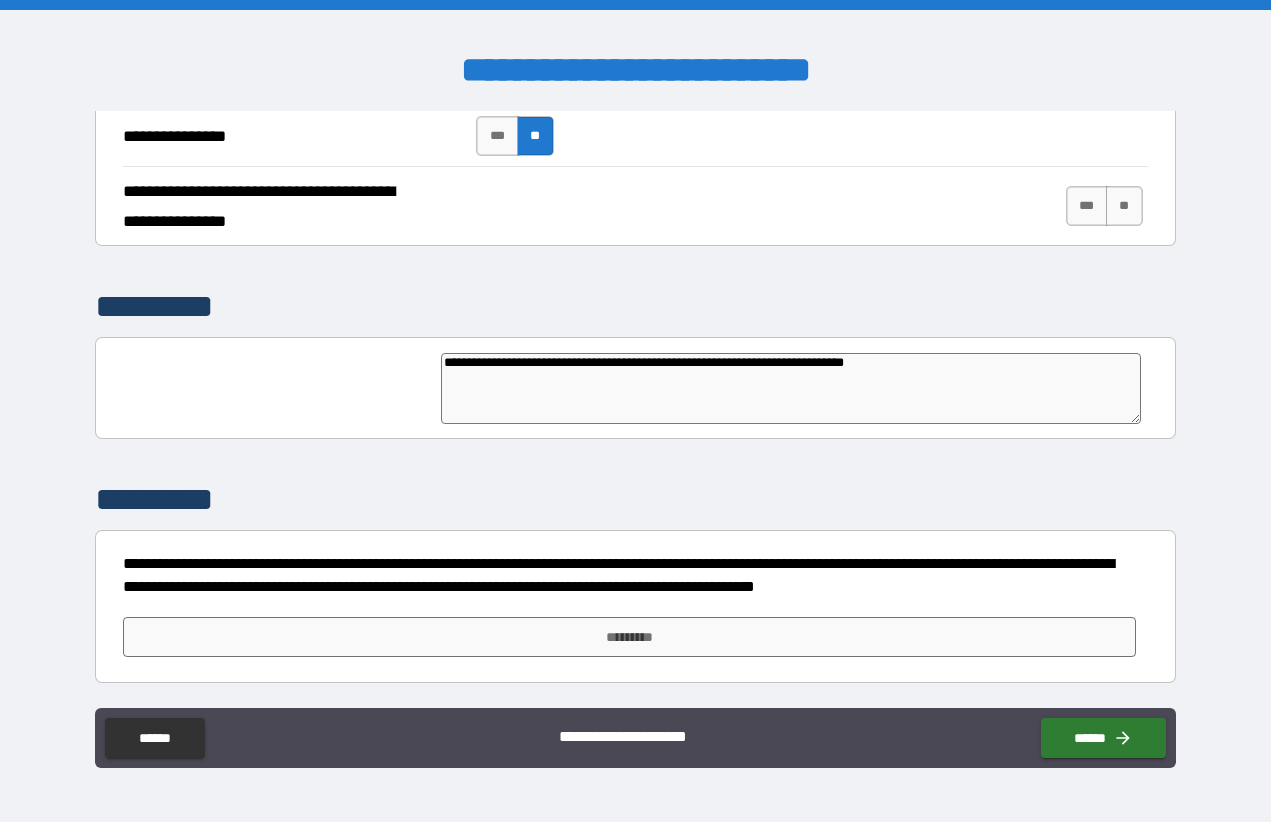 type on "*" 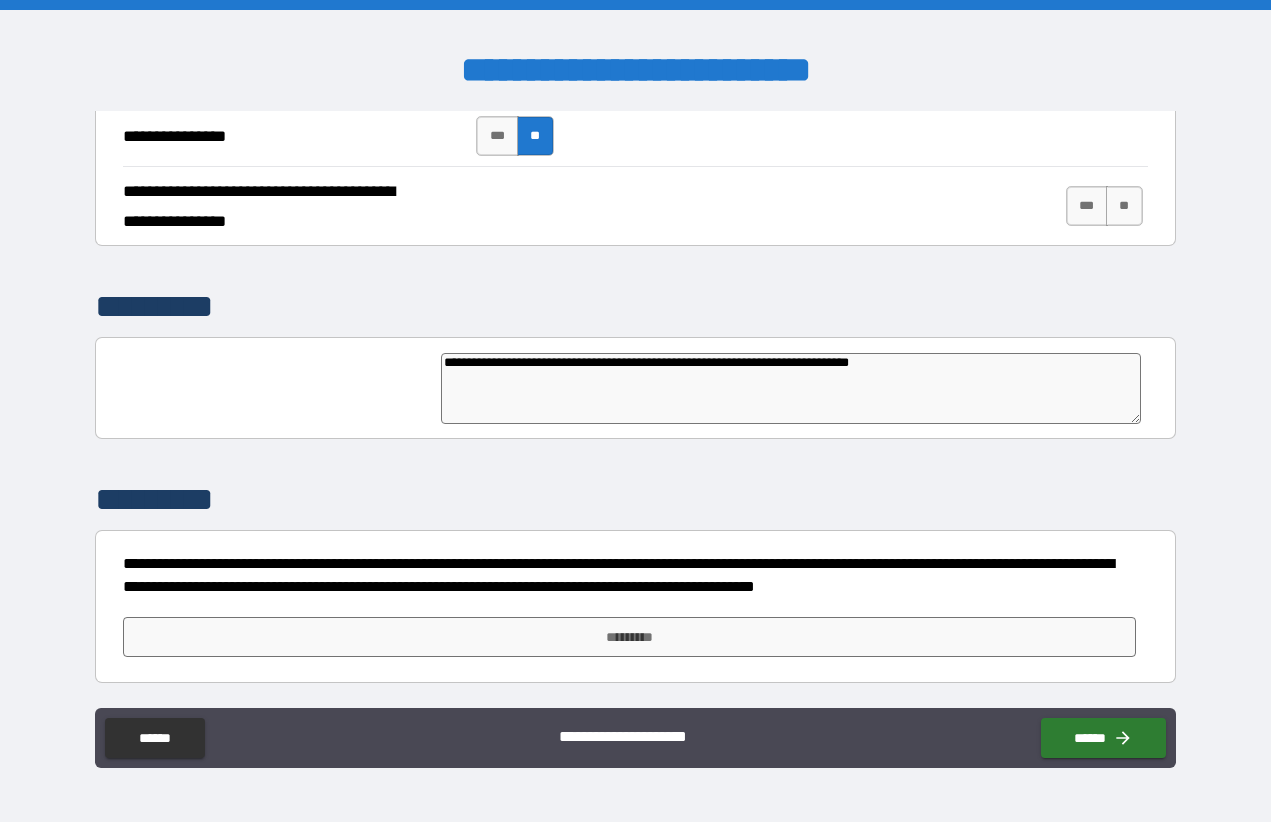 type on "*" 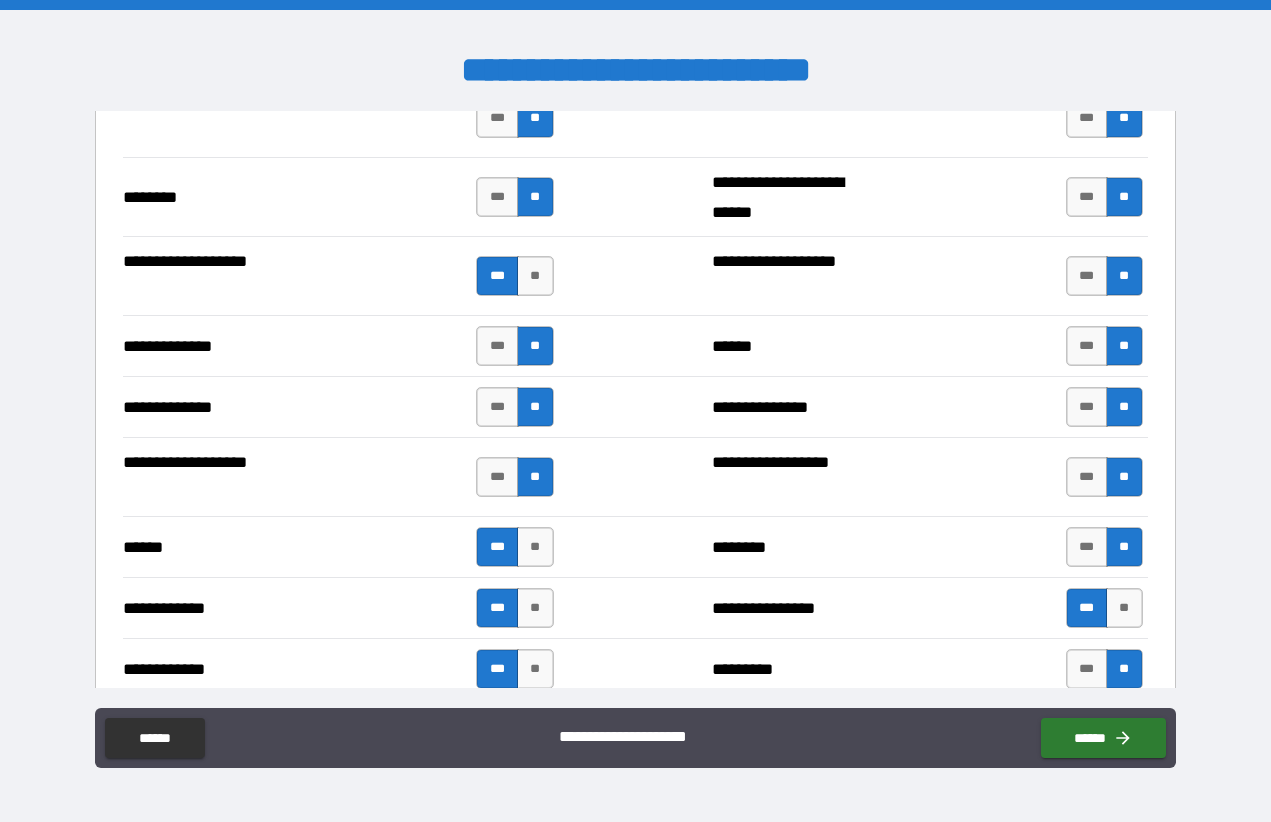 scroll, scrollTop: 3420, scrollLeft: 0, axis: vertical 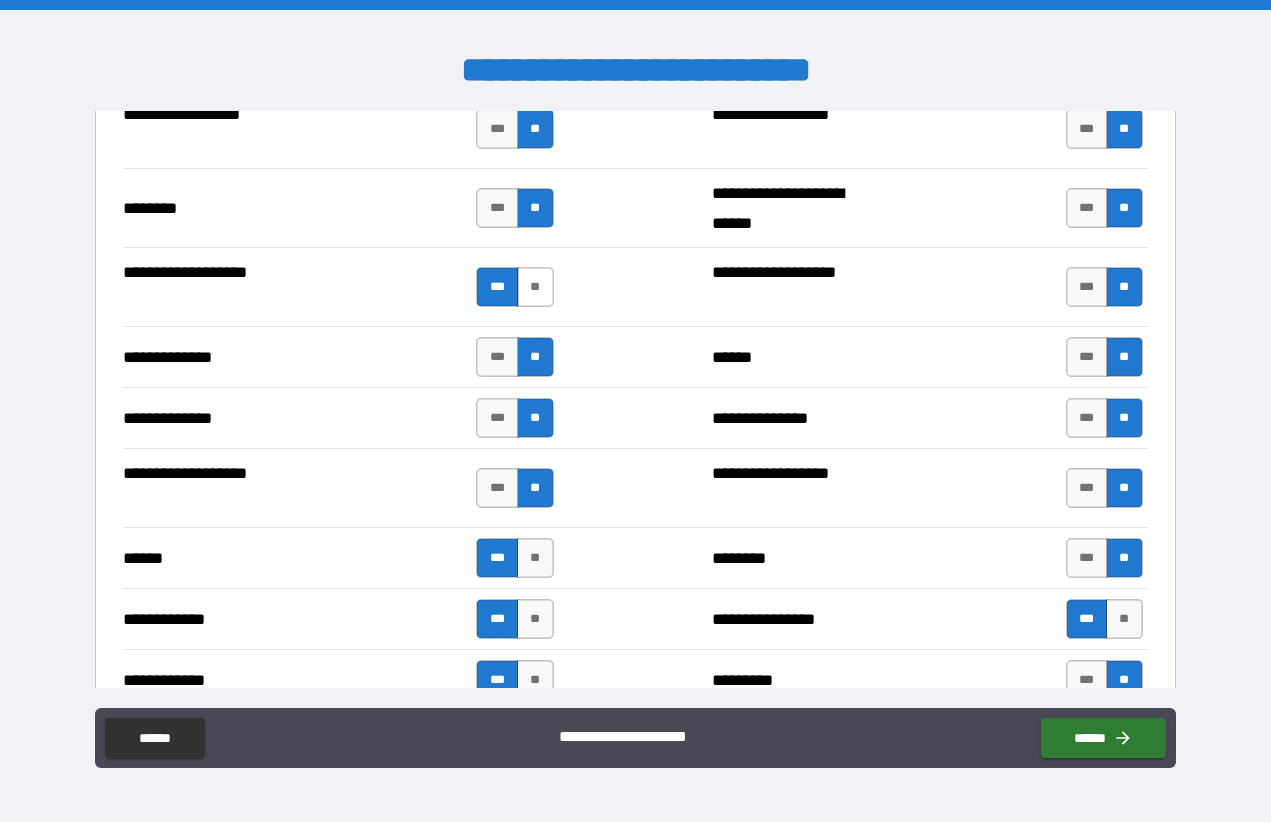 click on "**" at bounding box center (535, 287) 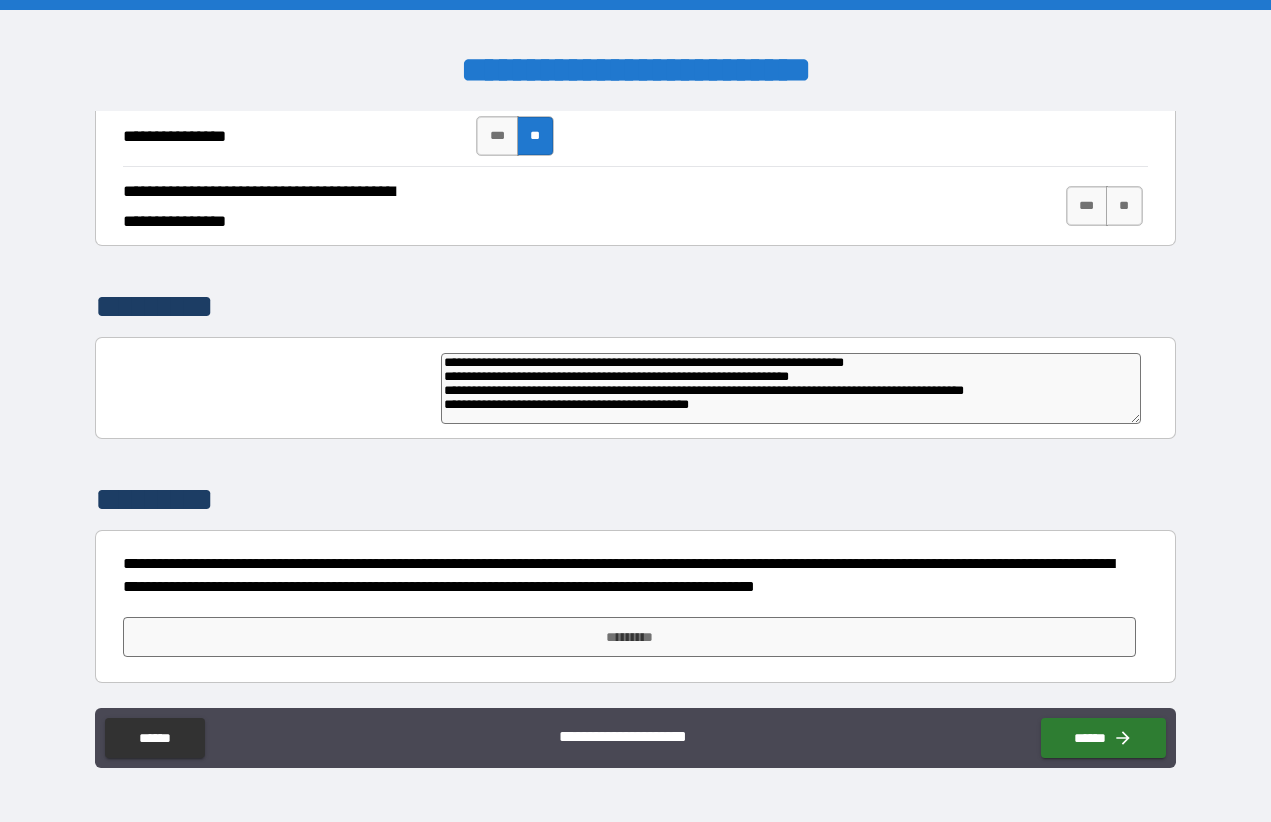 scroll, scrollTop: 4747, scrollLeft: 0, axis: vertical 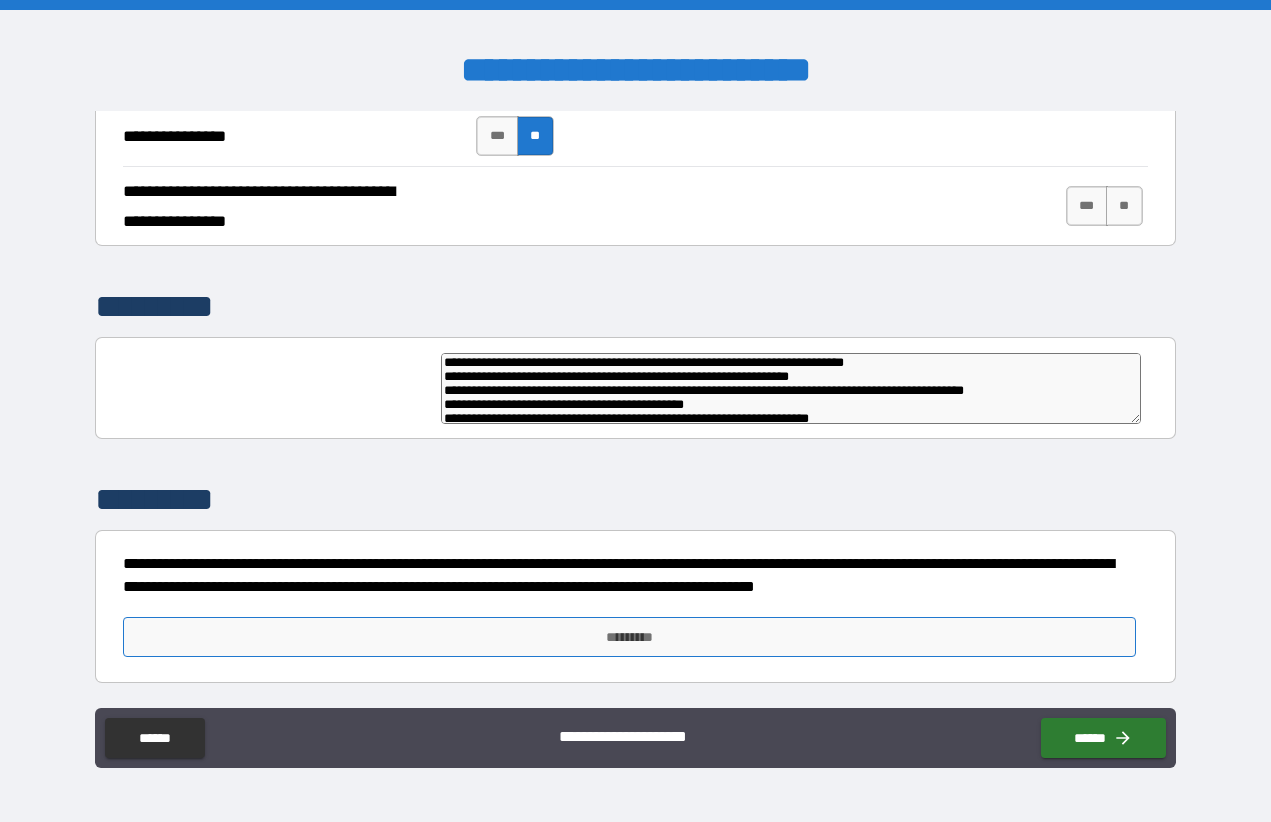 click on "*********" at bounding box center [629, 637] 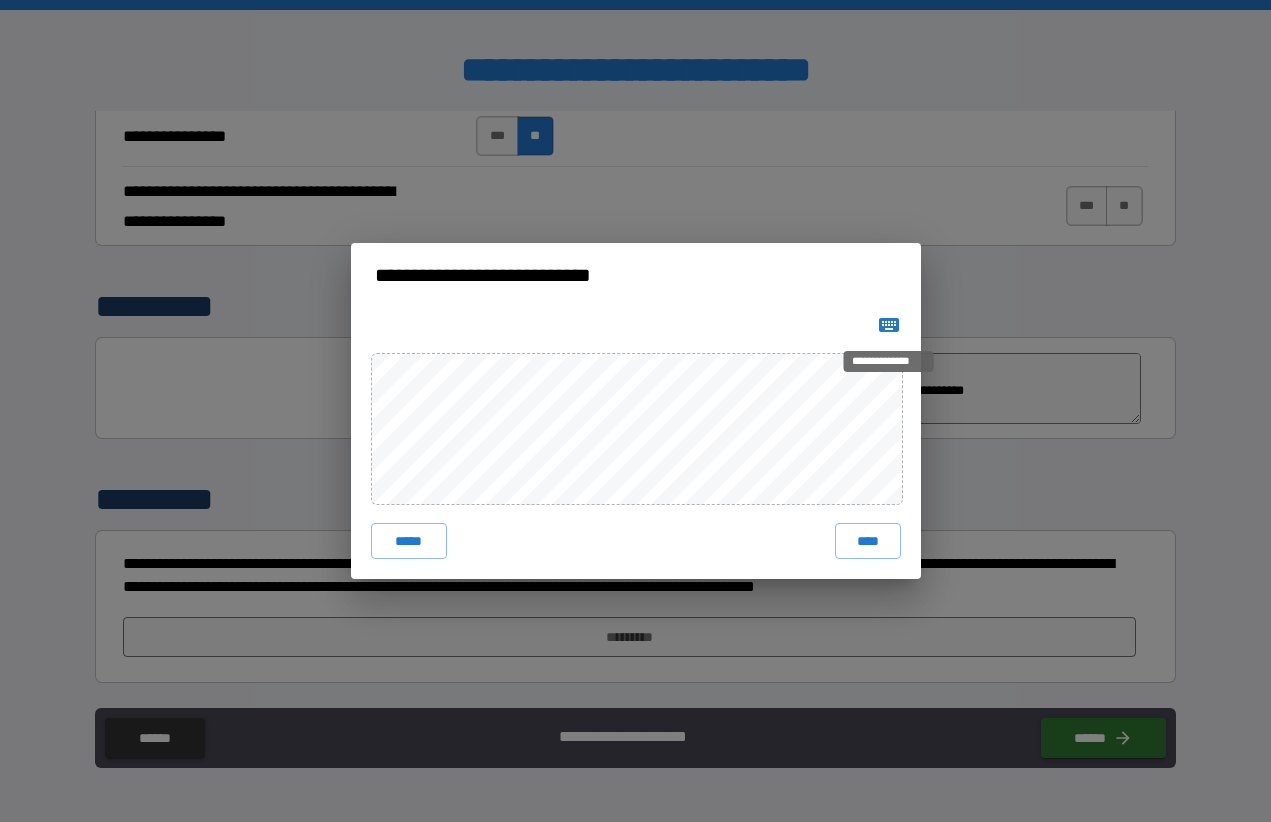 click 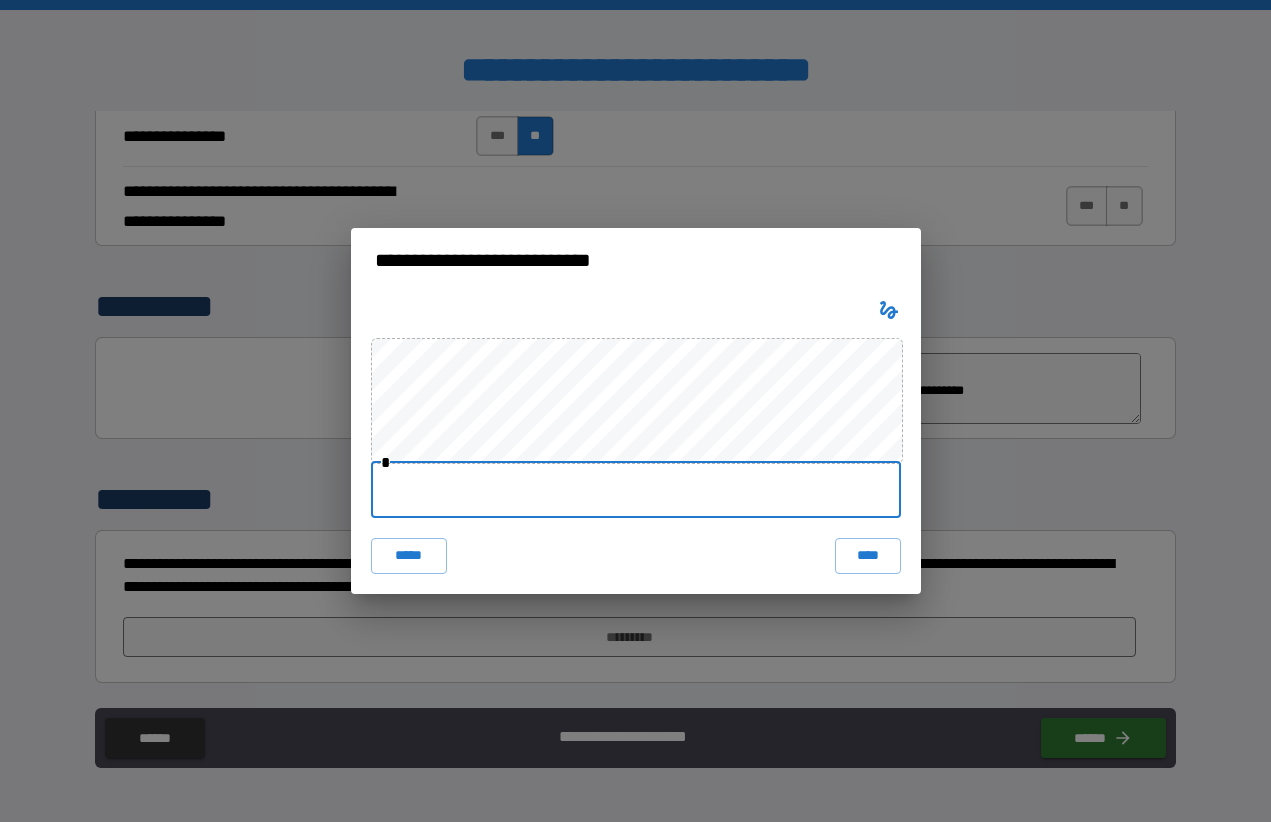 click at bounding box center [636, 490] 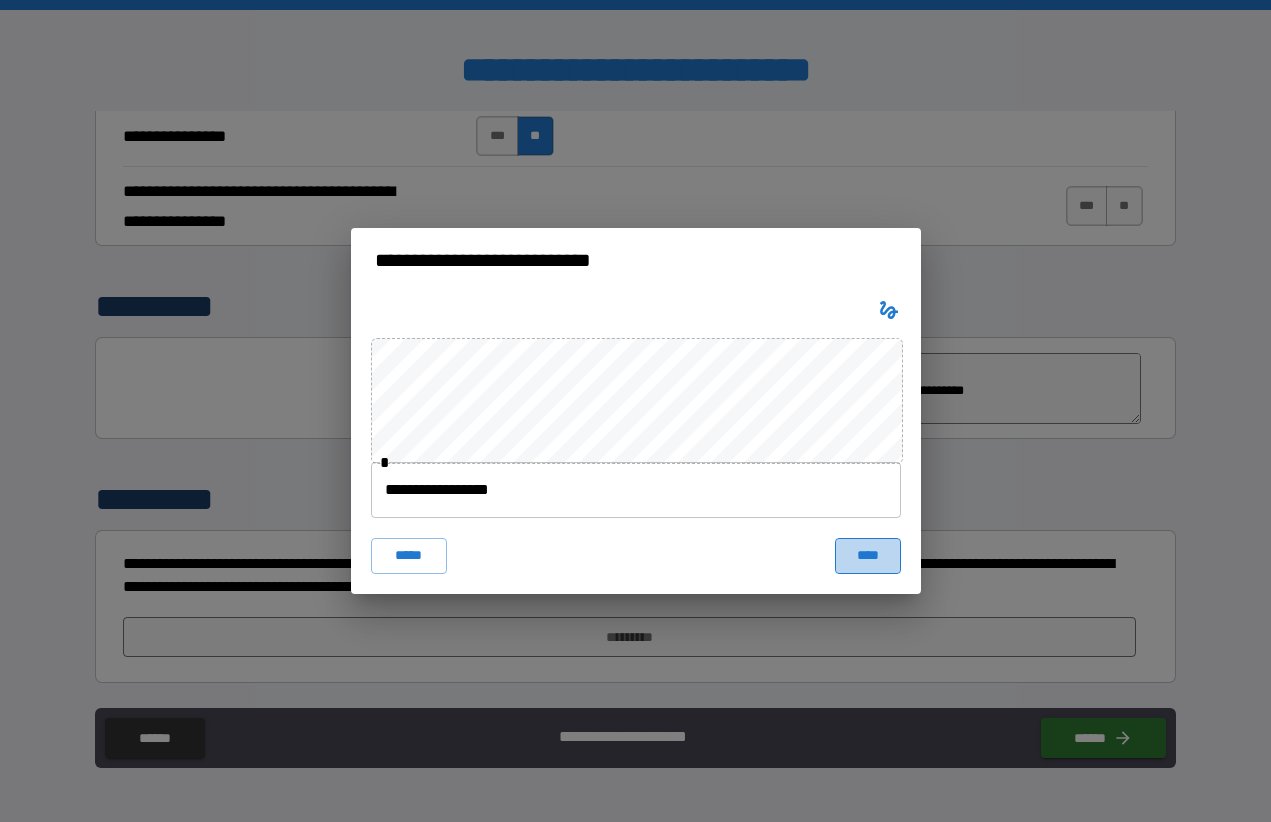 click on "****" at bounding box center [868, 556] 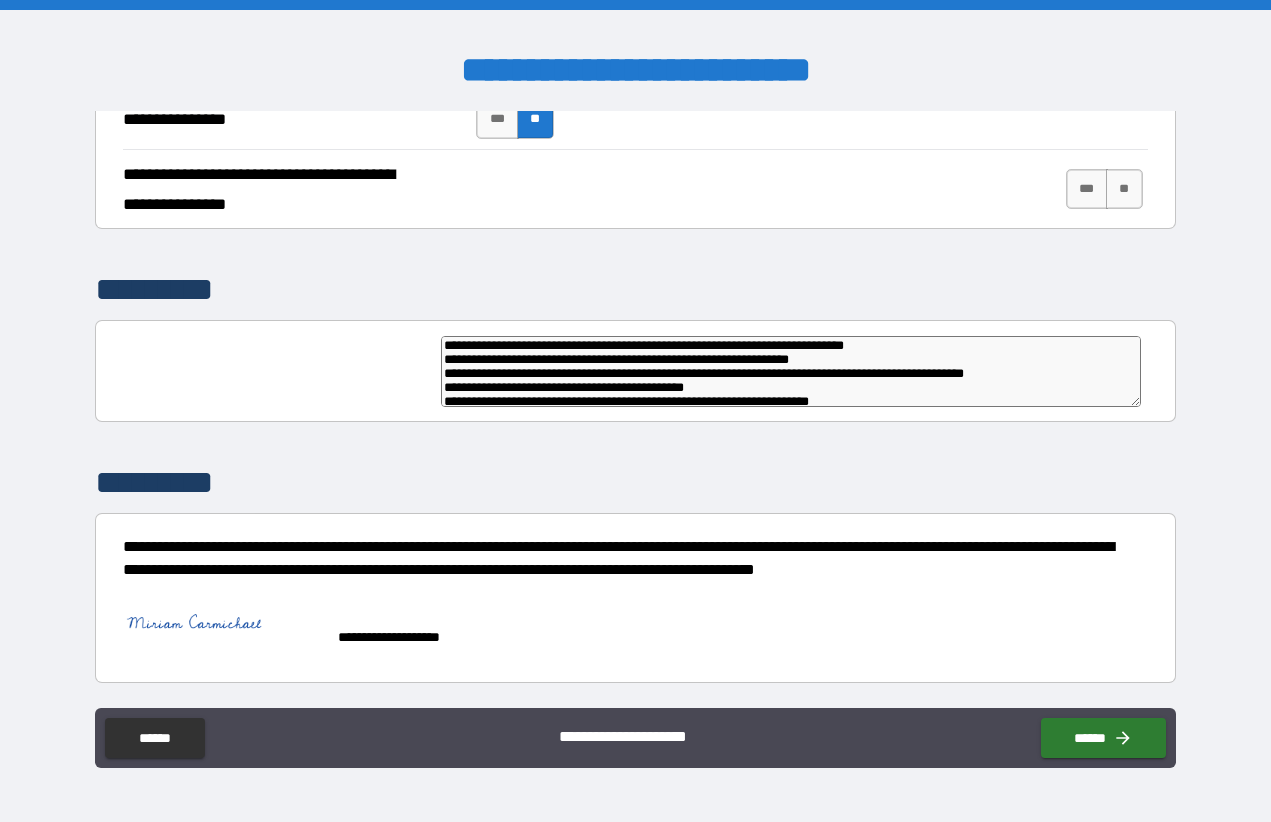scroll, scrollTop: 4764, scrollLeft: 0, axis: vertical 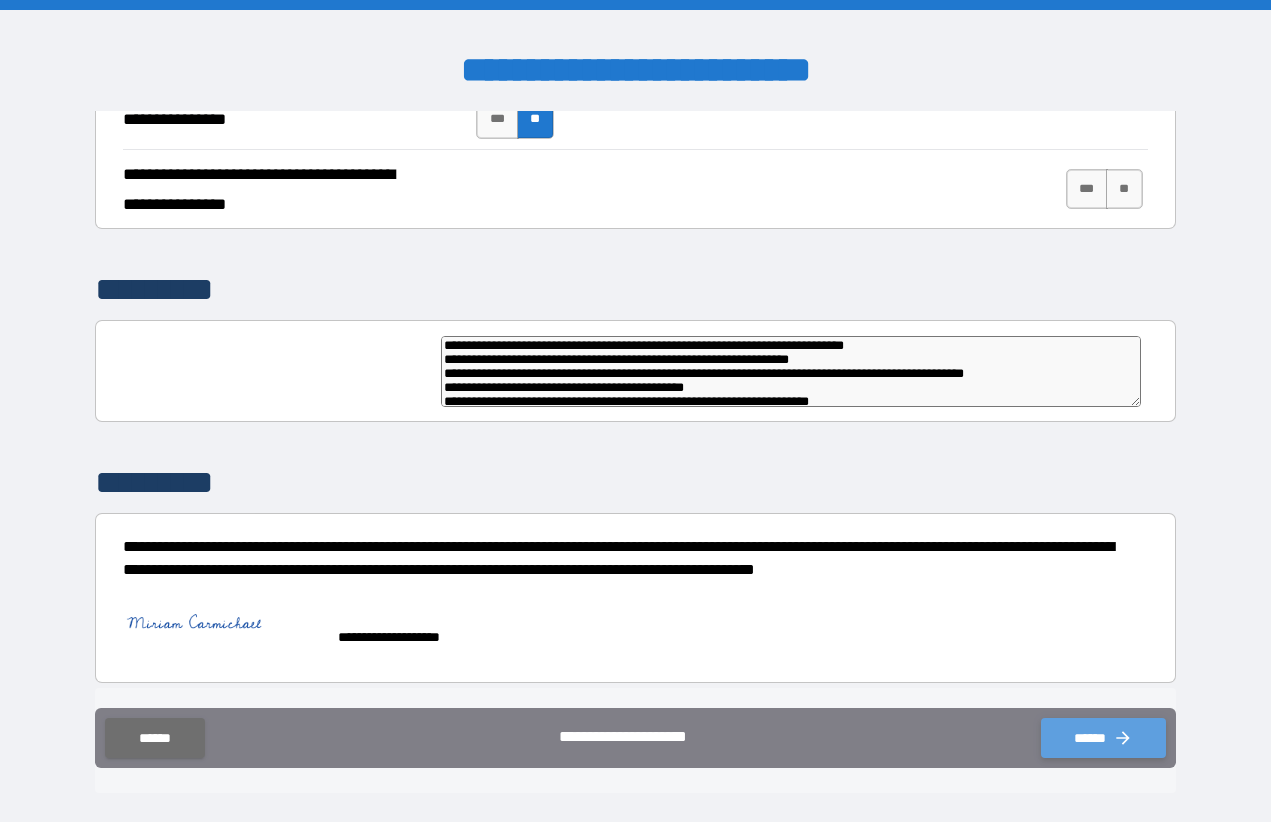 click on "******" at bounding box center [1103, 738] 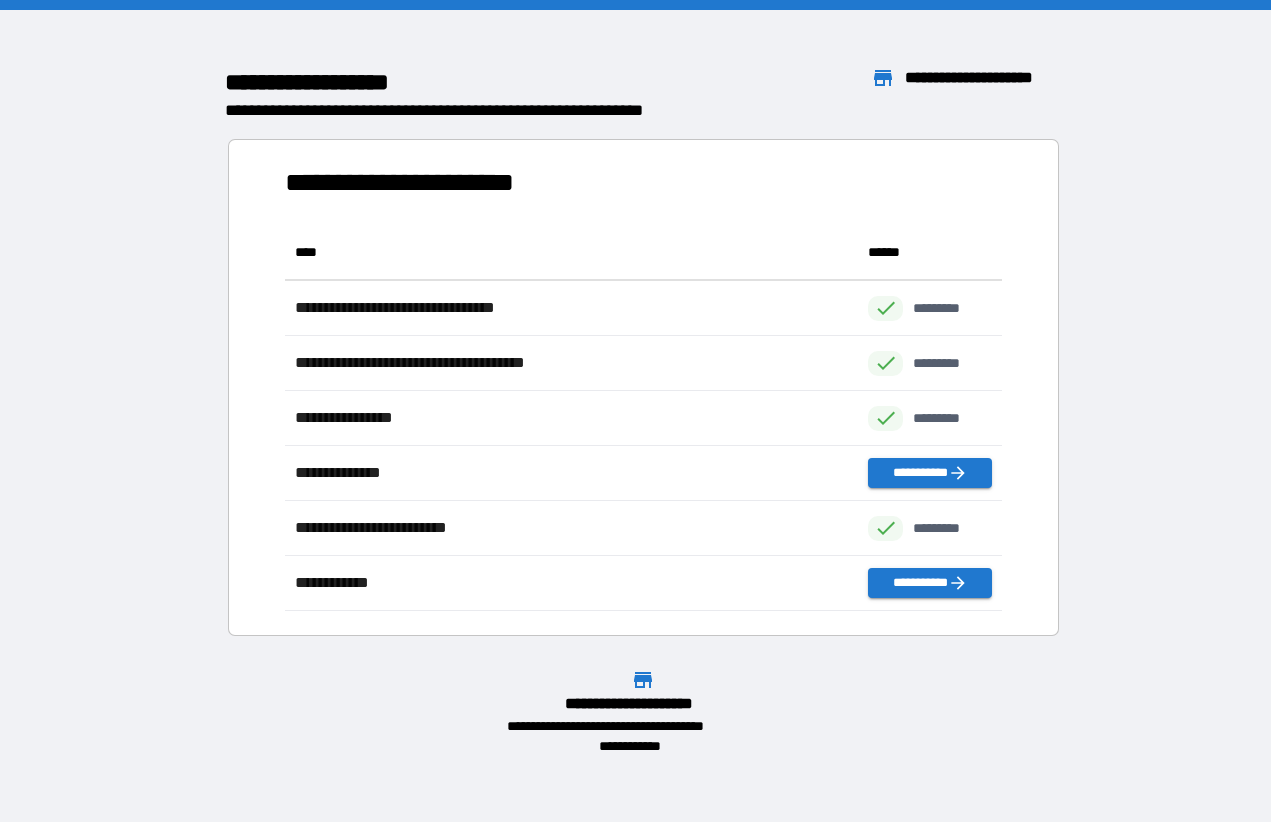 scroll, scrollTop: 1, scrollLeft: 1, axis: both 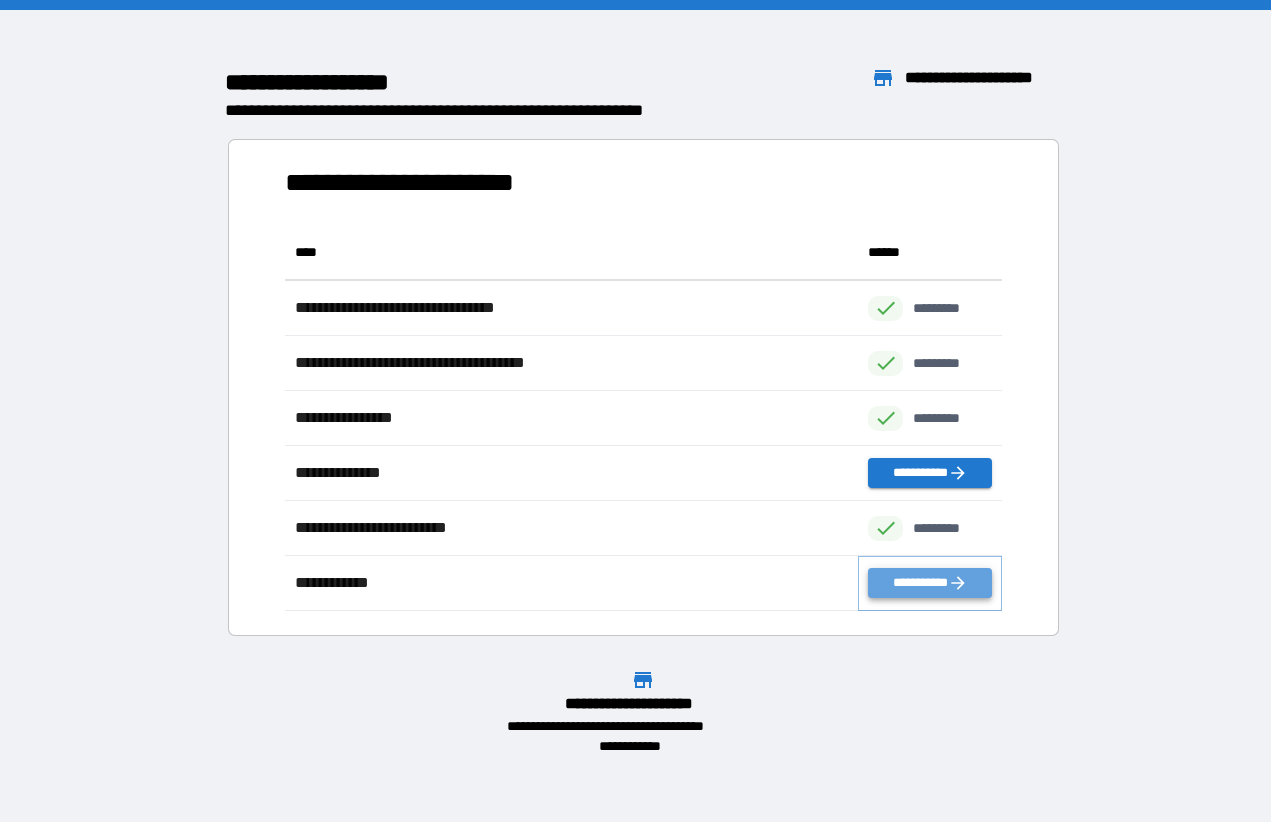 click on "**********" at bounding box center [929, 583] 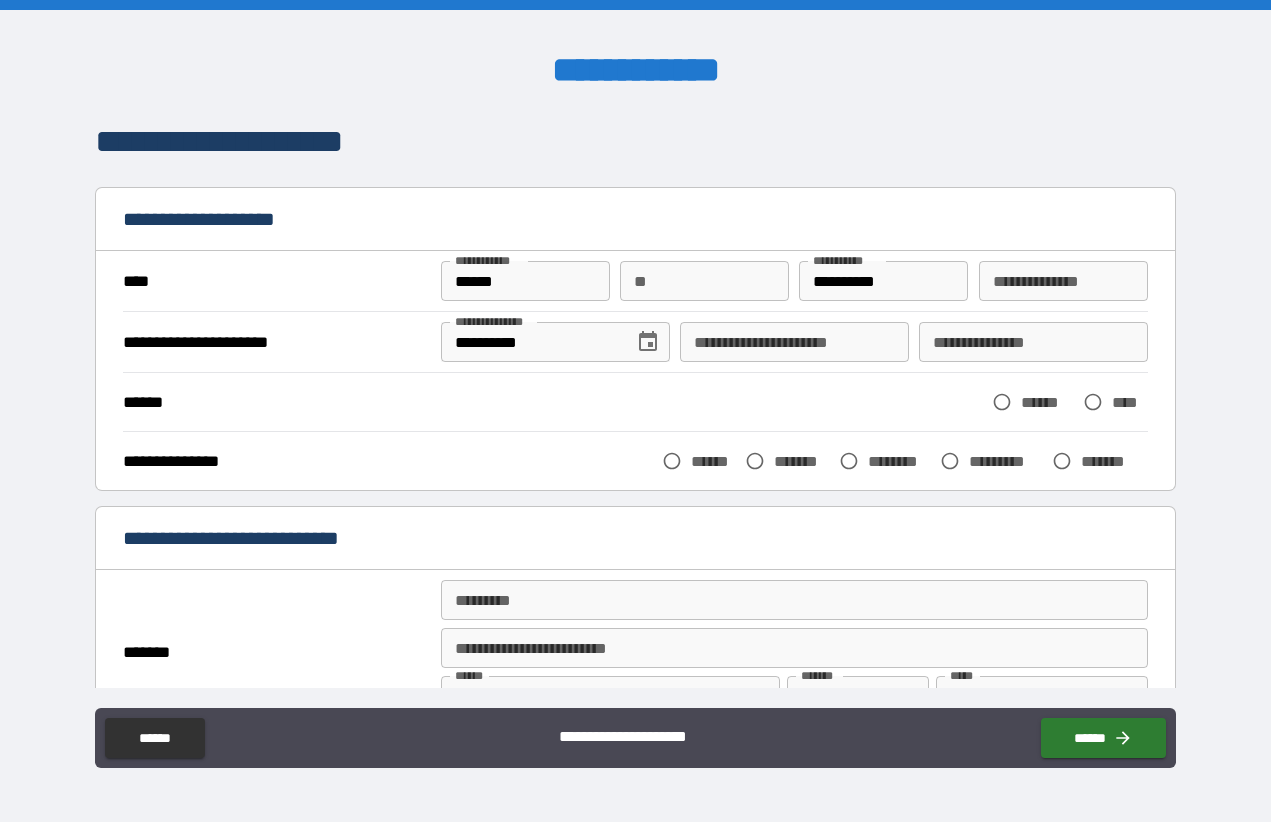 click on "**********" at bounding box center [794, 342] 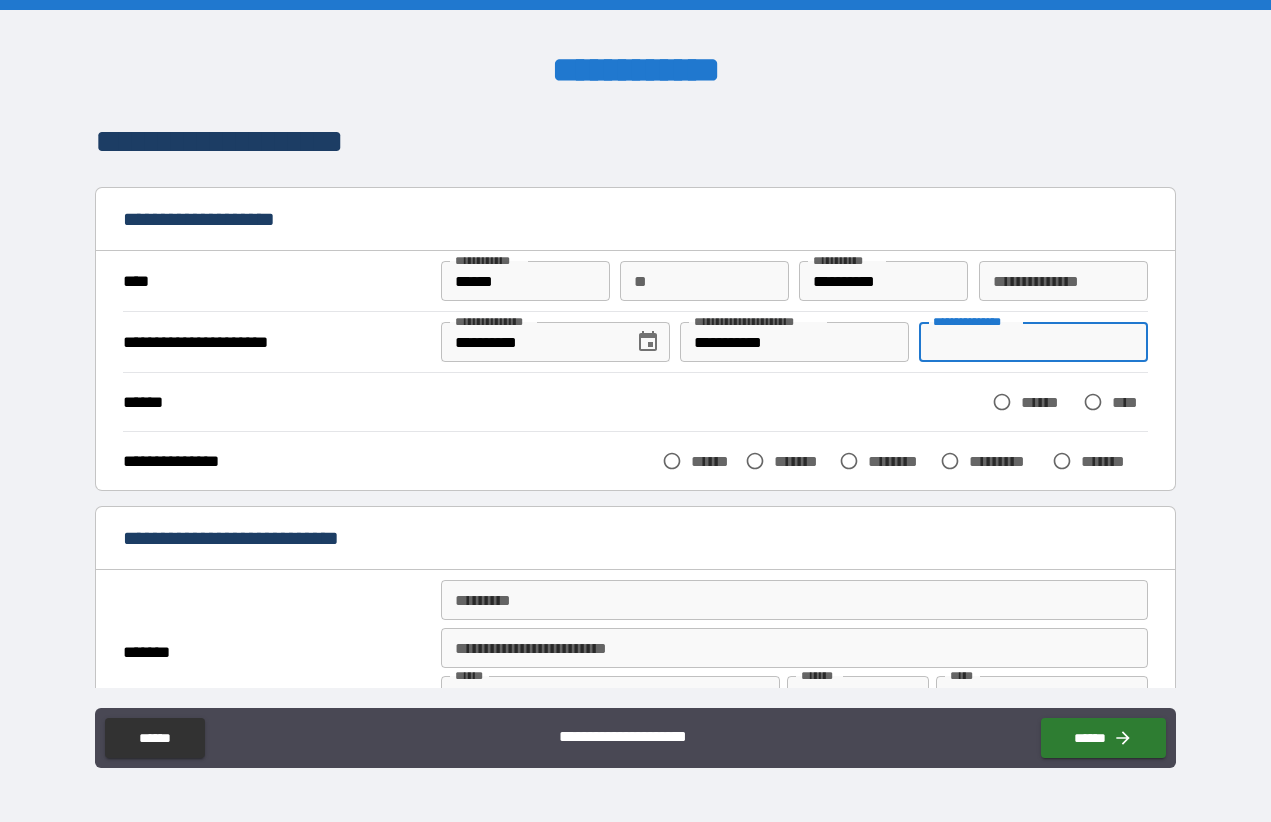 click on "**********" at bounding box center [1033, 342] 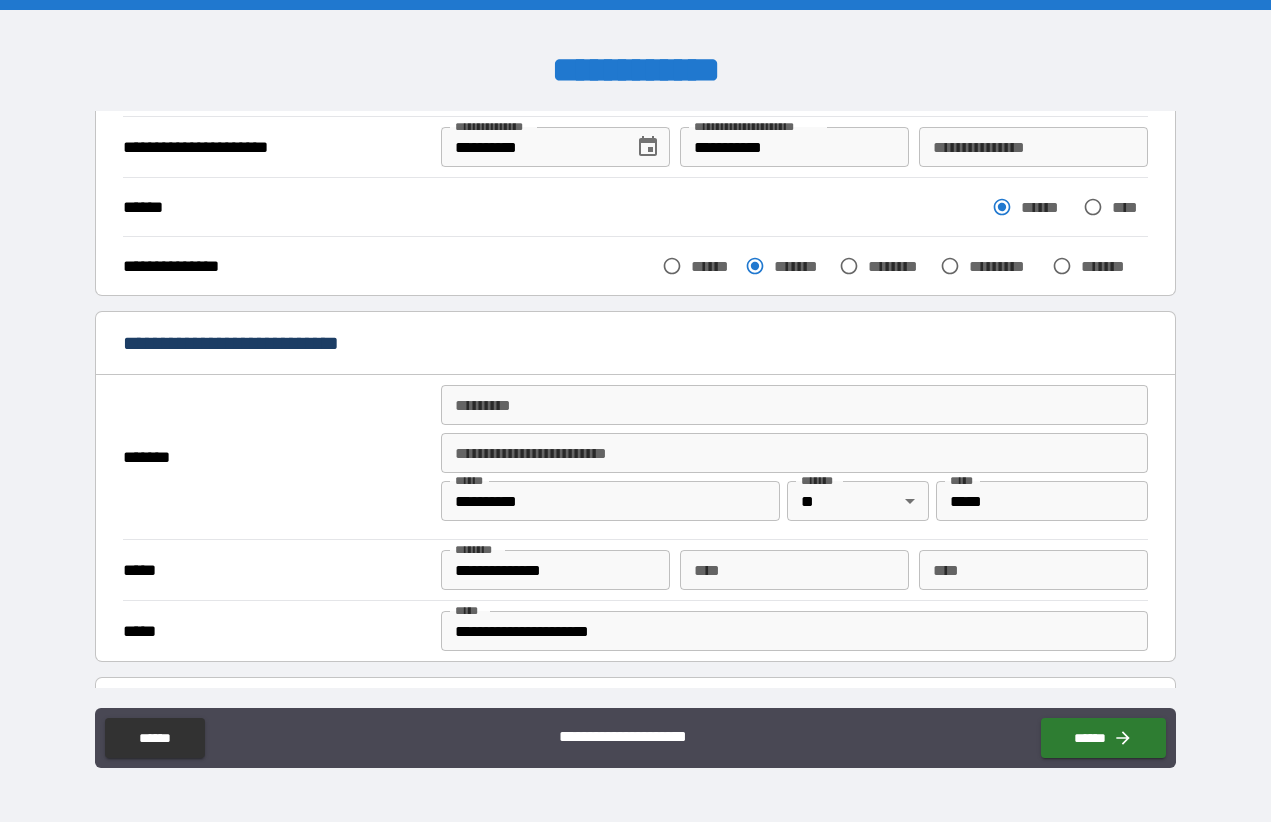 scroll, scrollTop: 218, scrollLeft: 0, axis: vertical 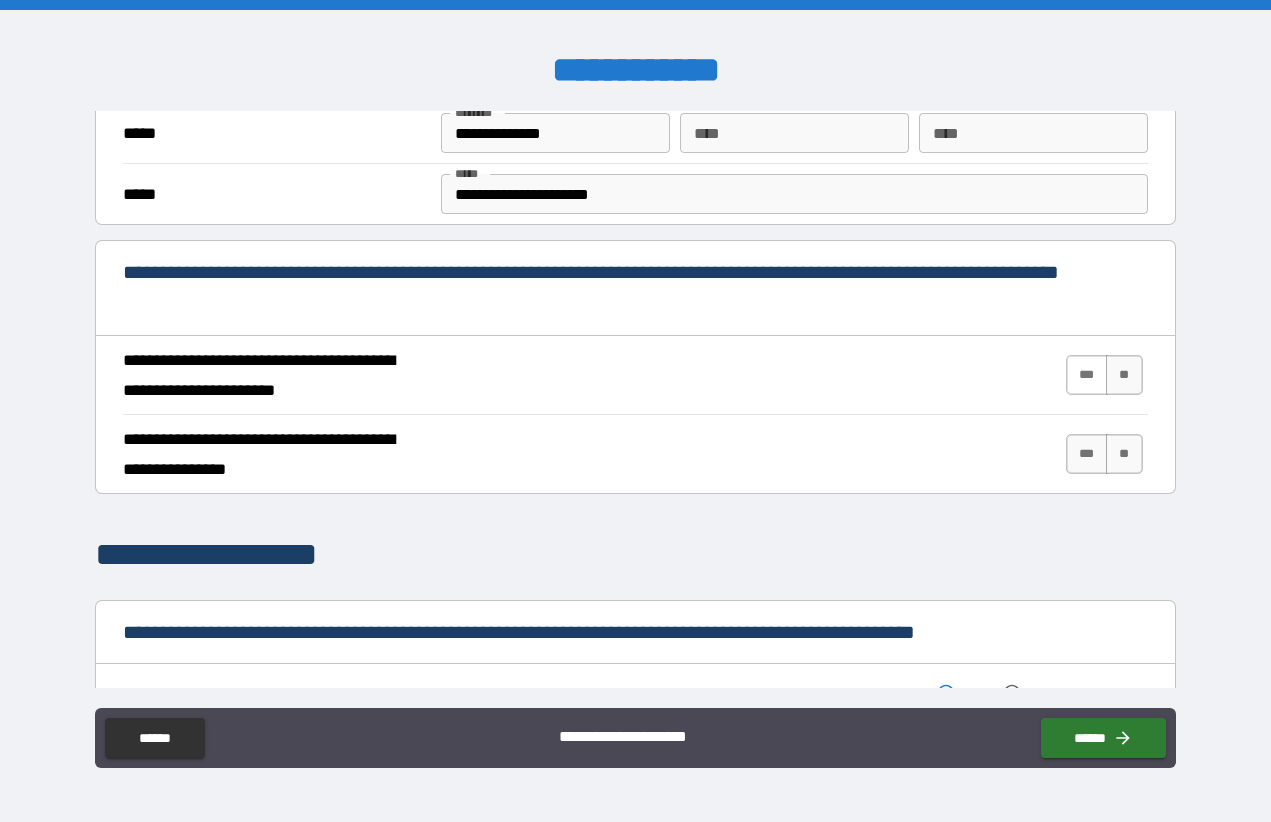 click on "***" at bounding box center (1087, 375) 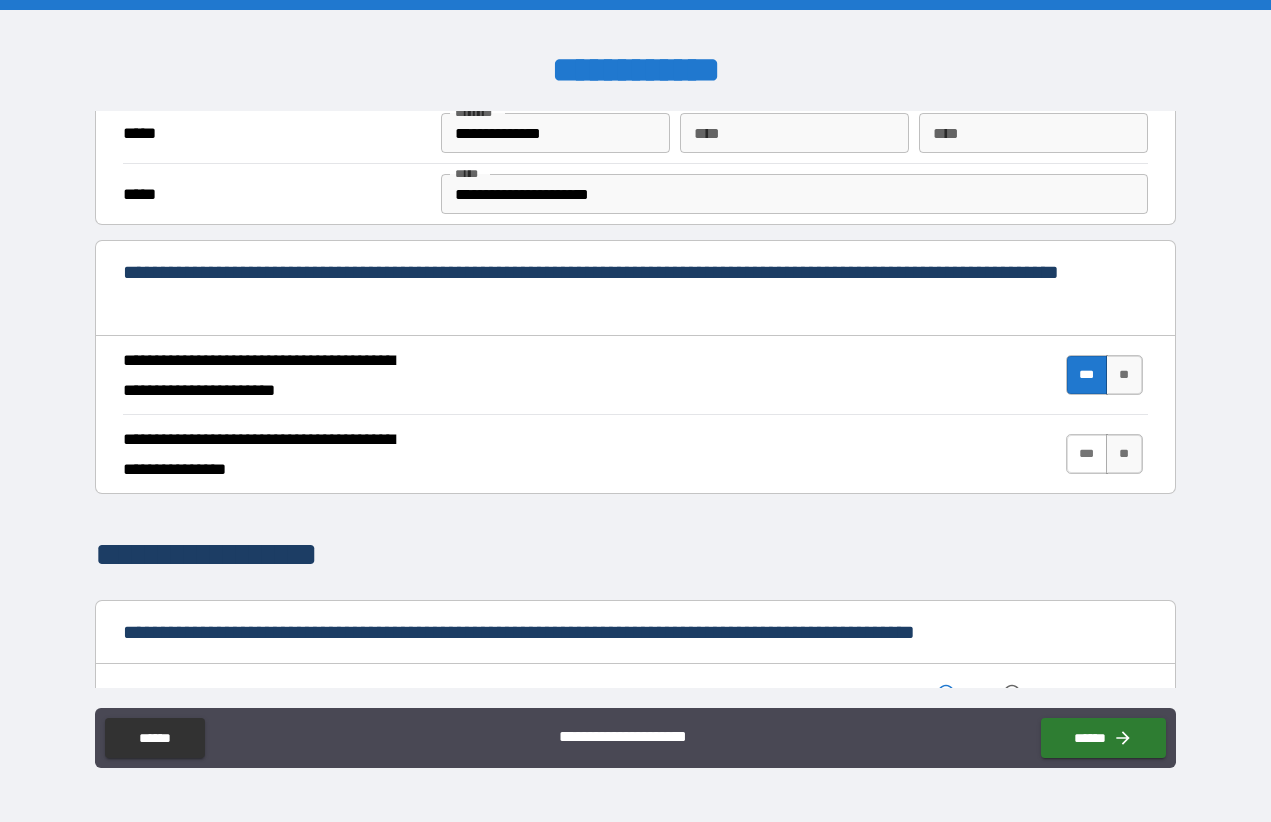 click on "***" at bounding box center [1087, 454] 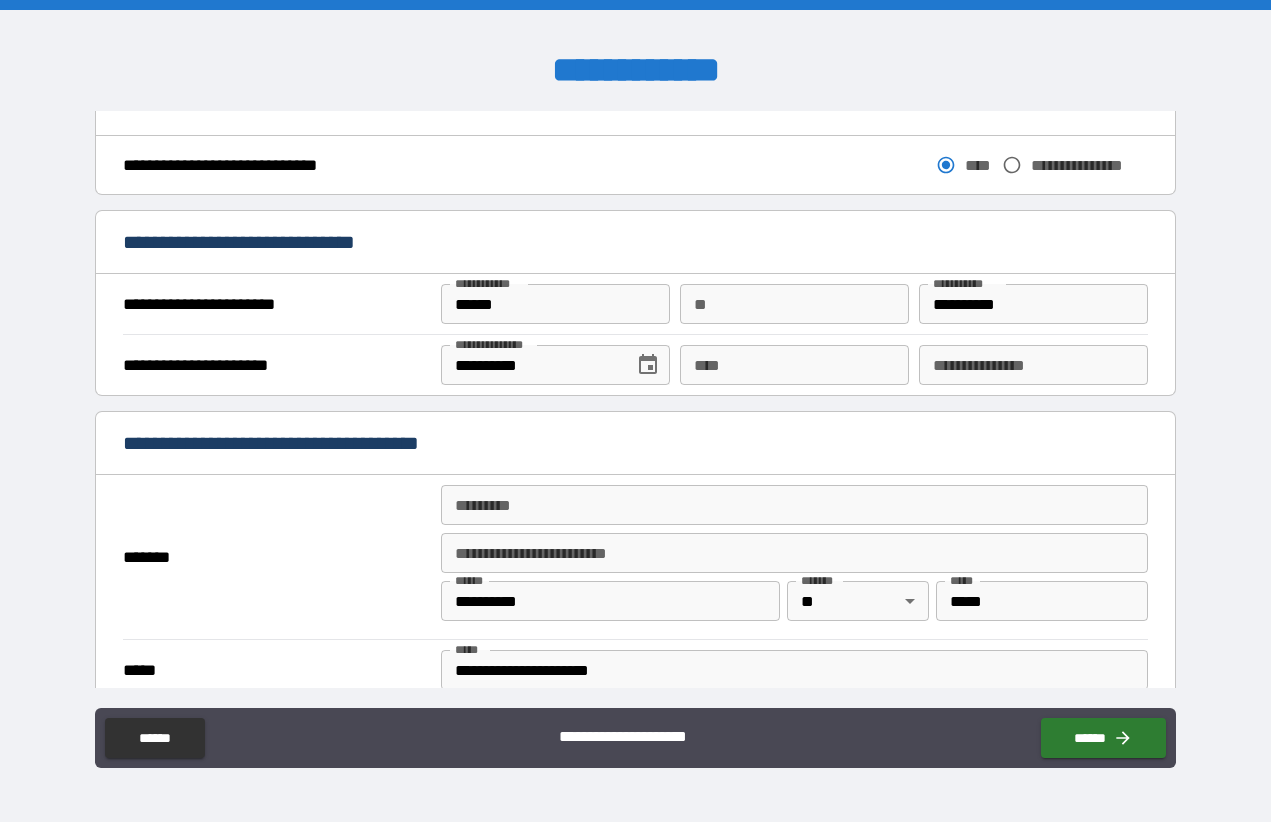 scroll, scrollTop: 1168, scrollLeft: 0, axis: vertical 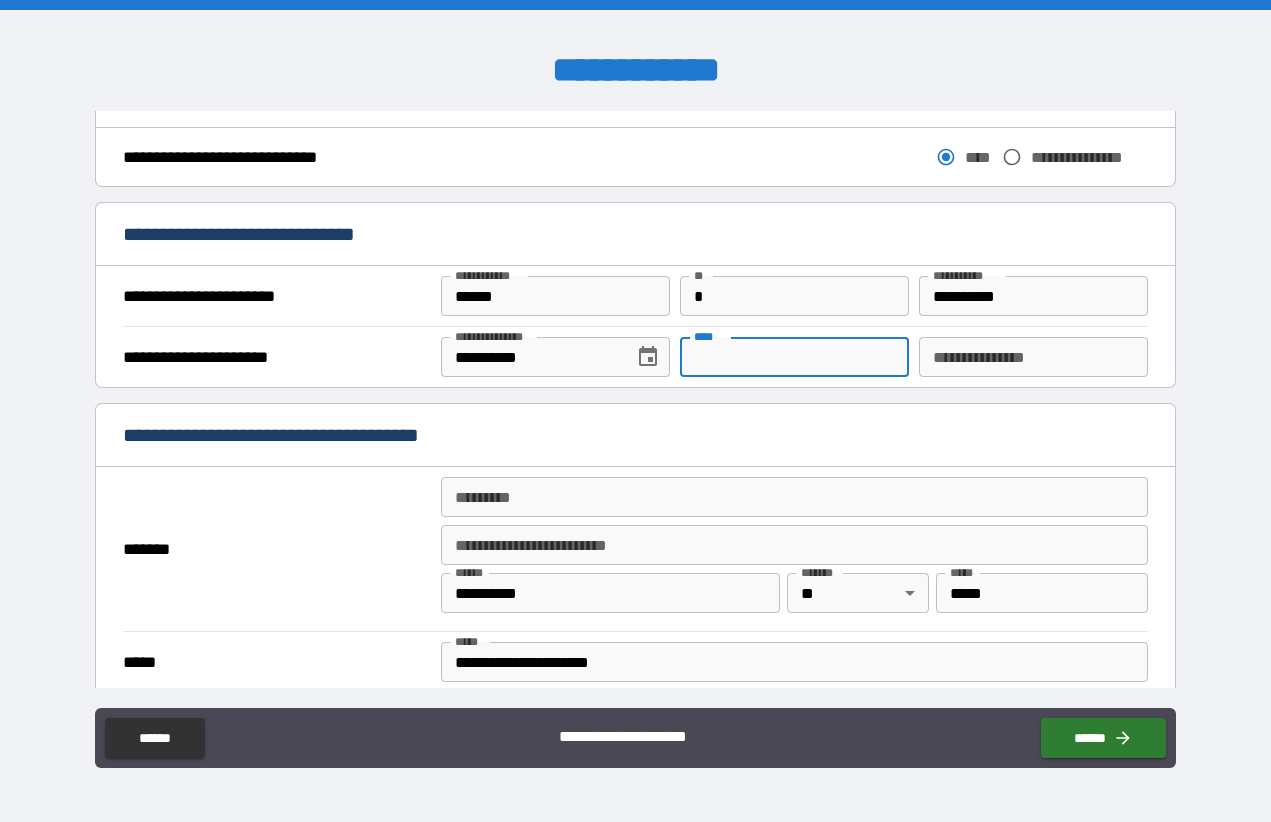 click on "****" at bounding box center (794, 357) 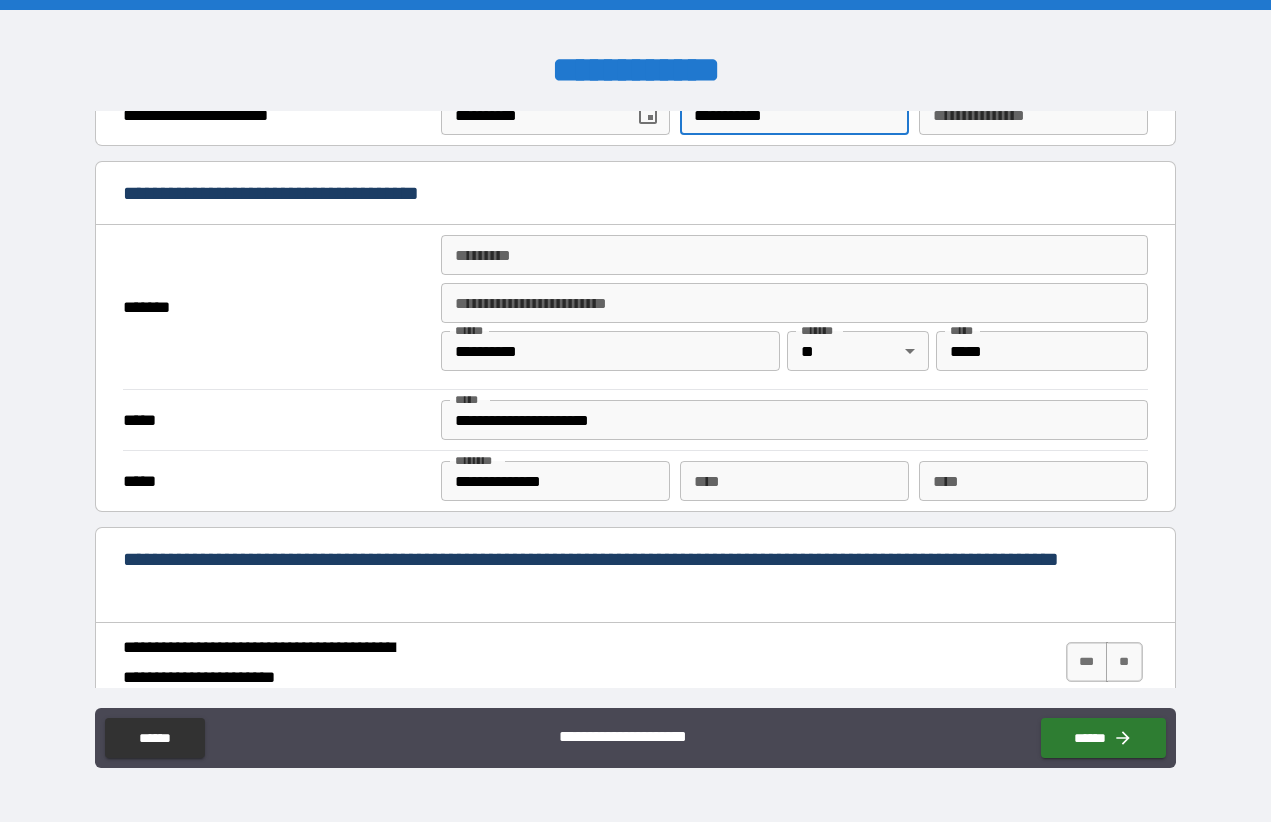 scroll, scrollTop: 1412, scrollLeft: 0, axis: vertical 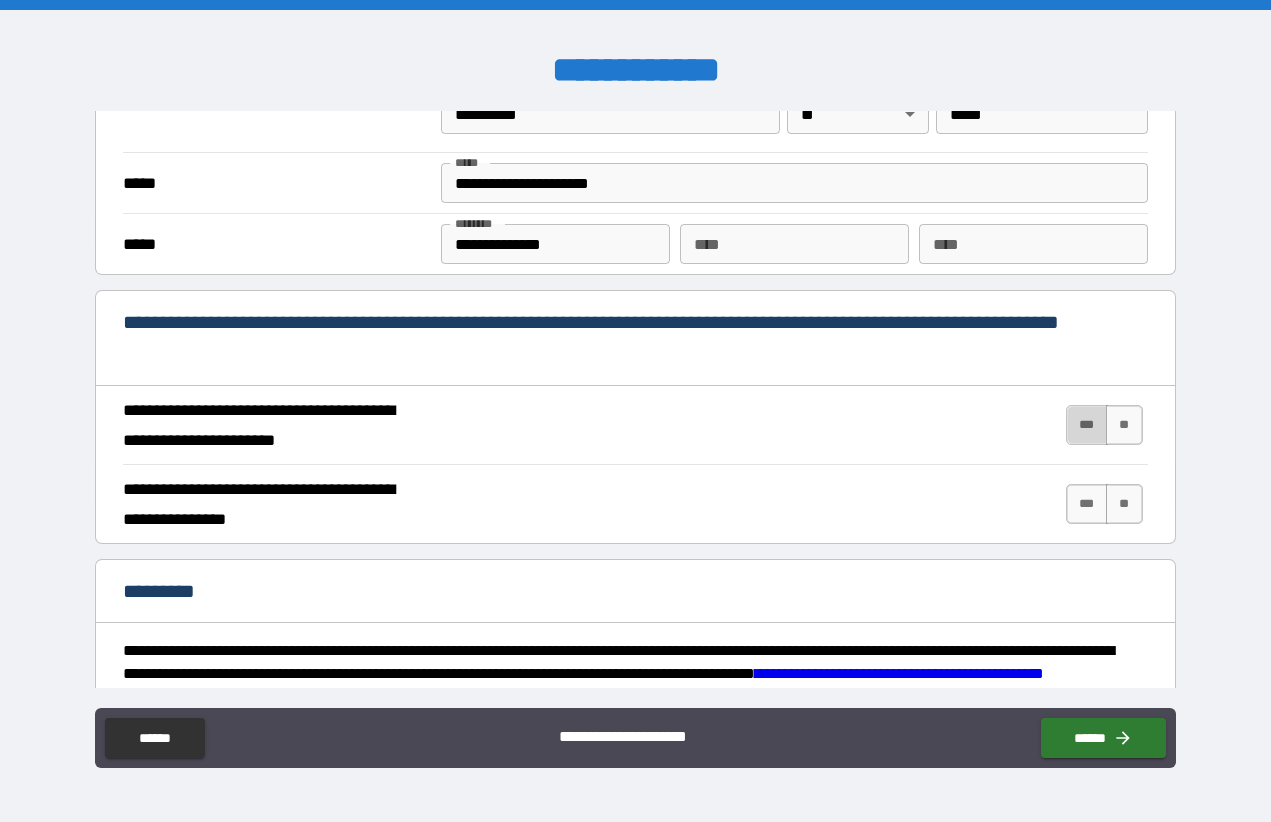 click on "***" at bounding box center [1087, 425] 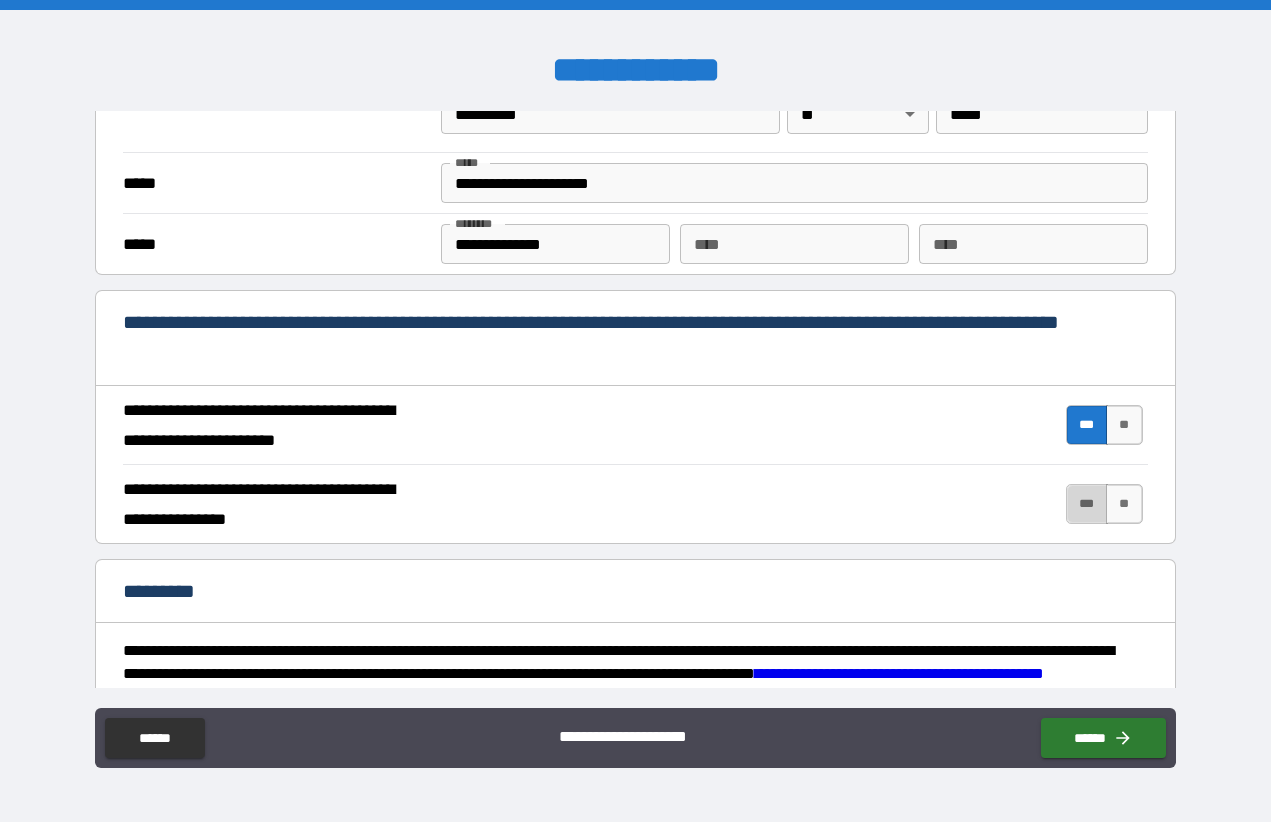 click on "***" at bounding box center [1087, 504] 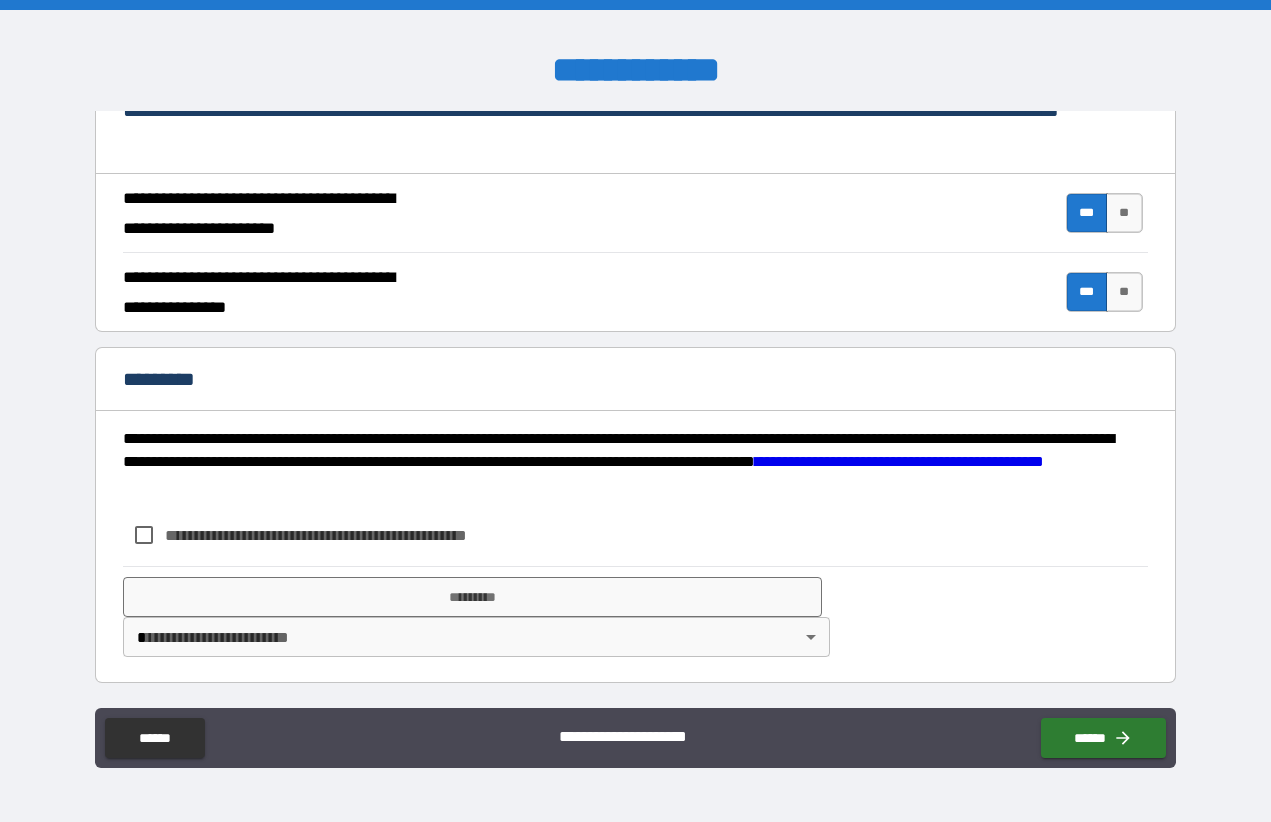 scroll, scrollTop: 1859, scrollLeft: 0, axis: vertical 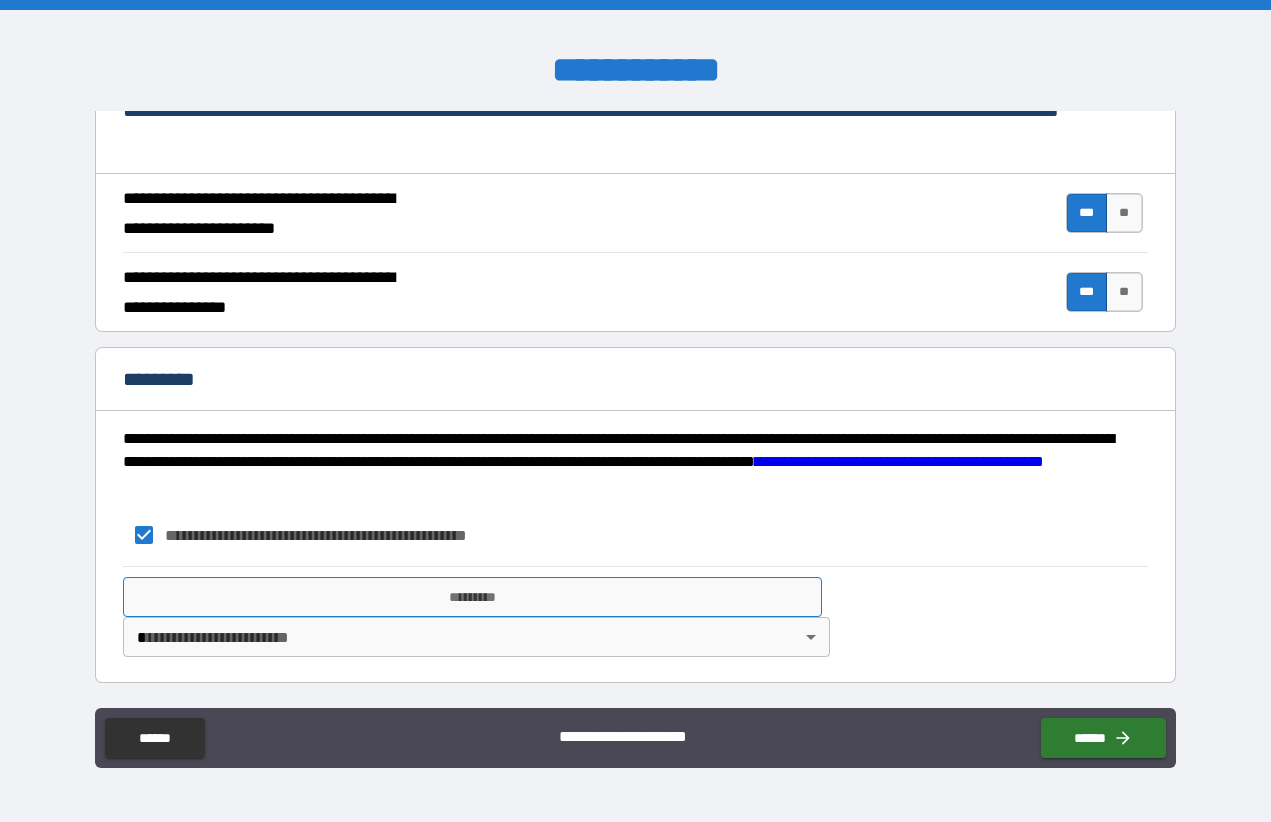 click on "*********" at bounding box center (472, 597) 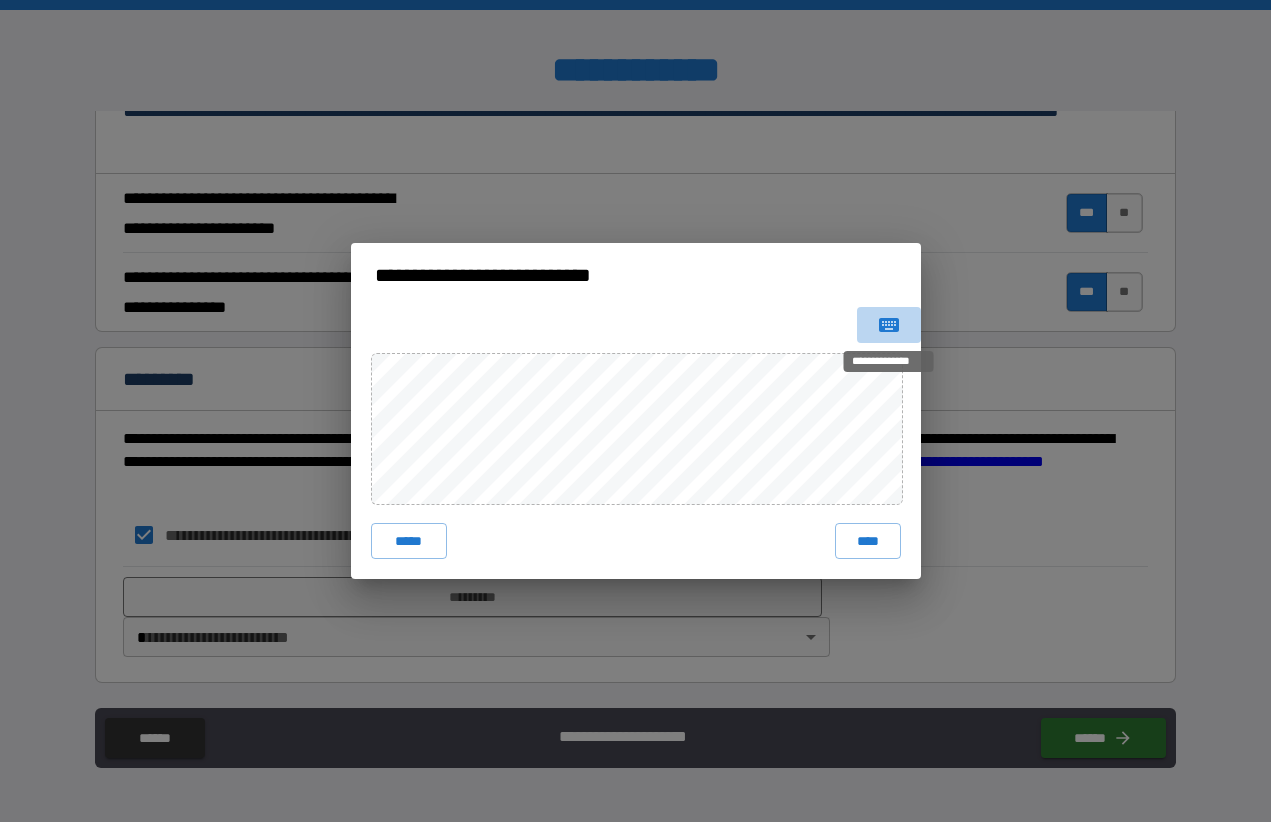 click 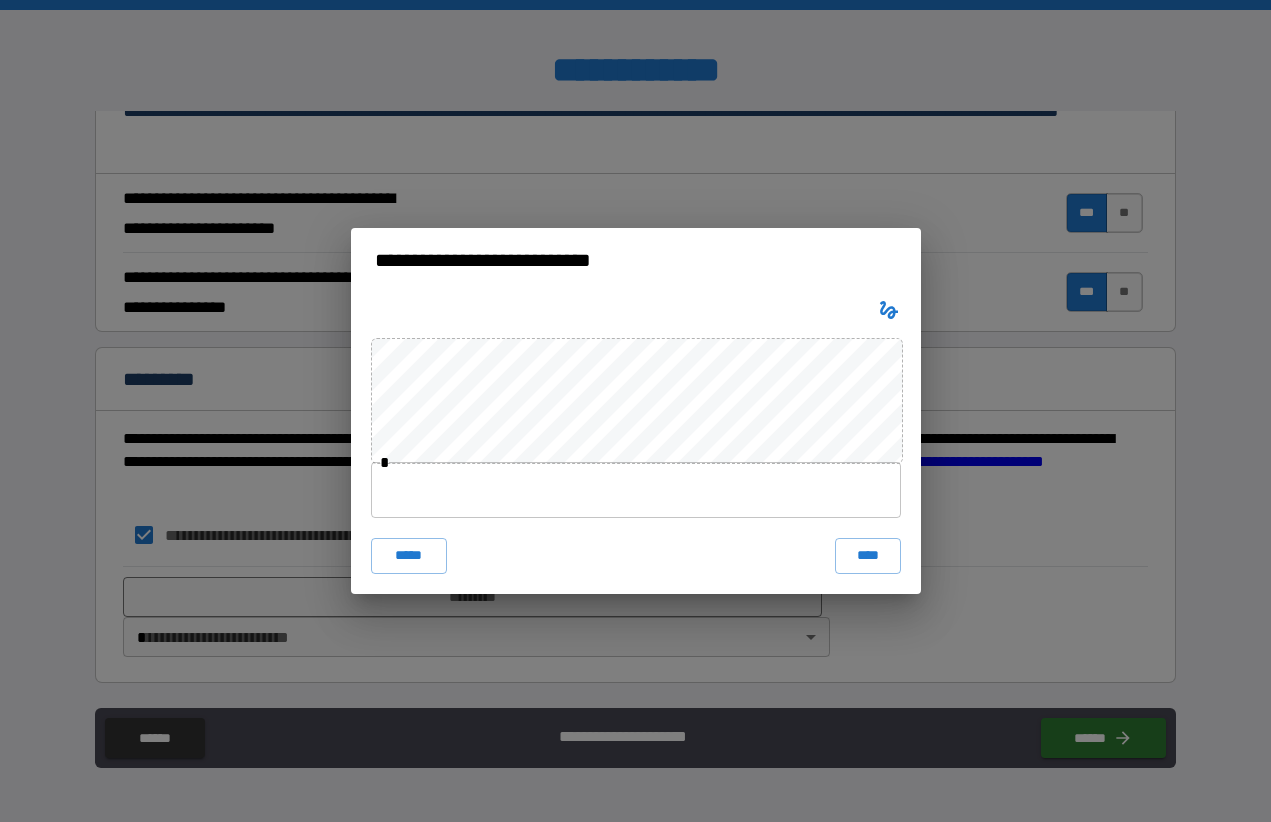 click at bounding box center [636, 490] 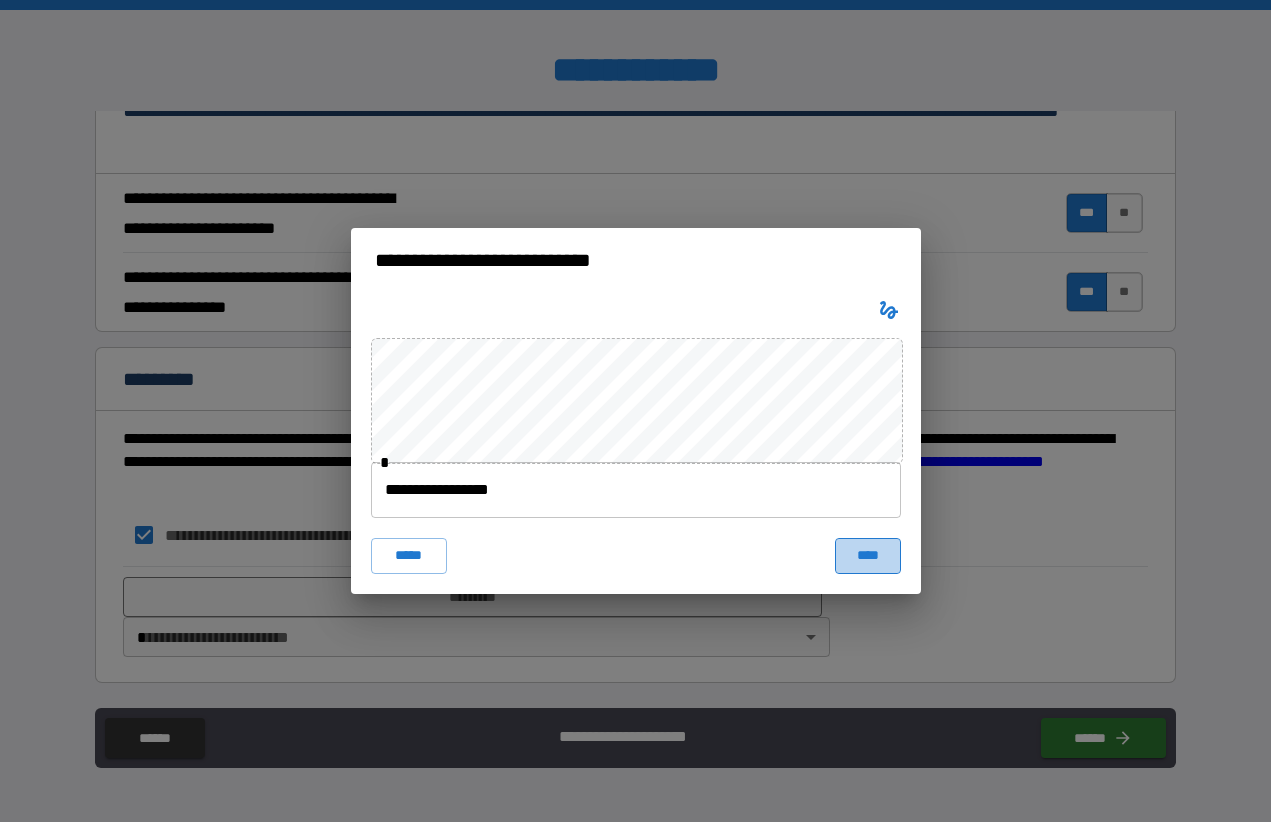click on "****" at bounding box center (868, 556) 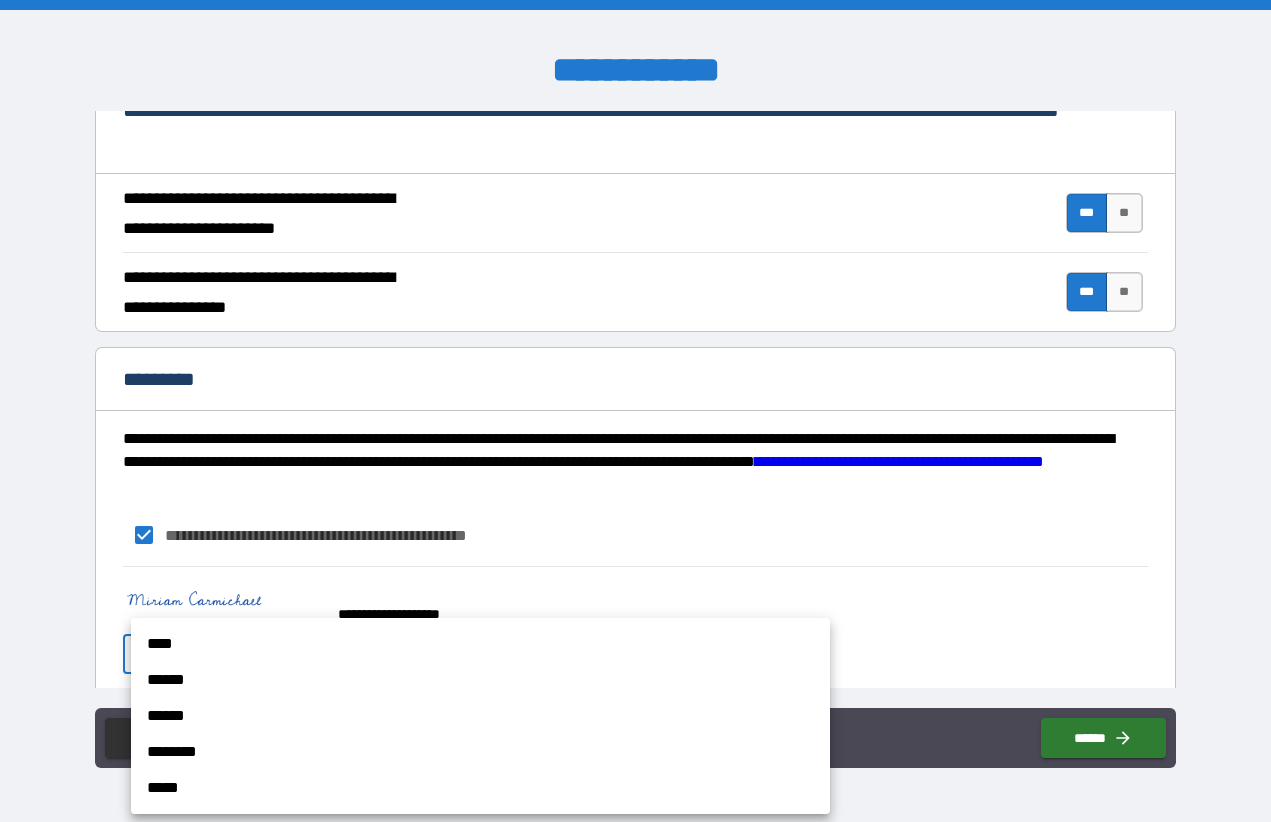 click on "**********" at bounding box center (635, 411) 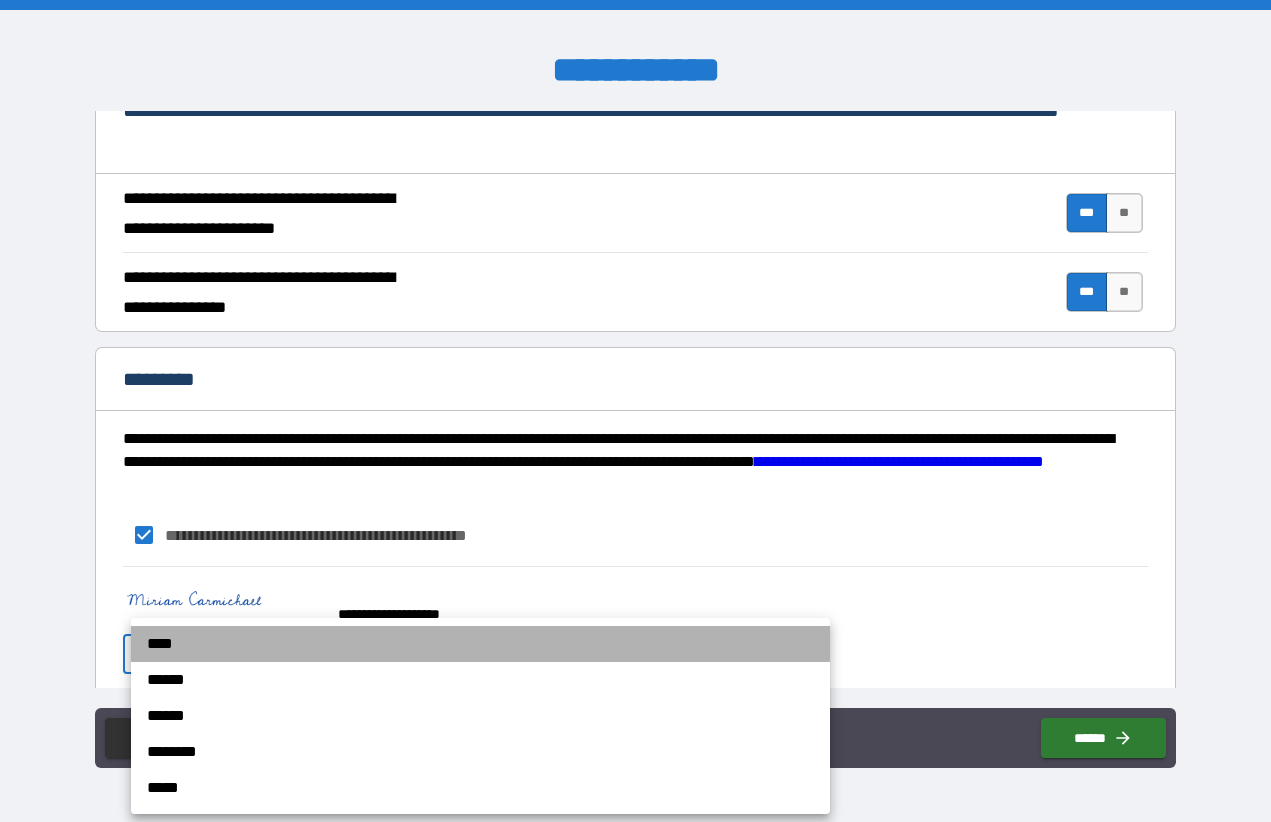 click on "****" at bounding box center (480, 644) 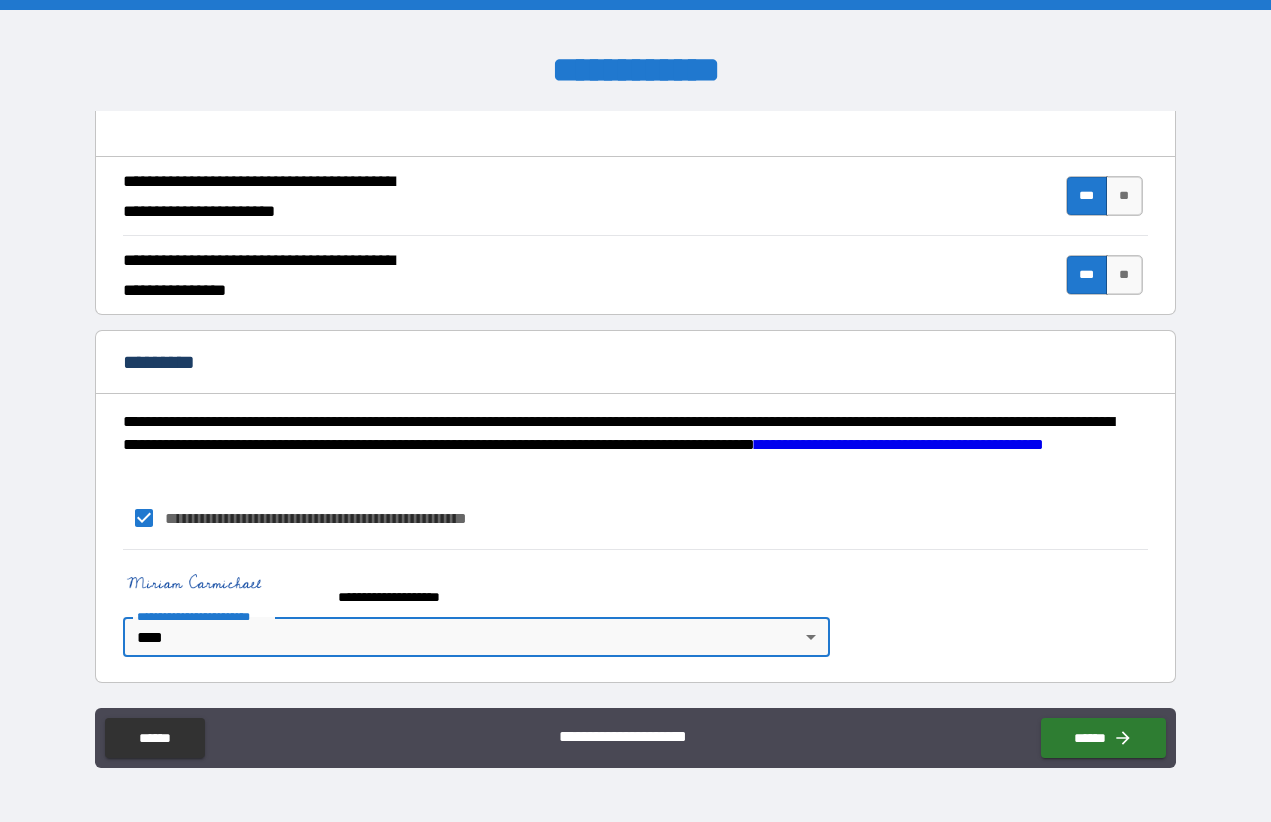 scroll, scrollTop: 1876, scrollLeft: 0, axis: vertical 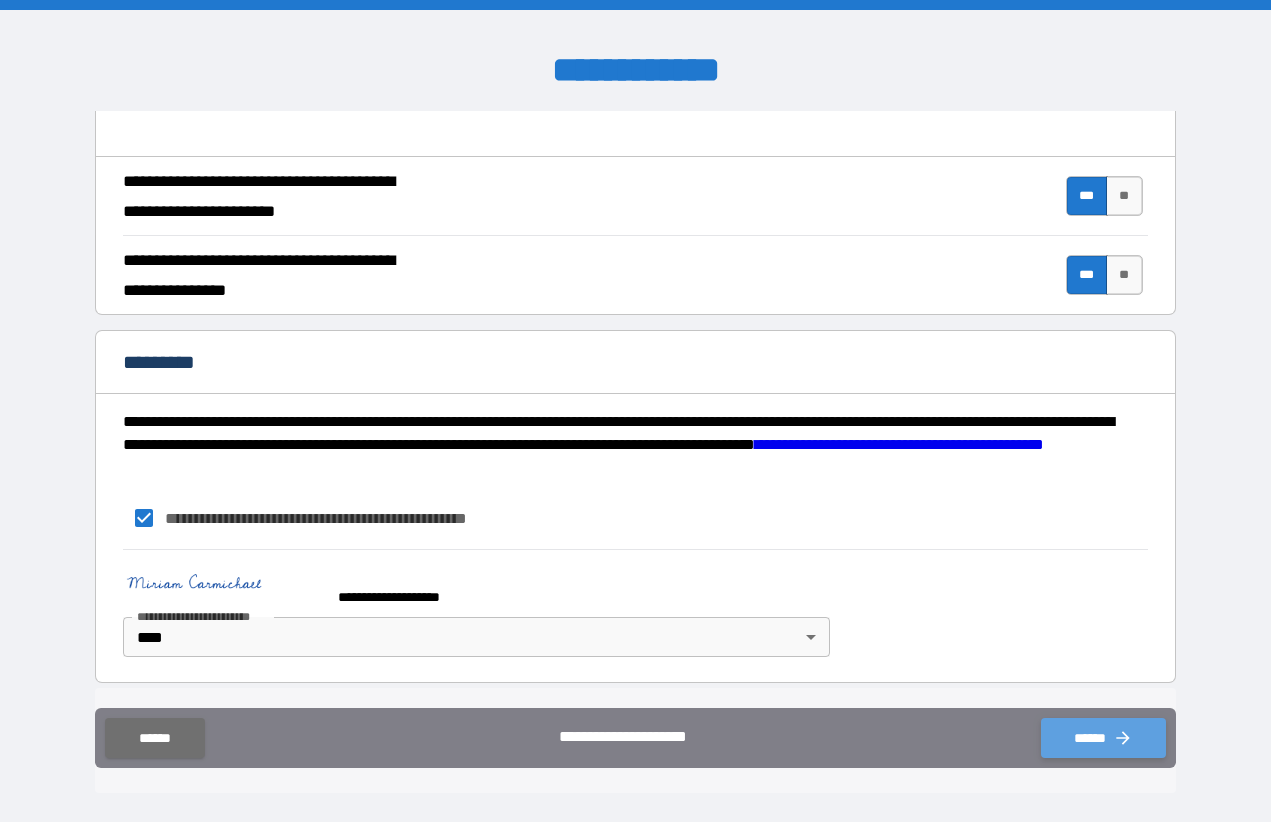 click on "******" at bounding box center [1103, 738] 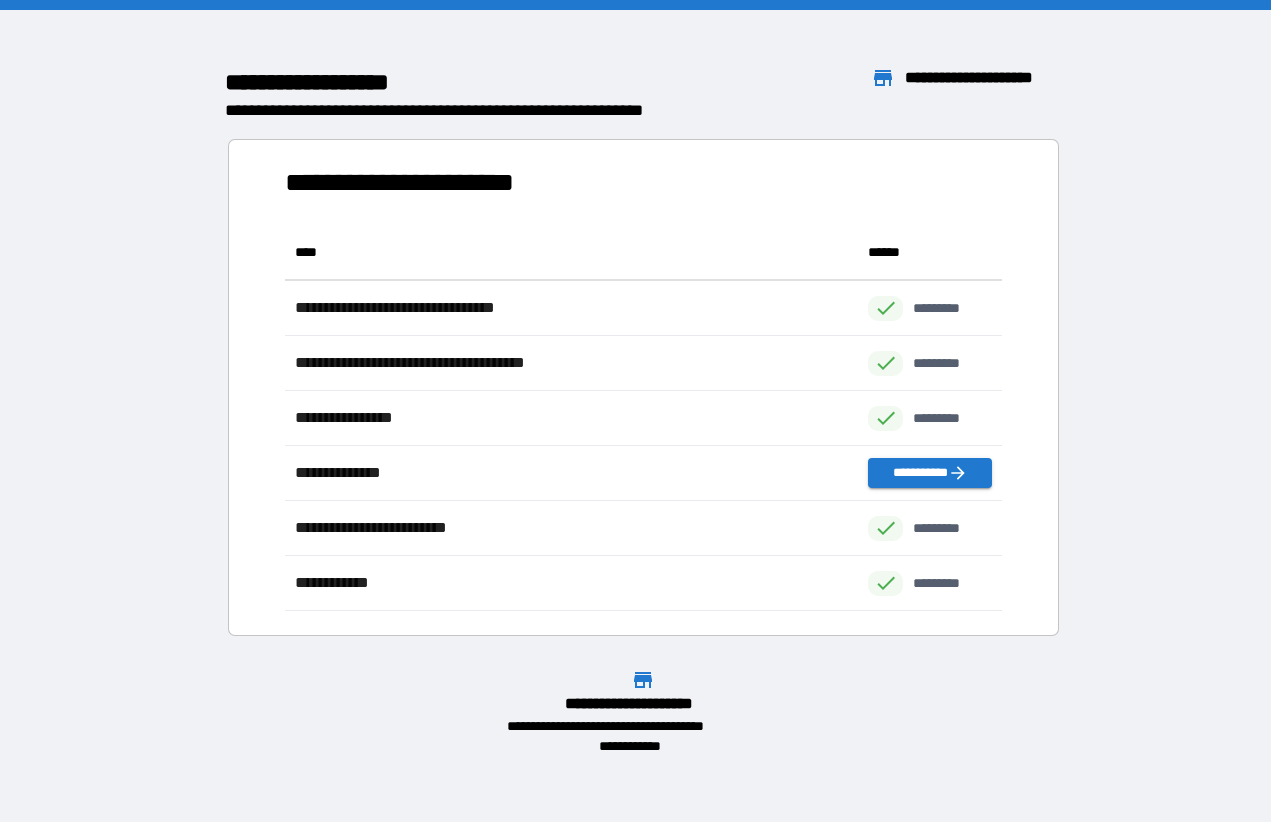 scroll, scrollTop: 1, scrollLeft: 1, axis: both 